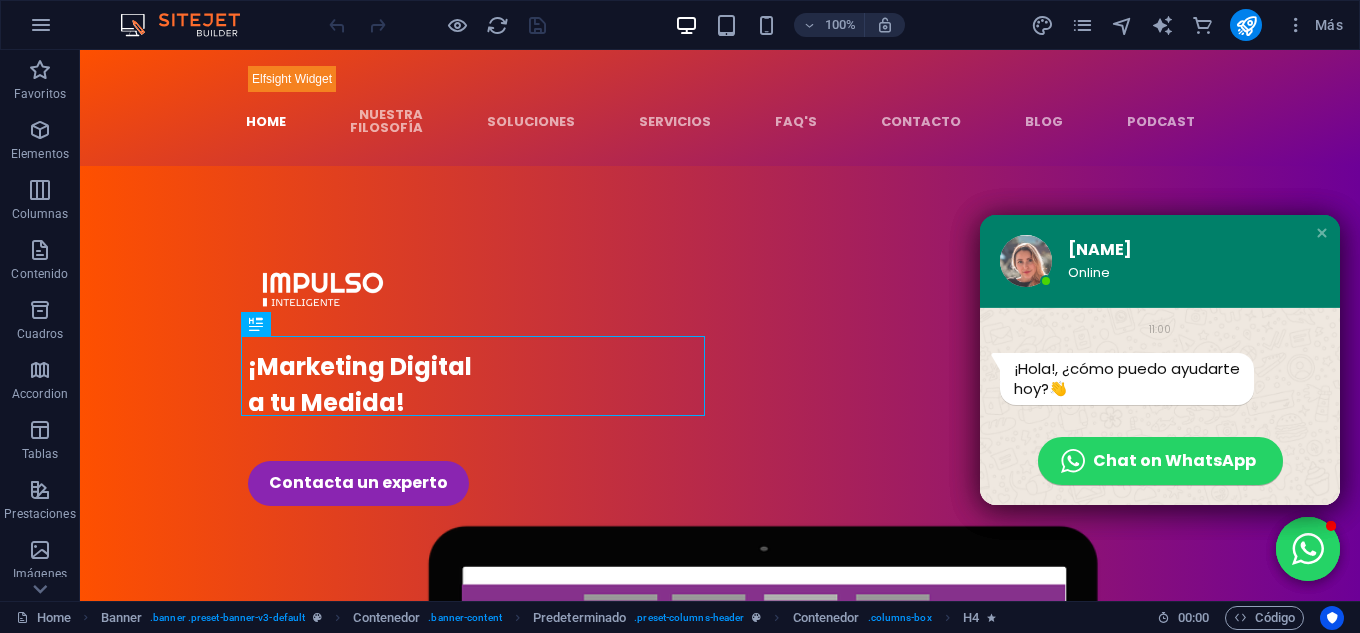 scroll, scrollTop: 0, scrollLeft: 0, axis: both 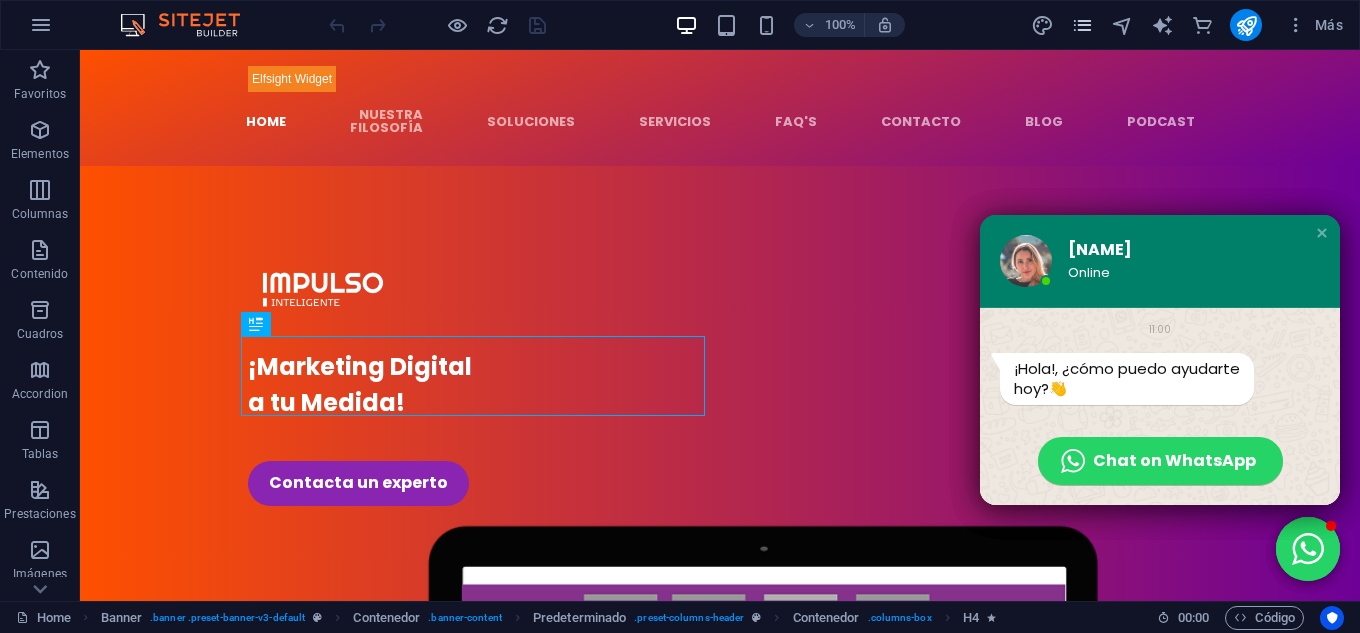 click at bounding box center [1082, 25] 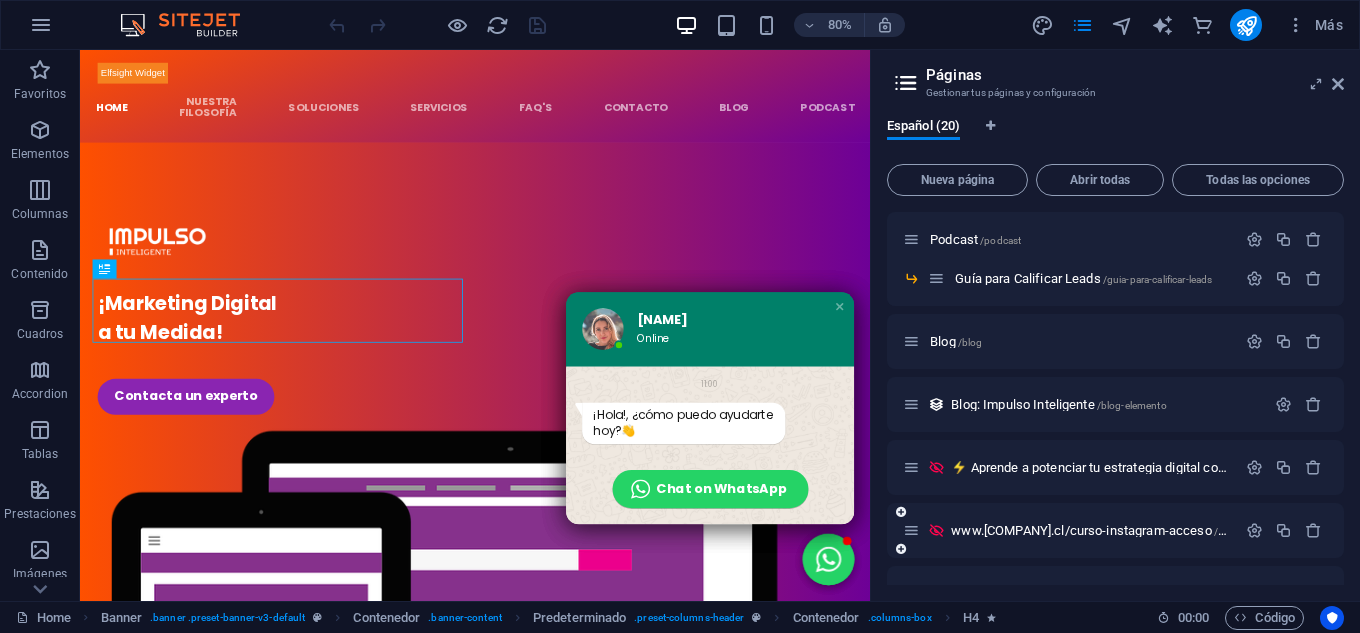 scroll, scrollTop: 600, scrollLeft: 0, axis: vertical 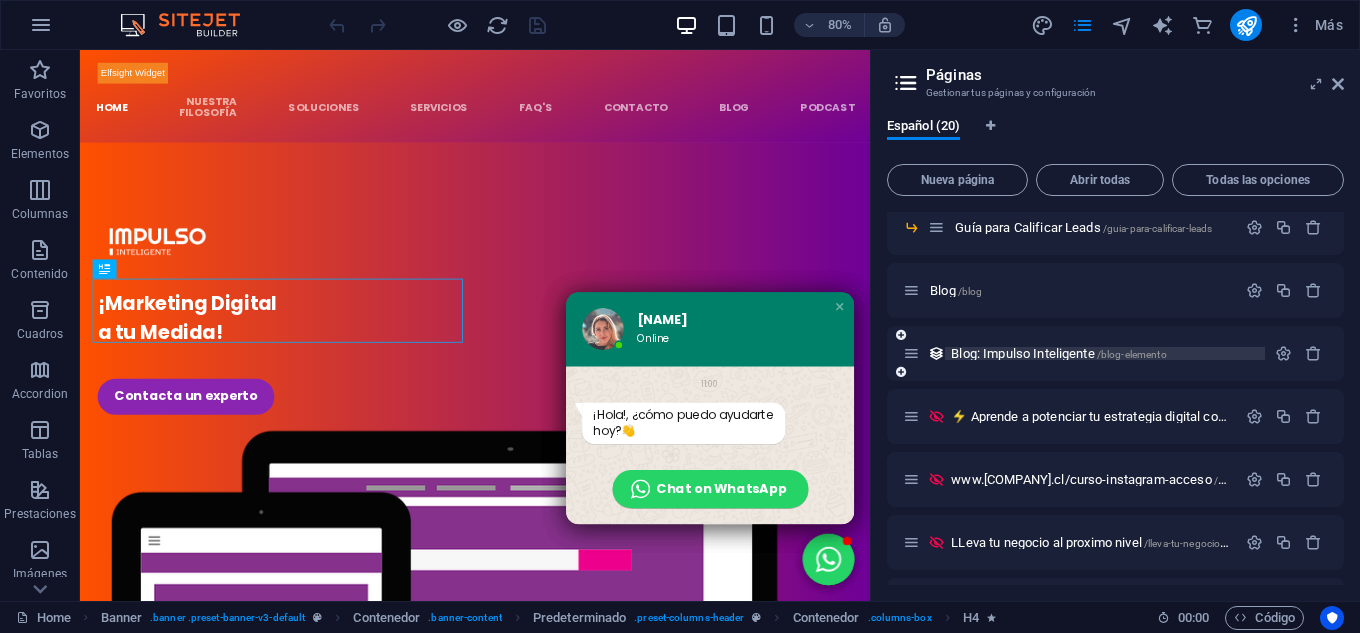 click on "Blog: Impulso Inteligente /blog-elemento" at bounding box center (1058, 353) 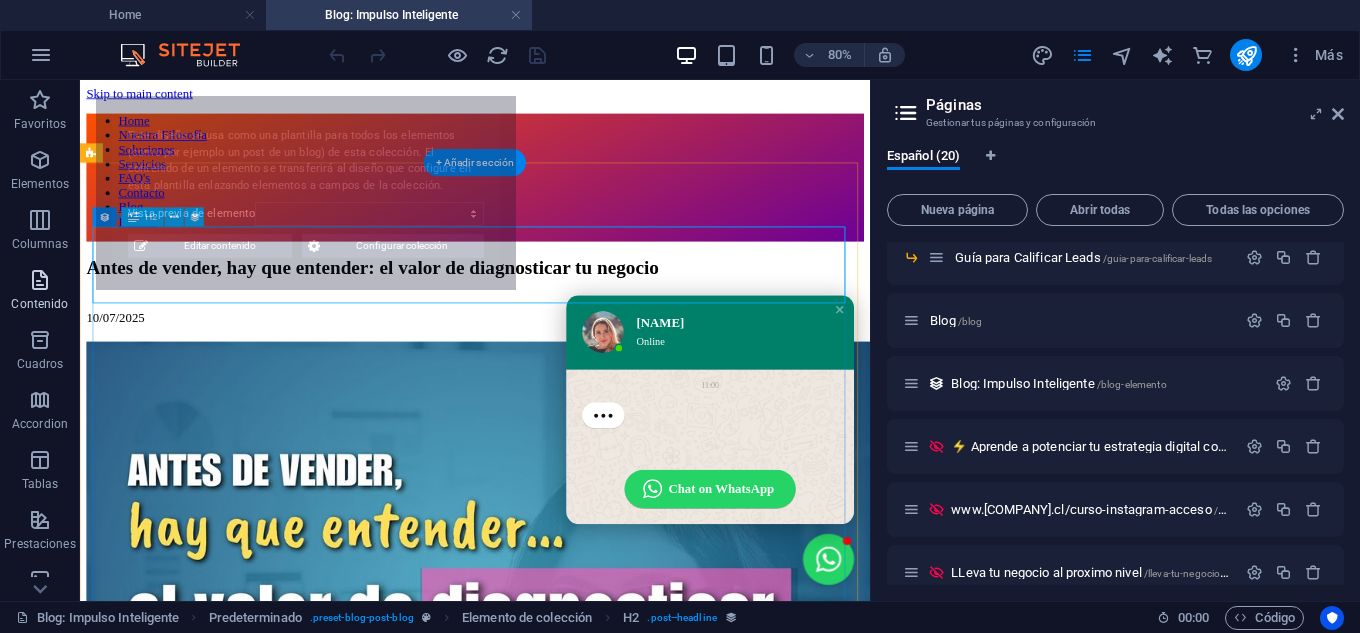 scroll, scrollTop: 0, scrollLeft: 0, axis: both 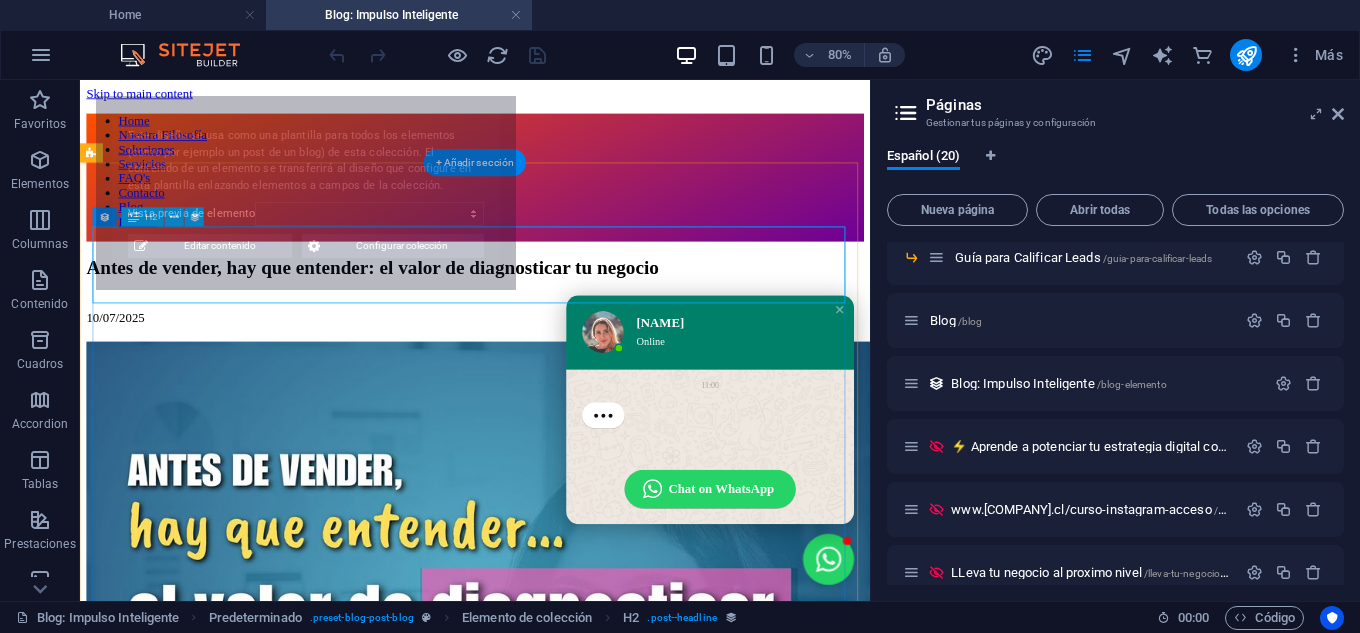 select on "686fdd8842d4224a9e0f1ba3" 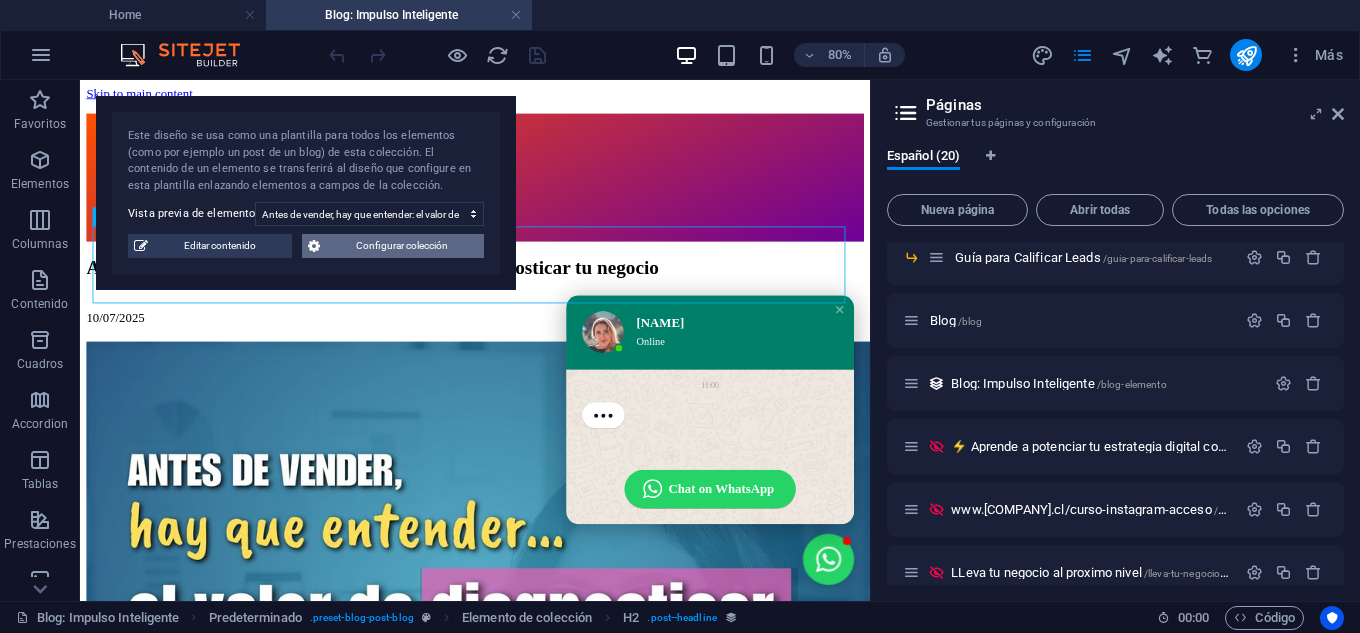 click on "Configurar colección" at bounding box center (402, 246) 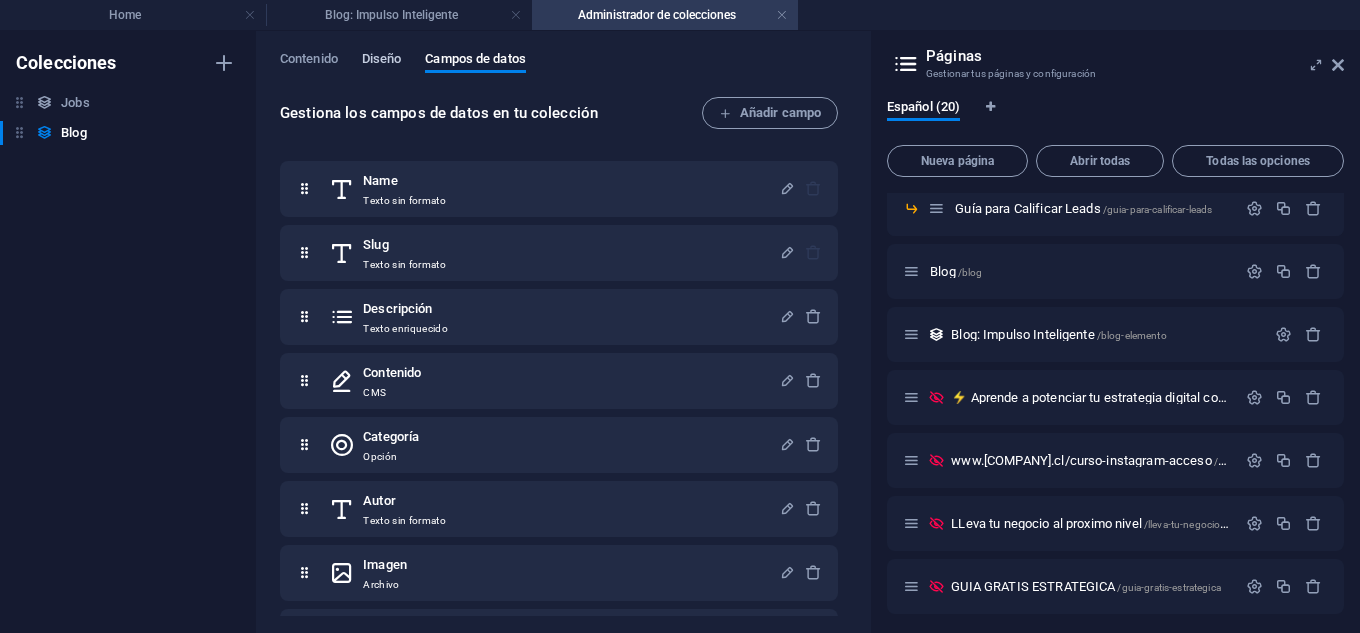 click on "Diseño" at bounding box center (382, 61) 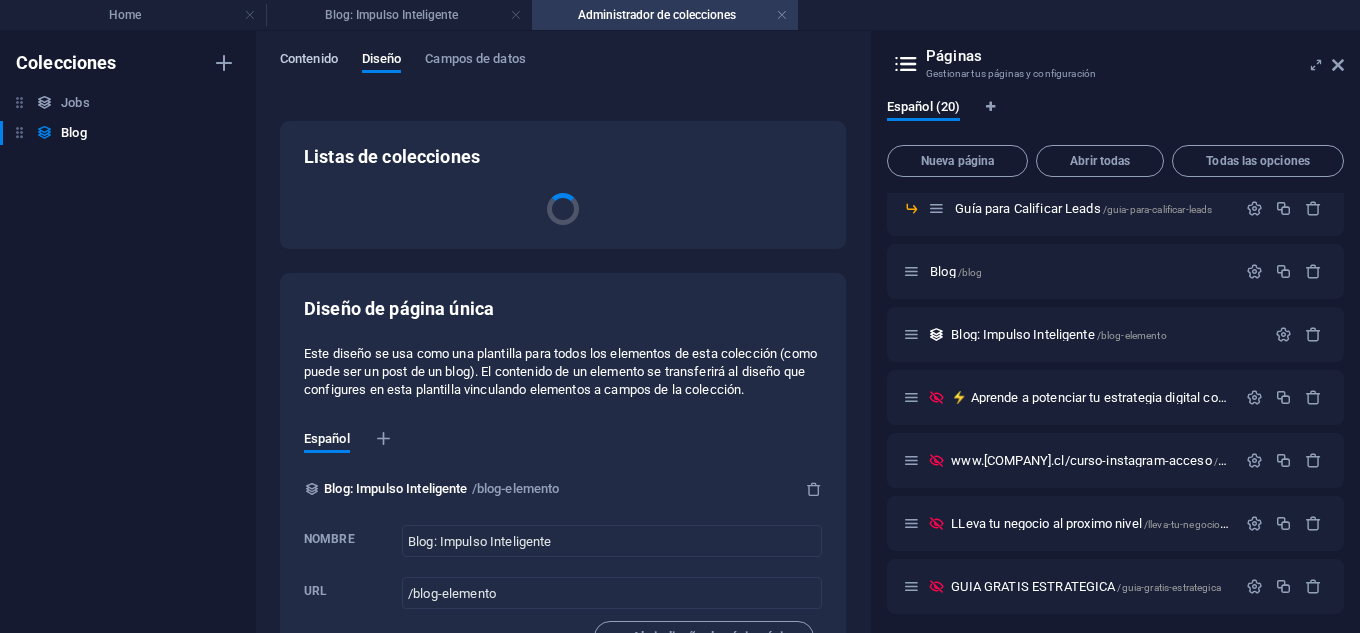click on "Contenido" at bounding box center (309, 61) 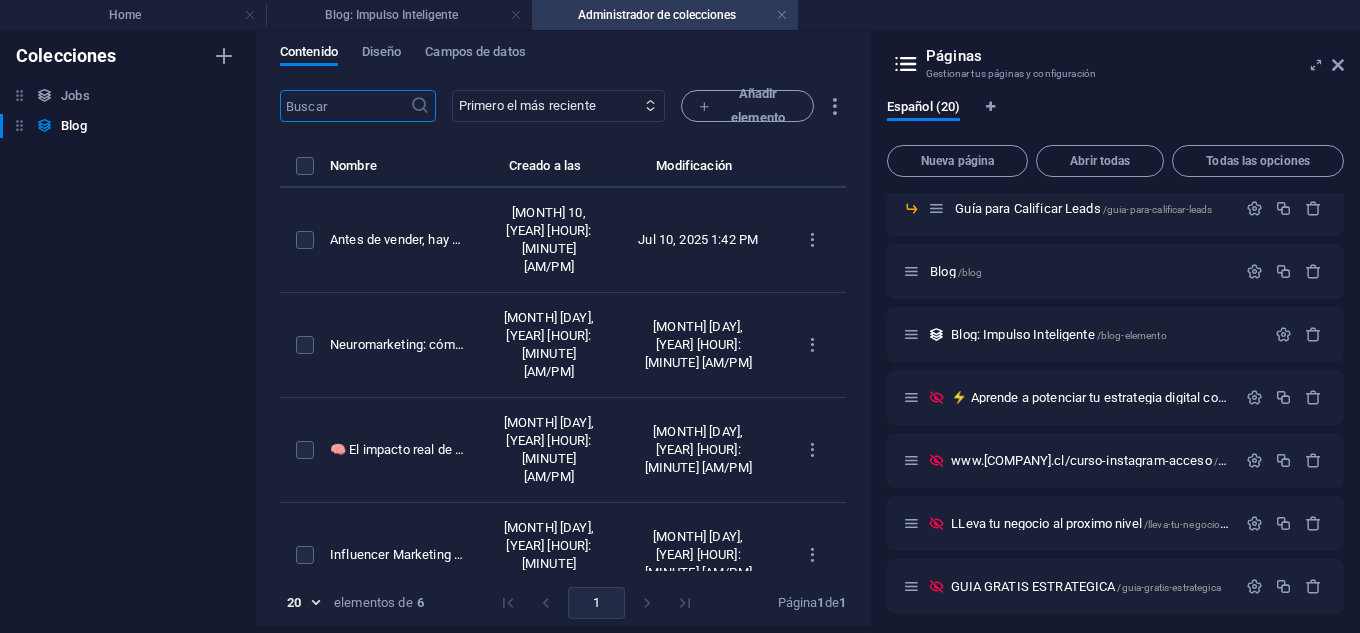 scroll, scrollTop: 9, scrollLeft: 0, axis: vertical 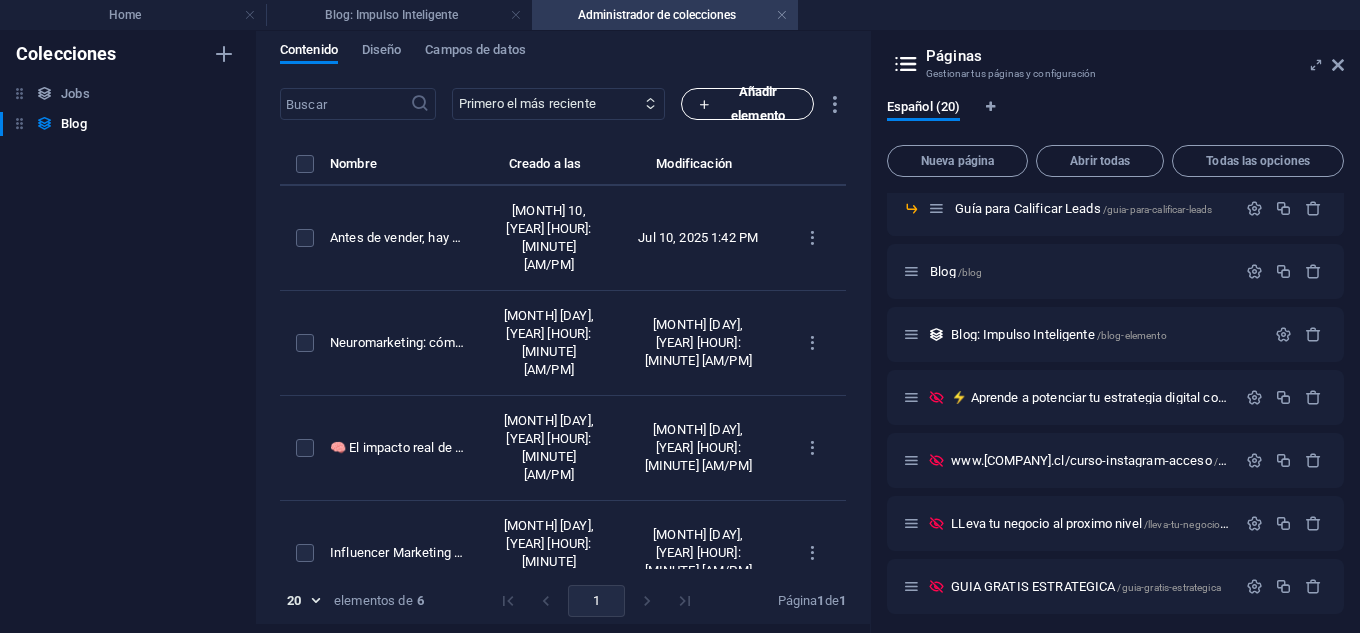 click on "Añadir elemento" at bounding box center (747, 104) 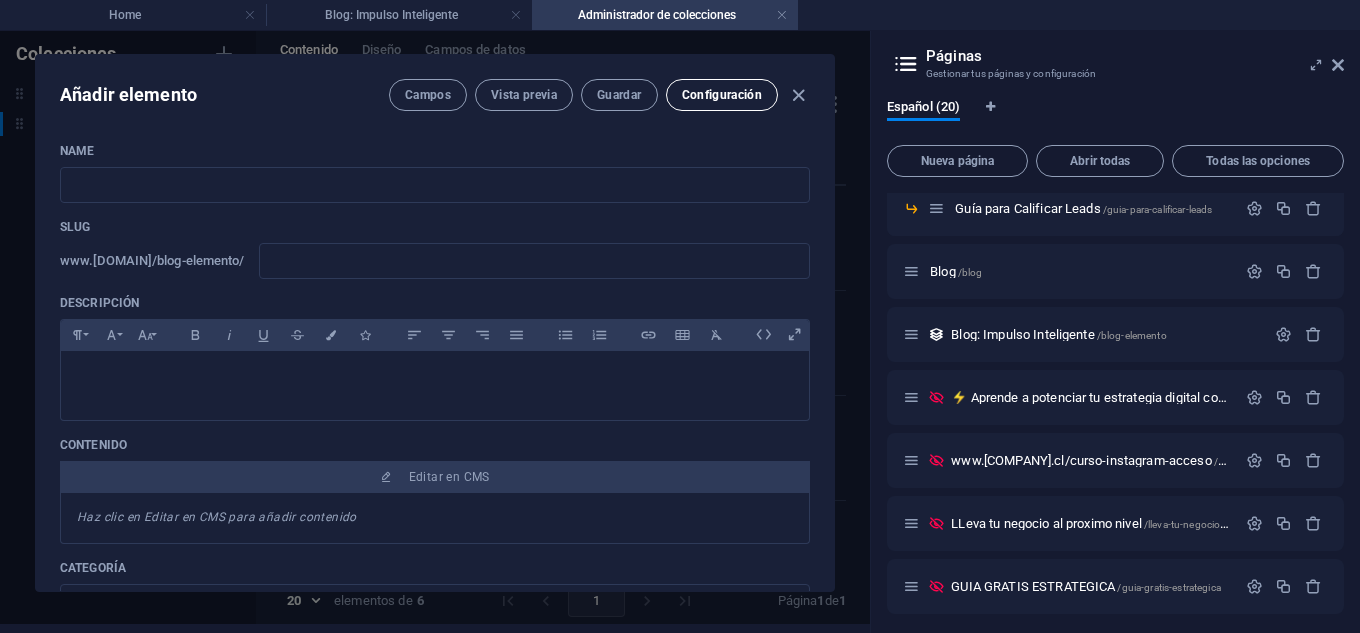 scroll, scrollTop: 0, scrollLeft: 0, axis: both 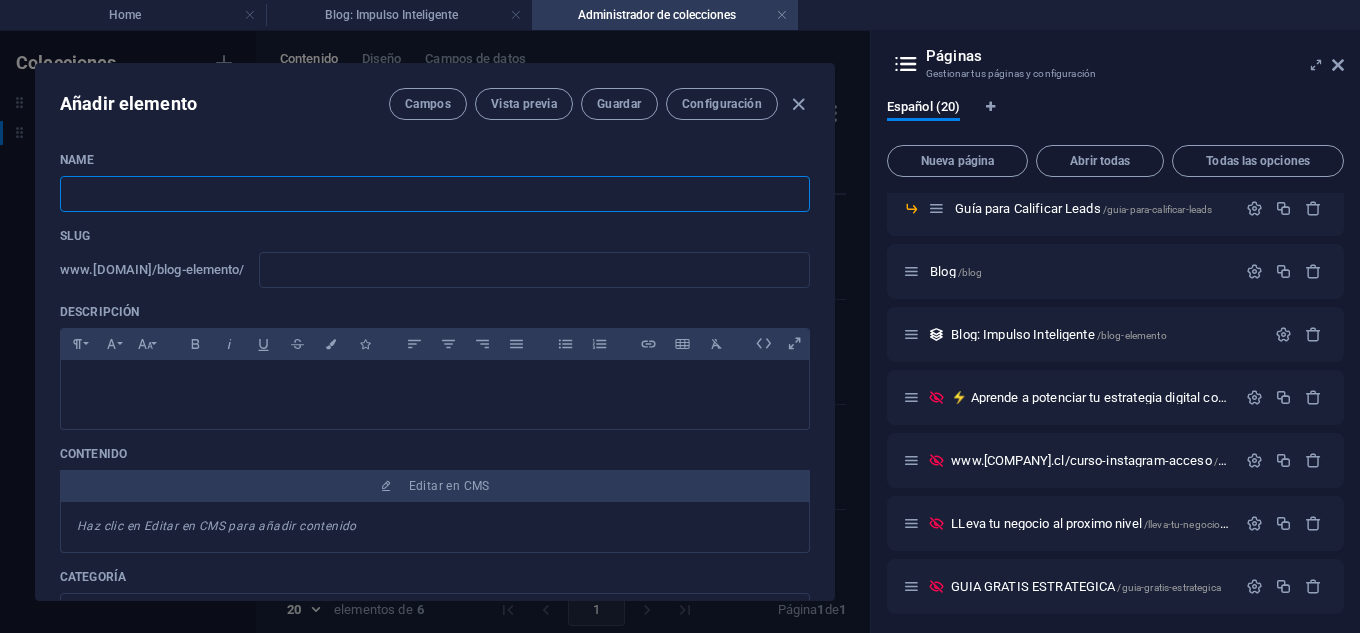 click at bounding box center [435, 194] 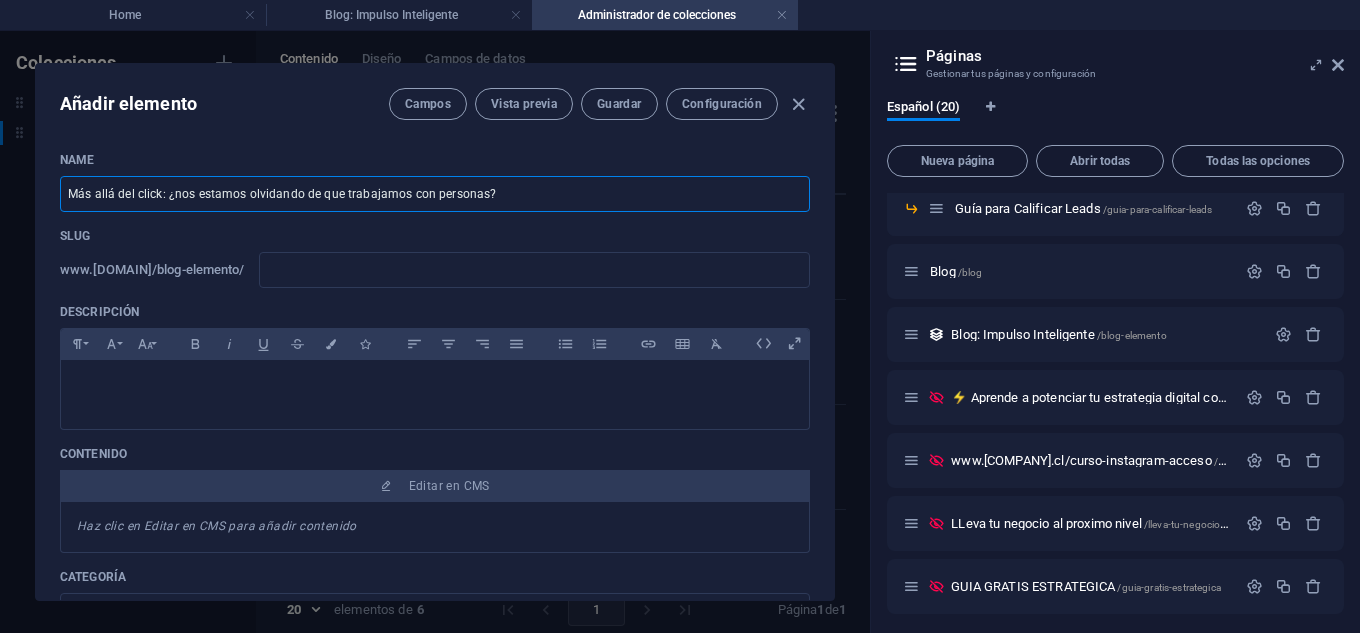 type on "mas-alla-del-click-nos-estamos-olvidando-de-que-trabajamos-con-personas" 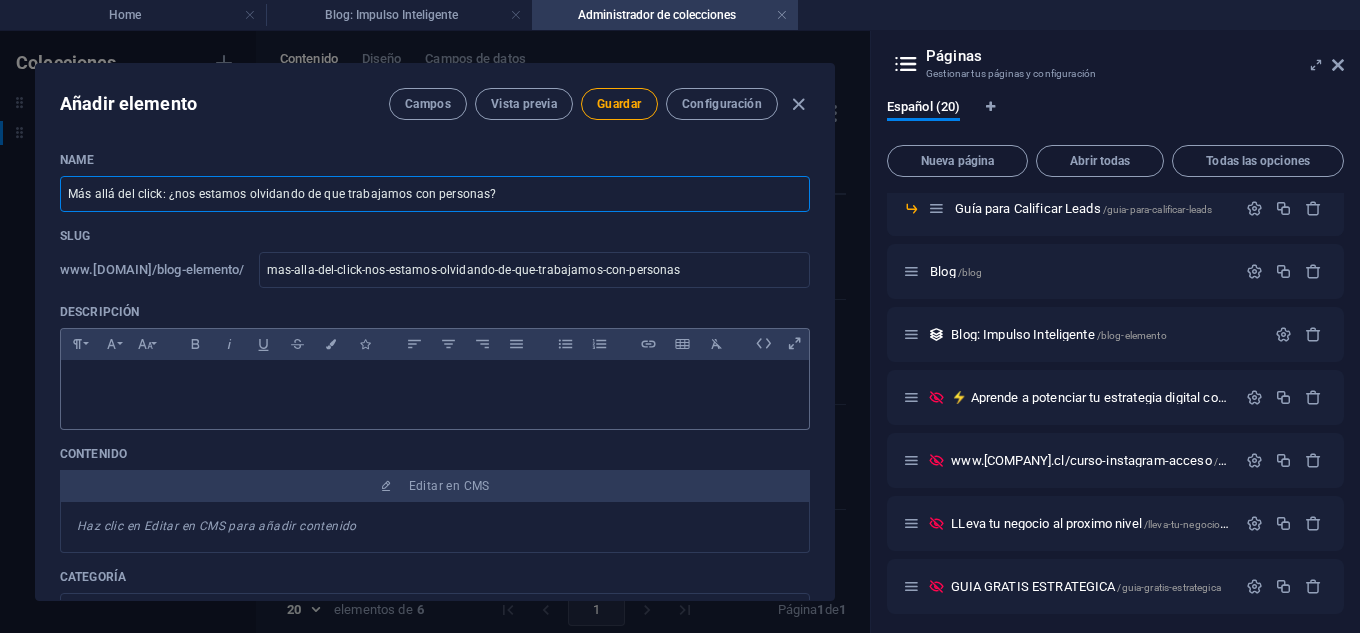 type on "Más allá del click: ¿nos estamos olvidando de que trabajamos con personas?" 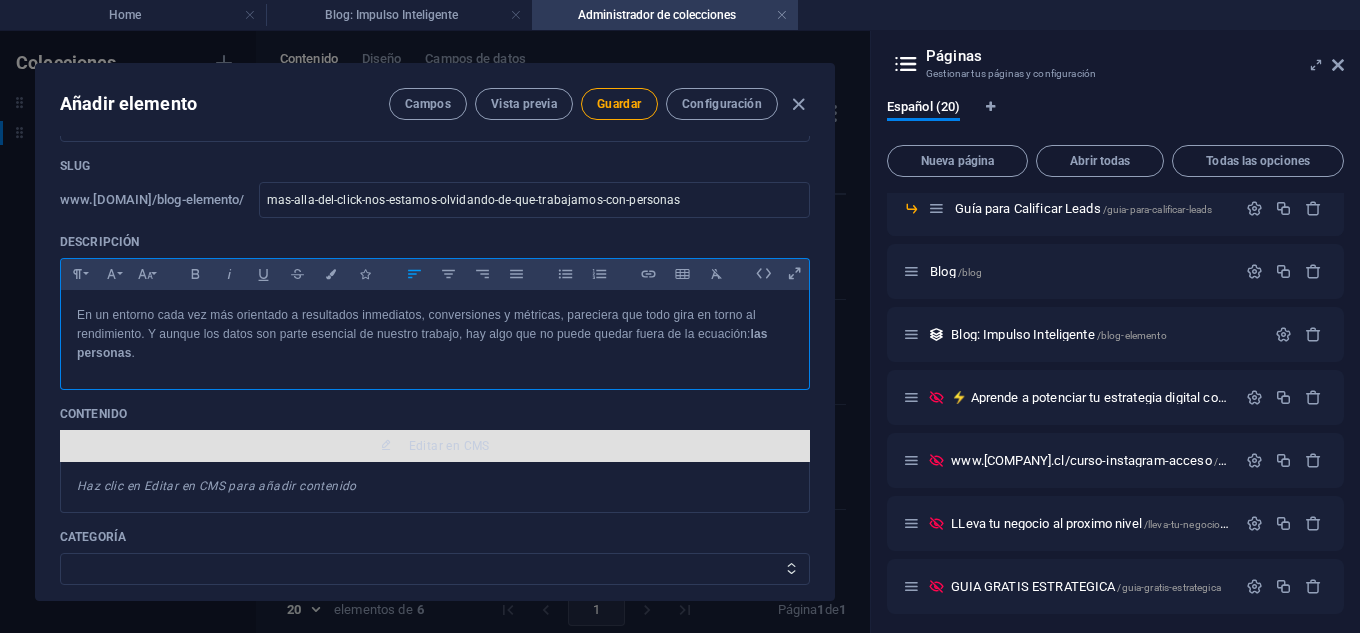 scroll, scrollTop: 100, scrollLeft: 0, axis: vertical 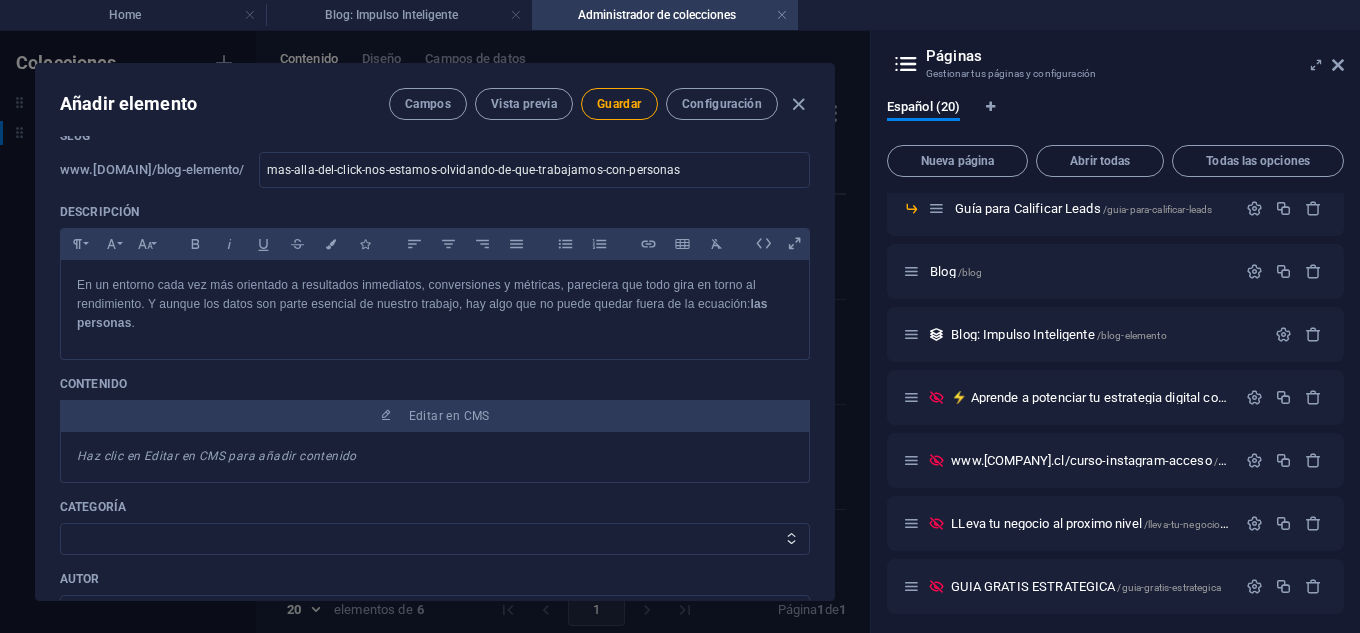 click on "Haz clic en Editar en CMS para añadir contenido" at bounding box center (217, 456) 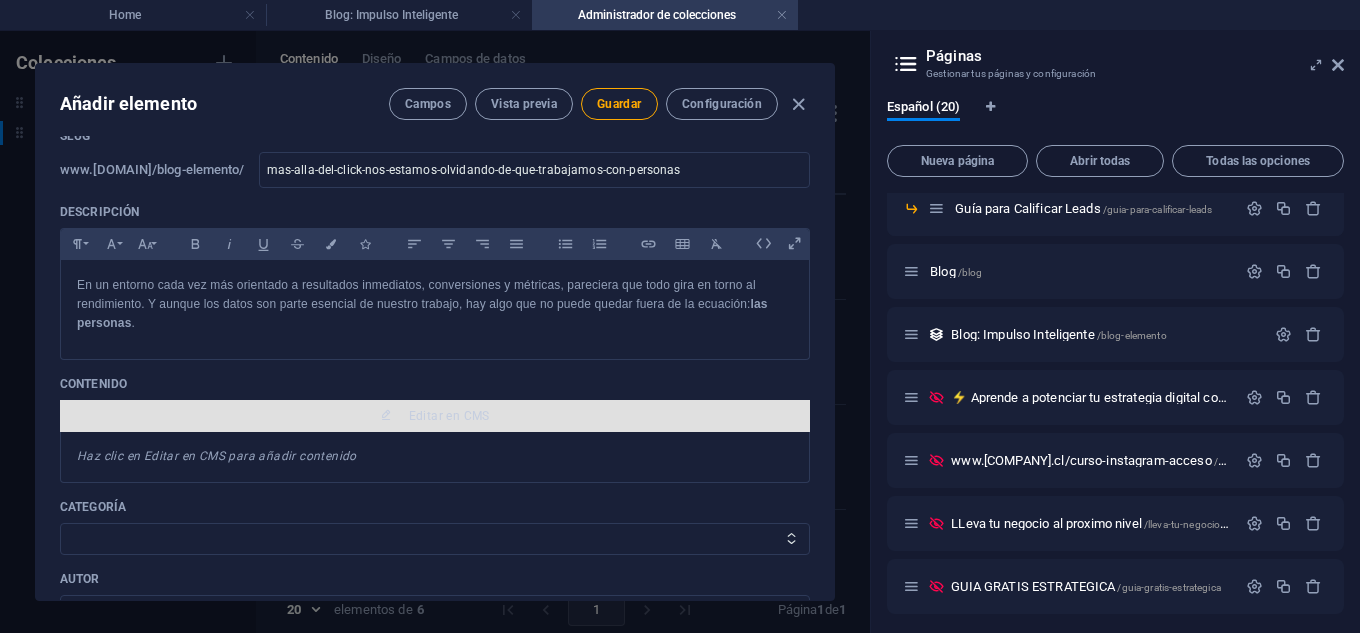 click on "Editar en CMS" at bounding box center [435, 416] 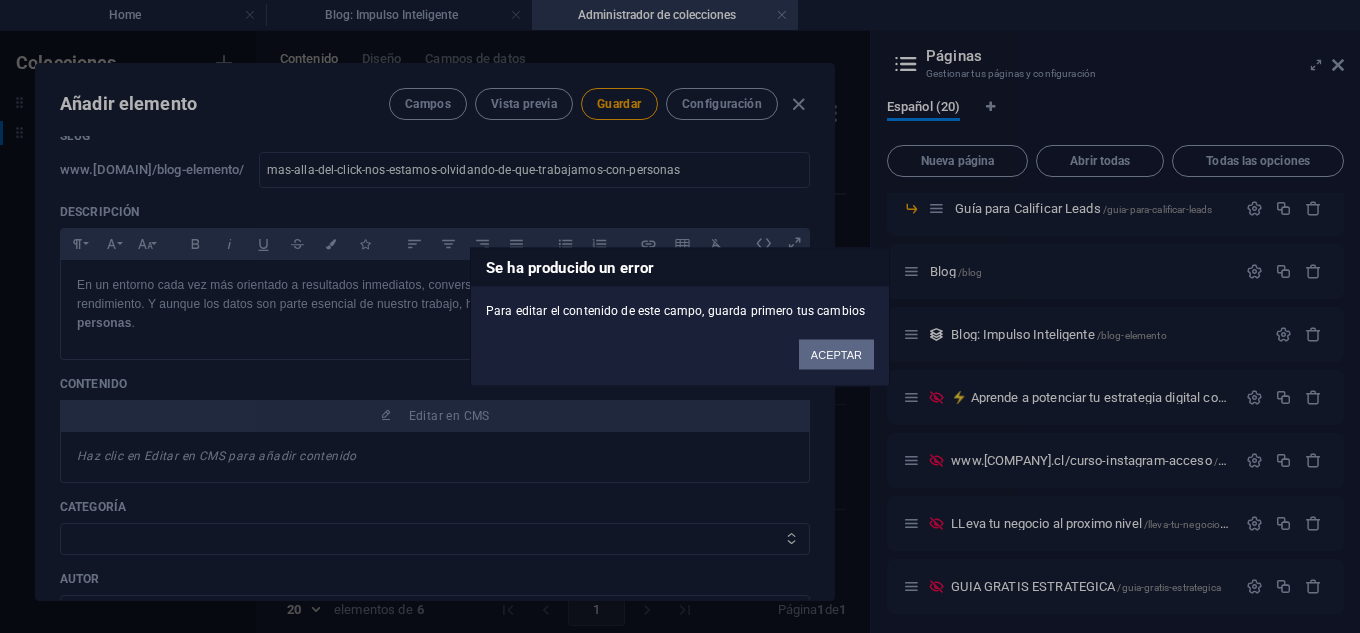click on "ACEPTAR" at bounding box center [836, 354] 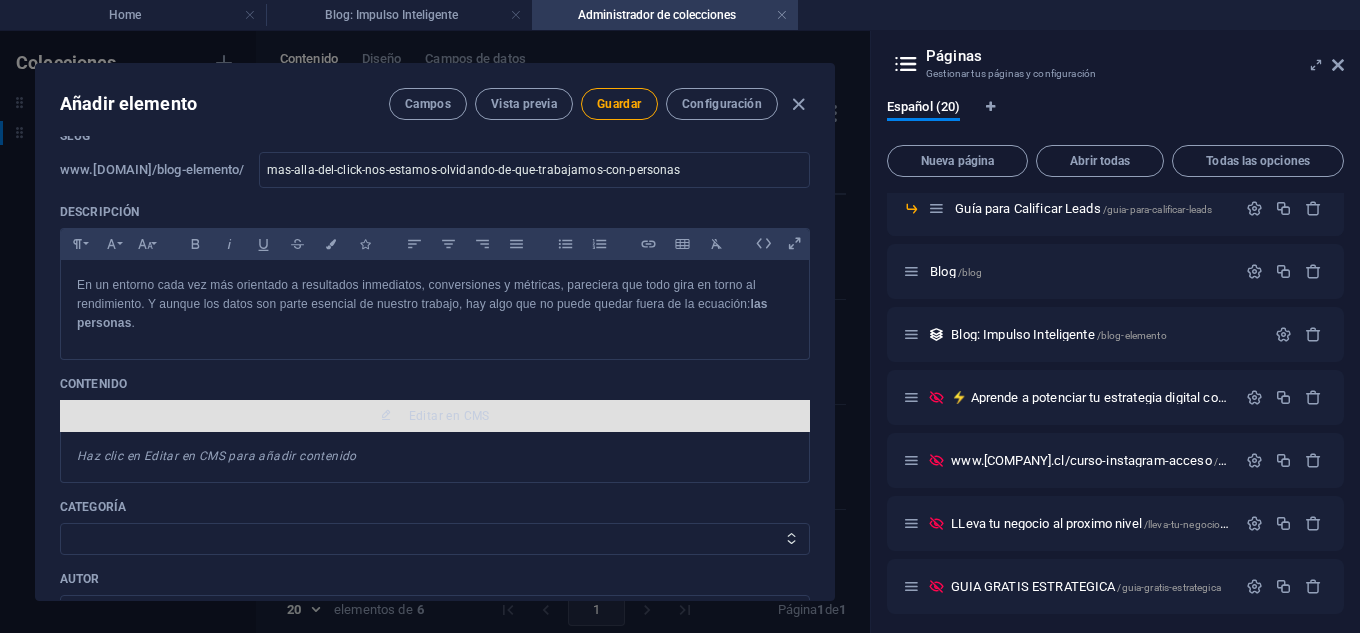 click on "Editar en CMS" at bounding box center (449, 416) 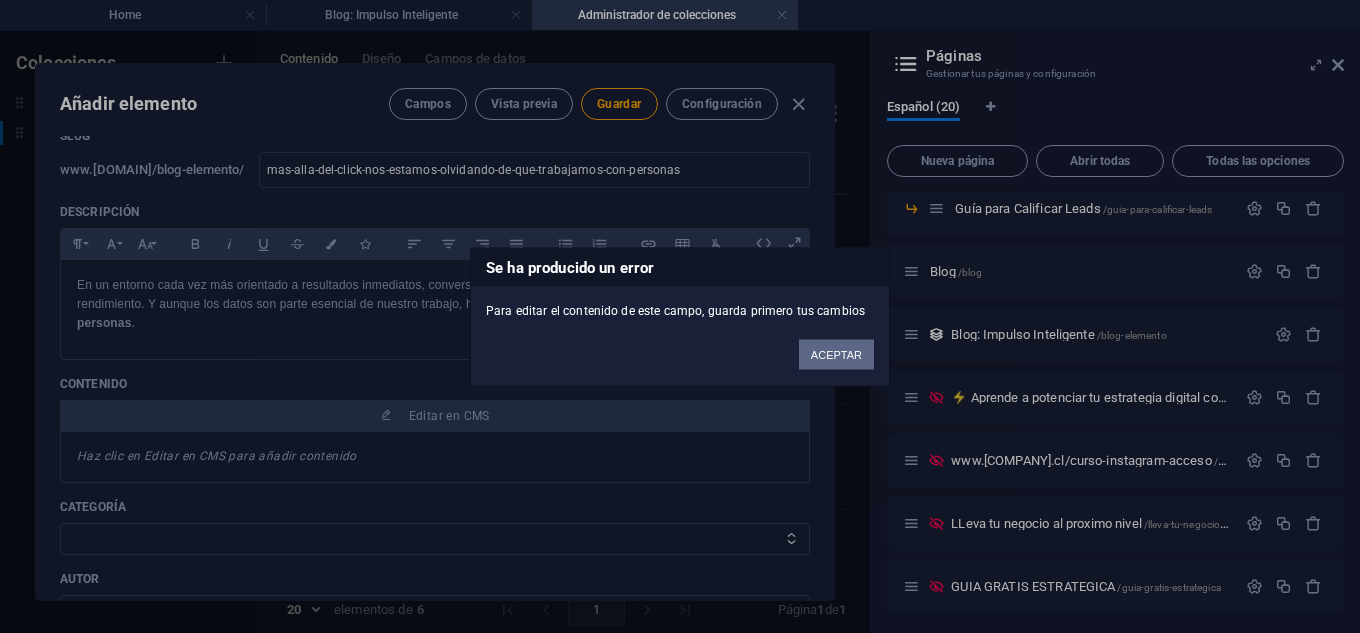 click on "ACEPTAR" at bounding box center (836, 354) 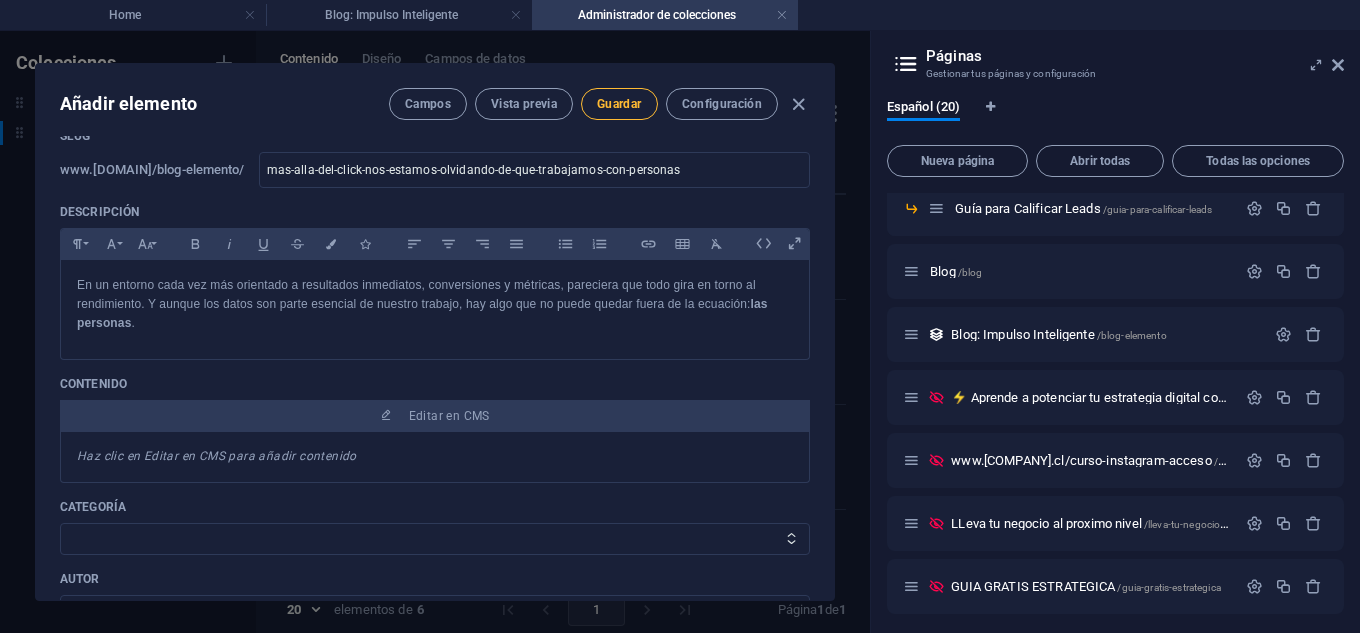 click on "Guardar" at bounding box center [619, 104] 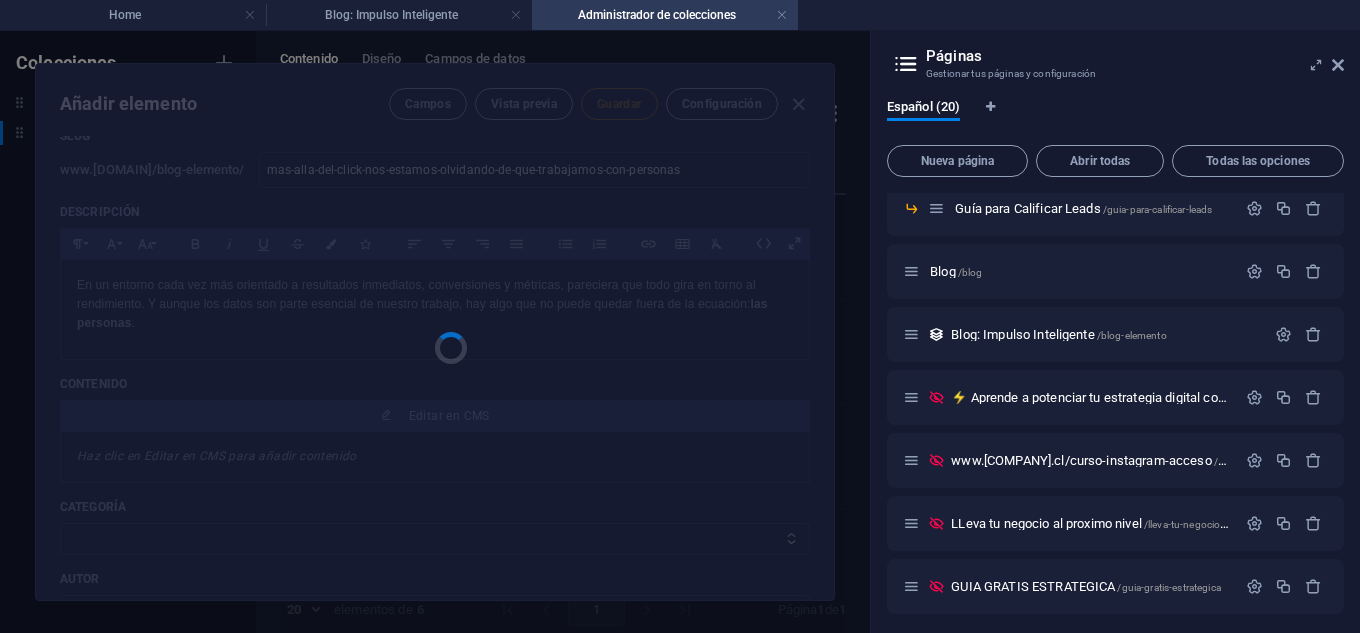 type on "mas-alla-del-click-nos-estamos-olvidando-de-que-trabajamos-con-personas" 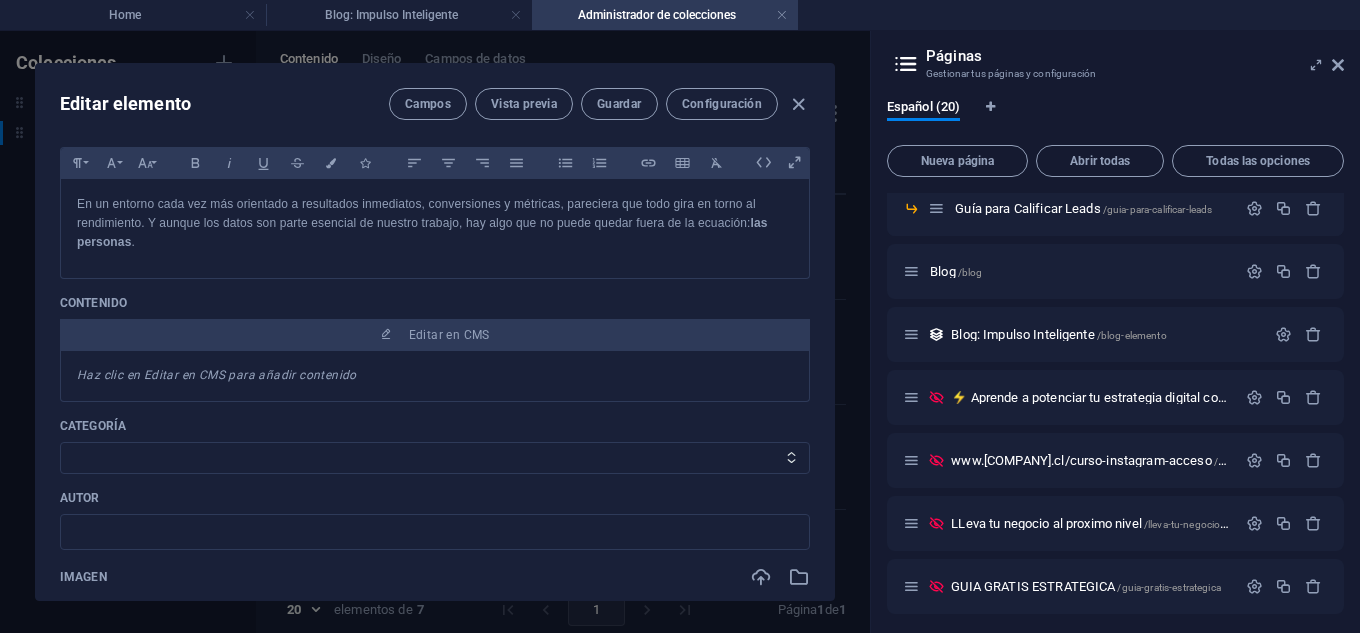 scroll, scrollTop: 200, scrollLeft: 0, axis: vertical 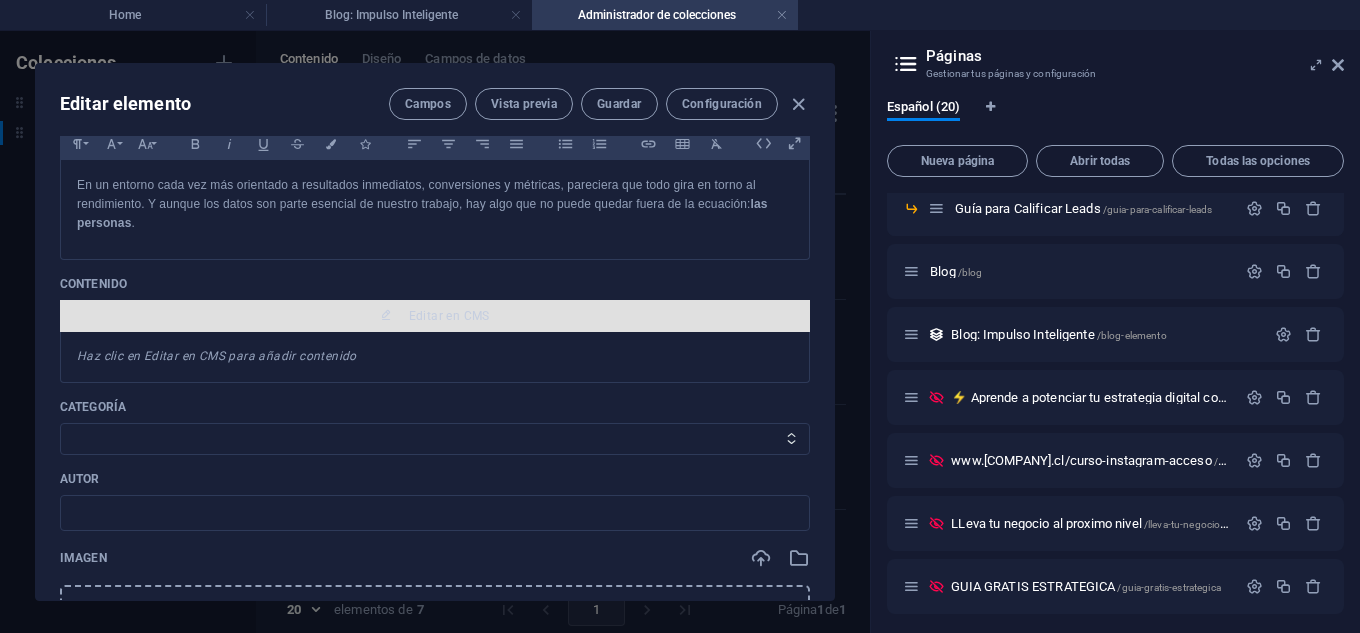 click on "Editar en CMS" at bounding box center (449, 316) 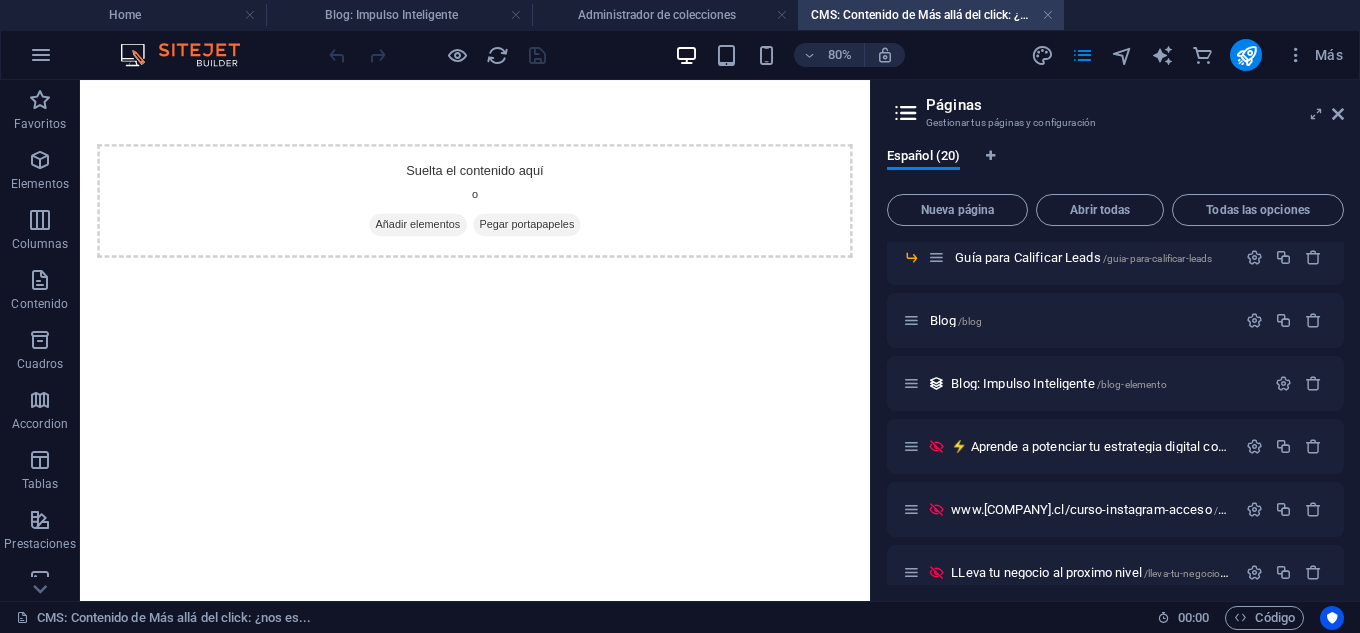 scroll, scrollTop: 0, scrollLeft: 0, axis: both 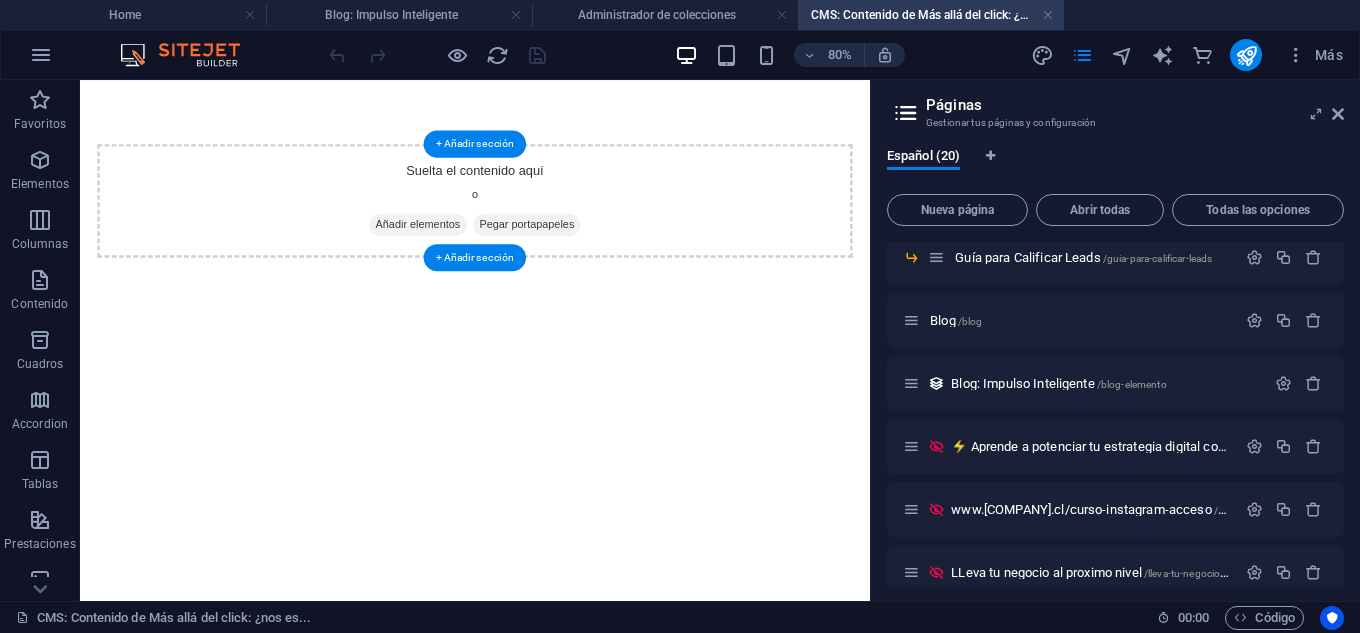 click on "Añadir elementos" at bounding box center (503, 261) 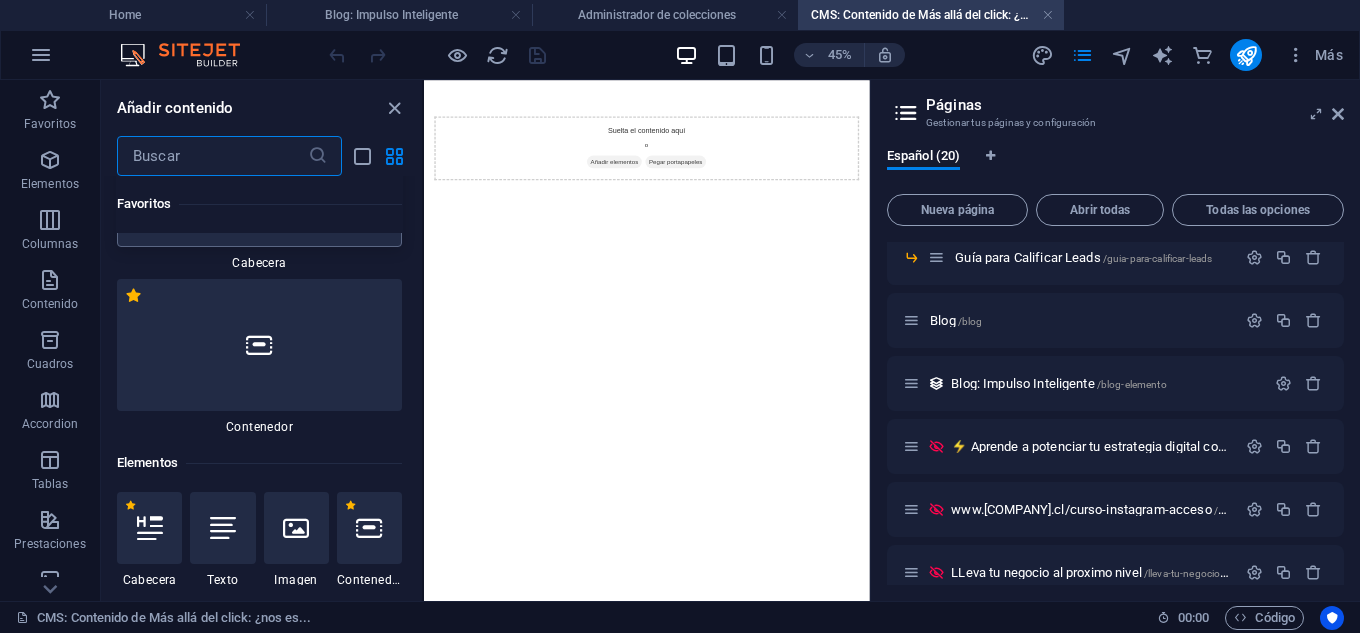 scroll, scrollTop: 200, scrollLeft: 0, axis: vertical 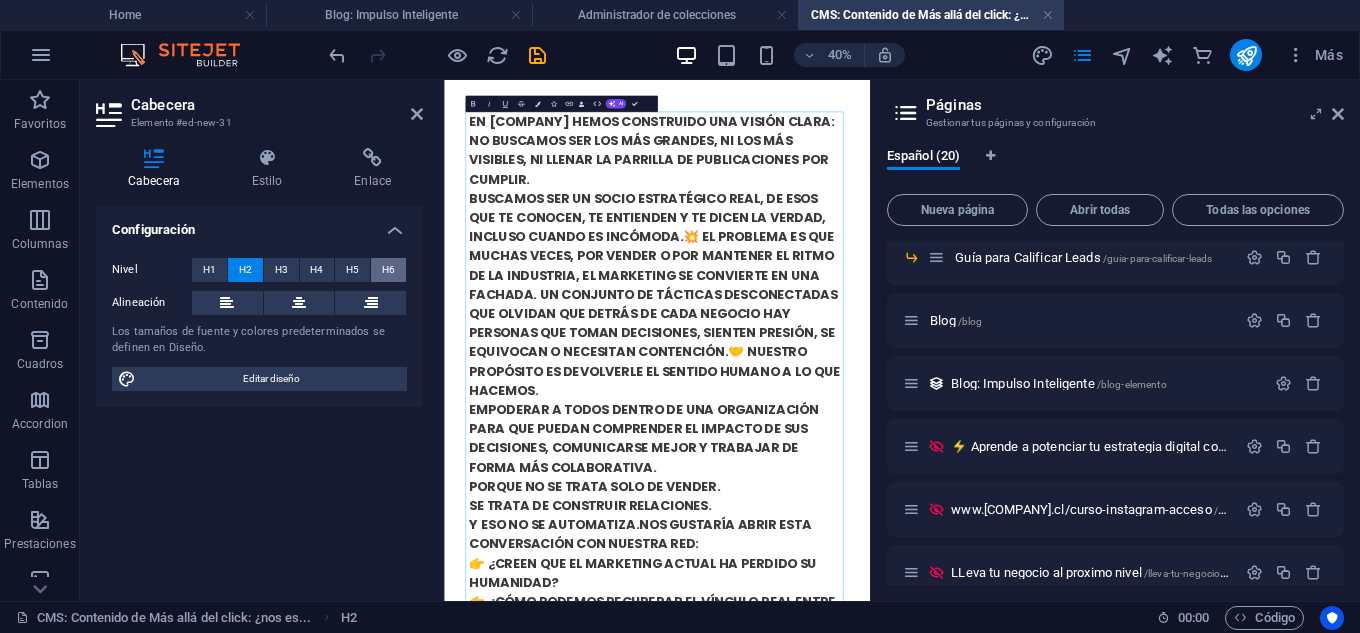 click on "H6" at bounding box center [388, 270] 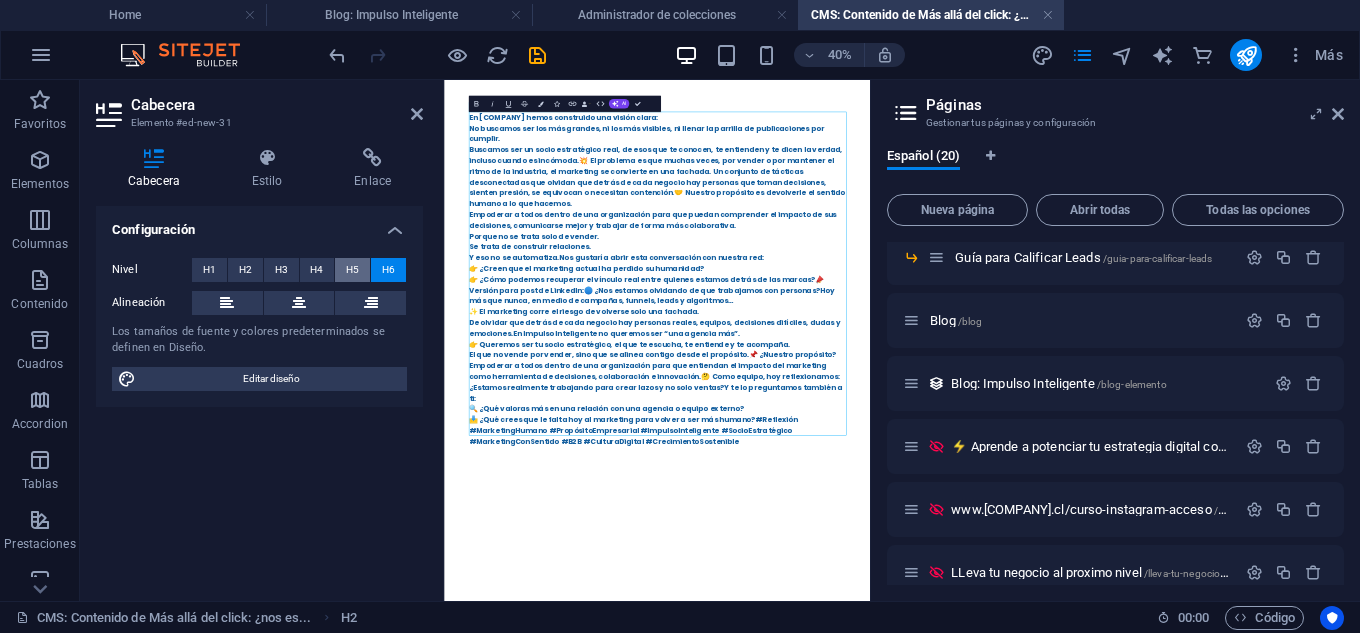 click on "H5" at bounding box center [352, 270] 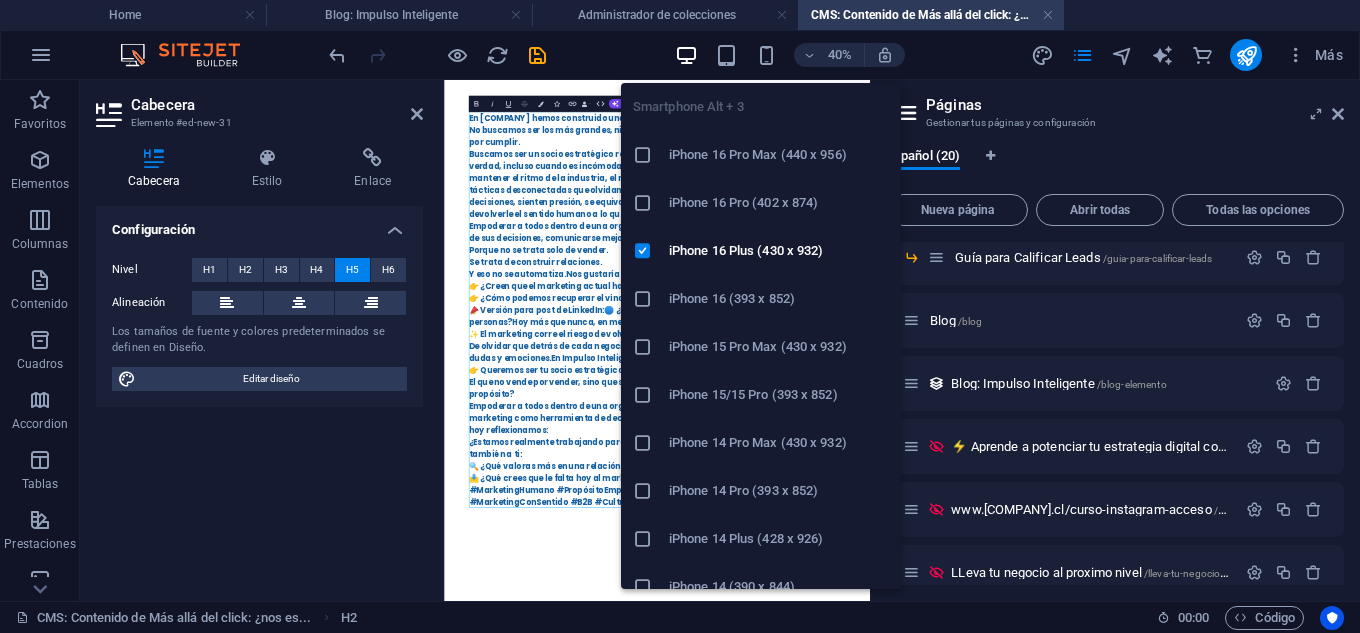 click at bounding box center [643, 155] 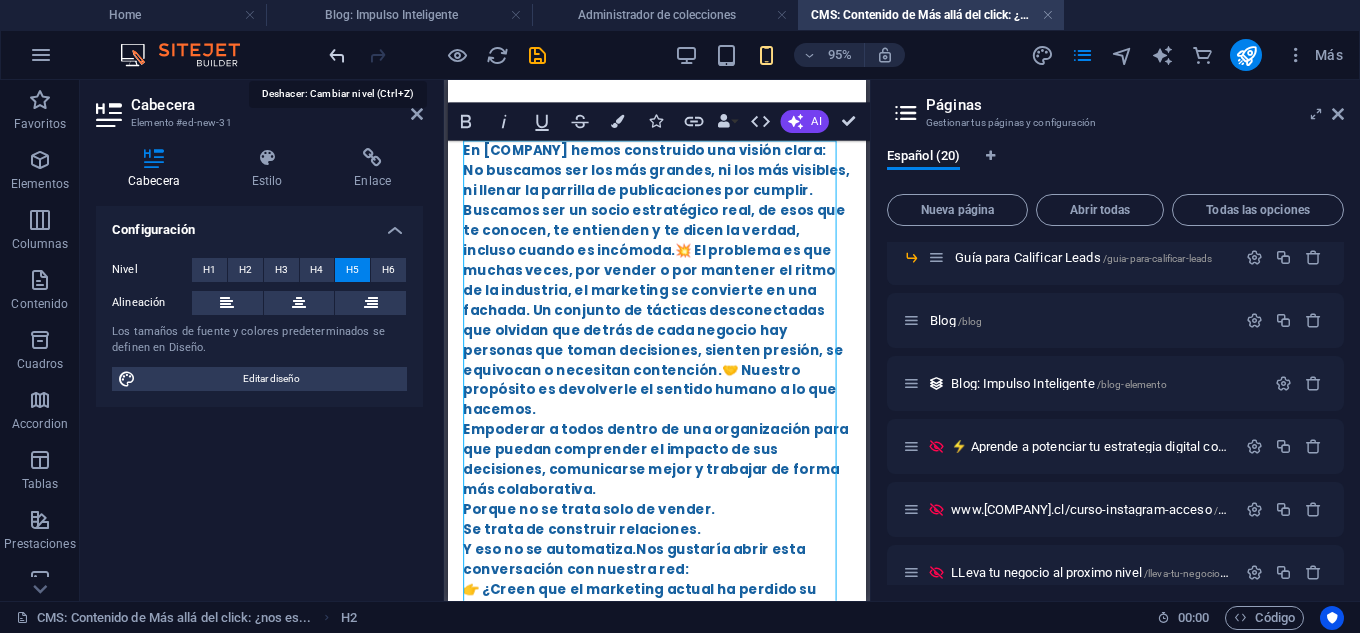 click at bounding box center (337, 55) 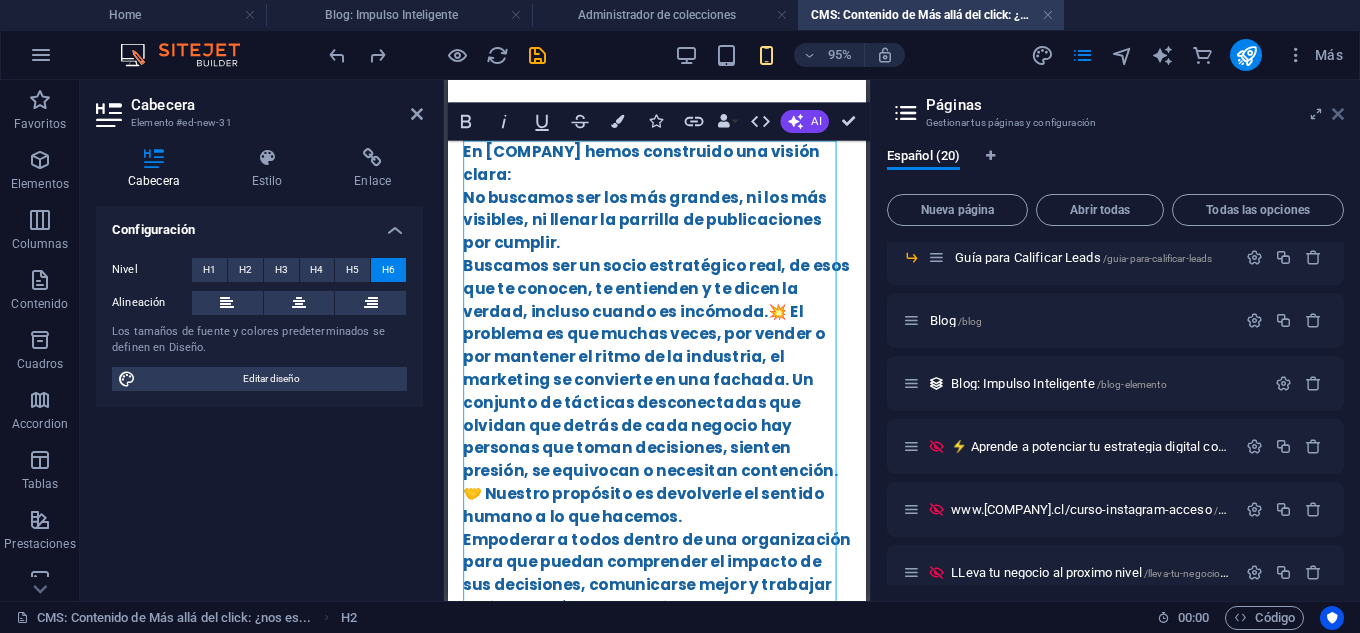 click at bounding box center (1338, 114) 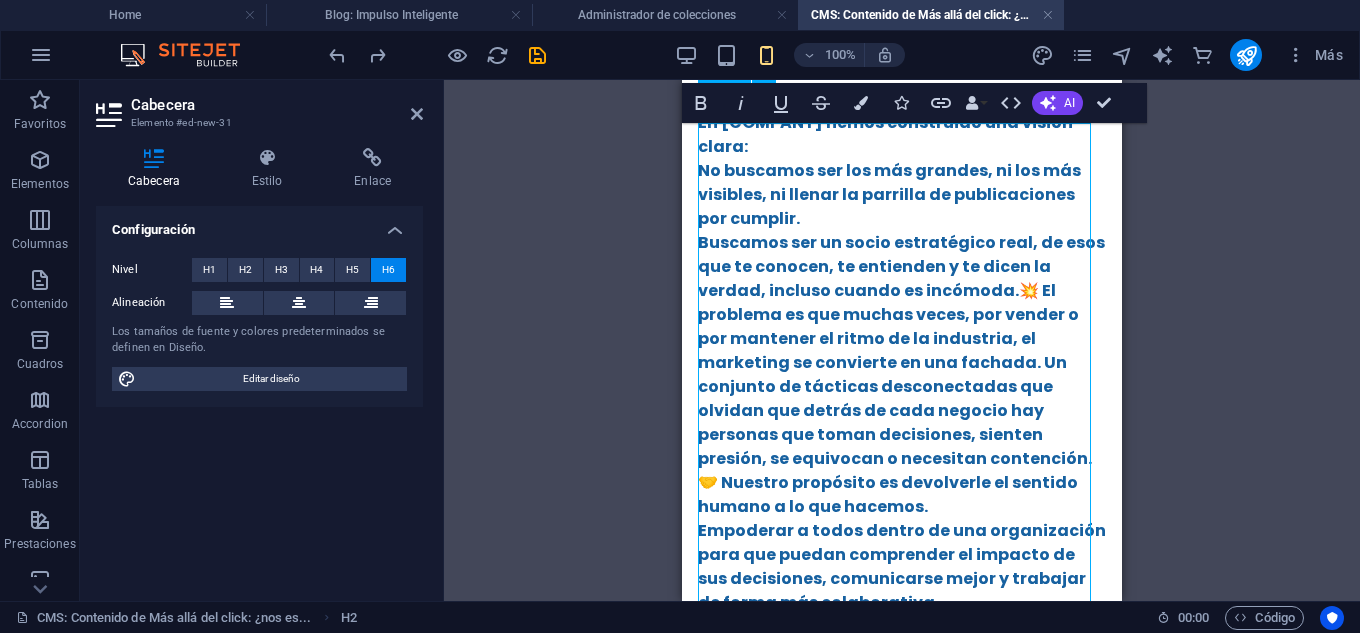 scroll, scrollTop: 0, scrollLeft: 0, axis: both 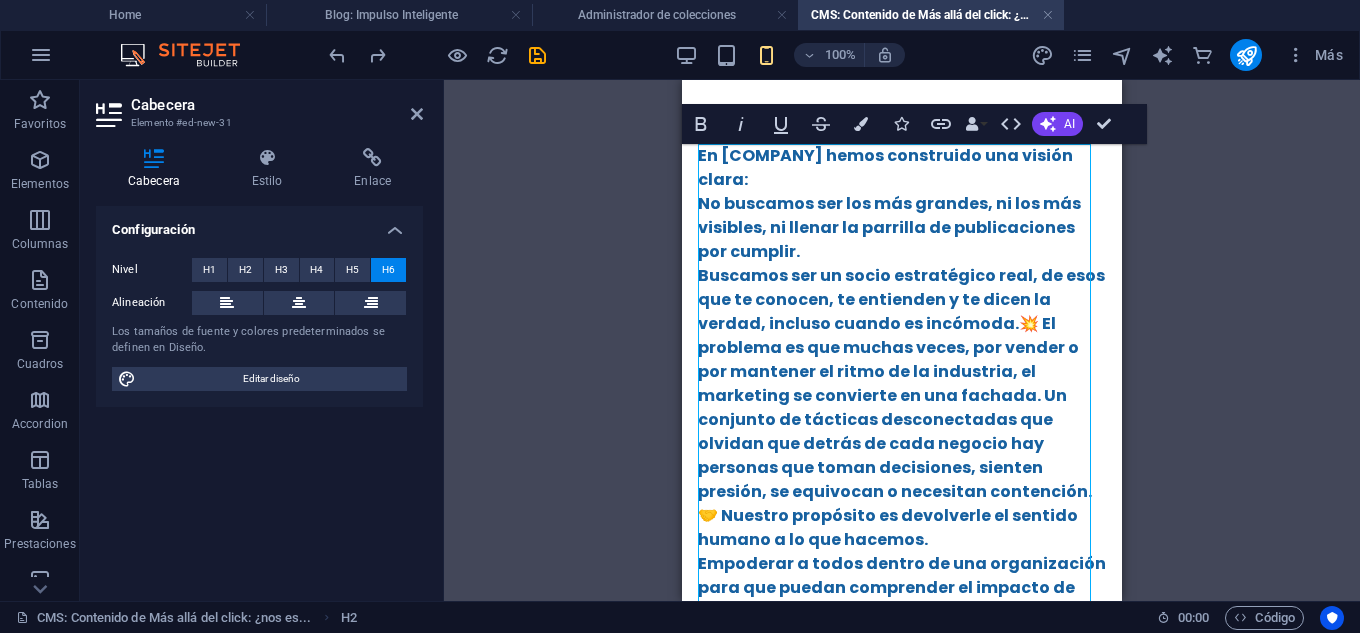 click on "En Impulso Inteligente hemos construido una visión clara: No buscamos ser los más grandes, ni los más visibles, ni llenar la parrilla de publicaciones por cumplir. Buscamos ser un socio estratégico real, de esos que te conocen, te entienden y te dicen la verdad, incluso cuando es incómoda.💥 El problema es que muchas veces, por vender o por mantener el ritmo de la industria, el marketing se convierte en una fachada. Un conjunto de tácticas desconectadas que olvidan que detrás de cada negocio hay personas que toman decisiones, sienten presión, se equivocan o necesitan contención.🤝 Nuestro propósito es devolverle el sentido humano a lo que hacemos. Empoderar a todos dentro de una organización para que puedan comprender el impacto de sus decisiones, comunicarse mejor y trabajar de forma más colaborativa. Porque no se trata solo de vender. Se trata de construir relaciones. Y eso no se automatiza.Nos gustaría abrir esta conversación con nuestra red:" at bounding box center (902, 864) 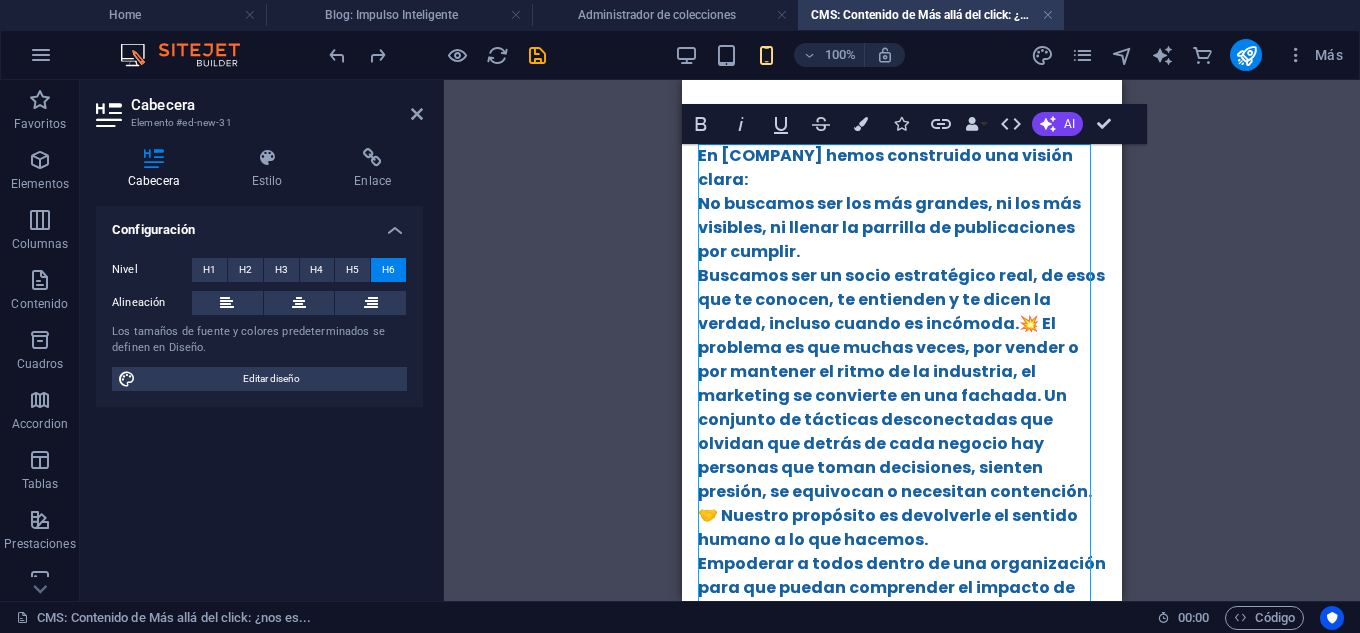 click on "En Impulso Inteligente hemos construido una visión clara: No buscamos ser los más grandes, ni los más visibles, ni llenar la parrilla de publicaciones por cumplir. Buscamos ser un socio estratégico real, de esos que te conocen, te entienden y te dicen la verdad, incluso cuando es incómoda.💥 El problema es que muchas veces, por vender o por mantener el ritmo de la industria, el marketing se convierte en una fachada. Un conjunto de tácticas desconectadas que olvidan que detrás de cada negocio hay personas que toman decisiones, sienten presión, se equivocan o necesitan contención.🤝 Nuestro propósito es devolverle el sentido humano a lo que hacemos. Empoderar a todos dentro de una organización para que puedan comprender el impacto de sus decisiones, comunicarse mejor y trabajar de forma más colaborativa. Porque no se trata solo de vender. Se trata de construir relaciones. Y eso no se automatiza.Nos gustaría abrir esta conversación con nuestra red:" at bounding box center (902, 864) 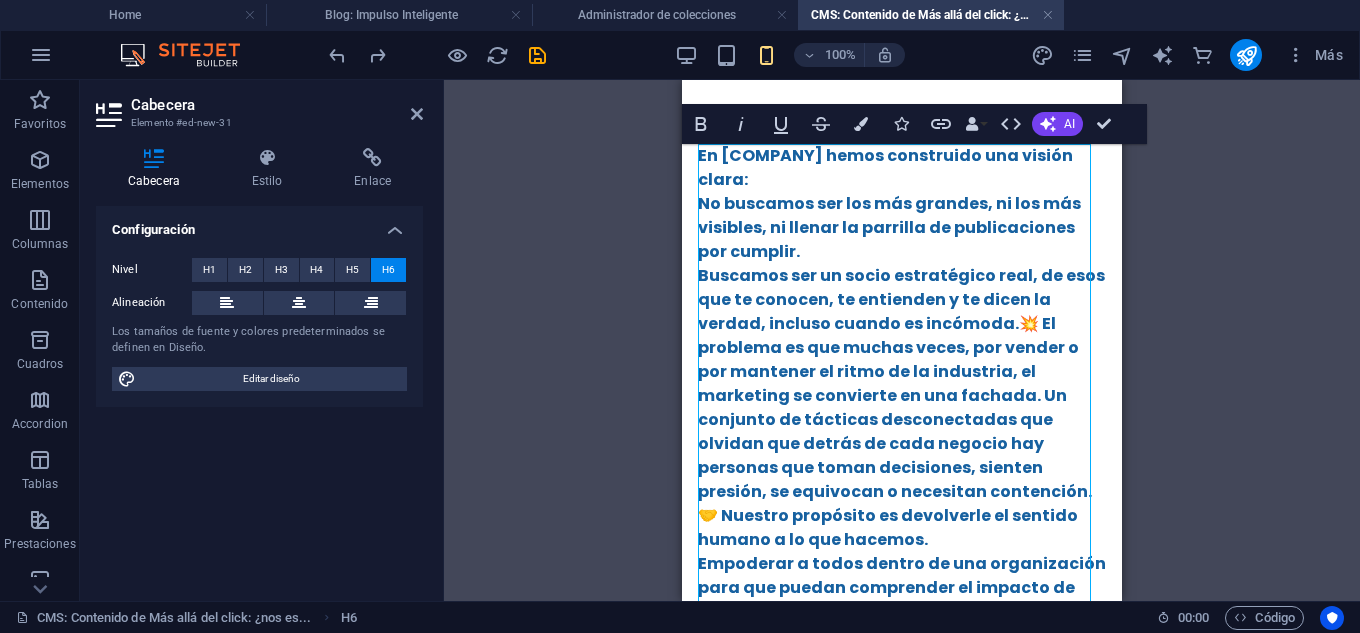 click on "100% Más" at bounding box center (680, 55) 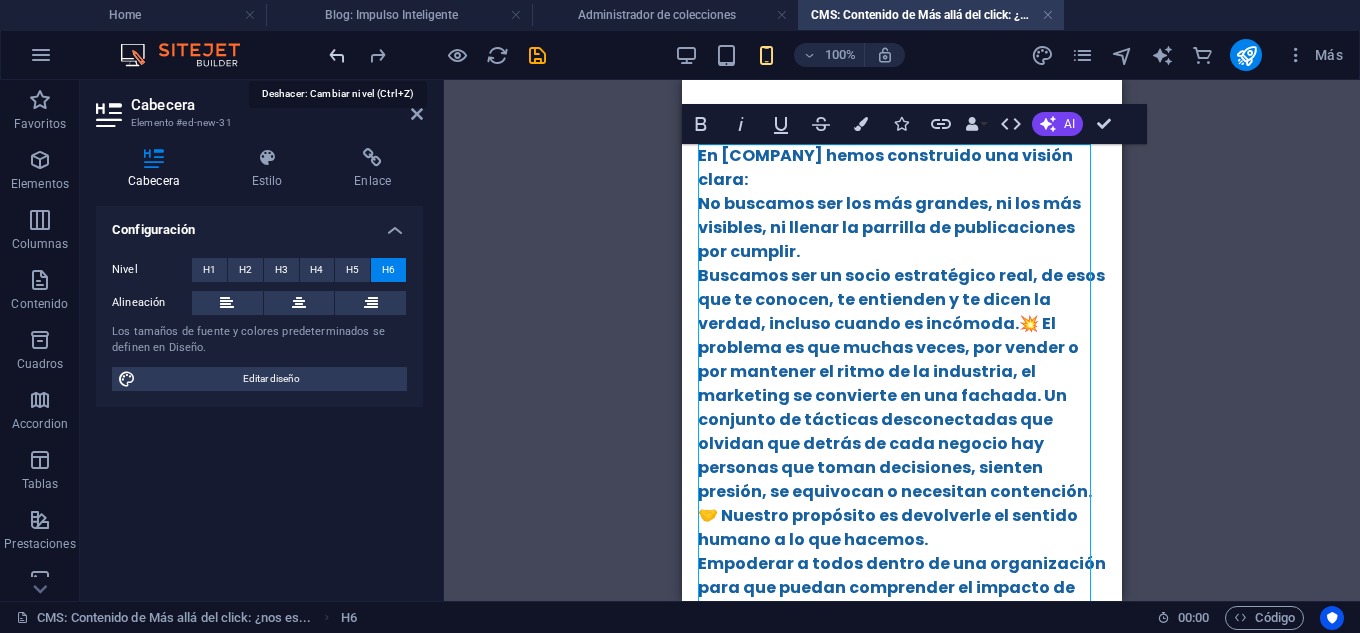 click at bounding box center [337, 55] 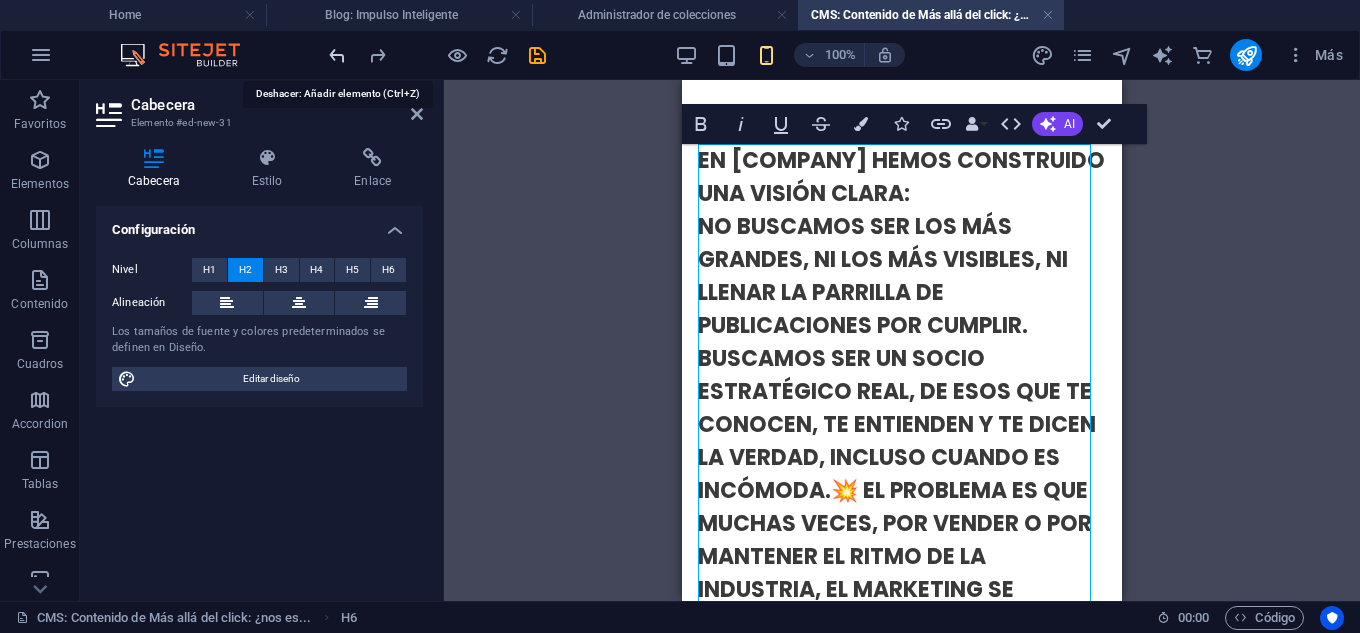 click at bounding box center (337, 55) 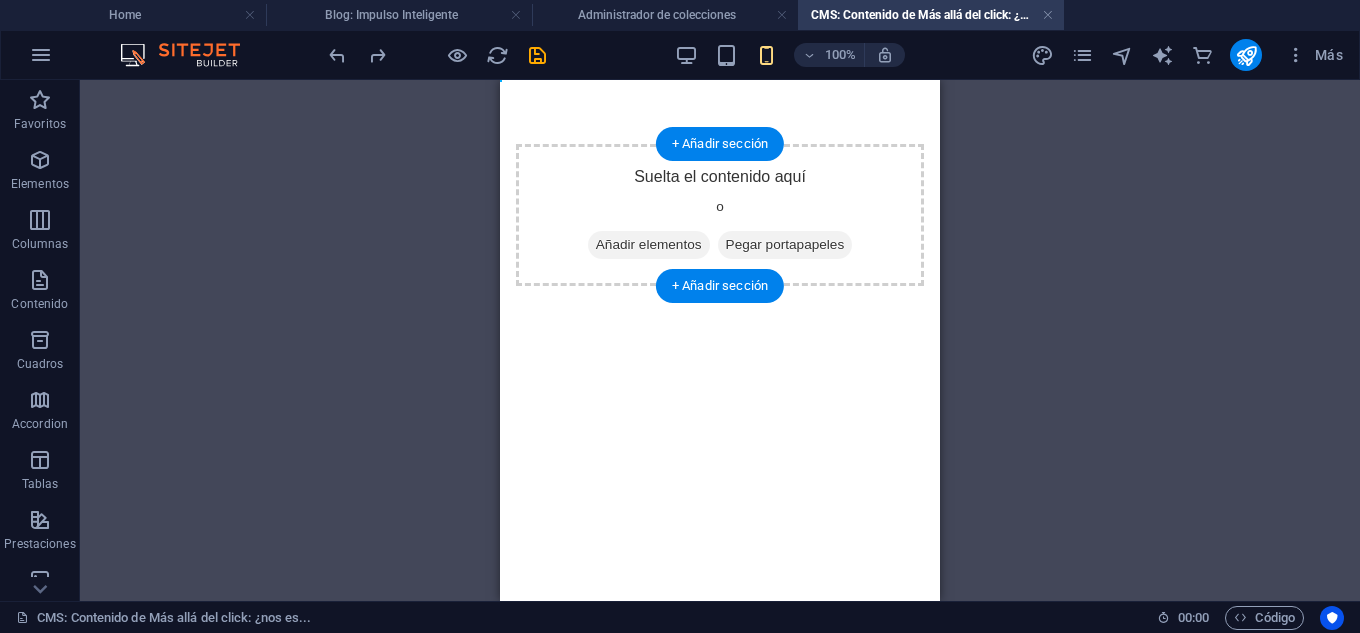 click on "Añadir elementos" at bounding box center [649, 245] 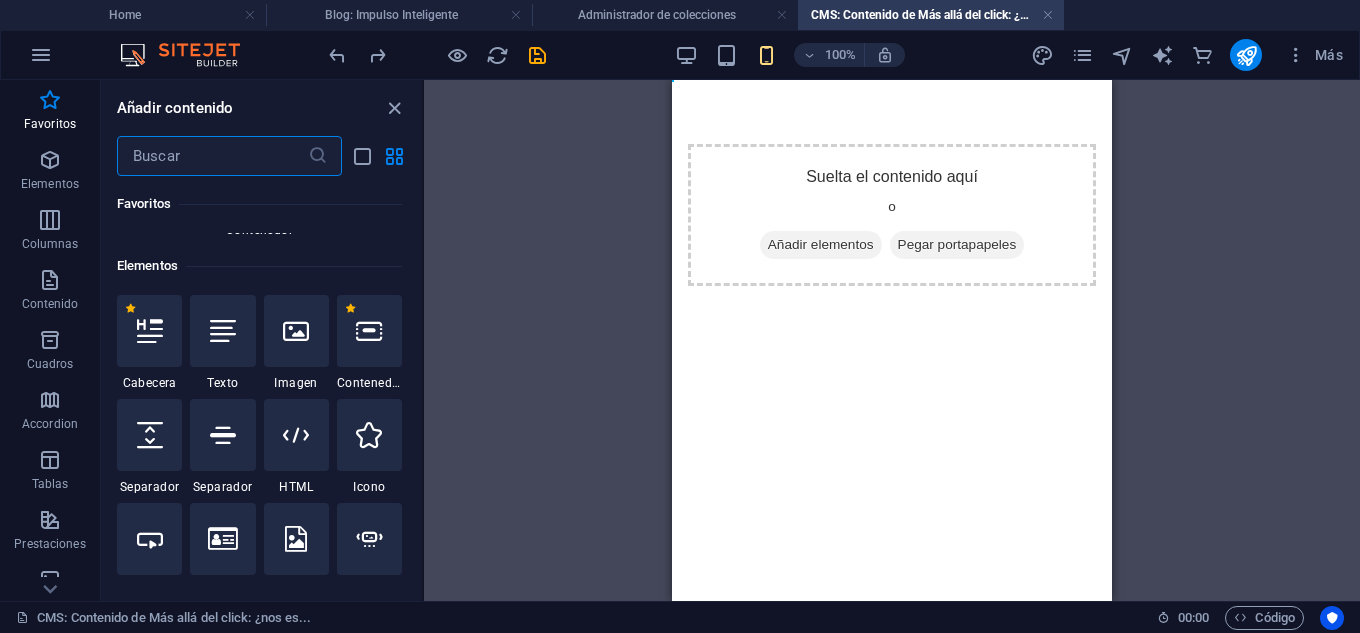scroll, scrollTop: 300, scrollLeft: 0, axis: vertical 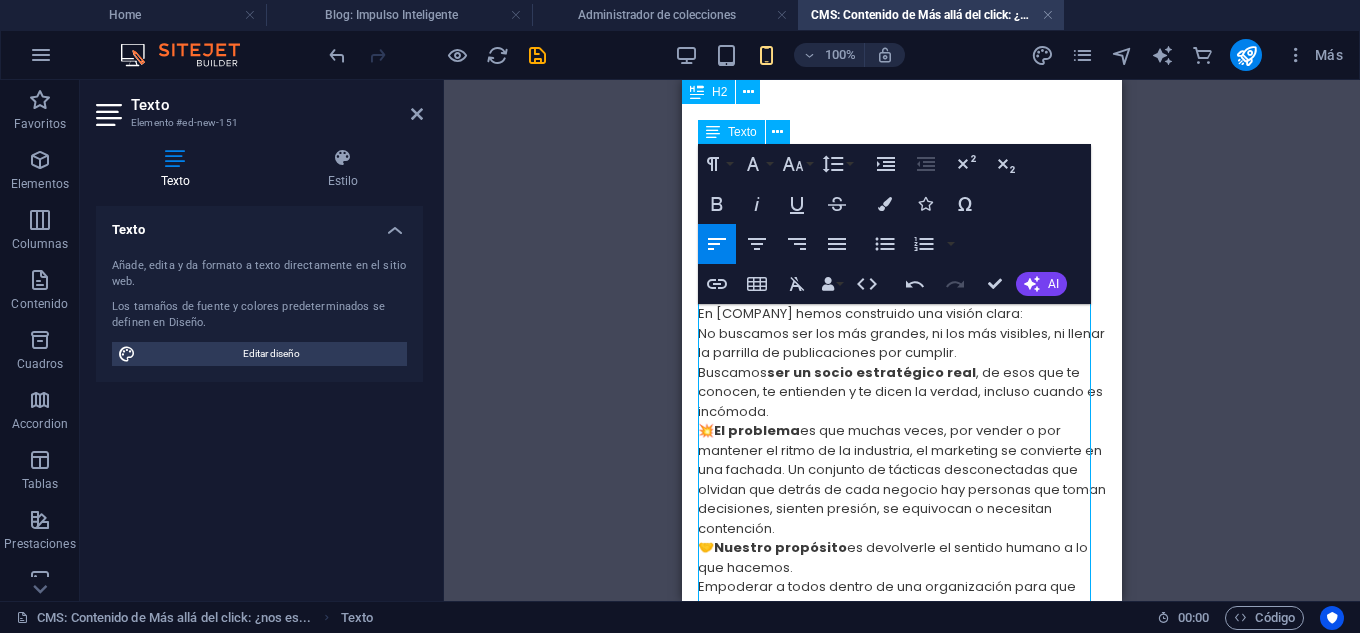 click on "En [COMPANY] hemos construido una visión clara: No buscamos ser los más grandes, ni los más visibles, ni llenar la parrilla de publicaciones por cumplir. Buscamos  ser un socio estratégico real  , de esos que te conocen, te entienden y te dicen la verdad, incluso cuando es incómoda. ✨  El problema  es que muchas veces, por vender o por mantener el ritmo de la industria, el marketing se convierte en una fachada. Un conjunto de tácticas desconectadas que olvidan que detrás de cada negocio hay personas que toman decisiones, sienten presión, se equivocan o necesitan contención. ✠  Nuestro propósito  es devolverle el sentido humano a lo que hacemos. Empoderar a todos dentro de una organización para que puedan  comprender el impacto  de sus decisiones,  comunicarse mejor  y trabajar de forma más colaborativa. Porque no se trata solo de vender. Se trata de construir relaciones. Y eso no se automatiza. Nos gustaría abrir esta conversación con nuestra red:
💙  👉 Queremos ser" at bounding box center [902, 759] 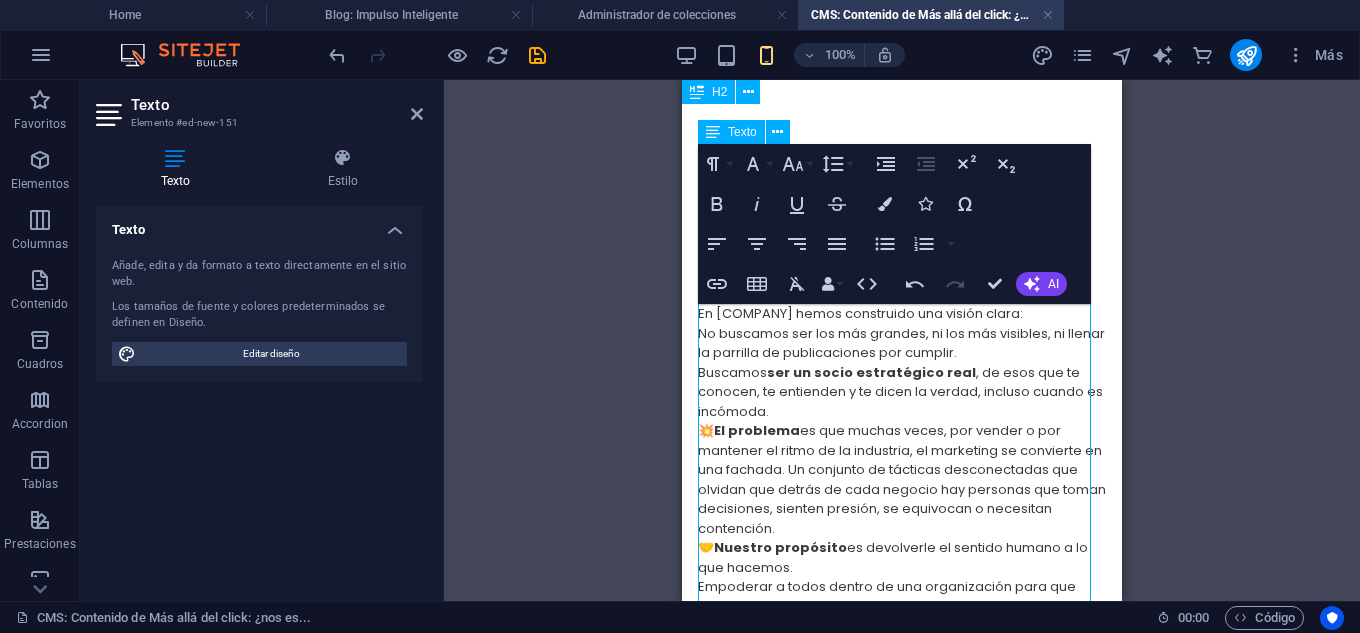 click on "En [COMPANY] hemos construido una visión clara: No buscamos ser los más grandes, ni los más visibles, ni llenar la parrilla de publicaciones por cumplir. Buscamos  ser un socio estratégico real  , de esos que te conocen, te entienden y te dicen la verdad, incluso cuando es incómoda. ✨  El problema  es que muchas veces, por vender o por mantener el ritmo de la industria, el marketing se convierte en una fachada. Un conjunto de tácticas desconectadas que olvidan que detrás de cada negocio hay personas que toman decisiones, sienten presión, se equivocan o necesitan contención. ✠  Nuestro propósito  es devolverle el sentido humano a lo que hacemos. Empoderar a todos dentro de una organización para que puedan  comprender el impacto  de sus decisiones,  comunicarse mejor  y trabajar de forma más colaborativa. Porque no se trata solo de vender. Se trata de construir relaciones. Y eso no se automatiza. Nos gustaría abrir esta conversación con nuestra red:
💙  👉 Queremos ser" at bounding box center [902, 759] 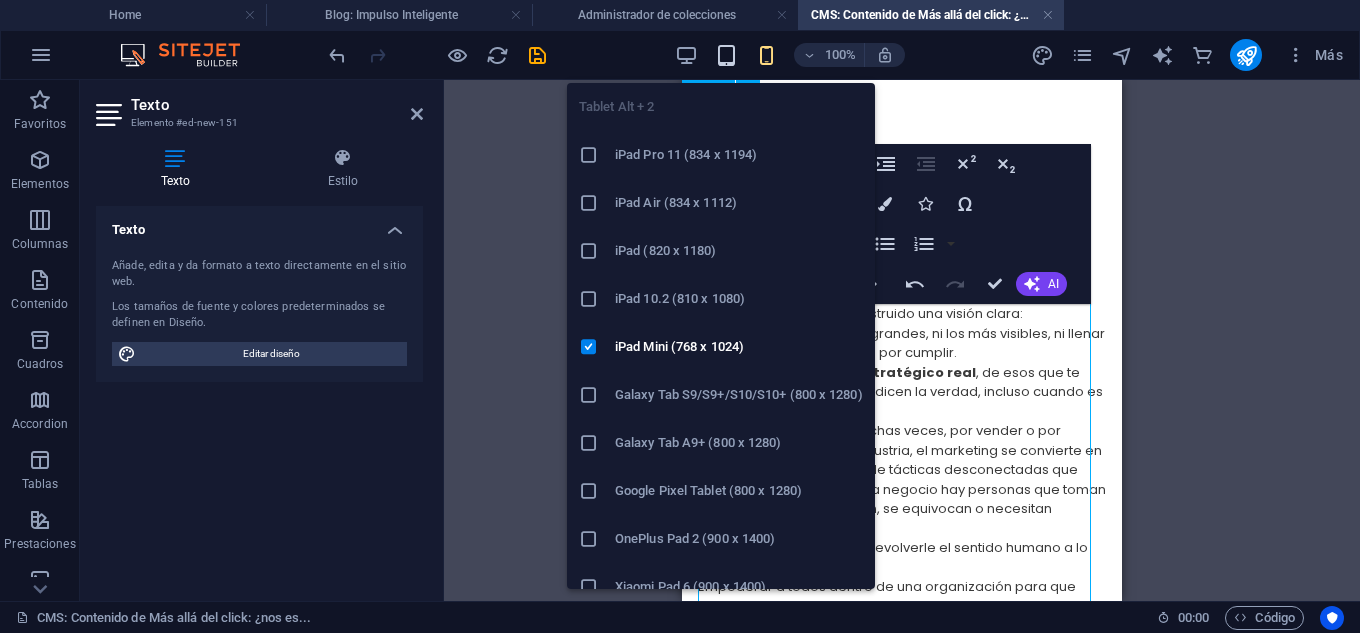 click at bounding box center [726, 55] 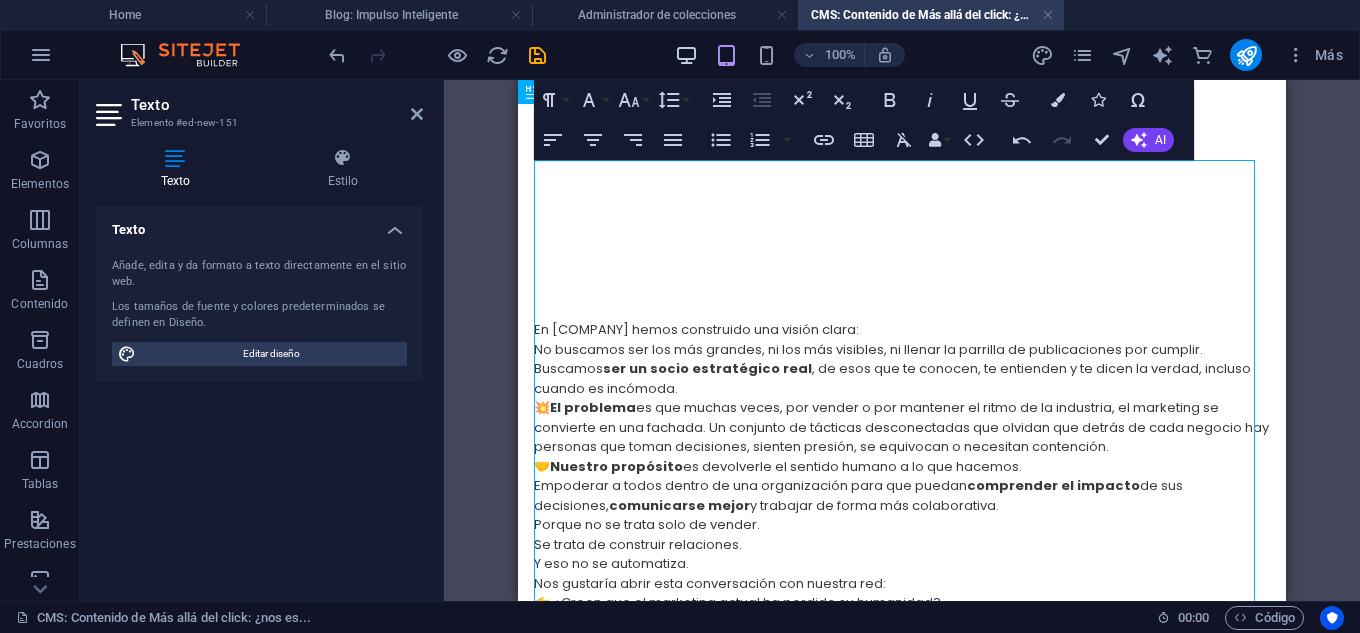 click at bounding box center [686, 55] 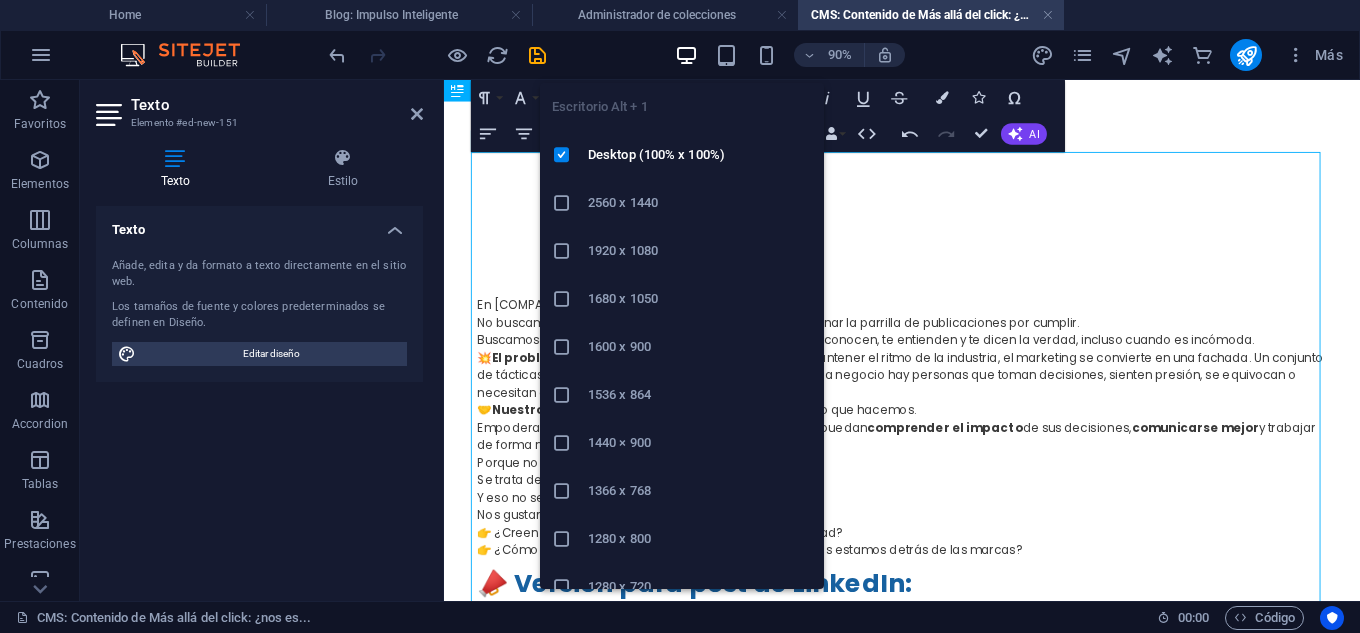 click at bounding box center (686, 55) 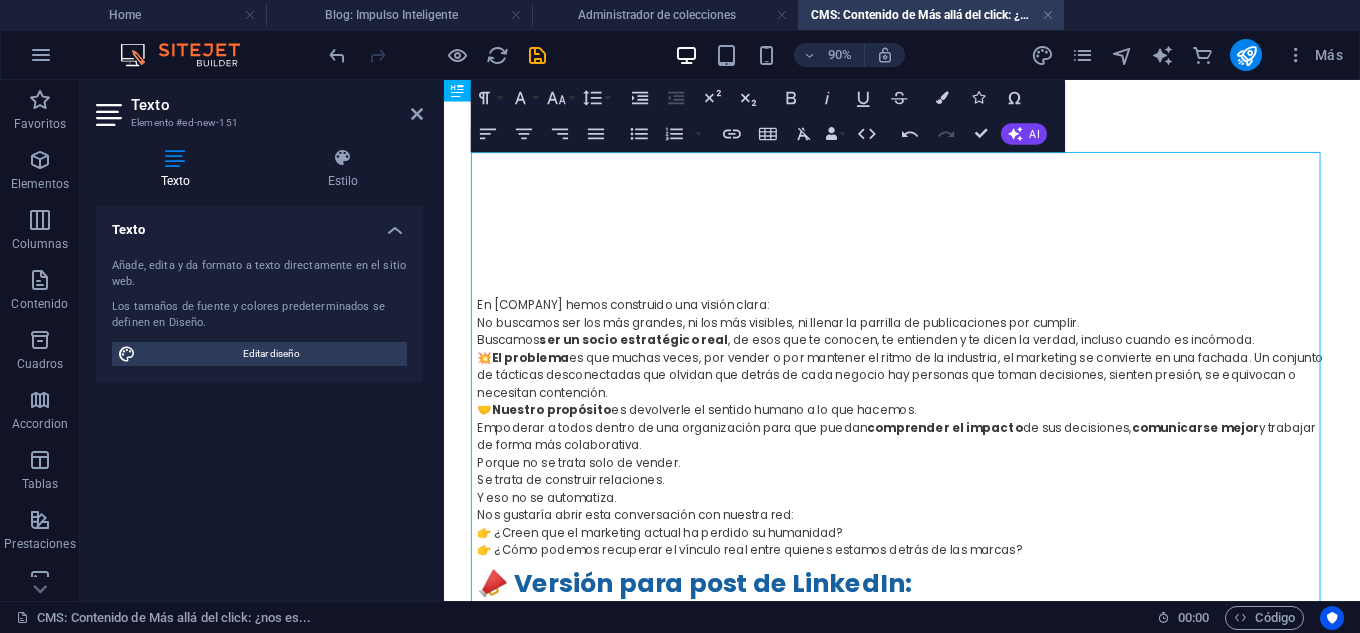 click on "En [COMPANY] hemos construido una visión clara: No buscamos ser los más grandes, ni los más visibles, ni llenar la parrilla de publicaciones por cumplir. Buscamos  ser un socio estratégico real  , de esos que te conocen, te entienden y te dicen la verdad, incluso cuando es incómoda. ✨  El problema  es que muchas veces, por vender o por mantener el ritmo de la industria, el marketing se convierte en una fachada. Un conjunto de tácticas desconectadas que olvidan que detrás de cada negocio hay personas que toman decisiones, sienten presión, se equivocan o necesitan contención. ✠  Nuestro propósito  es devolverle el sentido humano a lo que hacemos. Empoderar a todos dentro de una organización para que puedan  comprender el impacto  de sus decisiones,  comunicarse mejor  y trabajar de forma más colaborativa. Porque no se trata solo de vender. Se trata de construir relaciones. Y eso no se automatiza. Nos gustaría abrir esta conversación con nuestra red:
💙  👉 Queremos ser" at bounding box center (953, 576) 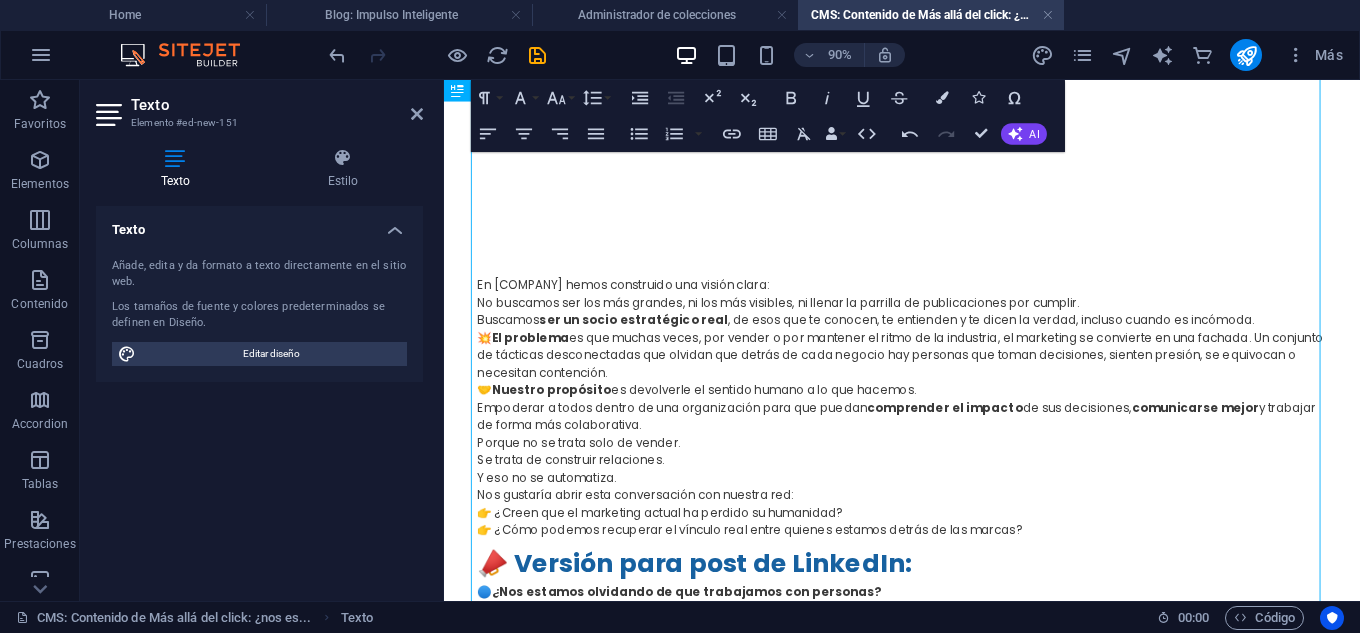 scroll, scrollTop: 0, scrollLeft: 0, axis: both 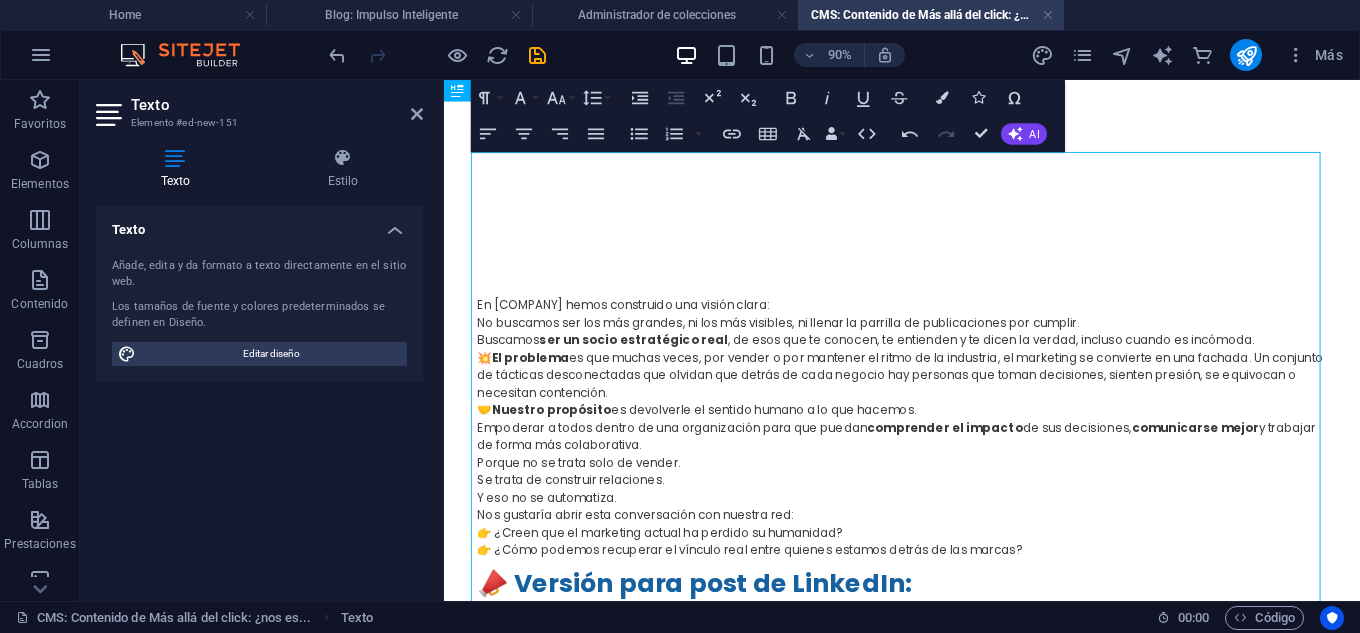 drag, startPoint x: 556, startPoint y: 313, endPoint x: 529, endPoint y: 311, distance: 27.073973 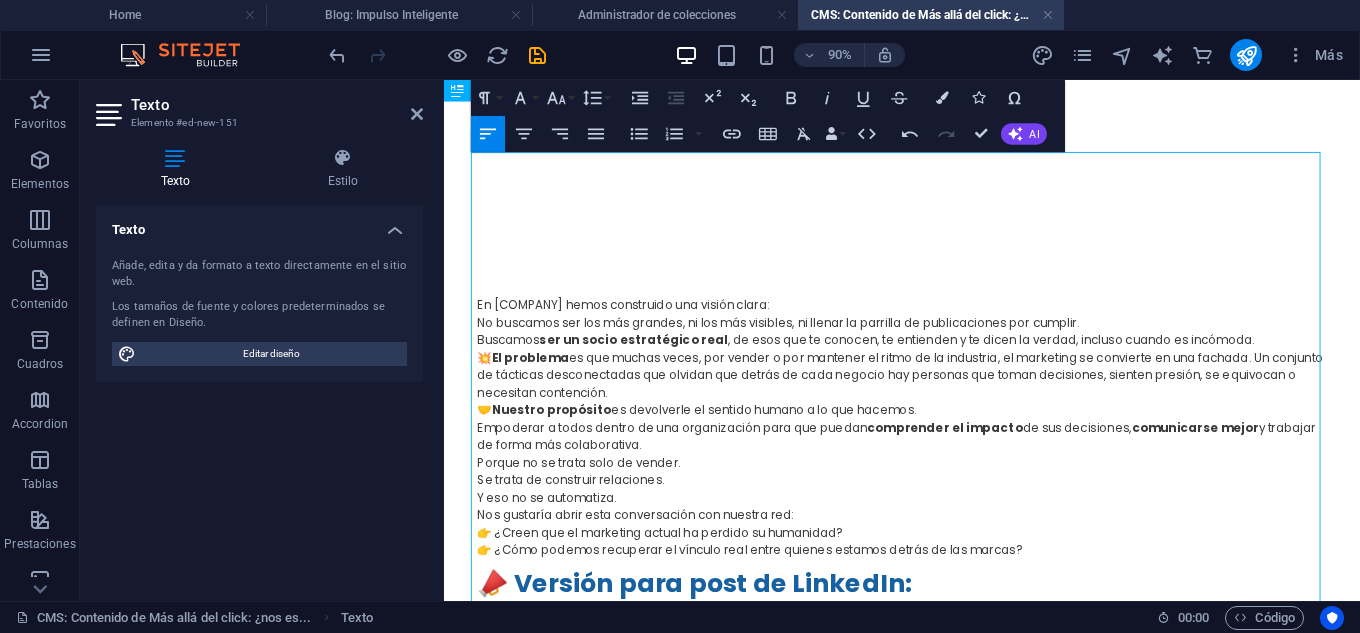 click on "En Impulso Inteligente hemos construido una visión clara: No buscamos ser los más grandes, ni los más visibles, ni llenar la parrilla de publicaciones por cumplir. Buscamos  ser un socio estratégico real , de esos que te conocen, te entienden y te dicen la verdad, incluso cuando es incómoda." at bounding box center [953, 349] 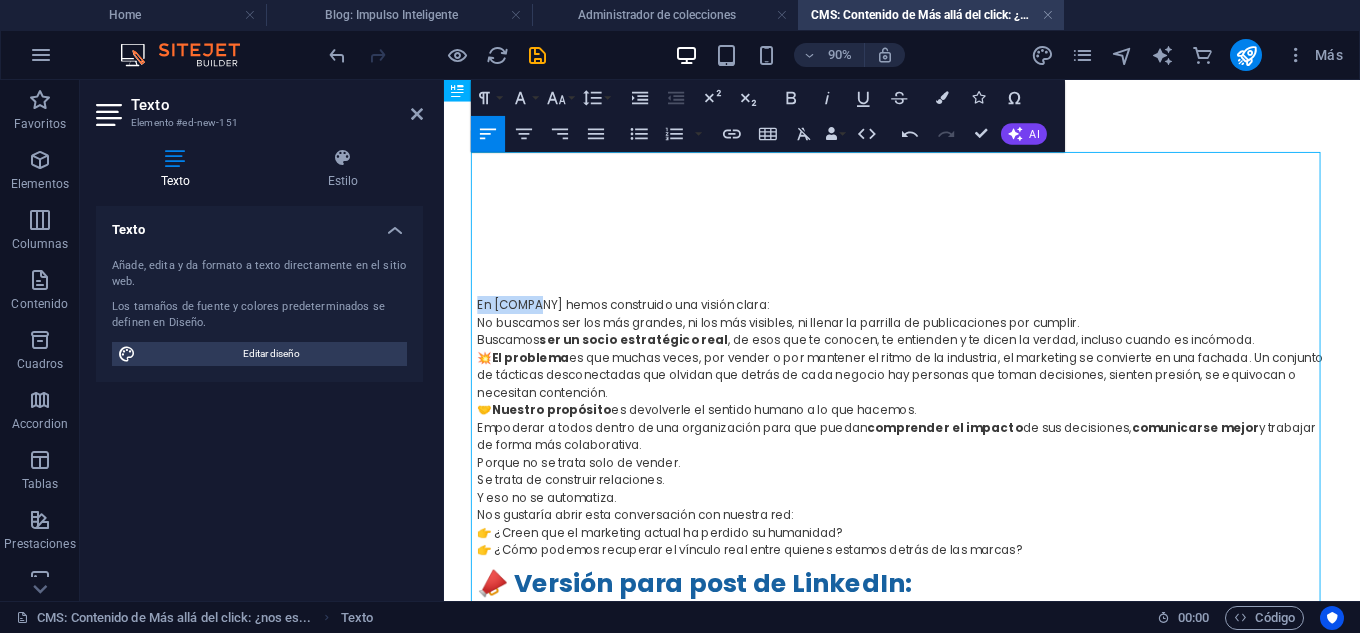 drag, startPoint x: 476, startPoint y: 327, endPoint x: 532, endPoint y: 194, distance: 144.3087 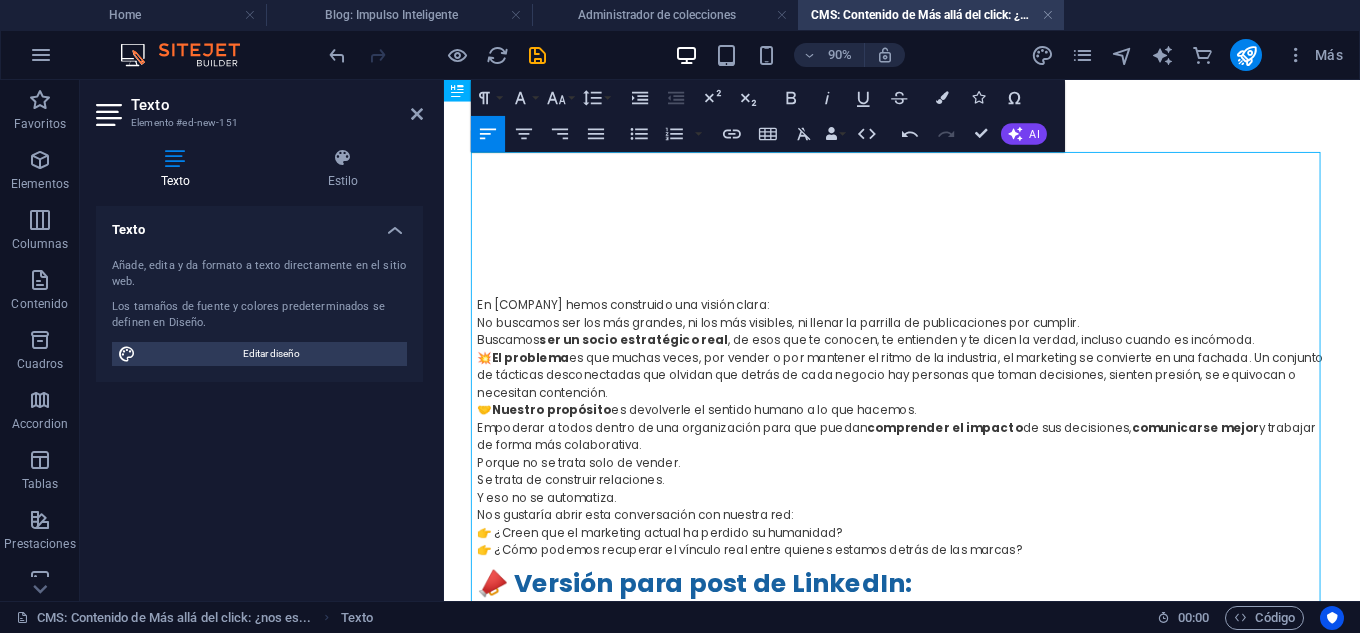 click on "En Impulso Inteligente hemos construido una visión clara: No buscamos ser los más grandes, ni los más visibles, ni llenar la parrilla de publicaciones por cumplir. Buscamos  ser un socio estratégico real , de esos que te conocen, te entienden y te dicen la verdad, incluso cuando es incómoda." at bounding box center [953, 349] 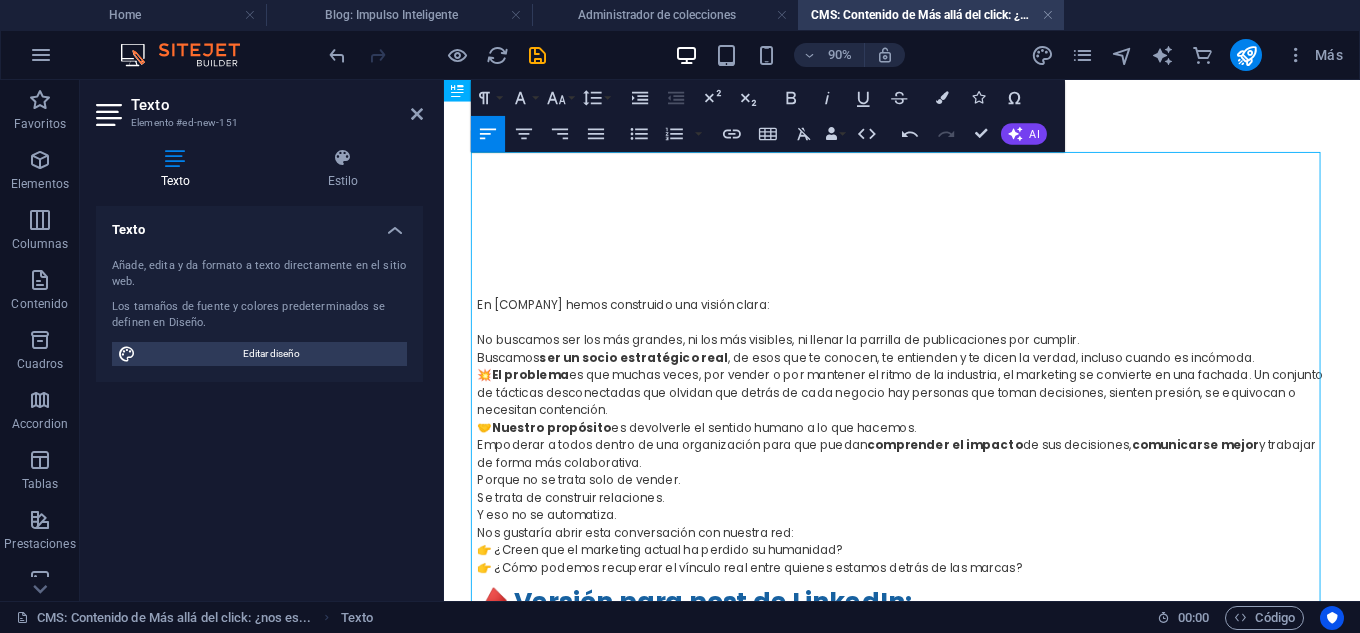 drag, startPoint x: 1196, startPoint y: 251, endPoint x: 1099, endPoint y: 261, distance: 97.5141 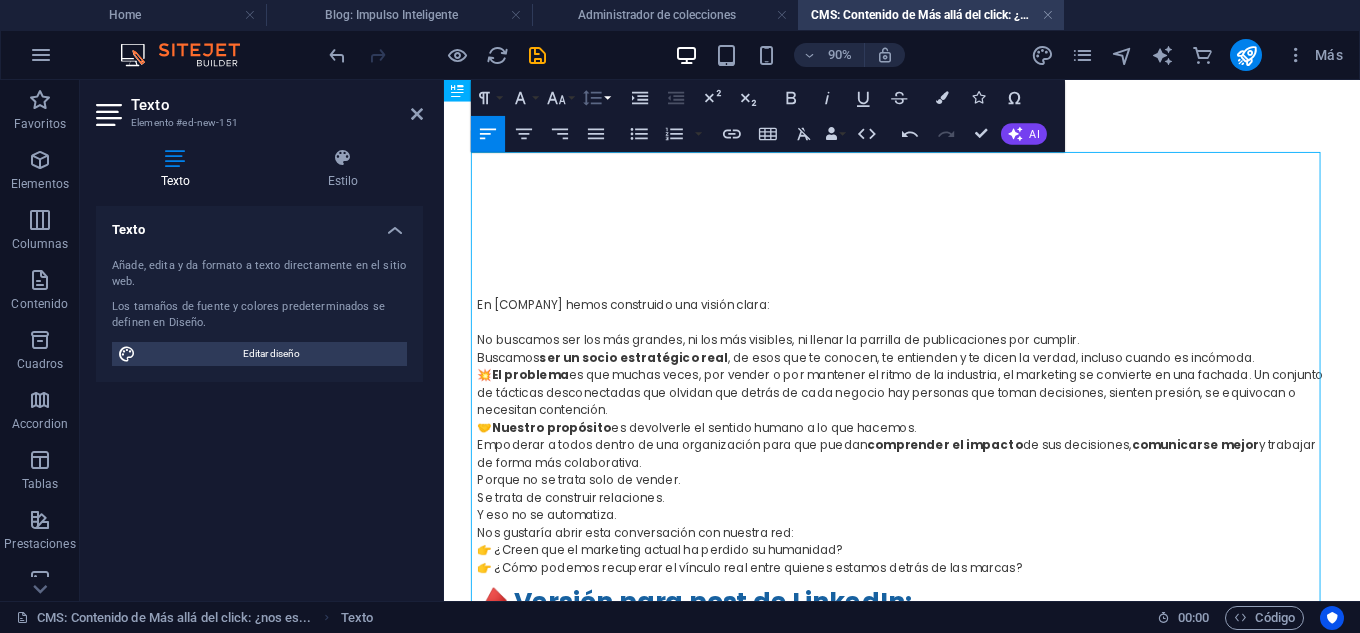 click 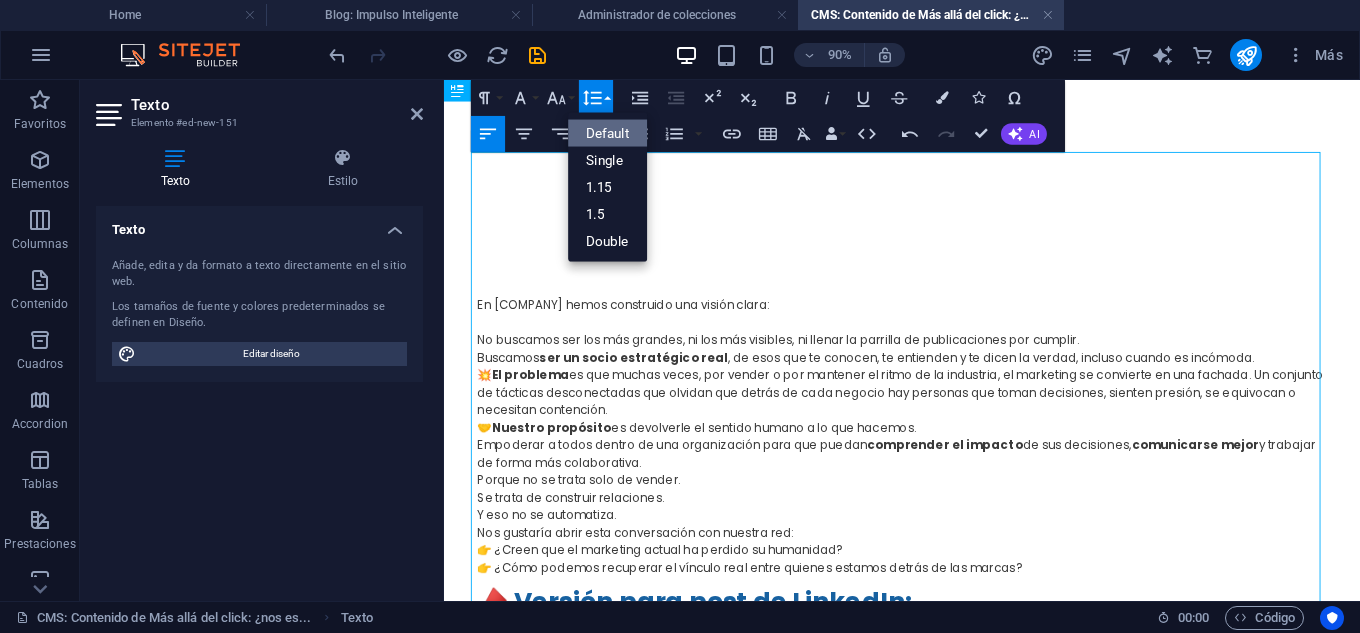 scroll, scrollTop: 0, scrollLeft: 0, axis: both 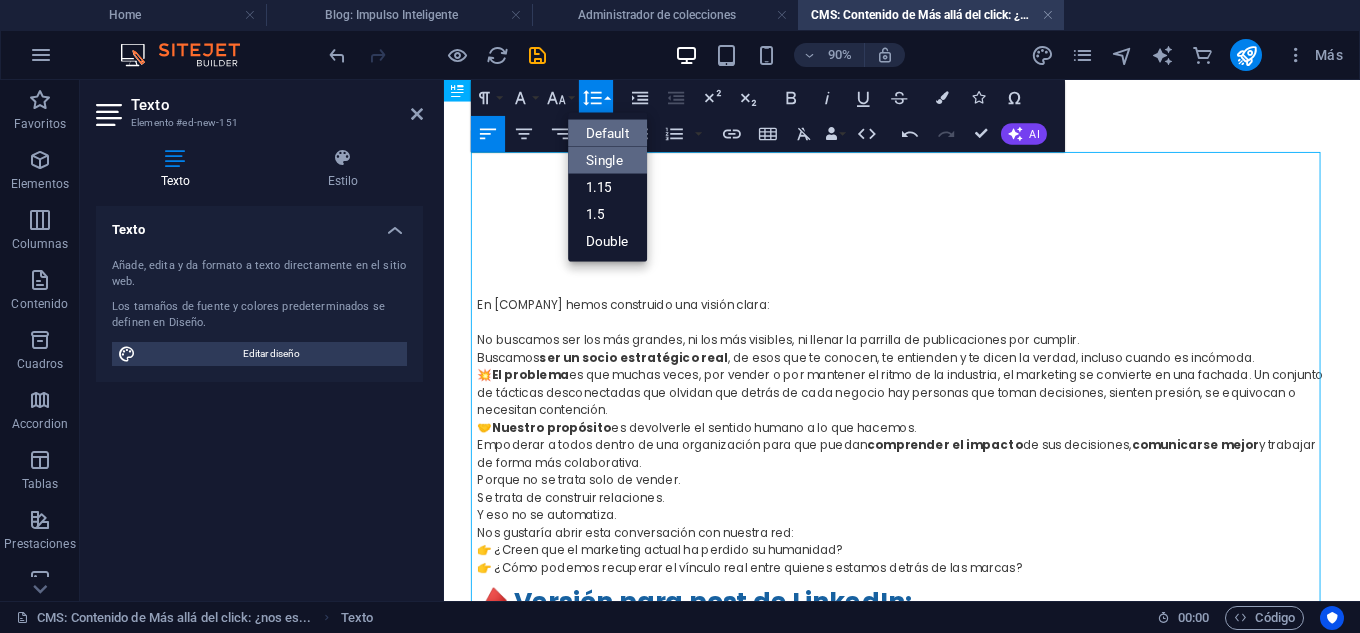 drag, startPoint x: 616, startPoint y: 128, endPoint x: 610, endPoint y: 165, distance: 37.48333 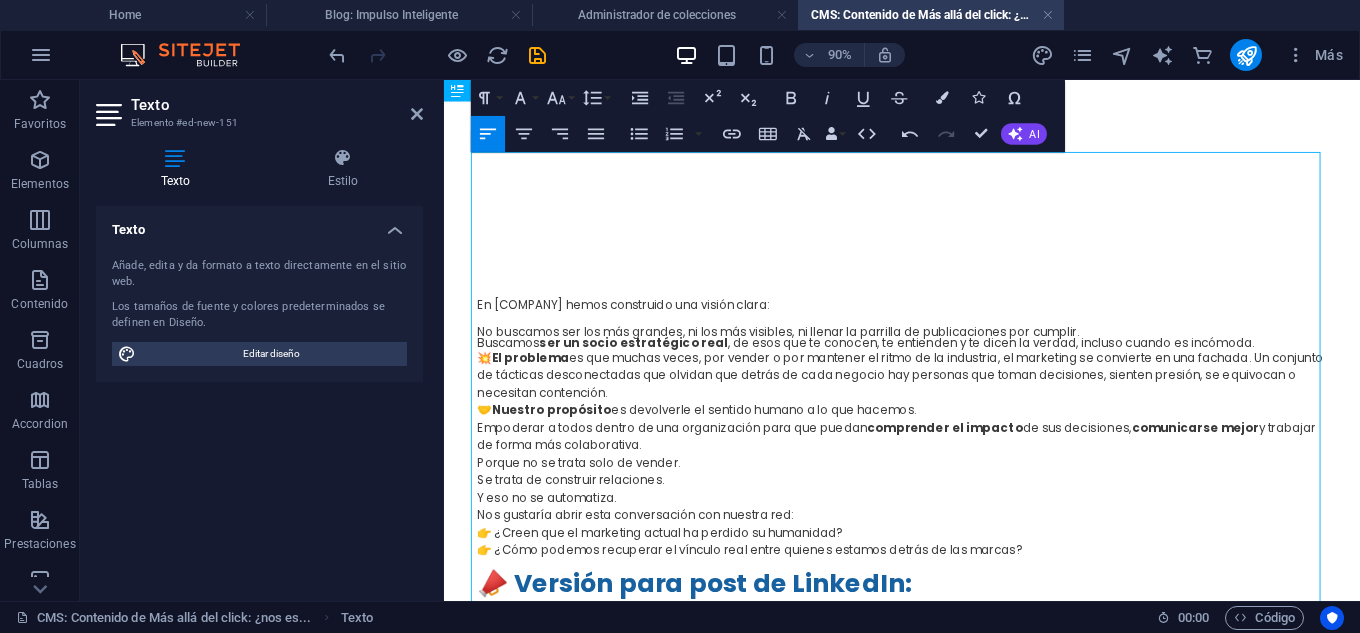 click on "No buscamos ser los más grandes, ni los más visibles, ni llenar la parrilla de publicaciones por cumplir. Buscamos  ser un socio estratégico real , de esos que te conocen, te entienden y te dicen la verdad, incluso cuando es incómoda." at bounding box center [953, 359] 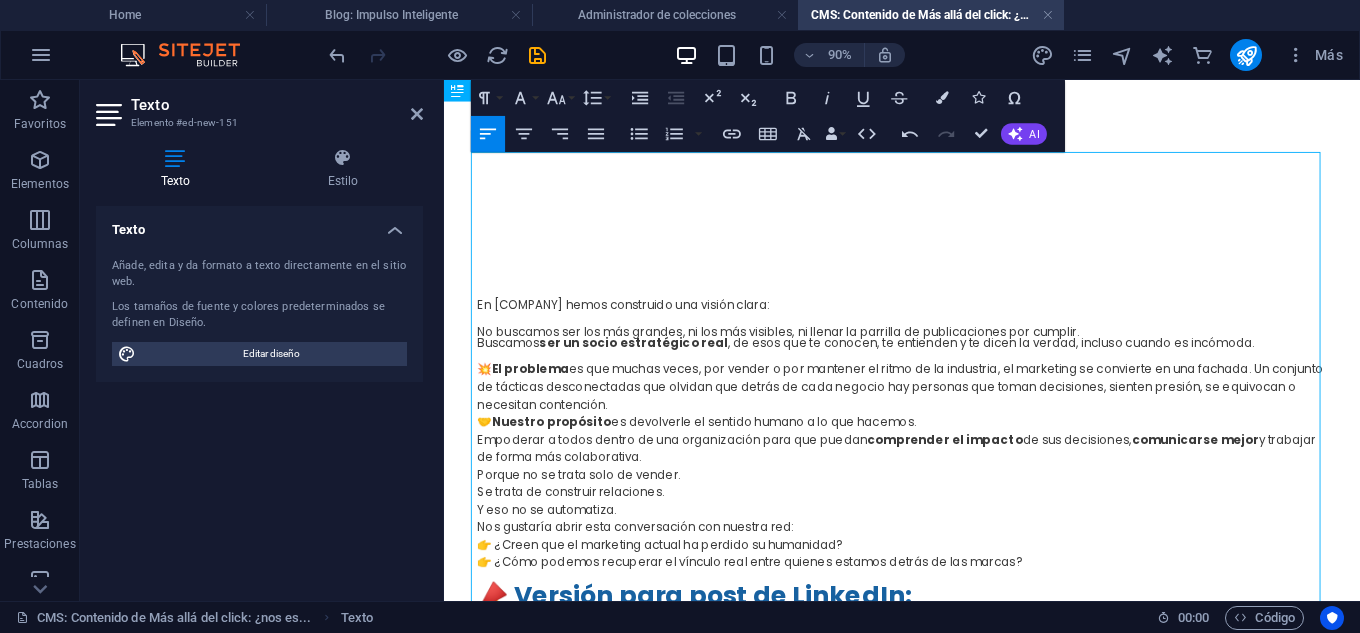 drag, startPoint x: 622, startPoint y: 285, endPoint x: 961, endPoint y: 428, distance: 367.92664 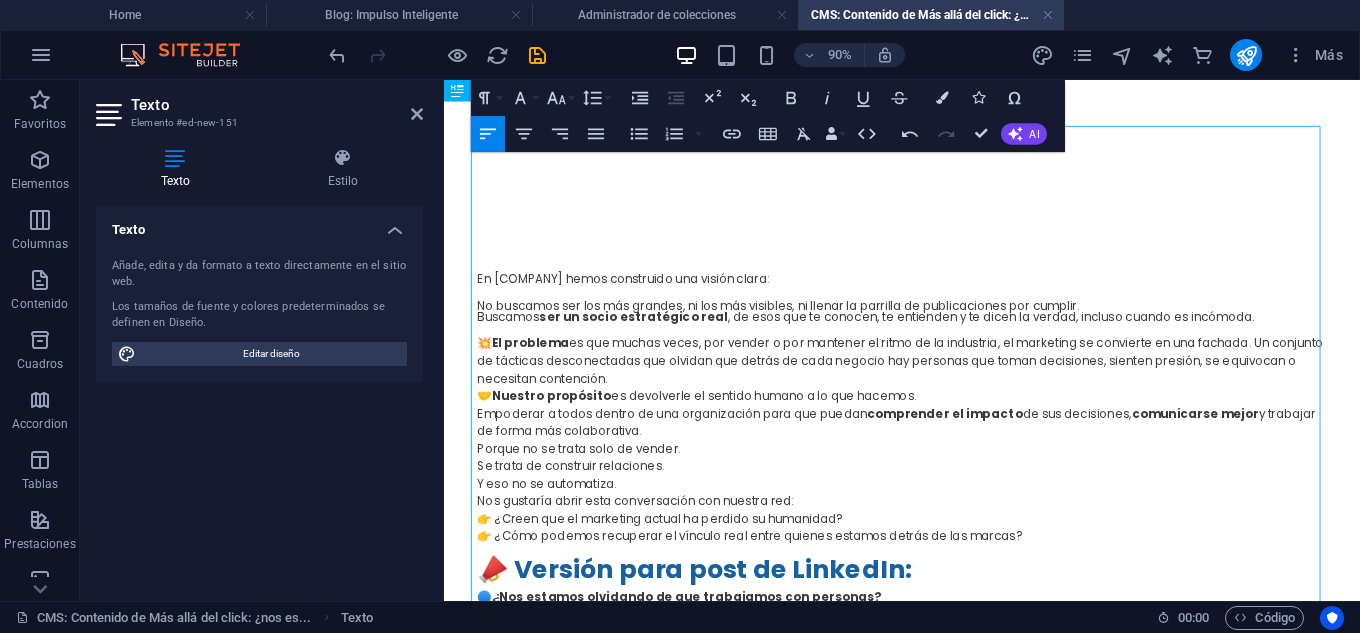 click on "En [COMPANY] hemos construido una visión clara: No buscamos ser los más grandes, ni los más visibles, ni llenar la parrilla de publicaciones por cumplir. Buscamos  ser un socio estratégico real  , de esos que te conocen, te entienden y te dicen la verdad, incluso cuando es incómoda. ✨  El problema  es que muchas veces, por vender o por mantener el ritmo de la industria, el marketing se convierte en una fachada. Un conjunto de tácticas desconectadas que olvidan que detrás de cada negocio hay personas que toman decisiones, sienten presión, se equivocan o necesitan contención. ✠  Nuestro propósito  es devolverle el sentido humano a lo que hacemos. Empoderar a todos dentro de una organización para que puedan  comprender el impacto  de sus decisiones,  comunicarse mejor  y trabajar de forma más colaborativa. Porque no se trata solo de vender. Se trata de construir relaciones. Y eso no se automatiza. Nos gustaría abrir esta conversación con nuestra red:
💙  👉 Queremos ser" at bounding box center [953, 554] 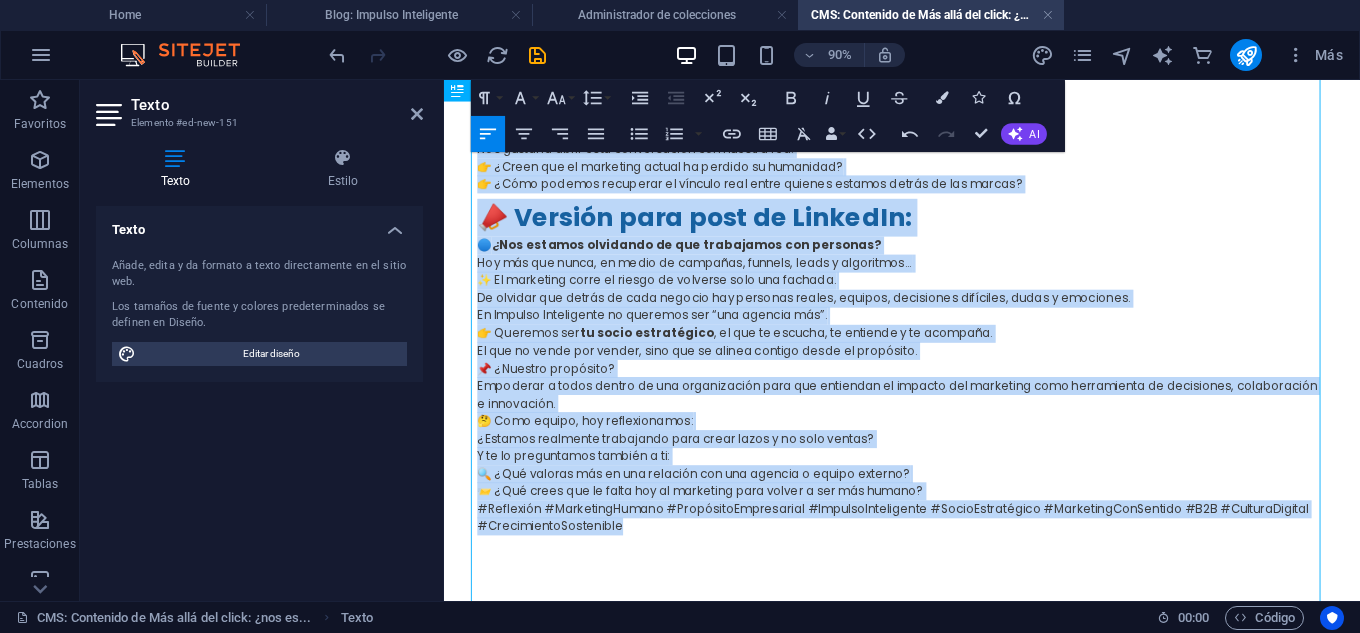 scroll, scrollTop: 427, scrollLeft: 0, axis: vertical 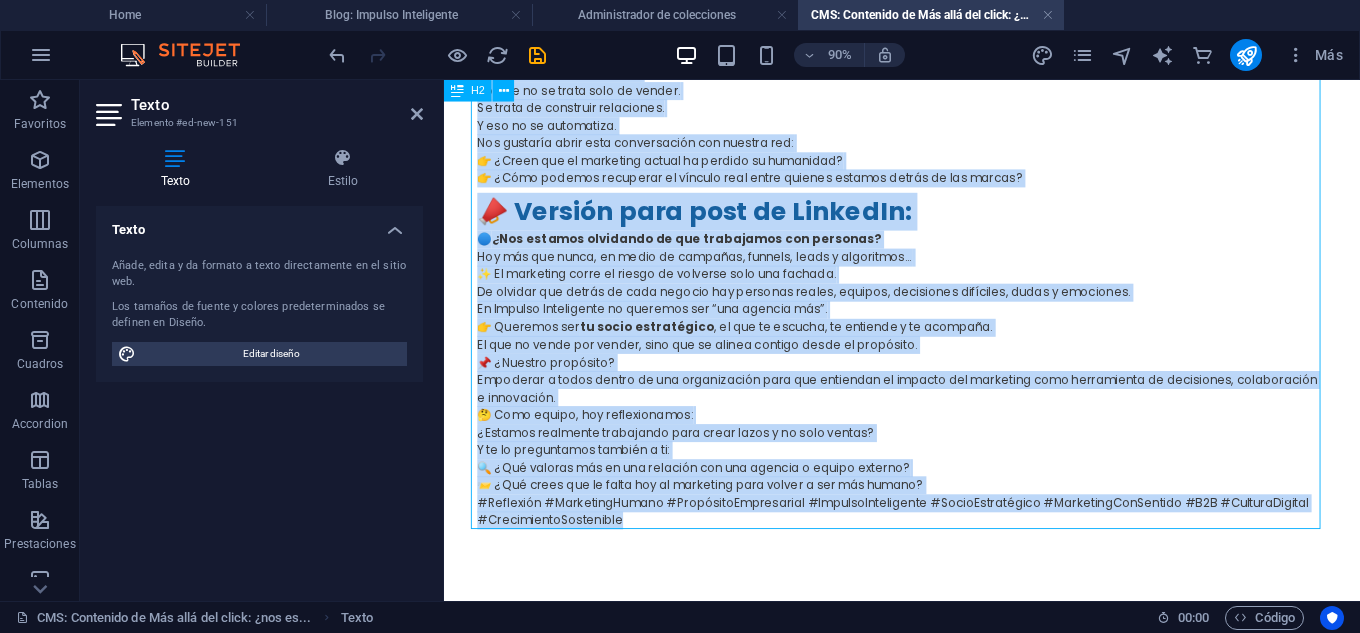 drag, startPoint x: 476, startPoint y: 294, endPoint x: 1138, endPoint y: 729, distance: 792.1294 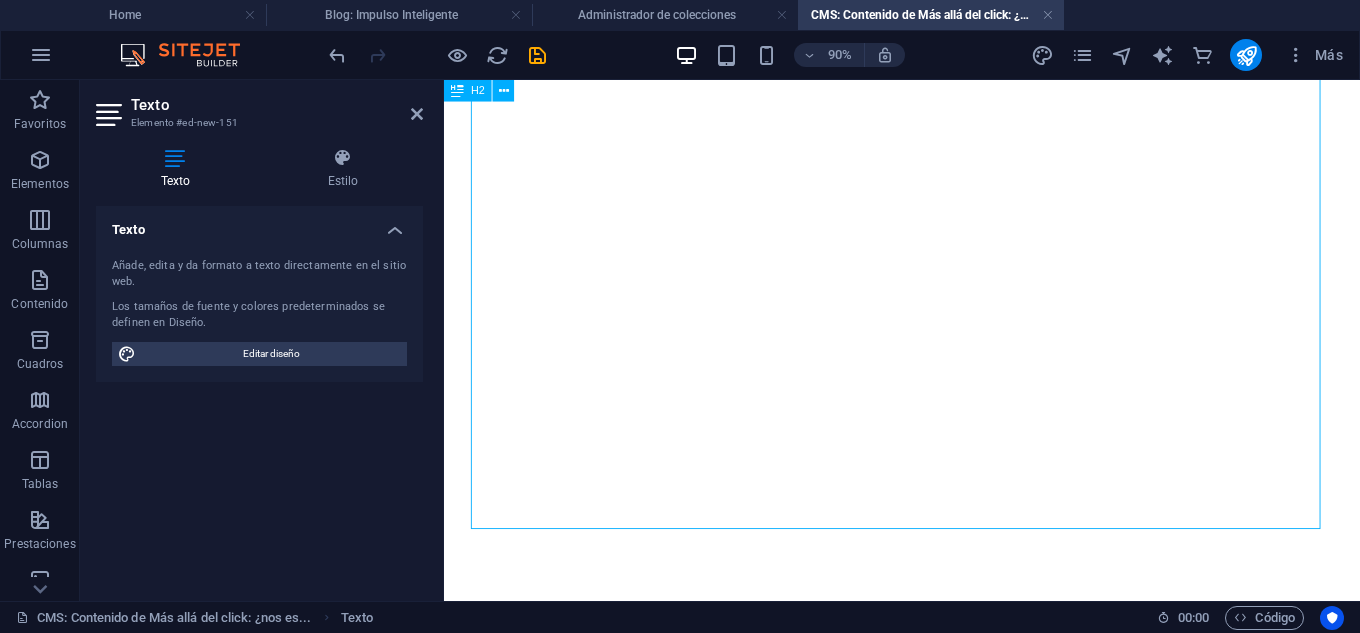 scroll, scrollTop: 0, scrollLeft: 0, axis: both 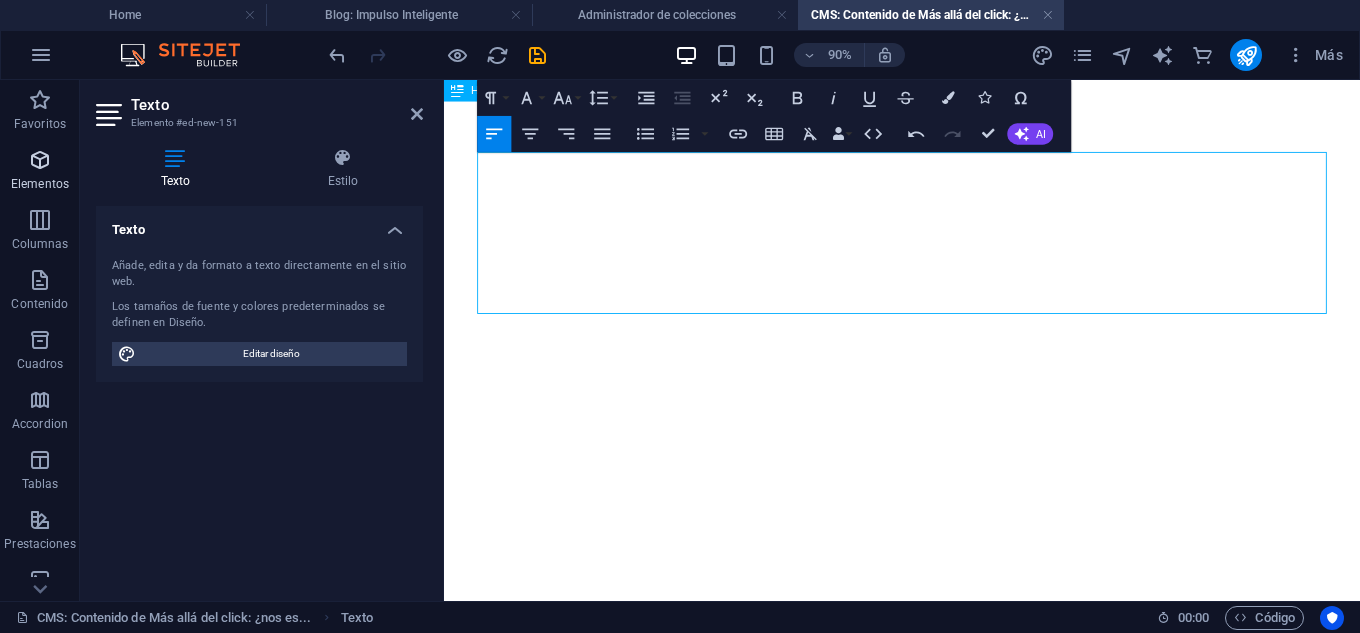 click on "Elementos" at bounding box center [40, 172] 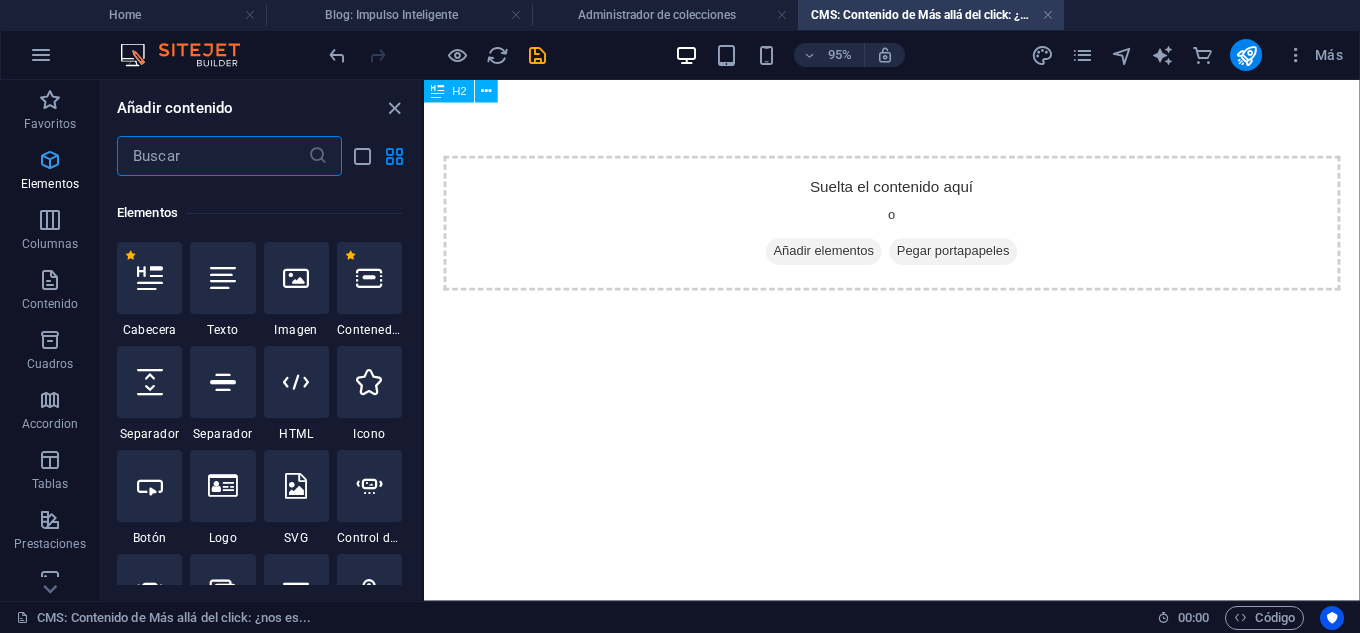 scroll, scrollTop: 377, scrollLeft: 0, axis: vertical 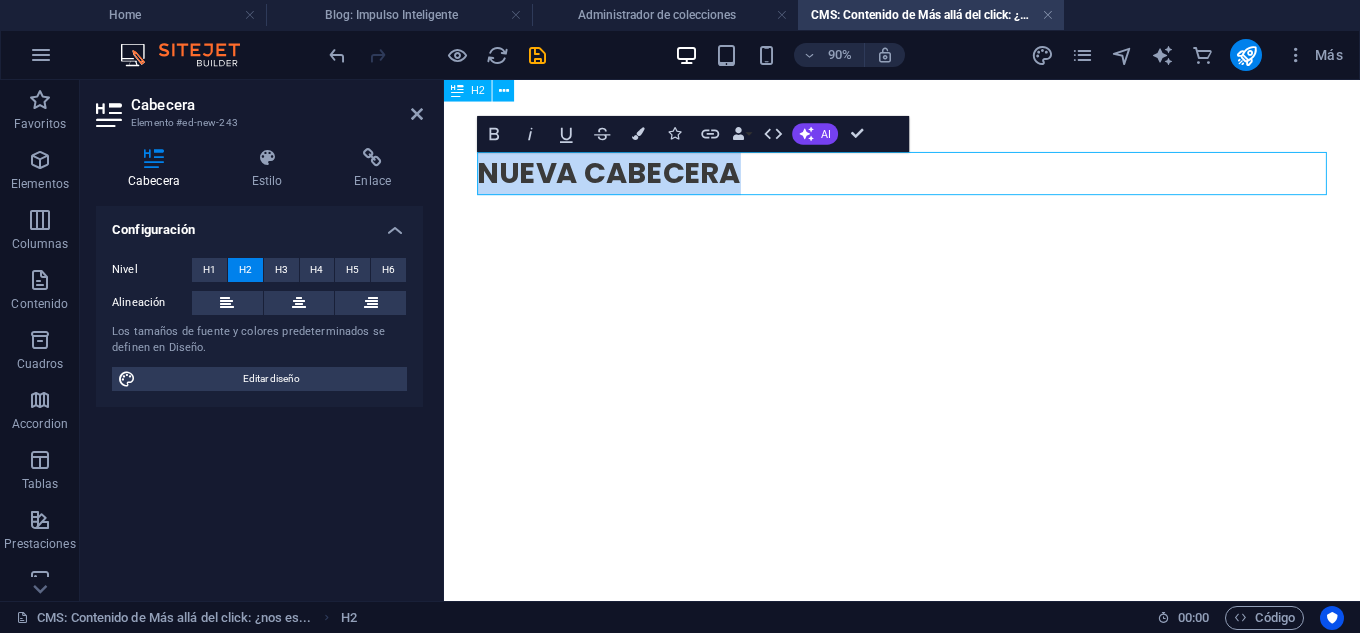 click on "Nueva cabecera" at bounding box center (953, 184) 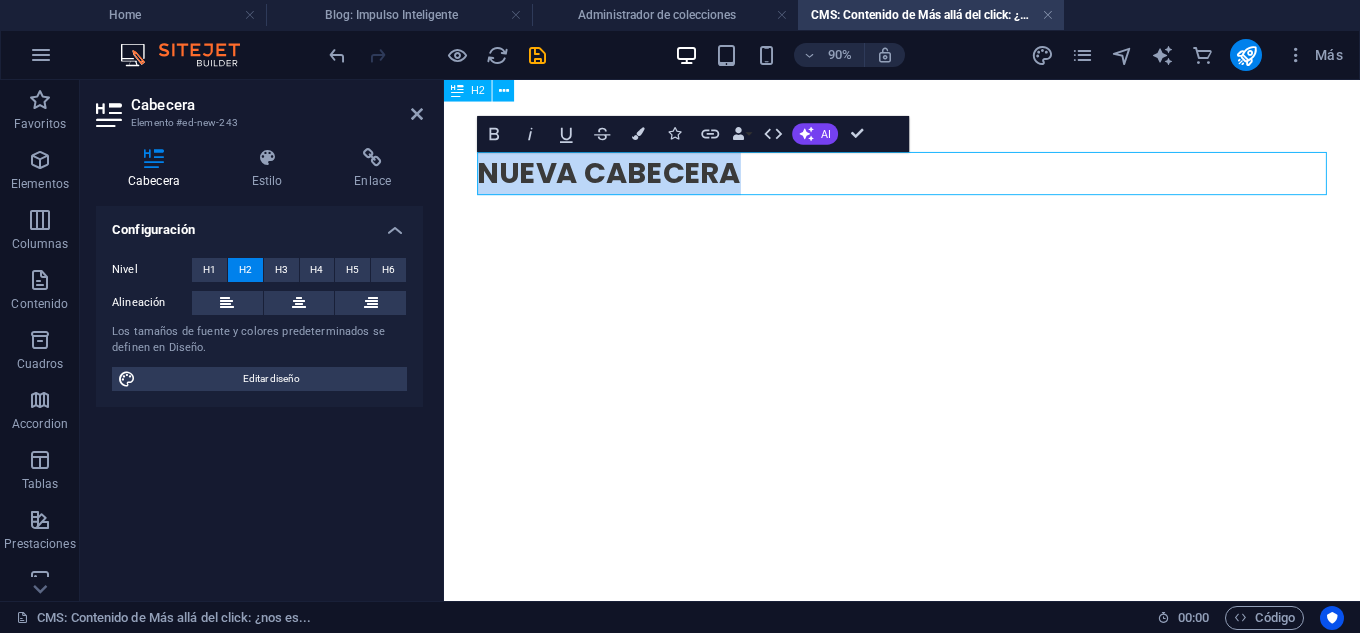 click on "Nueva cabecera" at bounding box center [953, 184] 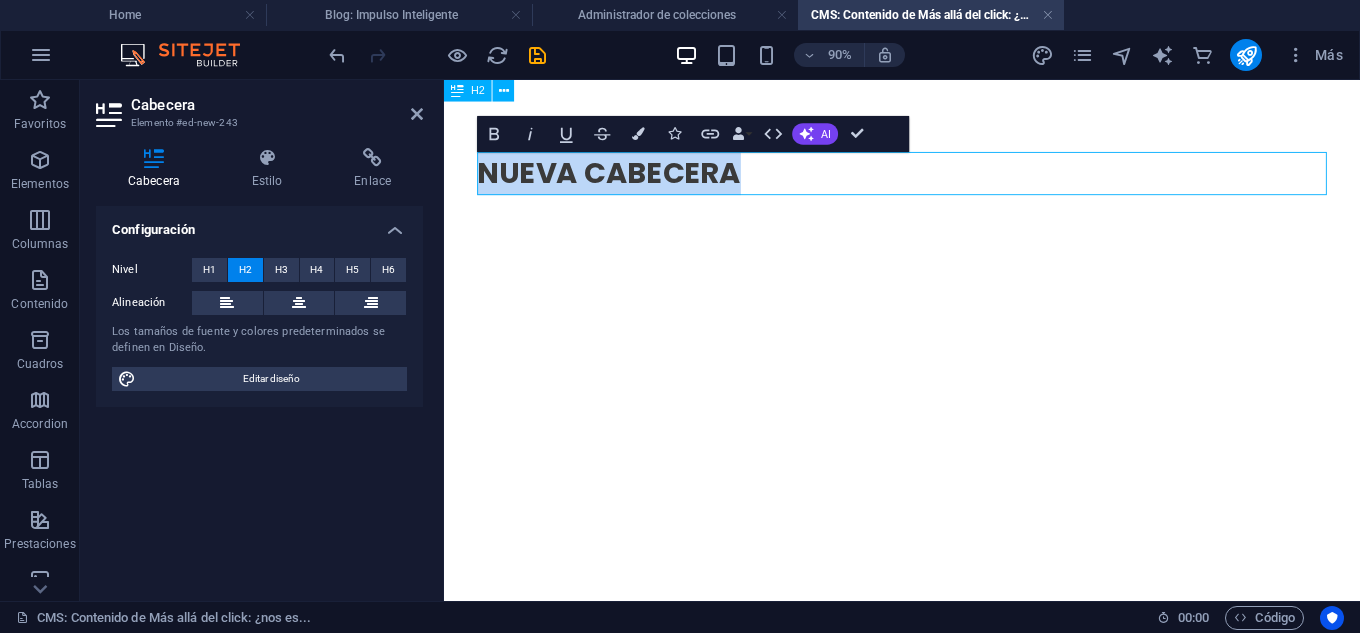 click on "Nueva cabecera" at bounding box center (953, 184) 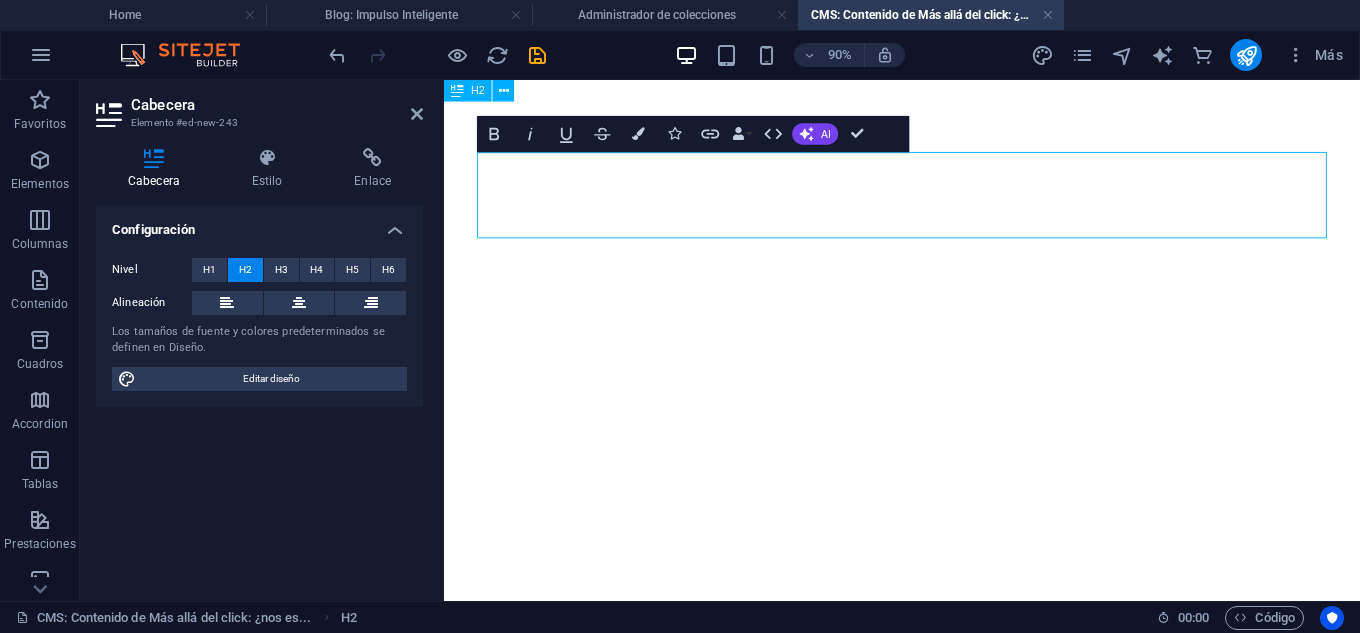 click on "‌" at bounding box center [953, 208] 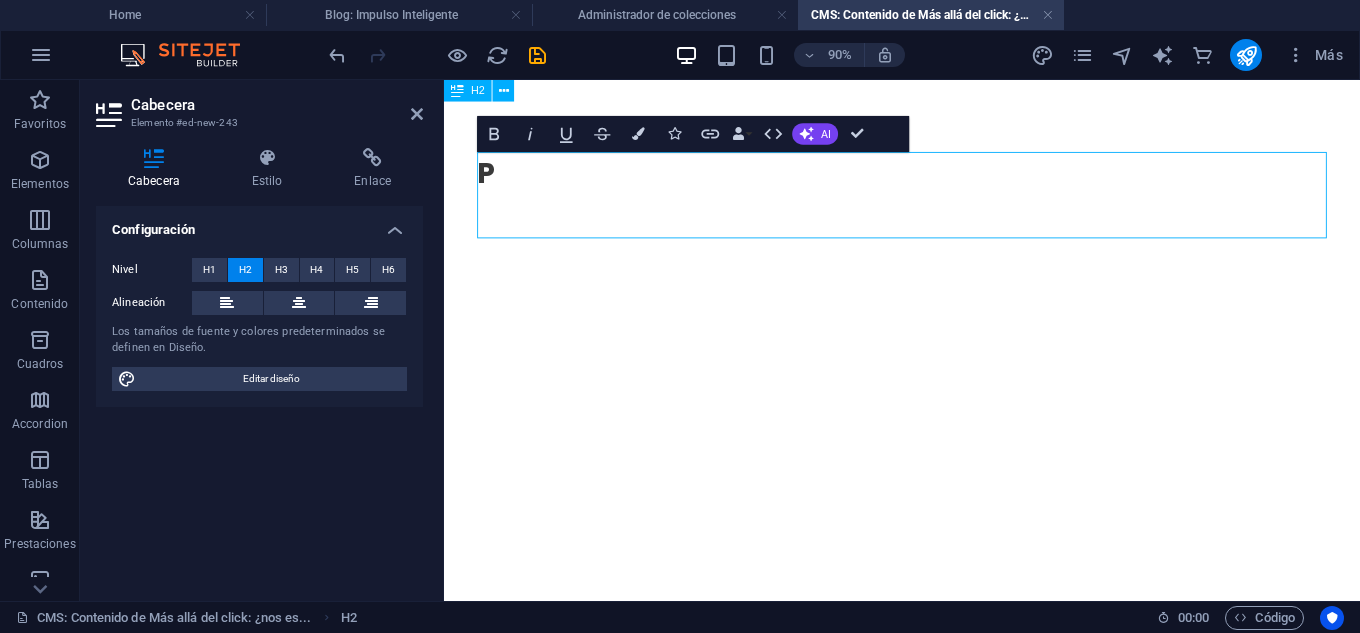 click on "Skip to main content
p ‌" at bounding box center [953, 208] 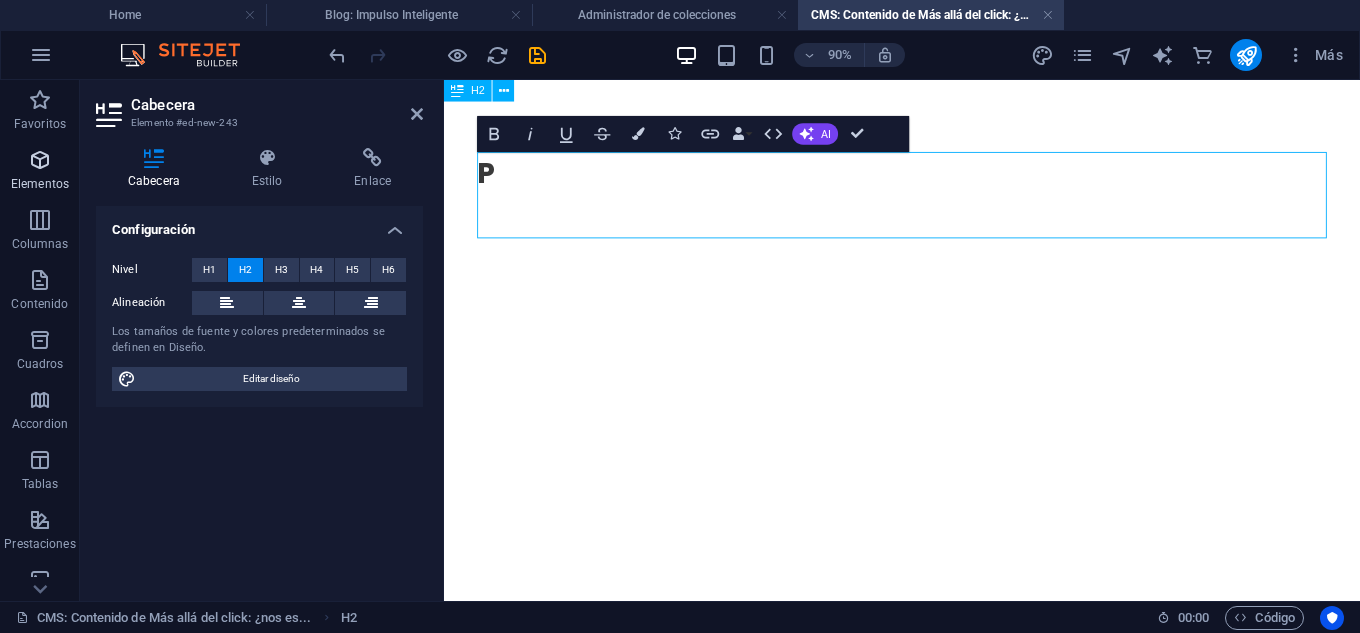 click on "Elementos" at bounding box center [40, 172] 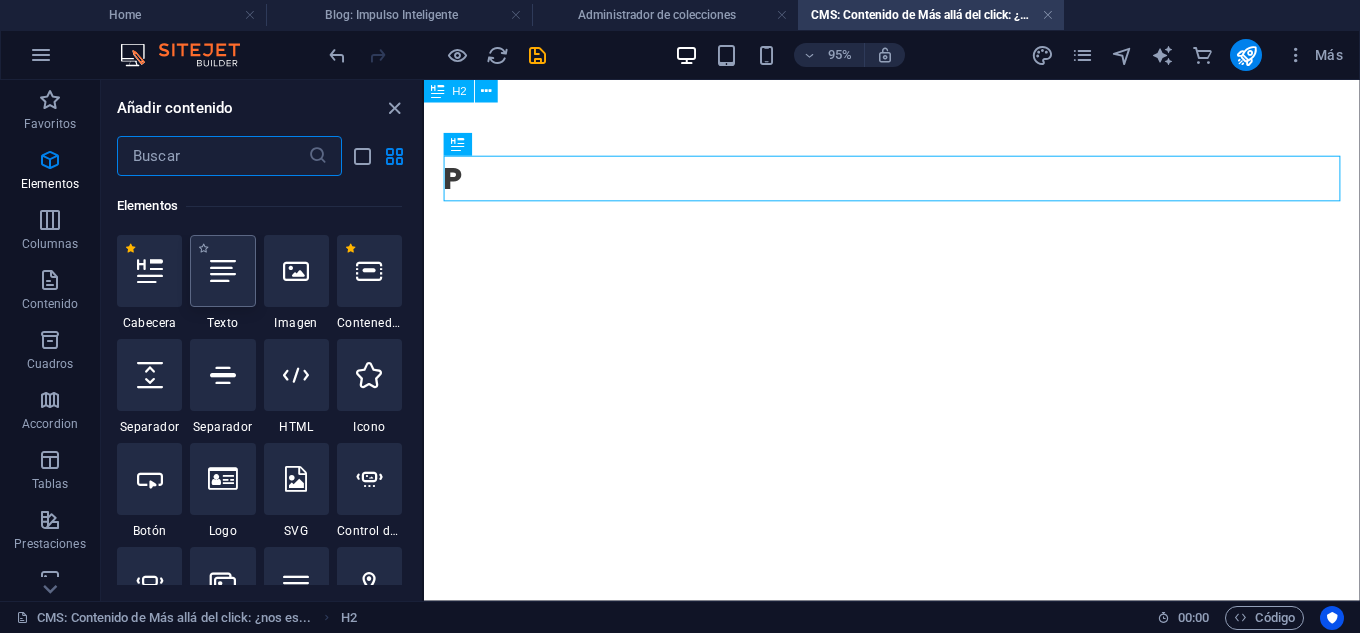 scroll, scrollTop: 377, scrollLeft: 0, axis: vertical 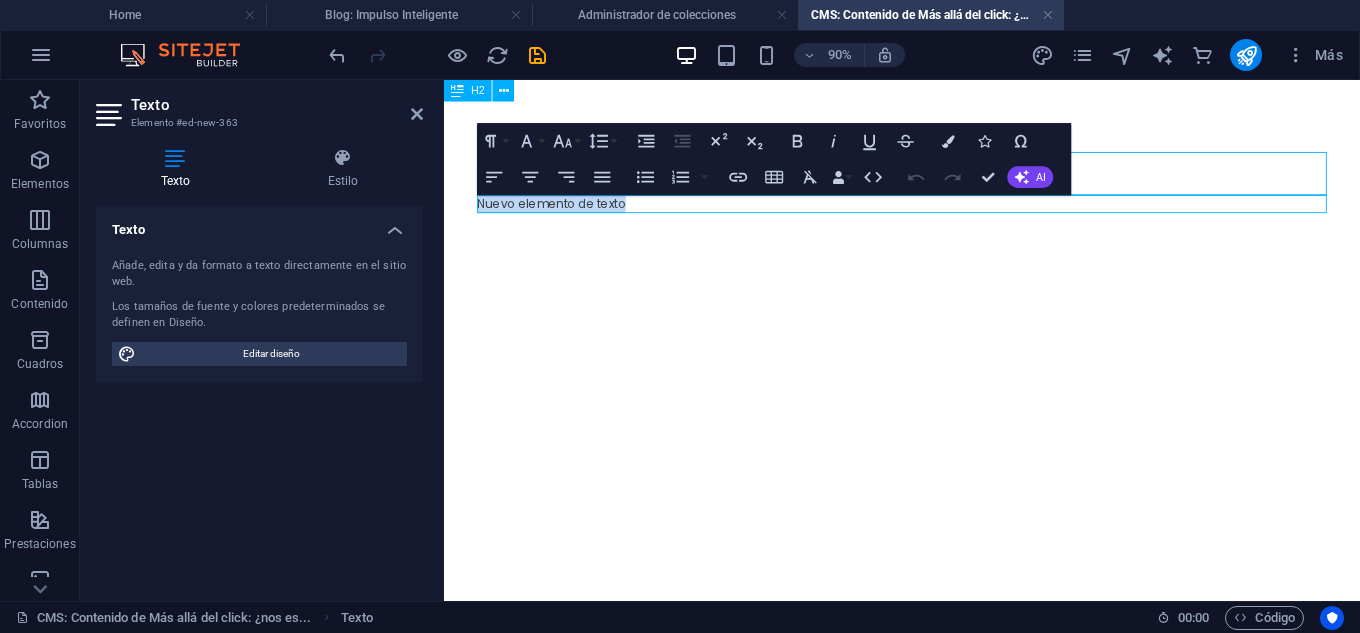 click on "p Nuevo elemento de texto" at bounding box center (953, 194) 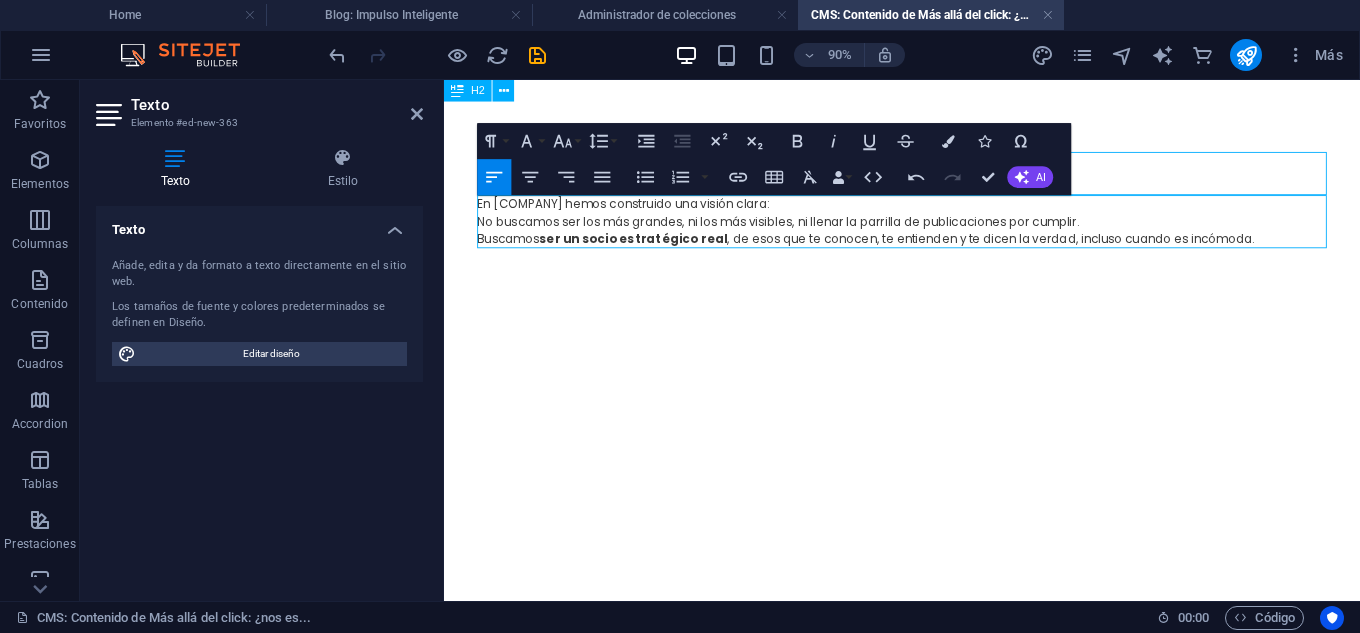 click on "p En Impulso Inteligente hemos construido una visión clara: No buscamos ser los más grandes, ni los más visibles, ni llenar la parrilla de publicaciones por cumplir. Buscamos  ser un socio estratégico real , de esos que te conocen, te entienden y te dicen la verdad, incluso cuando es incómoda." at bounding box center [953, 213] 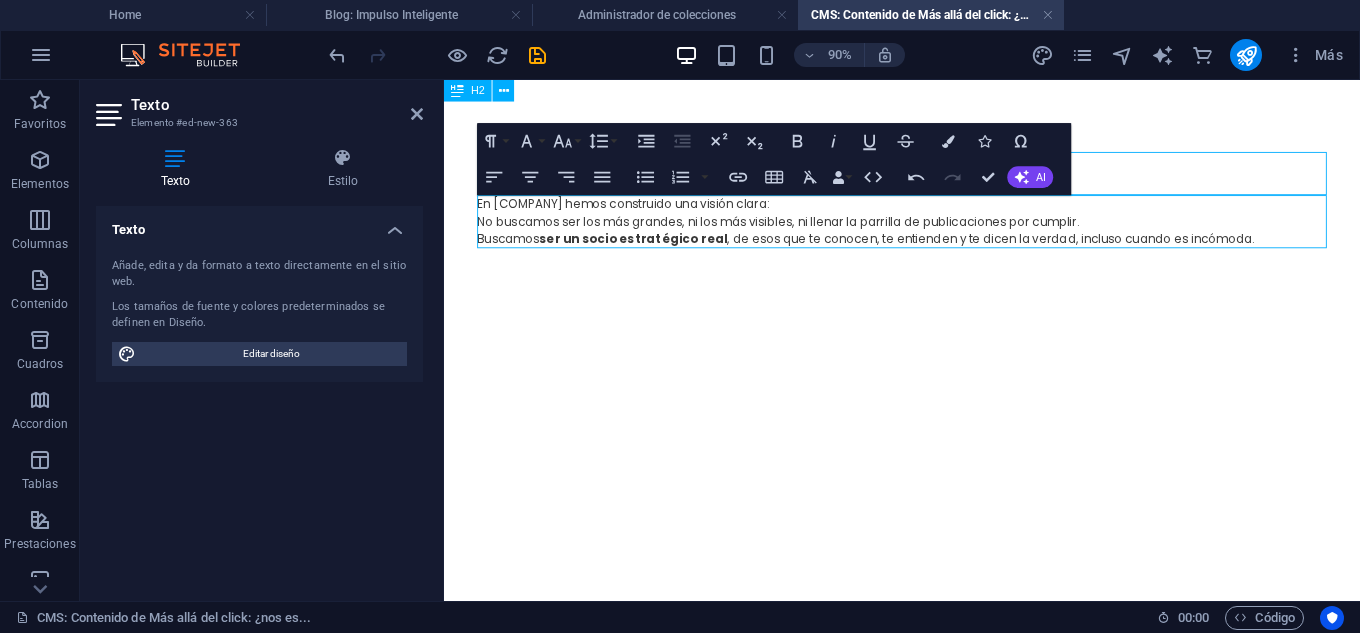 click on "Skip to main content
p En Impulso Inteligente hemos construido una visión clara: No buscamos ser los más grandes, ni los más visibles, ni llenar la parrilla de publicaciones por cumplir. Buscamos  ser un socio estratégico real , de esos que te conocen, te entienden y te dicen la verdad, incluso cuando es incómoda." at bounding box center [953, 213] 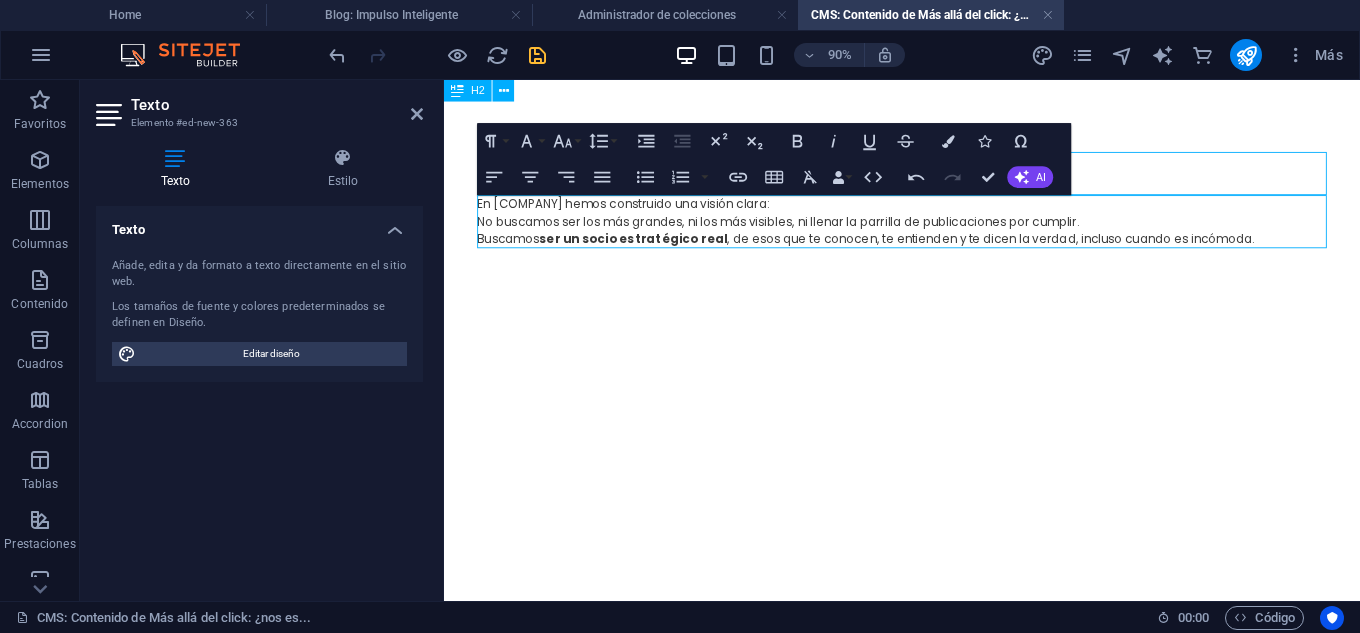 click at bounding box center [537, 55] 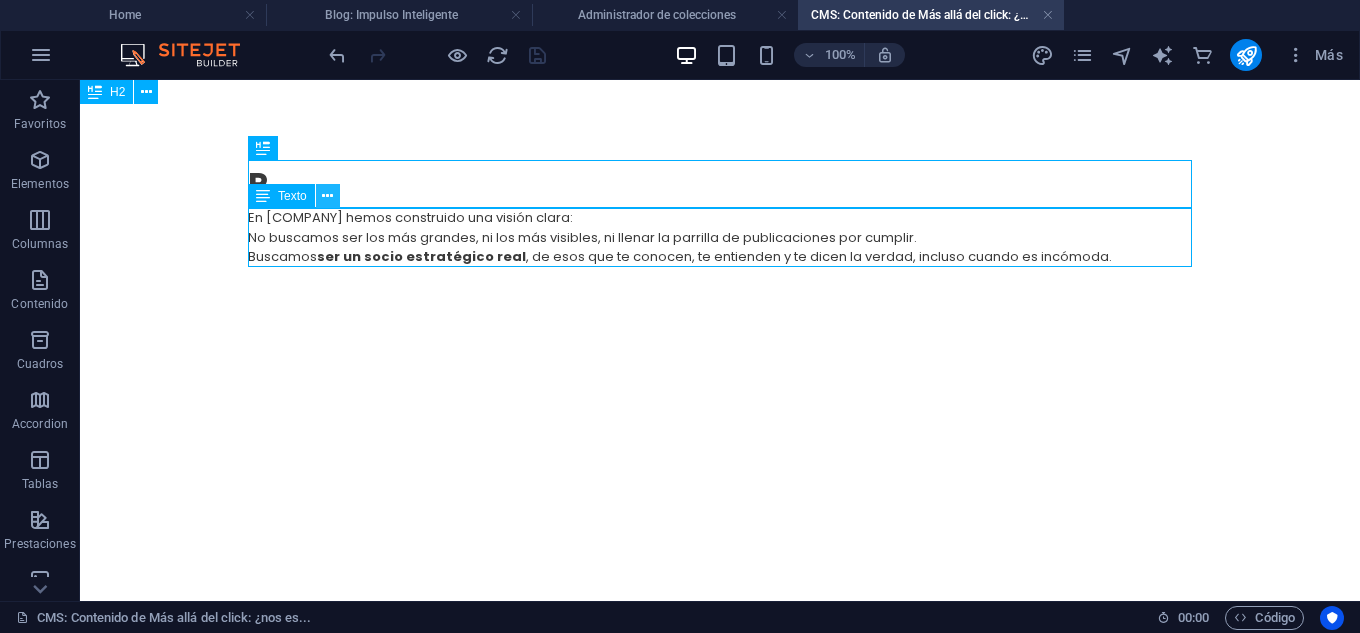 click at bounding box center (327, 196) 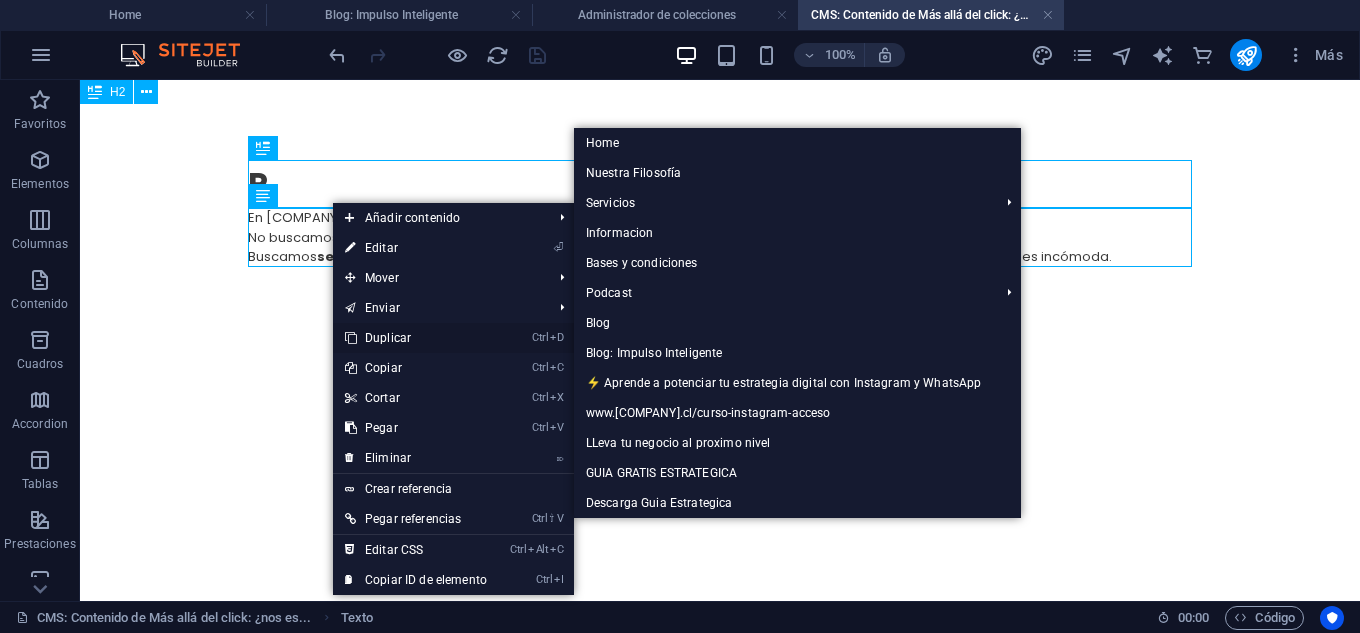 click on "Ctrl D  Duplicar" at bounding box center (416, 338) 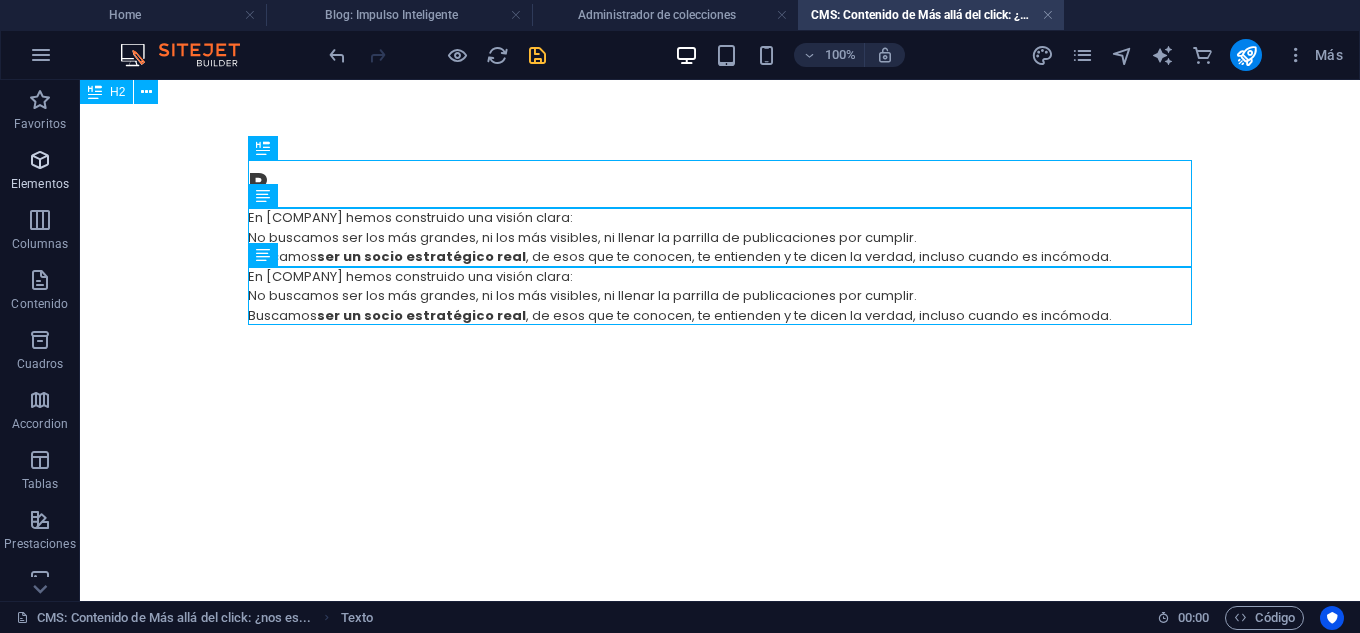 click on "Elementos" at bounding box center (40, 184) 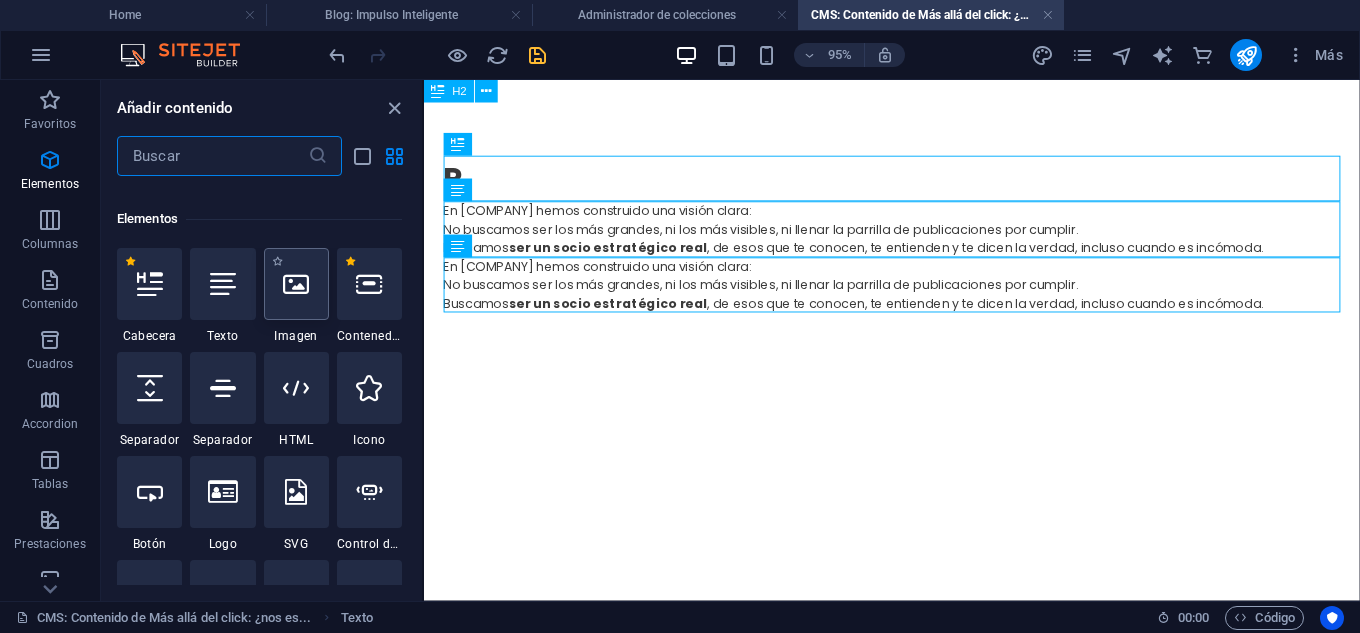scroll, scrollTop: 377, scrollLeft: 0, axis: vertical 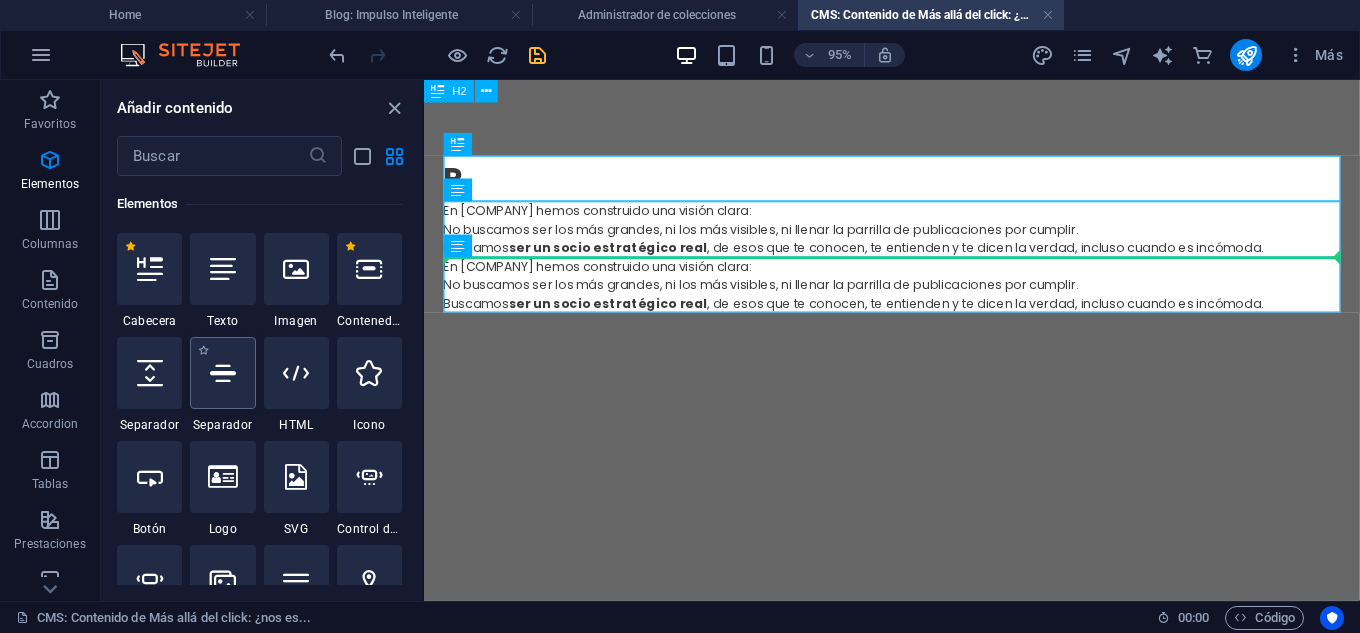 select on "%" 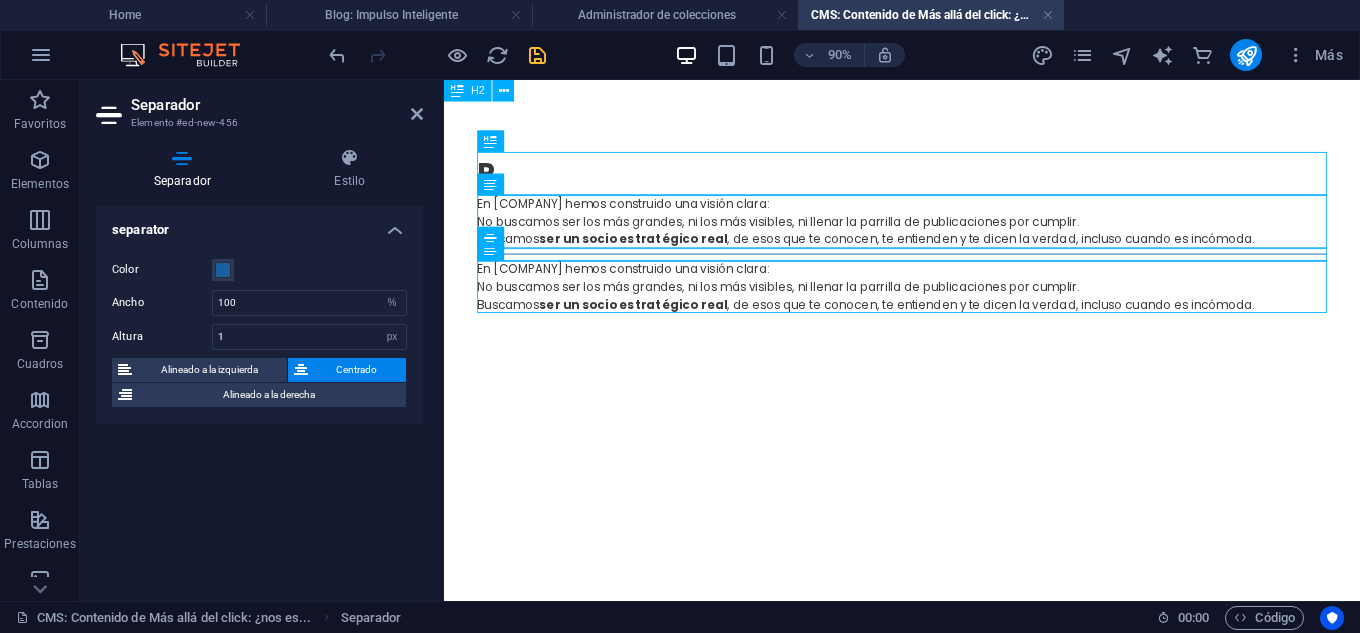 click on "p En Impulso Inteligente hemos construido una visión clara: No buscamos ser los más grandes, ni los más visibles, ni llenar la parrilla de publicaciones por cumplir. Buscamos  ser un socio estratégico real , de esos que te conocen, te entienden y te dicen la verdad, incluso cuando es incómoda. En Impulso Inteligente hemos construido una visión clara: No buscamos ser los más grandes, ni los más visibles, ni llenar la parrilla de publicaciones por cumplir. Buscamos  ser un socio estratégico real , de esos que te conocen, te entienden y te dicen la verdad, incluso cuando es incómoda." at bounding box center (953, 249) 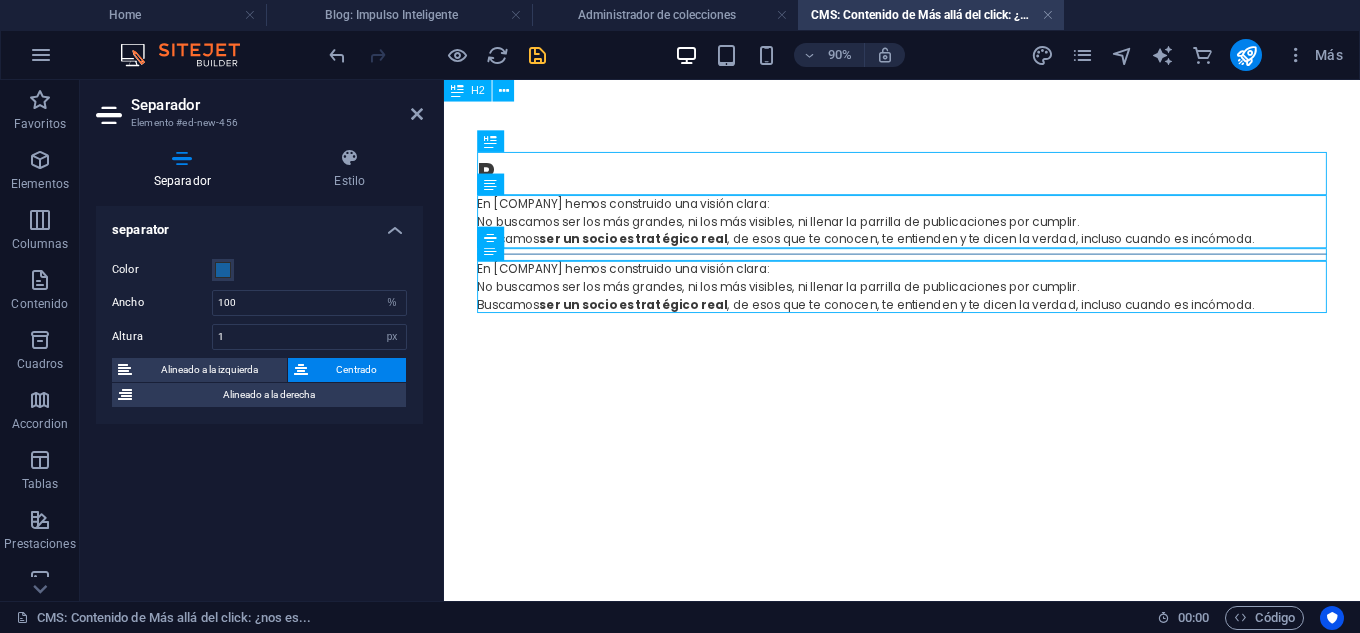 click on "p En Impulso Inteligente hemos construido una visión clara: No buscamos ser los más grandes, ni los más visibles, ni llenar la parrilla de publicaciones por cumplir. Buscamos  ser un socio estratégico real , de esos que te conocen, te entienden y te dicen la verdad, incluso cuando es incómoda. En Impulso Inteligente hemos construido una visión clara: No buscamos ser los más grandes, ni los más visibles, ni llenar la parrilla de publicaciones por cumplir. Buscamos  ser un socio estratégico real , de esos que te conocen, te entienden y te dicen la verdad, incluso cuando es incómoda." at bounding box center (953, 249) 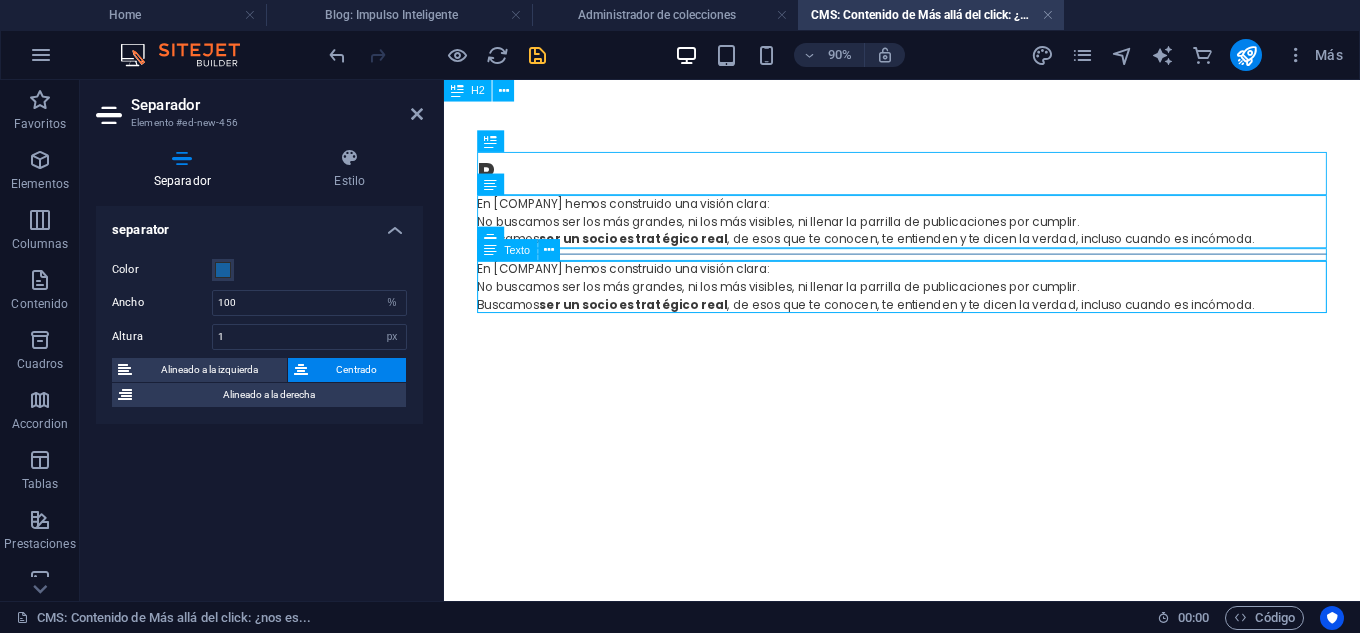 click on "En Impulso Inteligente hemos construido una visión clara: No buscamos ser los más grandes, ni los más visibles, ni llenar la parrilla de publicaciones por cumplir. Buscamos  ser un socio estratégico real , de esos que te conocen, te entienden y te dicen la verdad, incluso cuando es incómoda." at bounding box center (953, 310) 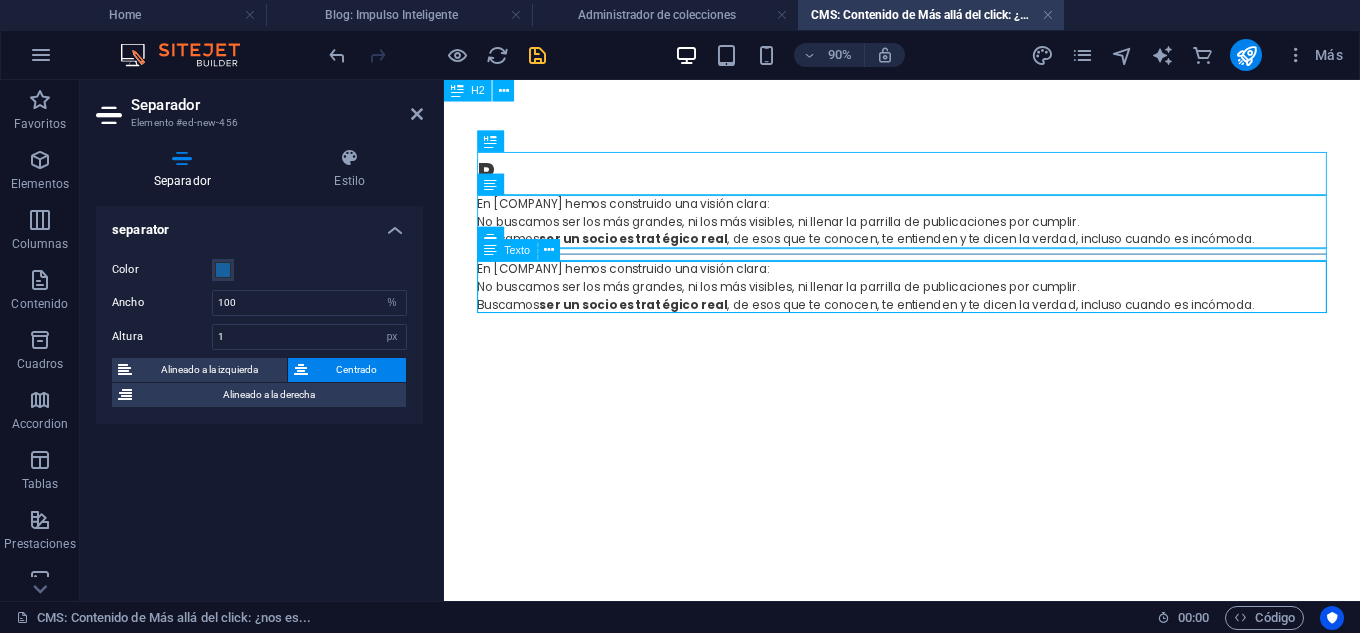 click on "En Impulso Inteligente hemos construido una visión clara: No buscamos ser los más grandes, ni los más visibles, ni llenar la parrilla de publicaciones por cumplir. Buscamos  ser un socio estratégico real , de esos que te conocen, te entienden y te dicen la verdad, incluso cuando es incómoda." at bounding box center (953, 310) 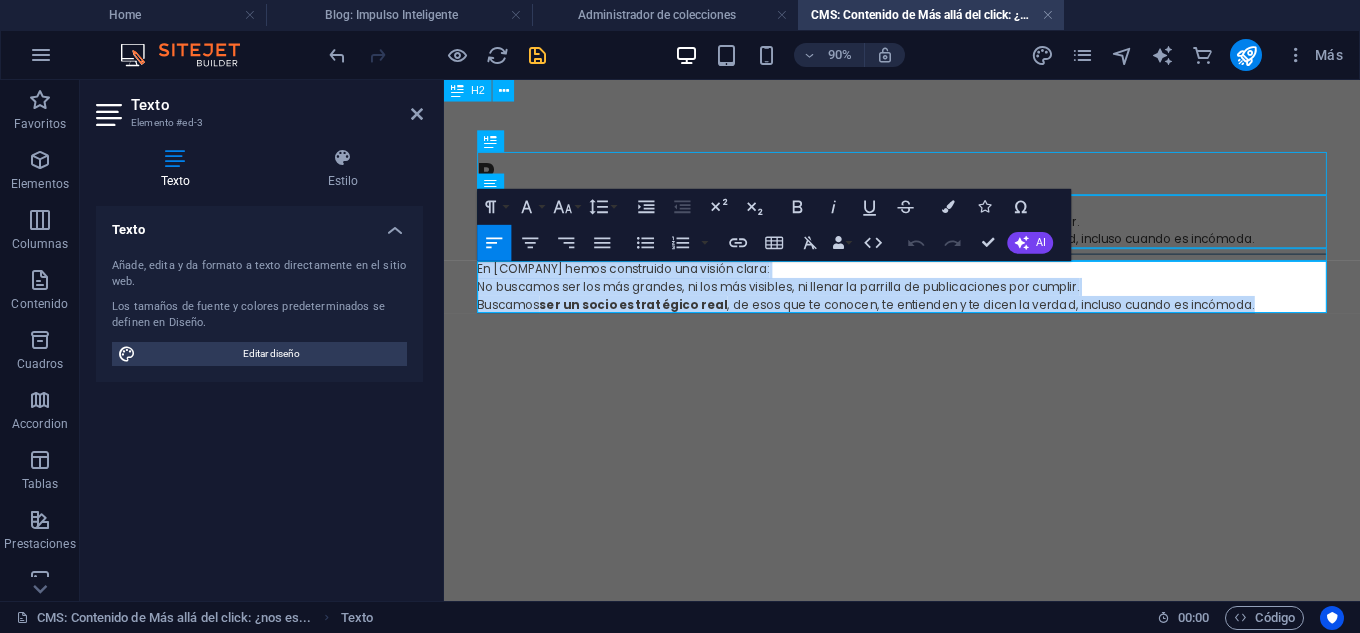 drag, startPoint x: 1349, startPoint y: 327, endPoint x: 478, endPoint y: 287, distance: 871.918 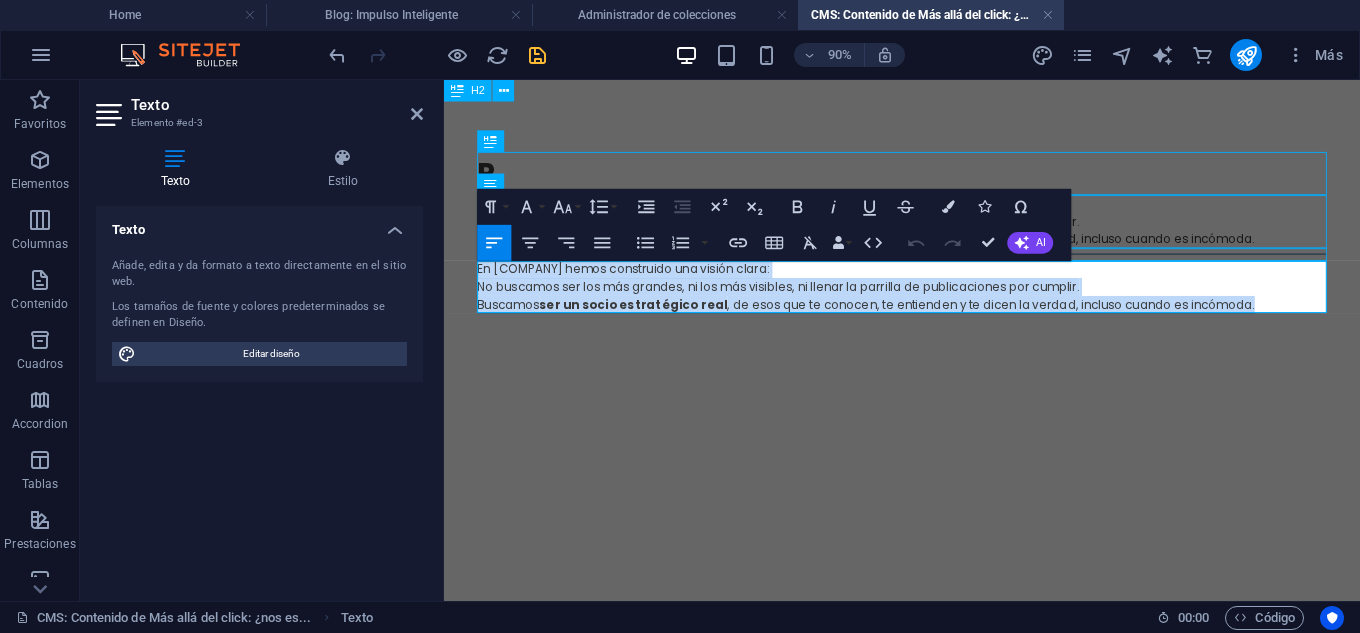 click on "p En Impulso Inteligente hemos construido una visión clara: No buscamos ser los más grandes, ni los más visibles, ni llenar la parrilla de publicaciones por cumplir. Buscamos  ser un socio estratégico real , de esos que te conocen, te entienden y te dicen la verdad, incluso cuando es incómoda. En Impulso Inteligente hemos construido una visión clara: No buscamos ser los más grandes, ni los más visibles, ni llenar la parrilla de publicaciones por cumplir. Buscamos  ser un socio estratégico real , de esos que te conocen, te entienden y te dicen la verdad, incluso cuando es incómoda." at bounding box center [953, 249] 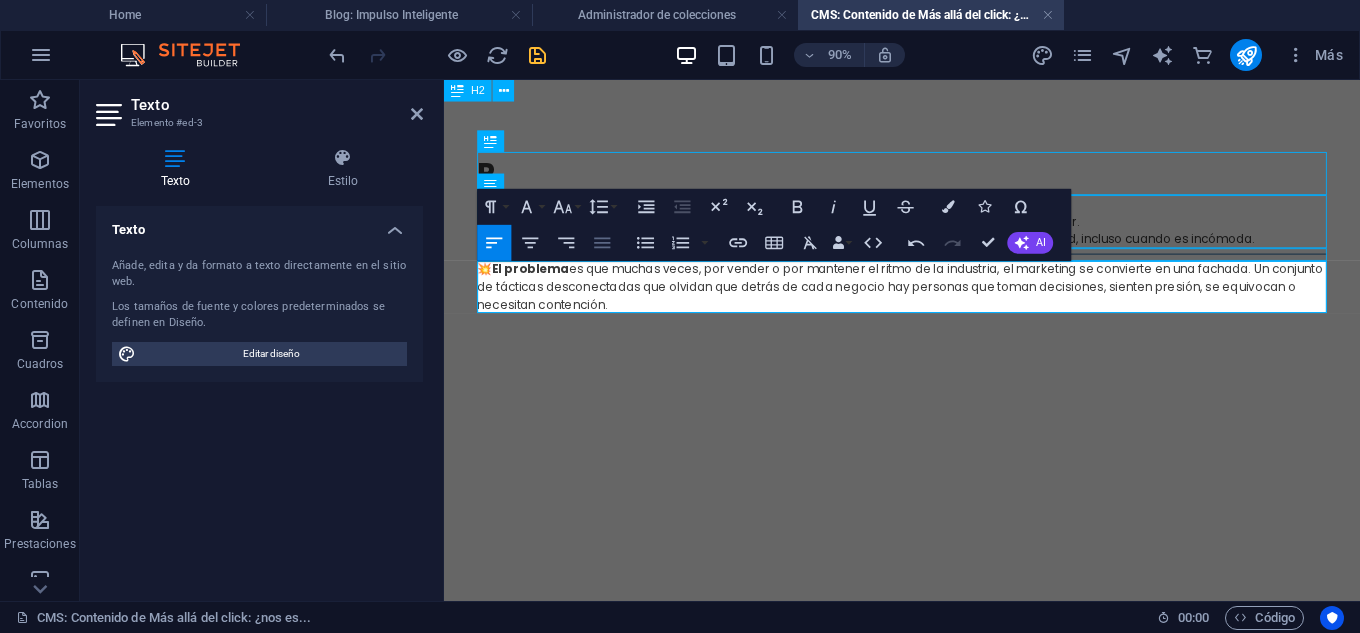 click 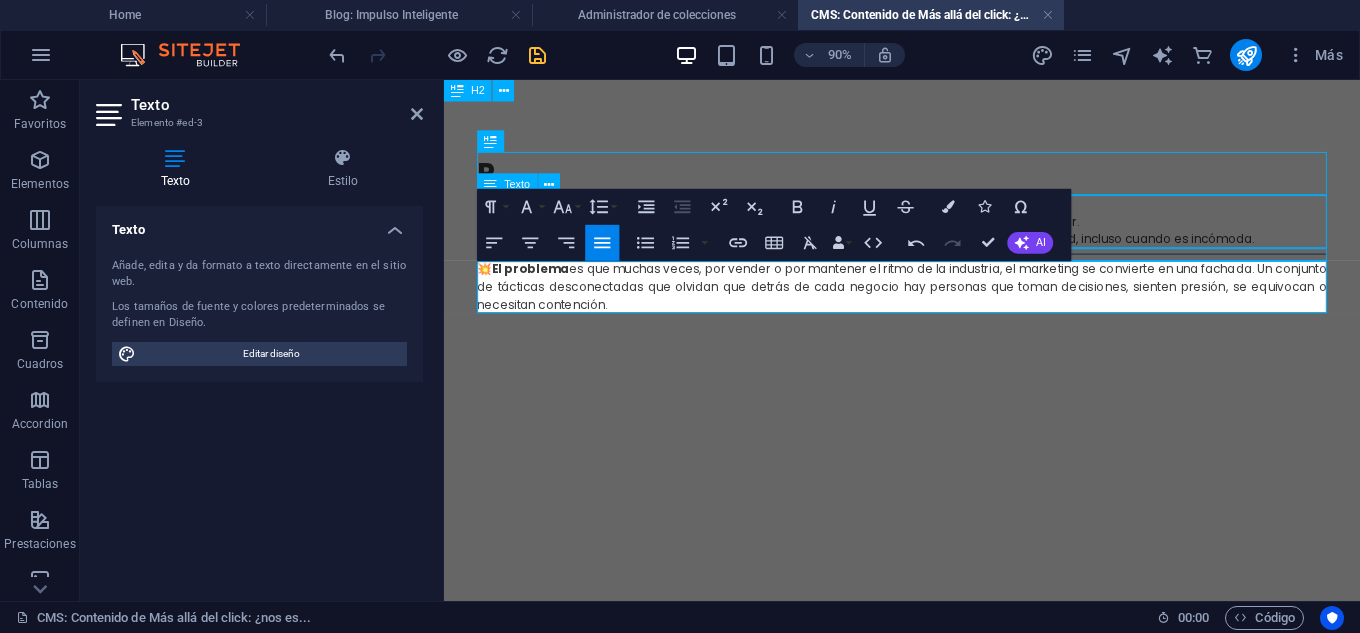 click on "En Impulso Inteligente hemos construido una visión clara: No buscamos ser los más grandes, ni los más visibles, ni llenar la parrilla de publicaciones por cumplir. Buscamos  ser un socio estratégico real , de esos que te conocen, te entienden y te dicen la verdad, incluso cuando es incómoda." at bounding box center [953, 237] 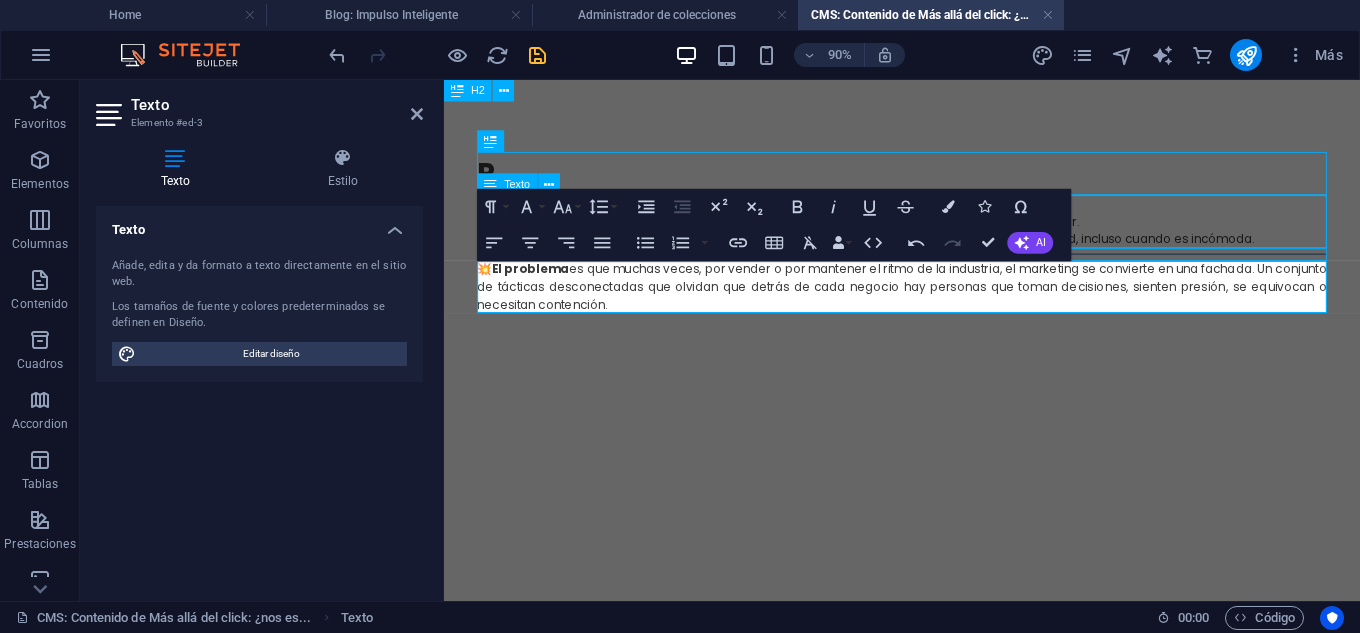 click on "En Impulso Inteligente hemos construido una visión clara: No buscamos ser los más grandes, ni los más visibles, ni llenar la parrilla de publicaciones por cumplir. Buscamos  ser un socio estratégico real , de esos que te conocen, te entienden y te dicen la verdad, incluso cuando es incómoda." at bounding box center (953, 237) 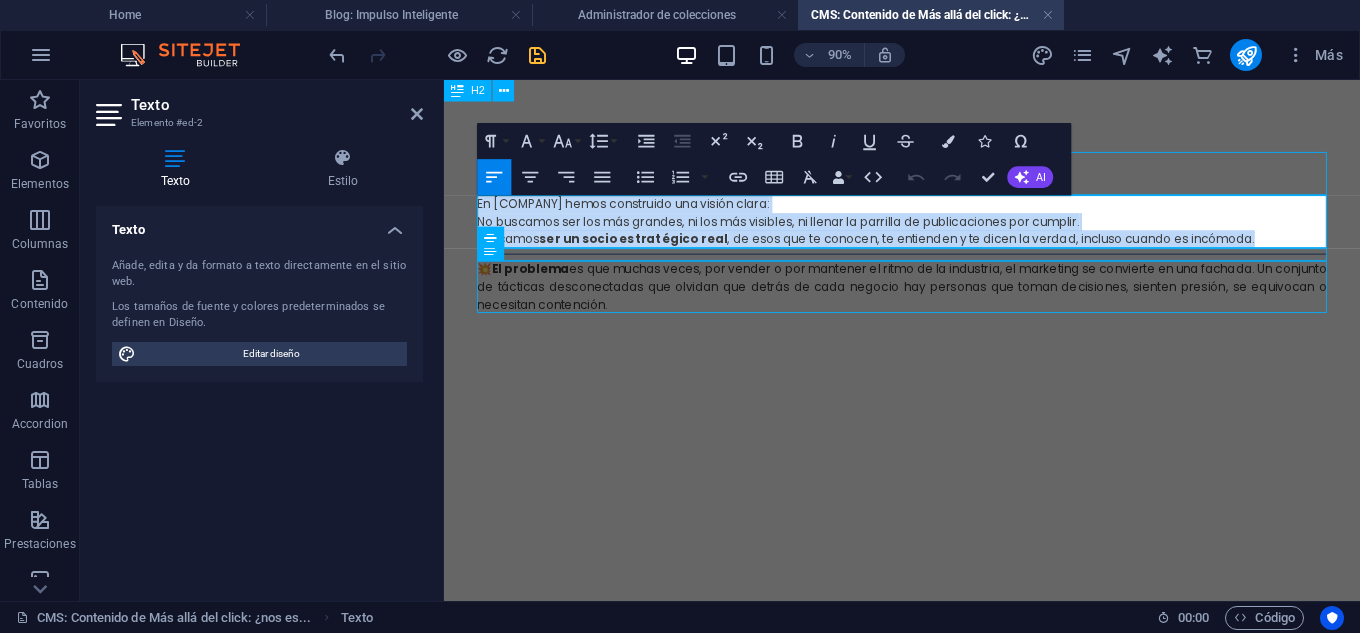 drag, startPoint x: 1325, startPoint y: 256, endPoint x: 470, endPoint y: 217, distance: 855.88904 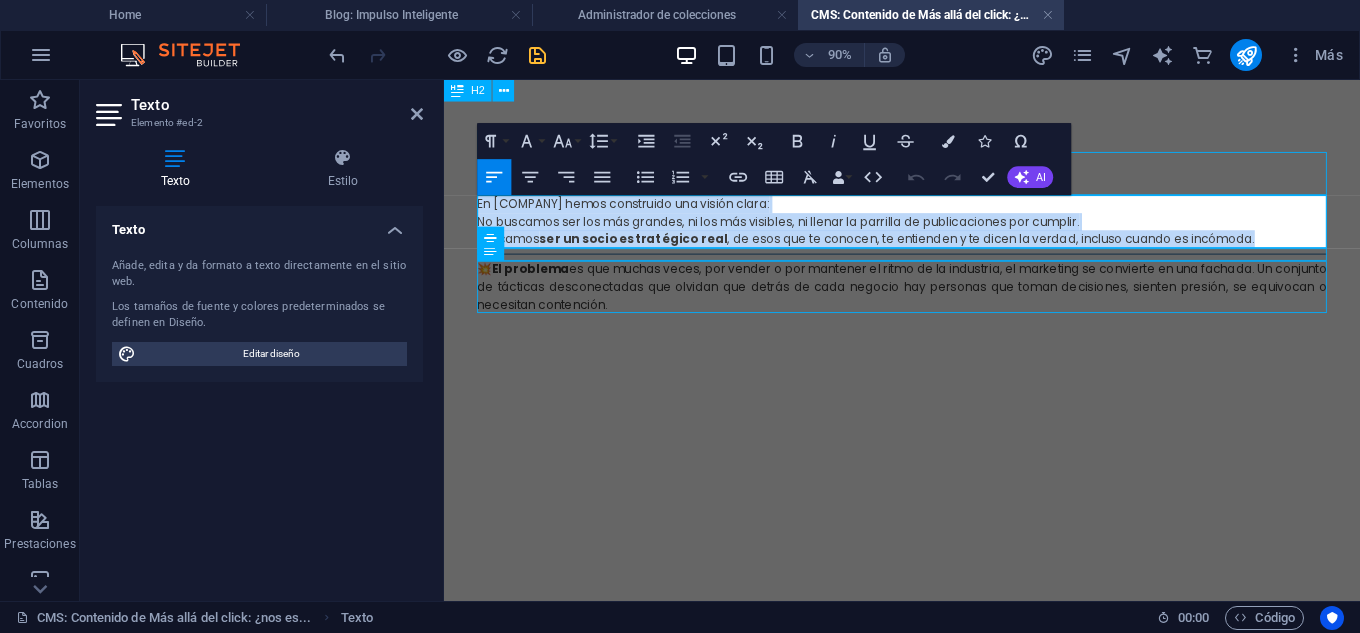 click on "p En Impulso Inteligente hemos construido una visión clara: No buscamos ser los más grandes, ni los más visibles, ni llenar la parrilla de publicaciones por cumplir. Buscamos  ser un socio estratégico real , de esos que te conocen, te entienden y te dicen la verdad, incluso cuando es incómoda. 💥  El problema  es que muchas veces, por vender o por mantener el ritmo de la industria, el marketing se convierte en una fachada. Un conjunto de tácticas desconectadas que olvidan que detrás de cada negocio hay personas que toman decisiones, sienten presión, se equivocan o necesitan contención." at bounding box center [953, 249] 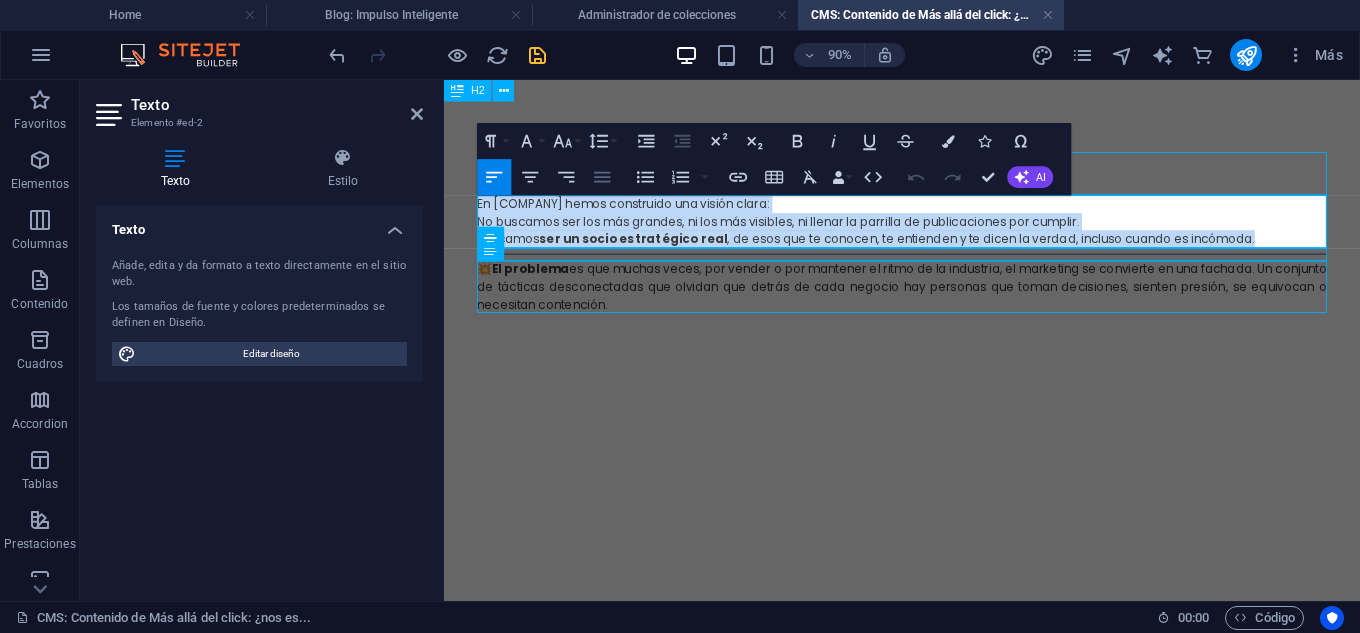 click 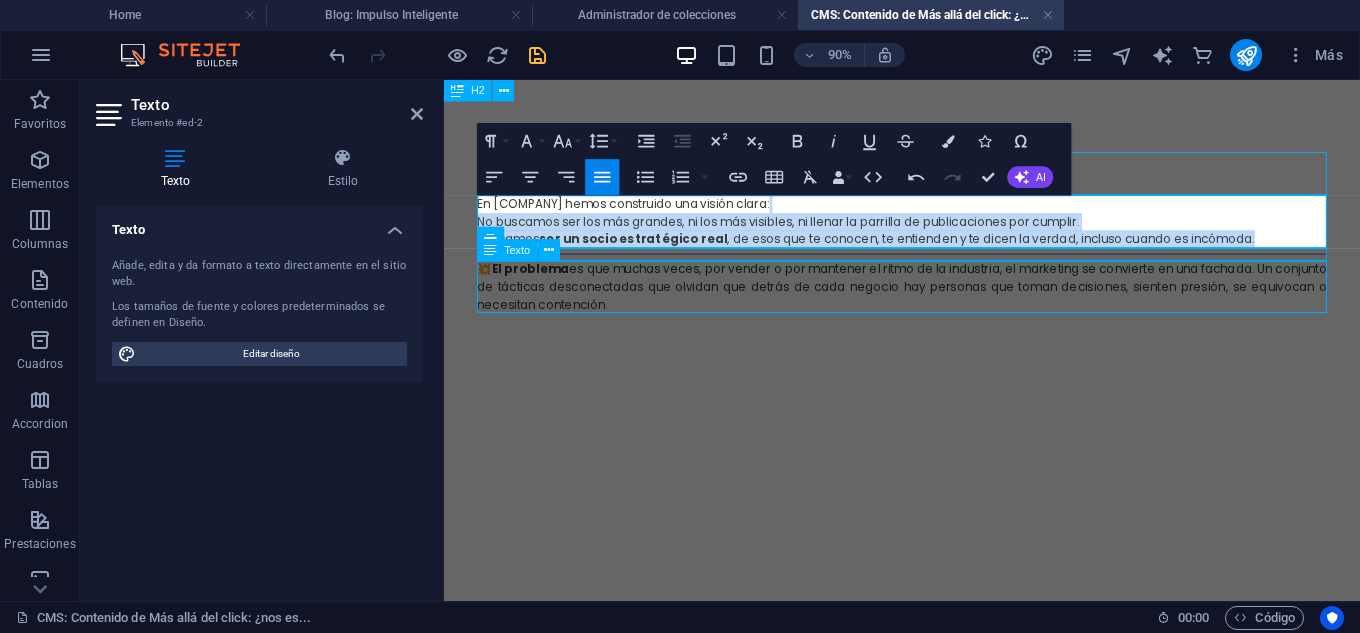 click on "💥  El problema  es que muchas veces, por vender o por mantener el ritmo de la industria, el marketing se convierte en una fachada. Un conjunto de tácticas desconectadas que olvidan que detrás de cada negocio hay personas que toman decisiones, sienten presión, se equivocan o necesitan contención." at bounding box center [953, 310] 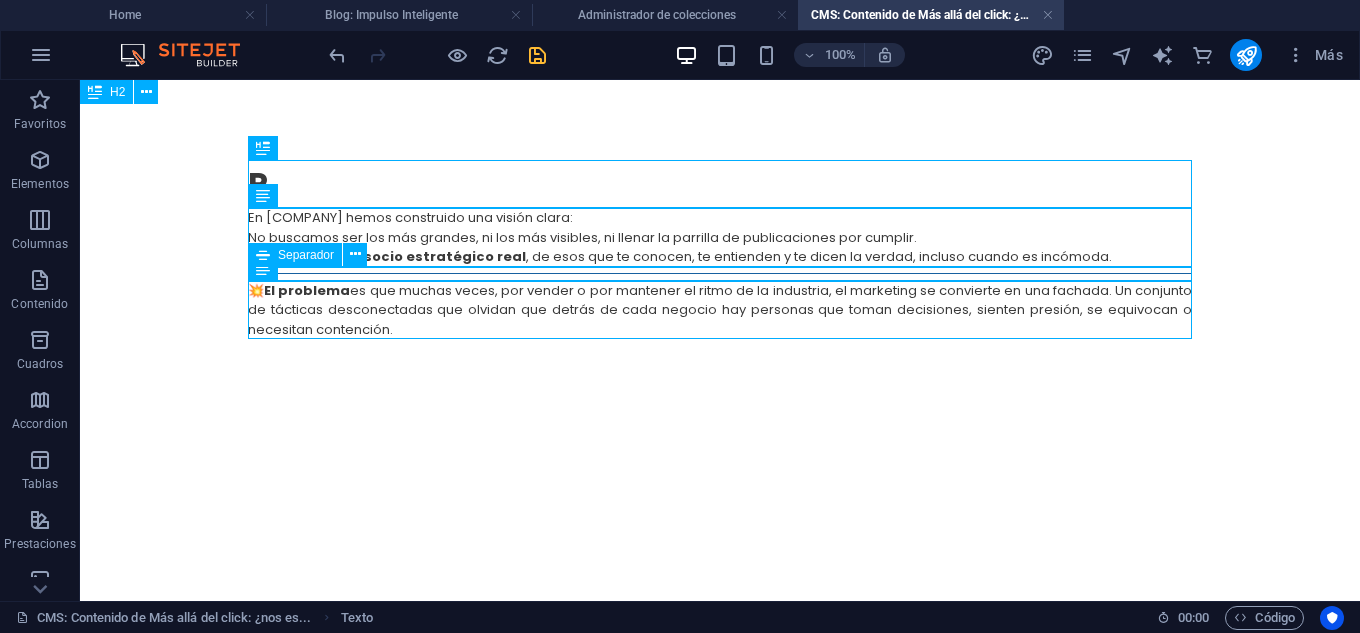 click at bounding box center (720, 274) 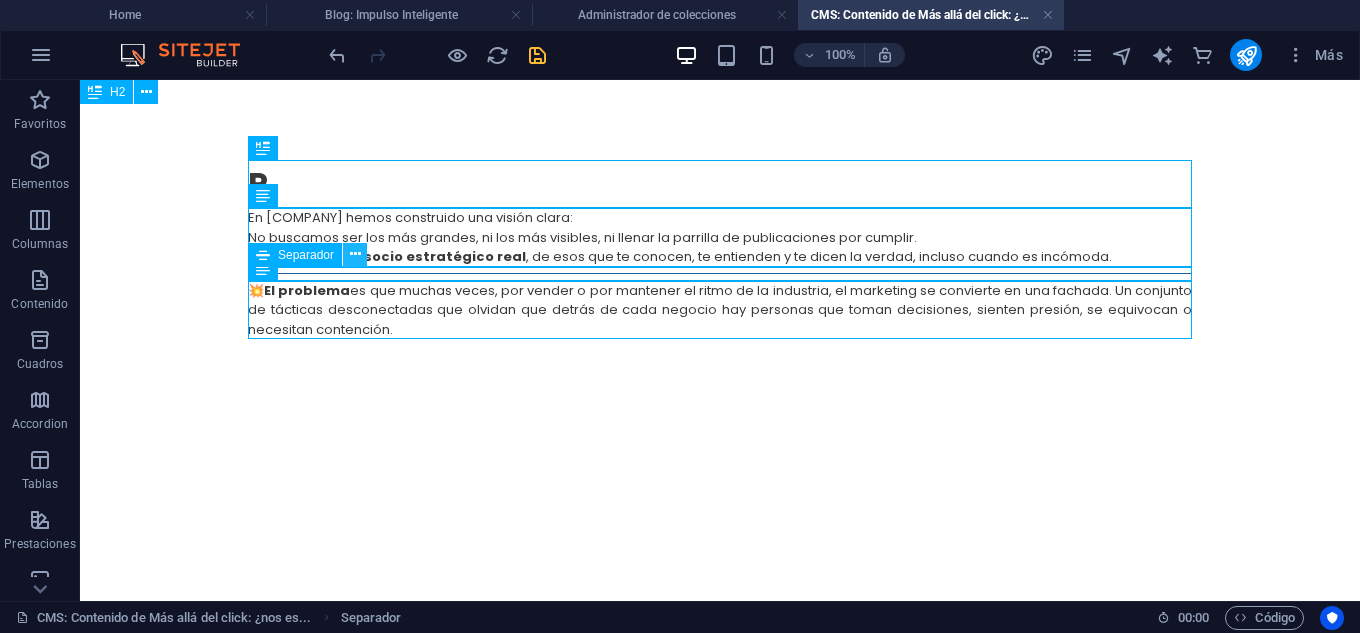 click at bounding box center (355, 254) 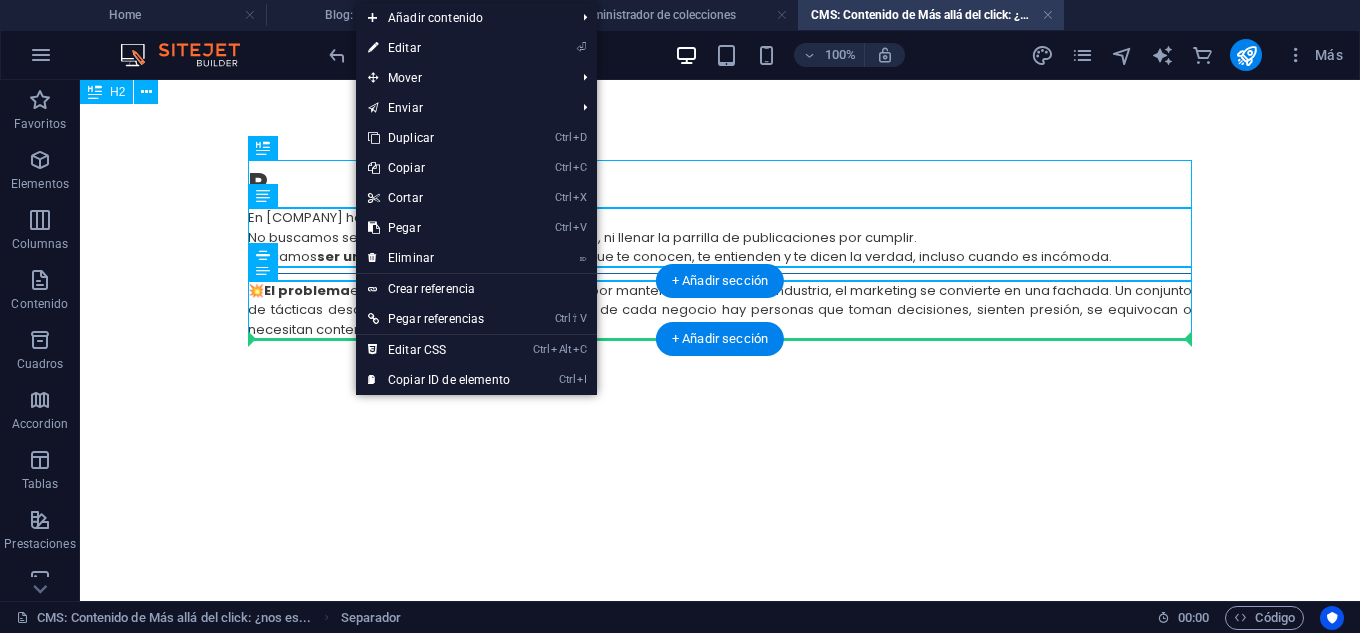 drag, startPoint x: 312, startPoint y: 277, endPoint x: 313, endPoint y: 315, distance: 38.013157 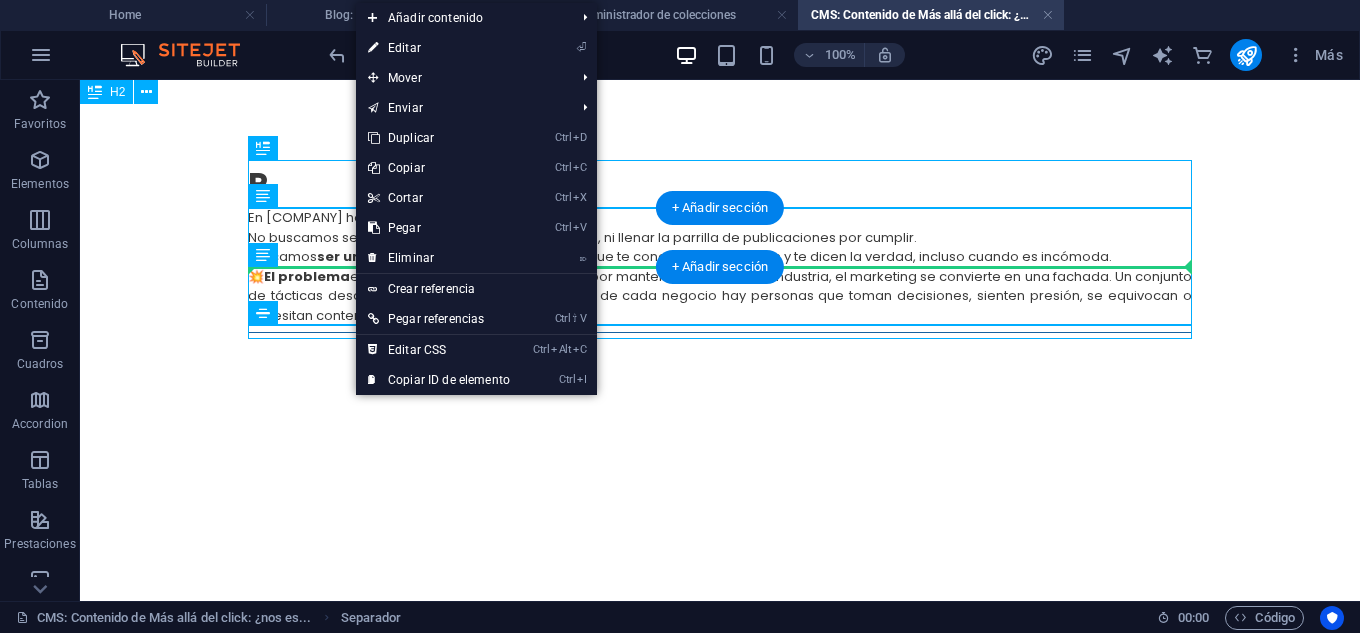 drag, startPoint x: 315, startPoint y: 331, endPoint x: 322, endPoint y: 258, distance: 73.33485 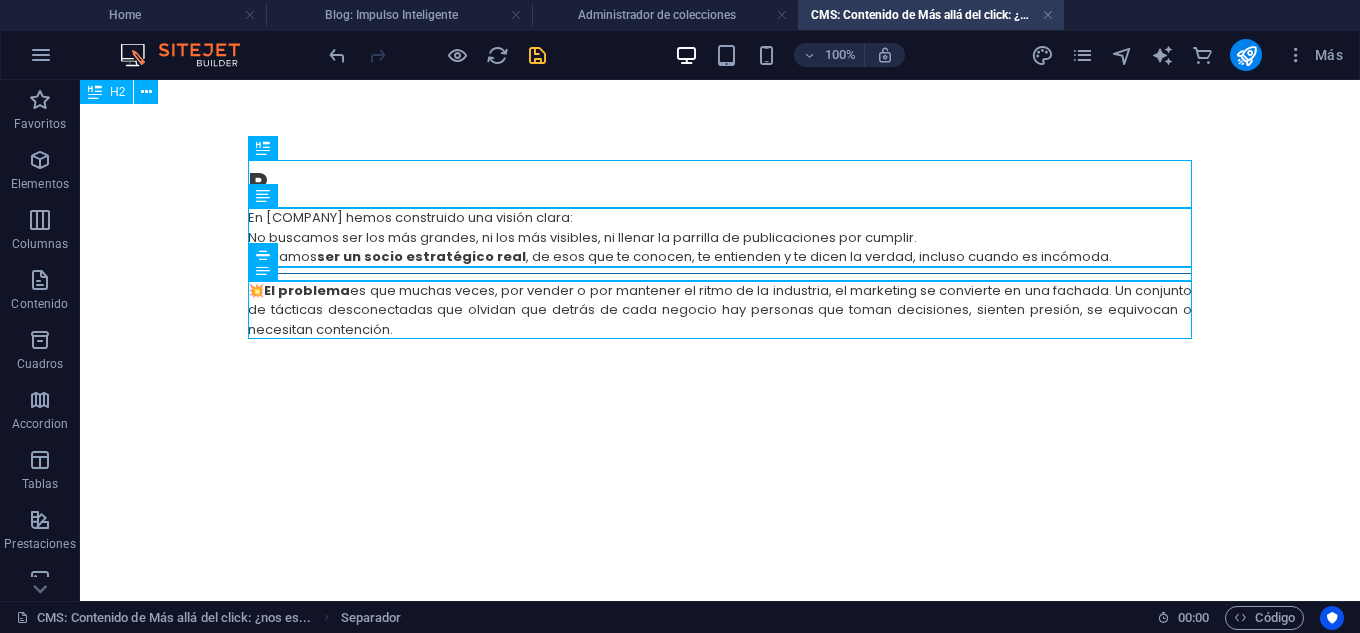 click on "p En Impulso Inteligente hemos construido una visión clara: No buscamos ser los más grandes, ni los más visibles, ni llenar la parrilla de publicaciones por cumplir. Buscamos  ser un socio estratégico real , de esos que te conocen, te entienden y te dicen la verdad, incluso cuando es incómoda. 💥  El problema  es que muchas veces, por vender o por mantener el ritmo de la industria, el marketing se convierte en una fachada. Un conjunto de tácticas desconectadas que olvidan que detrás de cada negocio hay personas que toman decisiones, sienten presión, se equivocan o necesitan contención." at bounding box center (720, 249) 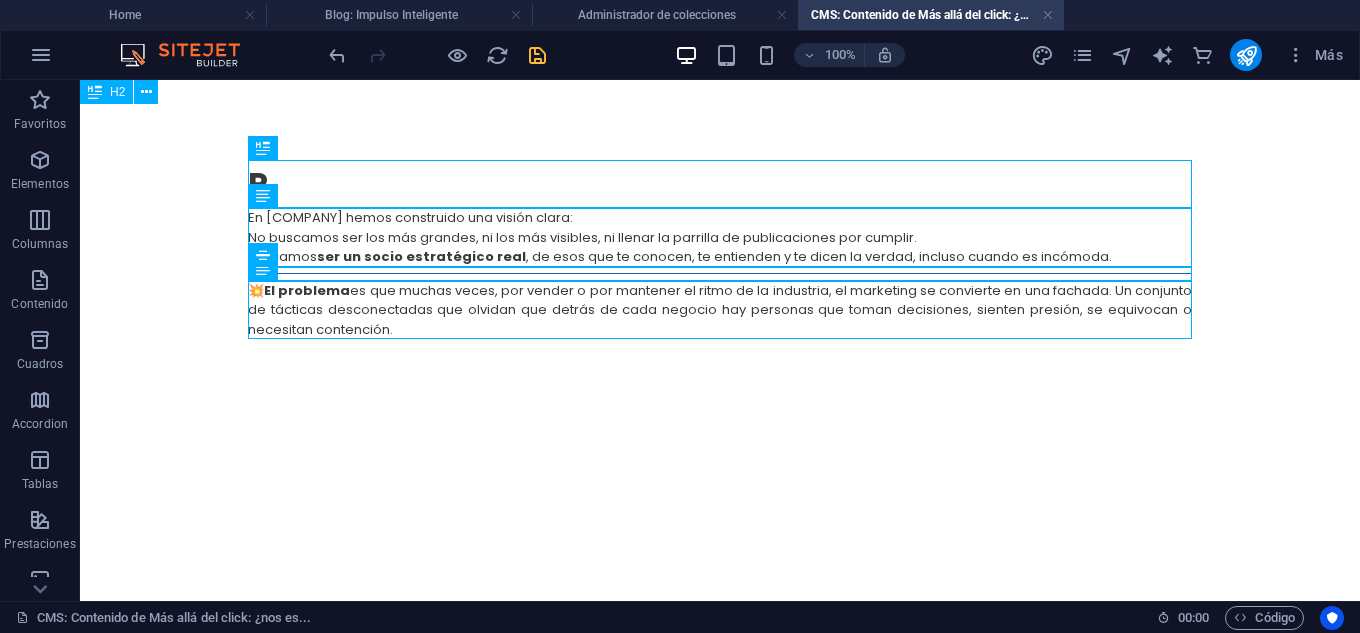 click on "p En Impulso Inteligente hemos construido una visión clara: No buscamos ser los más grandes, ni los más visibles, ni llenar la parrilla de publicaciones por cumplir. Buscamos  ser un socio estratégico real , de esos que te conocen, te entienden y te dicen la verdad, incluso cuando es incómoda. 💥  El problema  es que muchas veces, por vender o por mantener el ritmo de la industria, el marketing se convierte en una fachada. Un conjunto de tácticas desconectadas que olvidan que detrás de cada negocio hay personas que toman decisiones, sienten presión, se equivocan o necesitan contención." at bounding box center (720, 249) 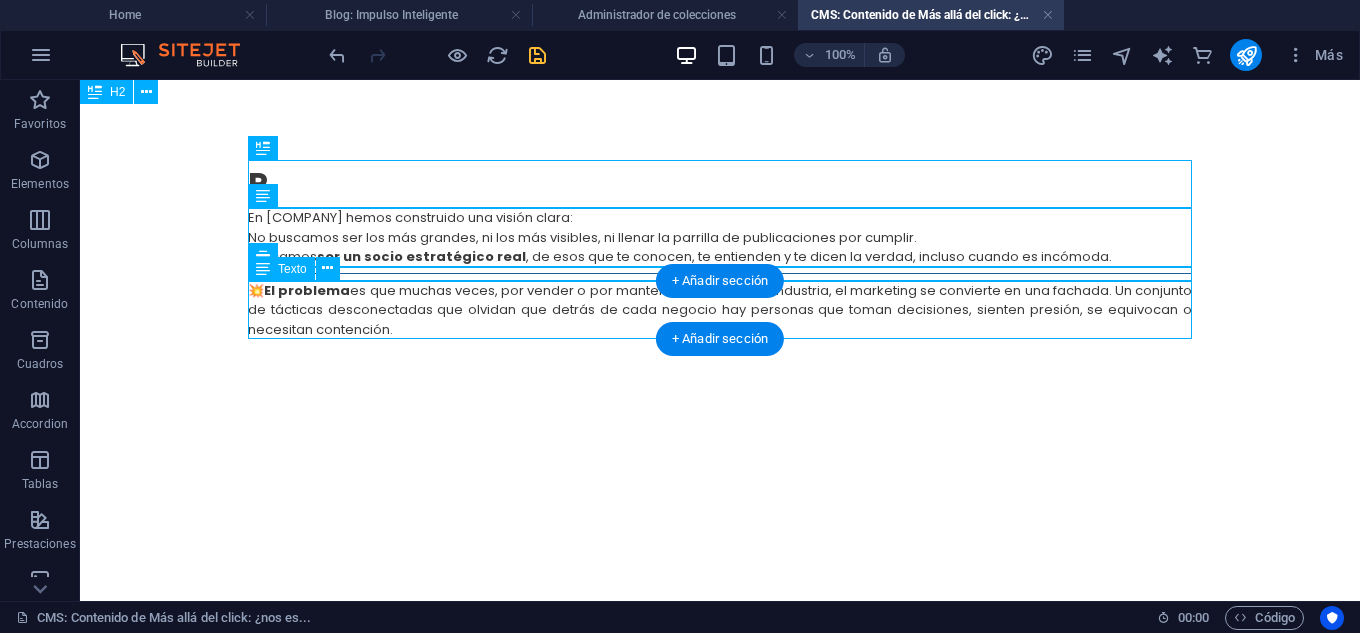 click on "💥  El problema  es que muchas veces, por vender o por mantener el ritmo de la industria, el marketing se convierte en una fachada. Un conjunto de tácticas desconectadas que olvidan que detrás de cada negocio hay personas que toman decisiones, sienten presión, se equivocan o necesitan contención." at bounding box center (720, 310) 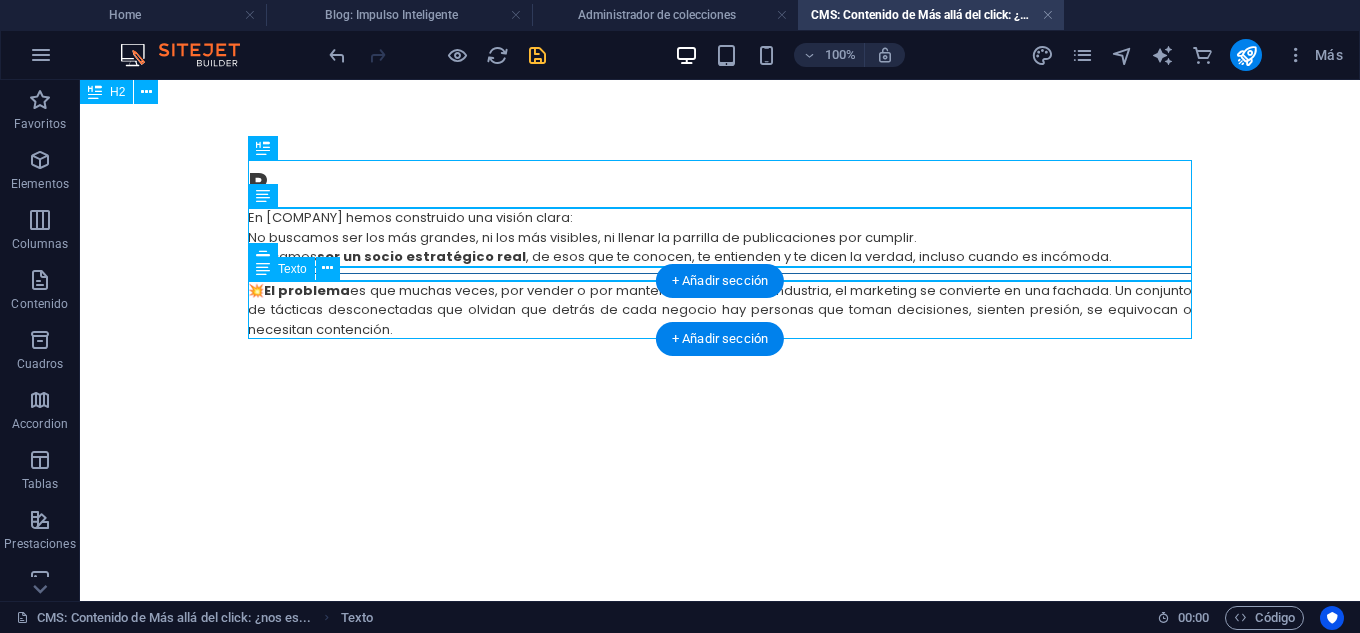 click on "💥  El problema  es que muchas veces, por vender o por mantener el ritmo de la industria, el marketing se convierte en una fachada. Un conjunto de tácticas desconectadas que olvidan que detrás de cada negocio hay personas que toman decisiones, sienten presión, se equivocan o necesitan contención." at bounding box center [720, 310] 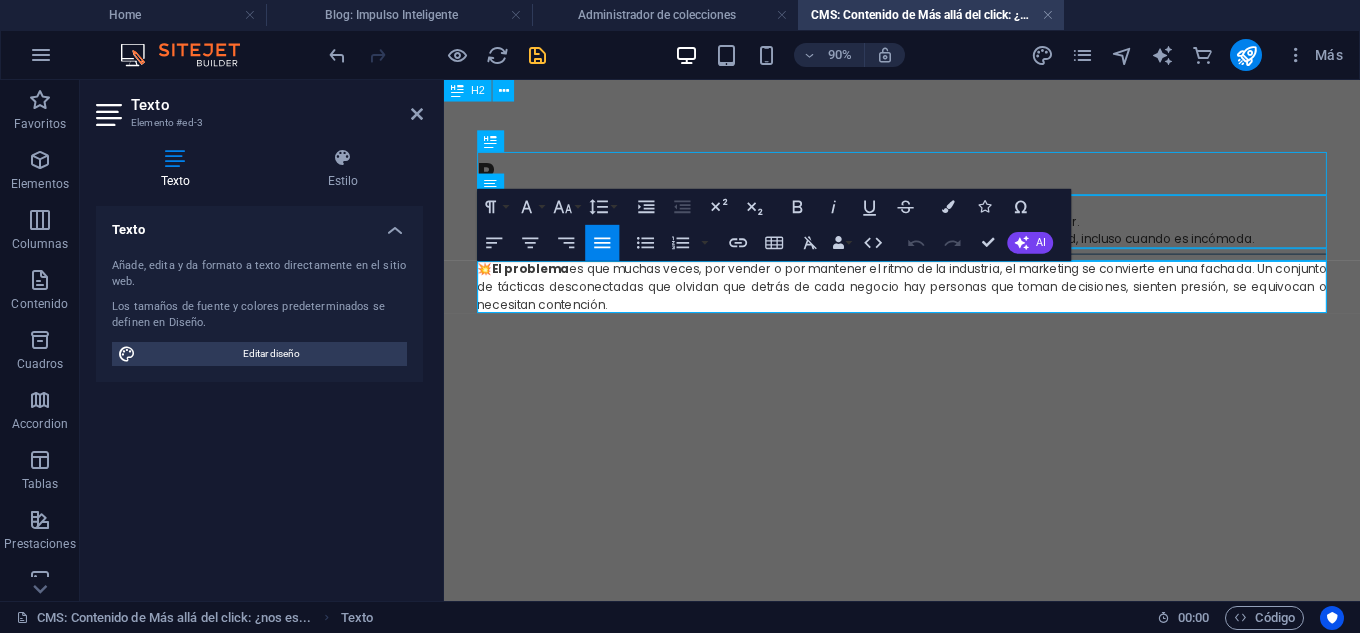 click on "💥  El problema  es que muchas veces, por vender o por mantener el ritmo de la industria, el marketing se convierte en una fachada. Un conjunto de tácticas desconectadas que olvidan que detrás de cada negocio hay personas que toman decisiones, sienten presión, se equivocan o necesitan contención." at bounding box center [953, 310] 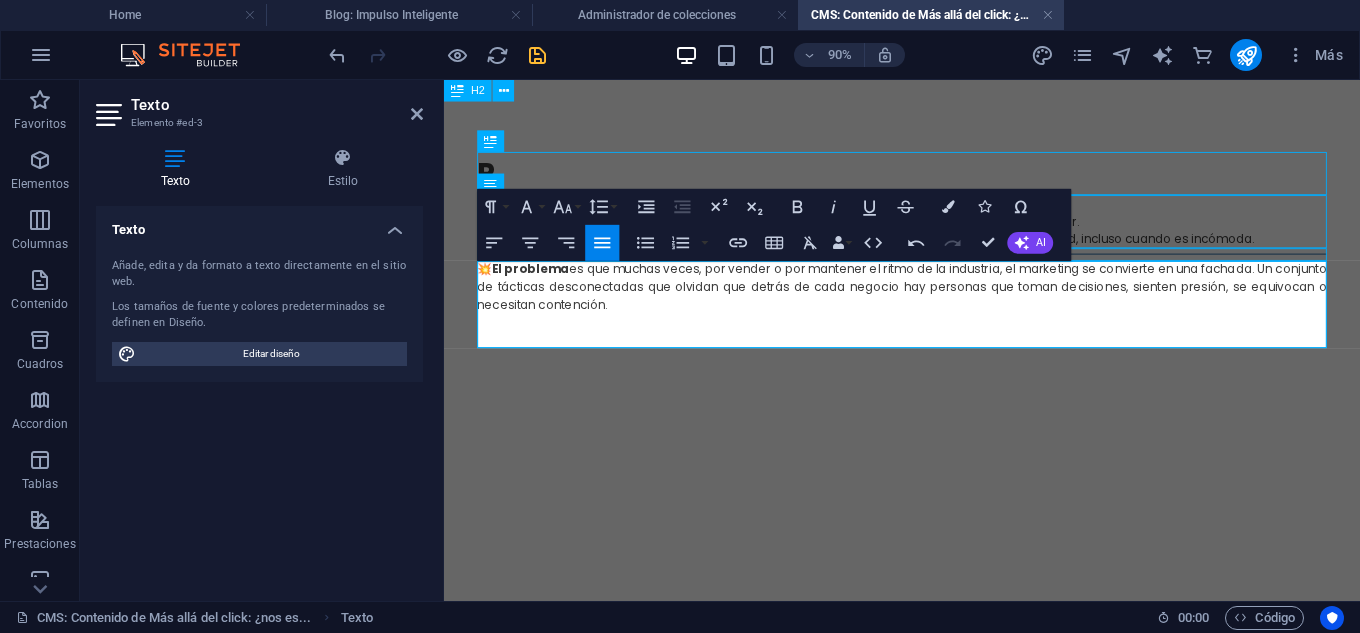 click at bounding box center [953, 349] 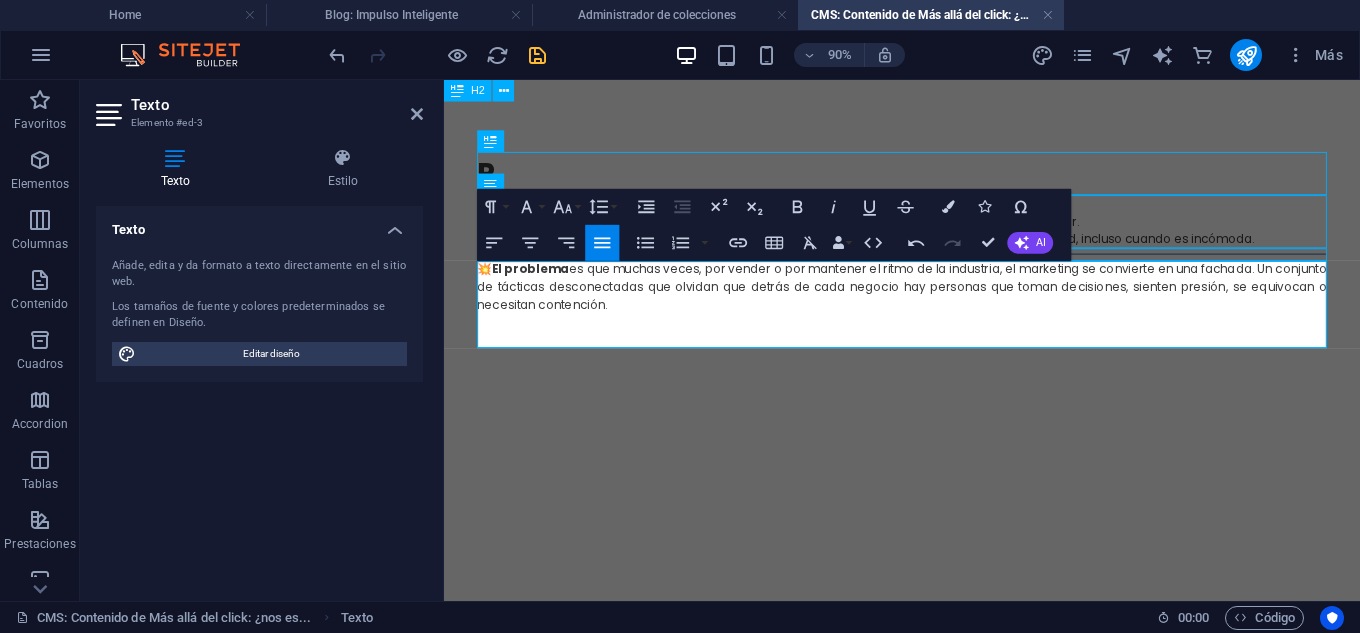 click on "💥  El problema  es que muchas veces, por vender o por mantener el ritmo de la industria, el marketing se convierte en una fachada. Un conjunto de tácticas desconectadas que olvidan que detrás de cada negocio hay personas que toman decisiones, sienten presión, se equivocan o necesitan contención." at bounding box center (953, 310) 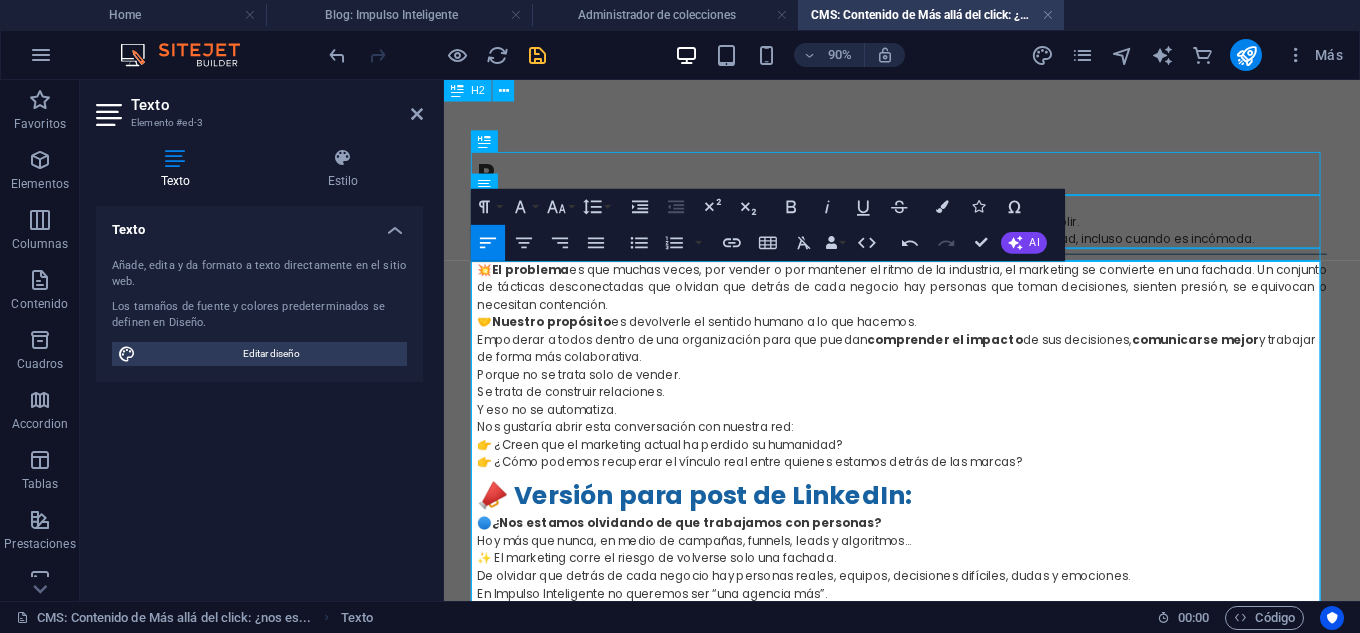 click on "💥  El problema  es que muchas veces, por vender o por mantener el ritmo de la industria, el marketing se convierte en una fachada. Un conjunto de tácticas desconectadas que olvidan que detrás de cada negocio hay personas que toman decisiones, sienten presión, se equivocan o necesitan contención." at bounding box center (953, 310) 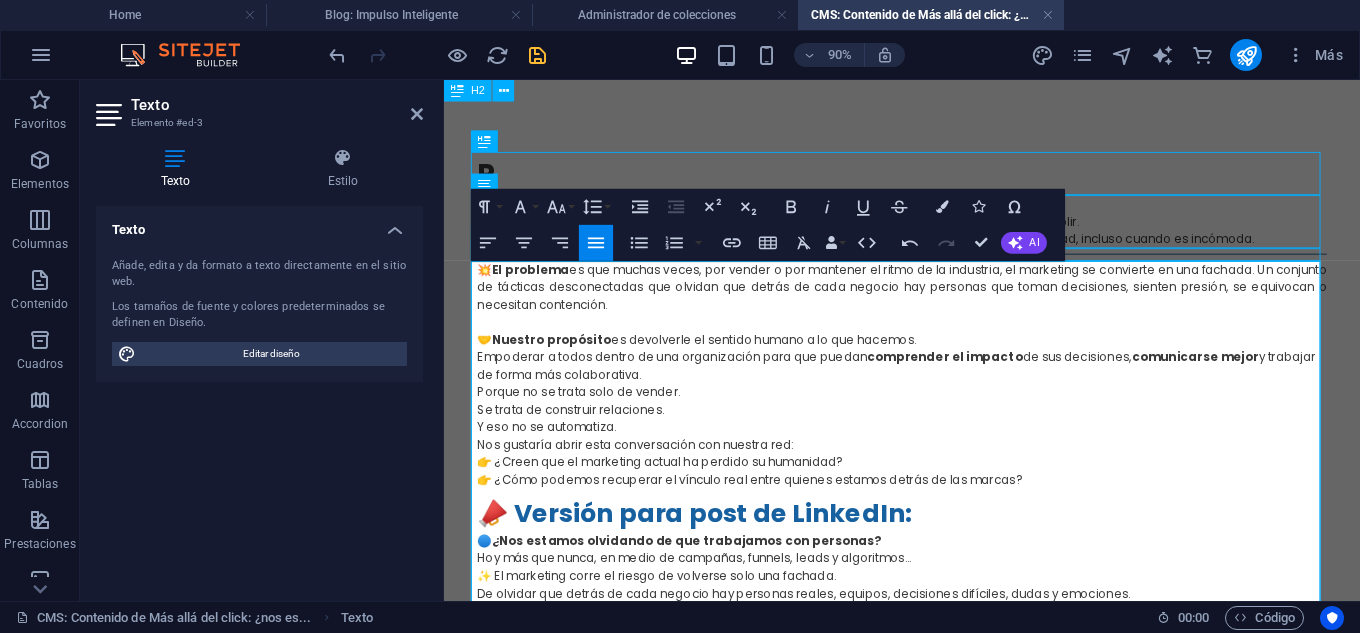click on "🤝  Nuestro propósito  es devolverle el sentido humano a lo que hacemos. Empoderar a todos dentro de una organización para que puedan  comprender el impacto  de sus decisiones,  comunicarse mejor  y trabajar de forma más colaborativa. Porque no se trata solo de vender. Se trata de construir relaciones. Y eso no se automatiza." at bounding box center (953, 417) 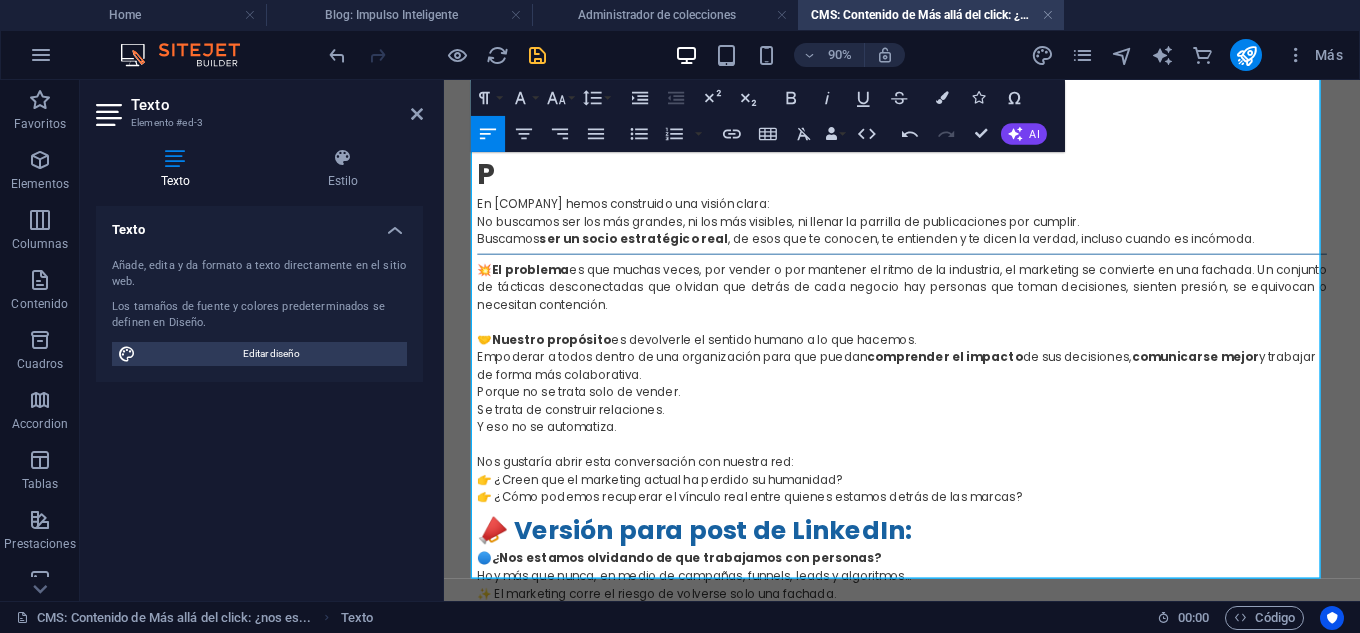 scroll, scrollTop: 394, scrollLeft: 0, axis: vertical 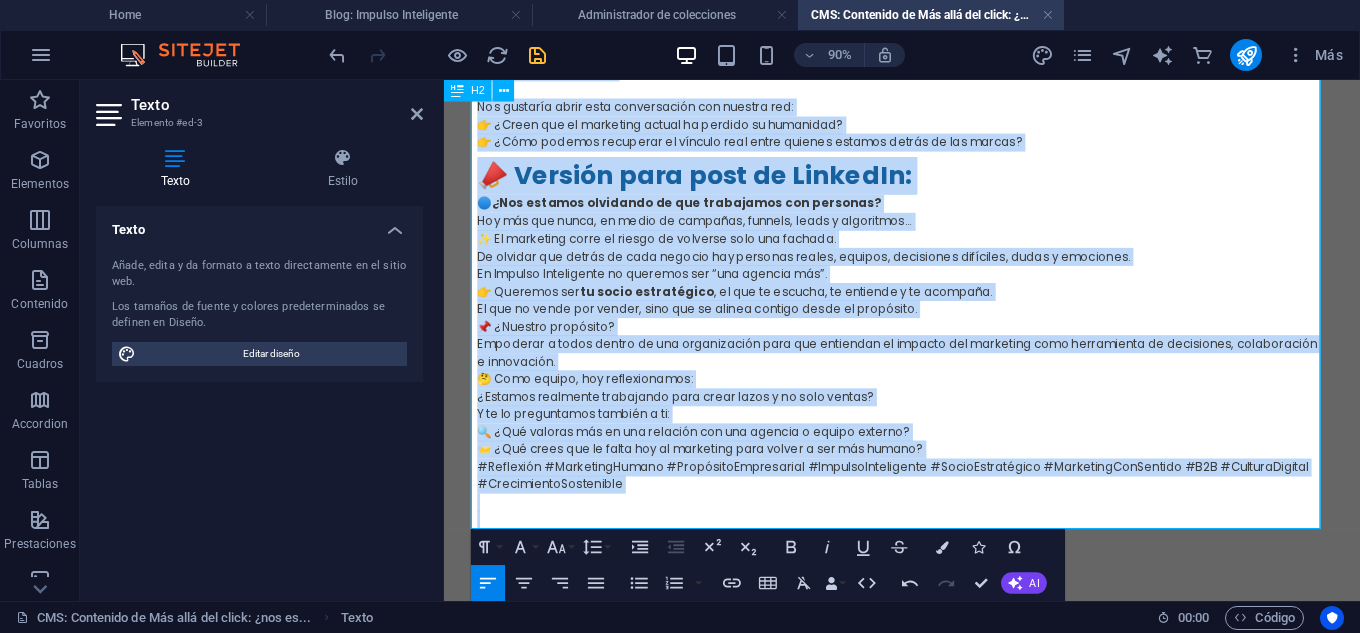 drag, startPoint x: 477, startPoint y: 288, endPoint x: 915, endPoint y: 744, distance: 632.28156 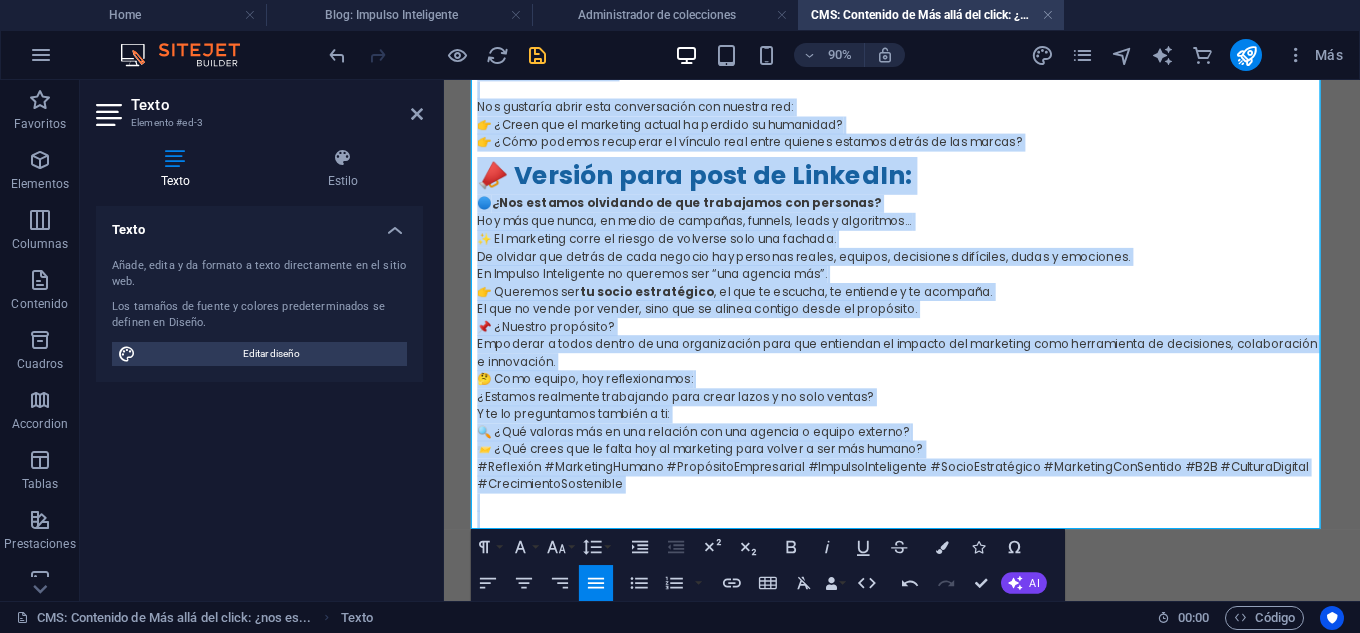 click 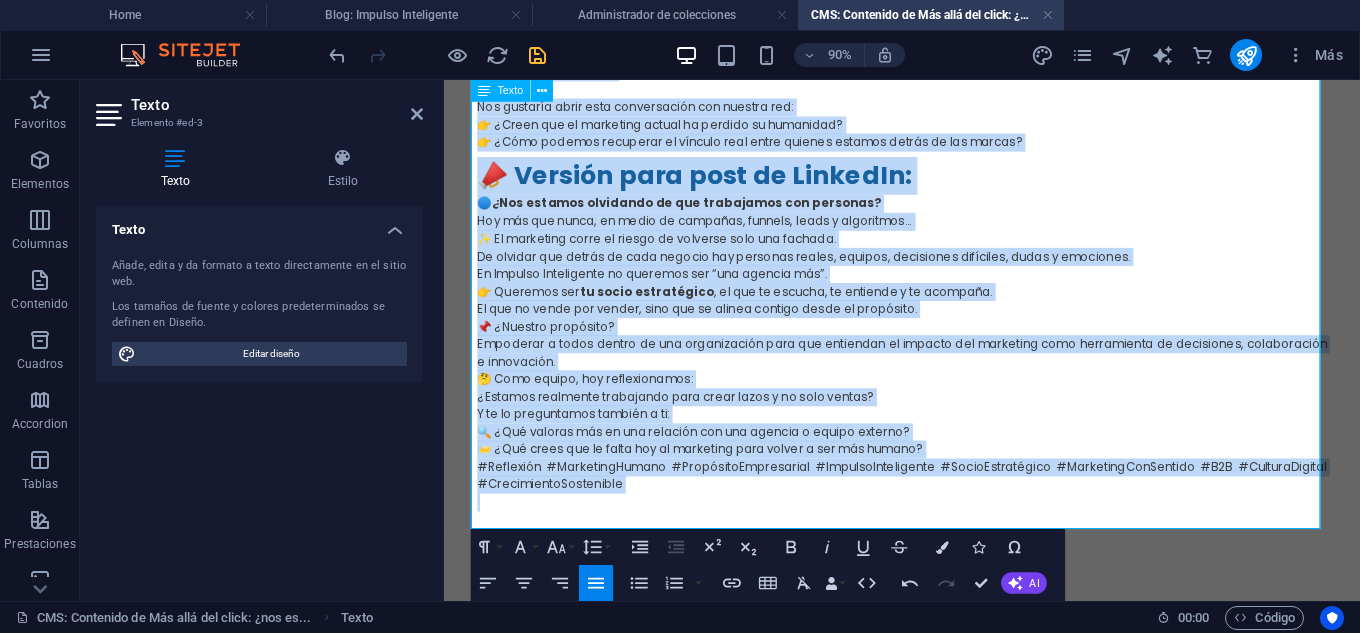 click on "🔵  ¿Nos estamos olvidando de que trabajamos con personas?" at bounding box center (953, 218) 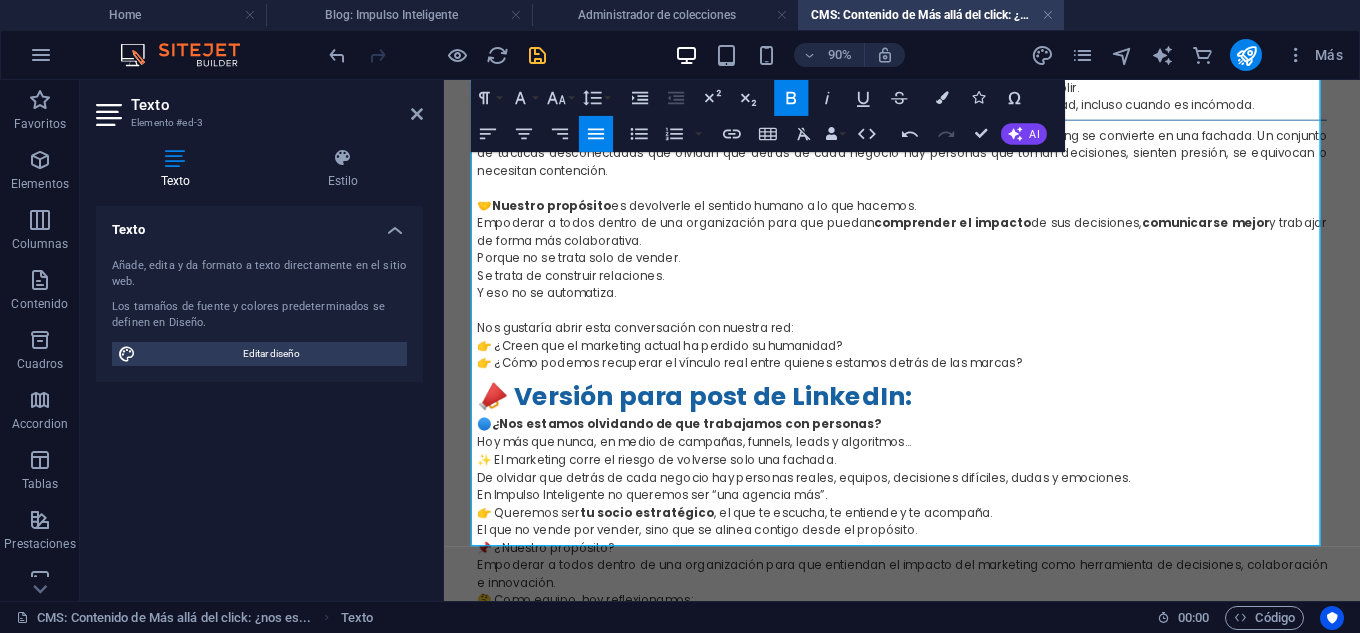 scroll, scrollTop: 94, scrollLeft: 0, axis: vertical 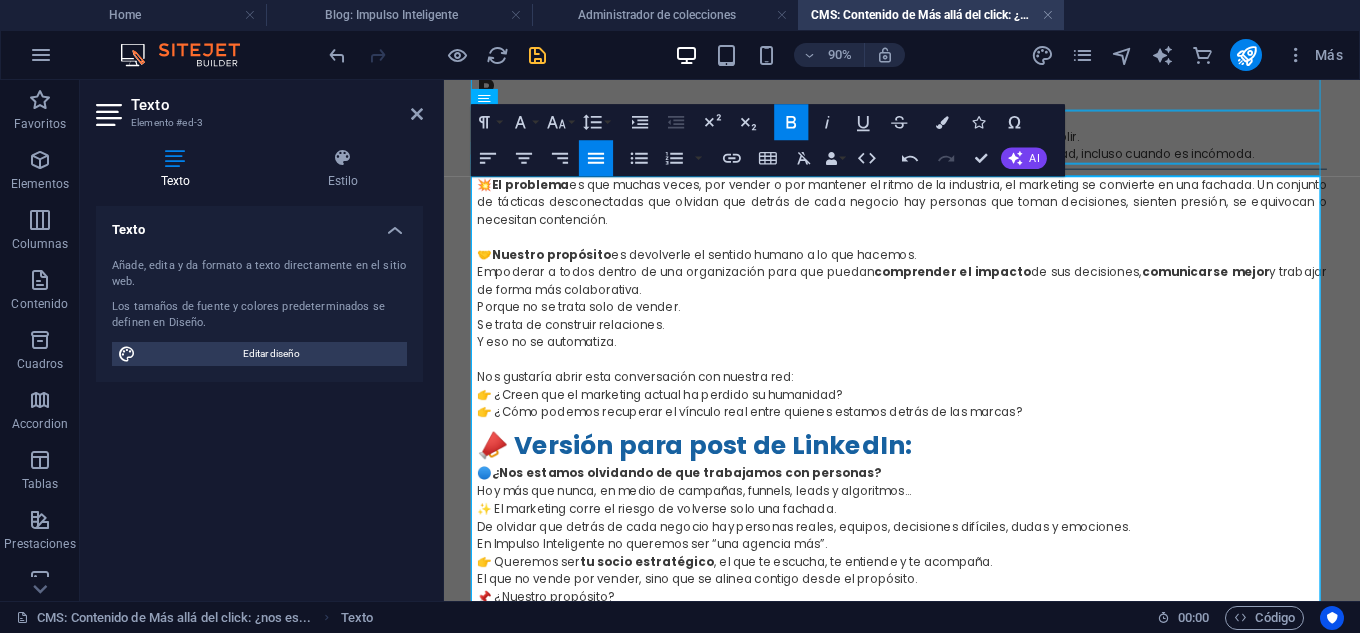 click on "Nos gustaría abrir esta conversación con nuestra red: 👉 ¿Creen que el marketing actual ha perdido su humanidad? 👉 ¿Cómo podemos recuperar el vínculo real entre quienes estamos detrás de las marcas?" at bounding box center [953, 430] 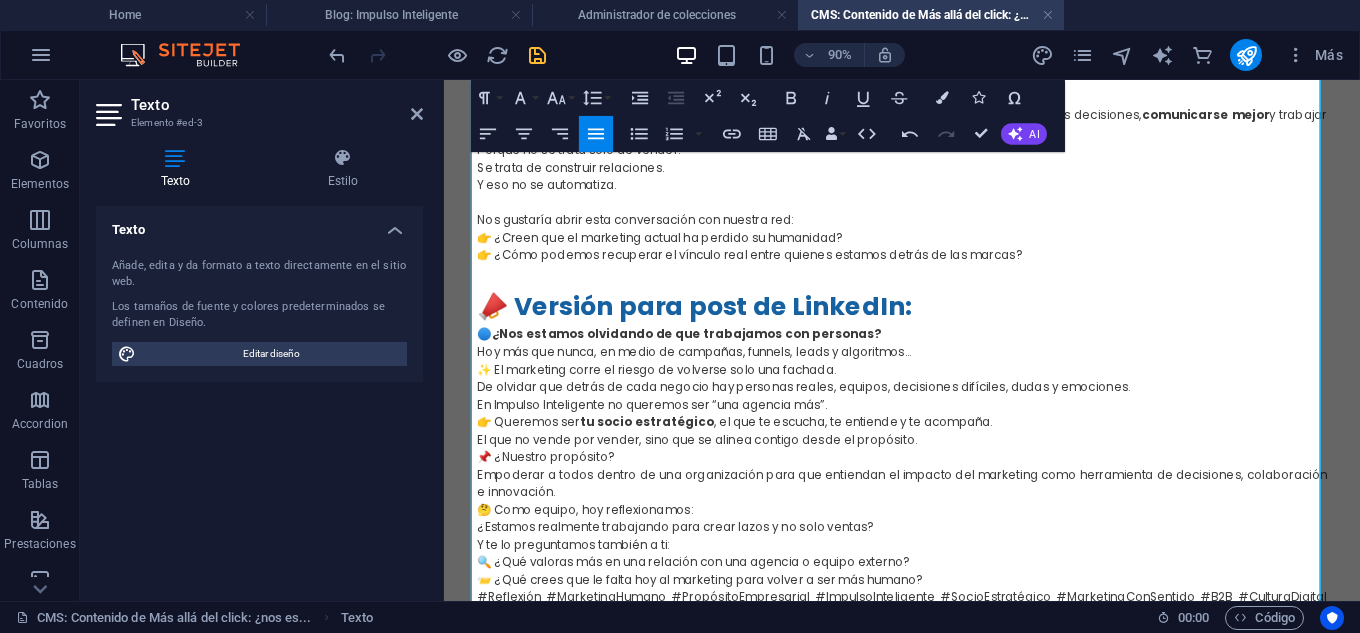 scroll, scrollTop: 294, scrollLeft: 0, axis: vertical 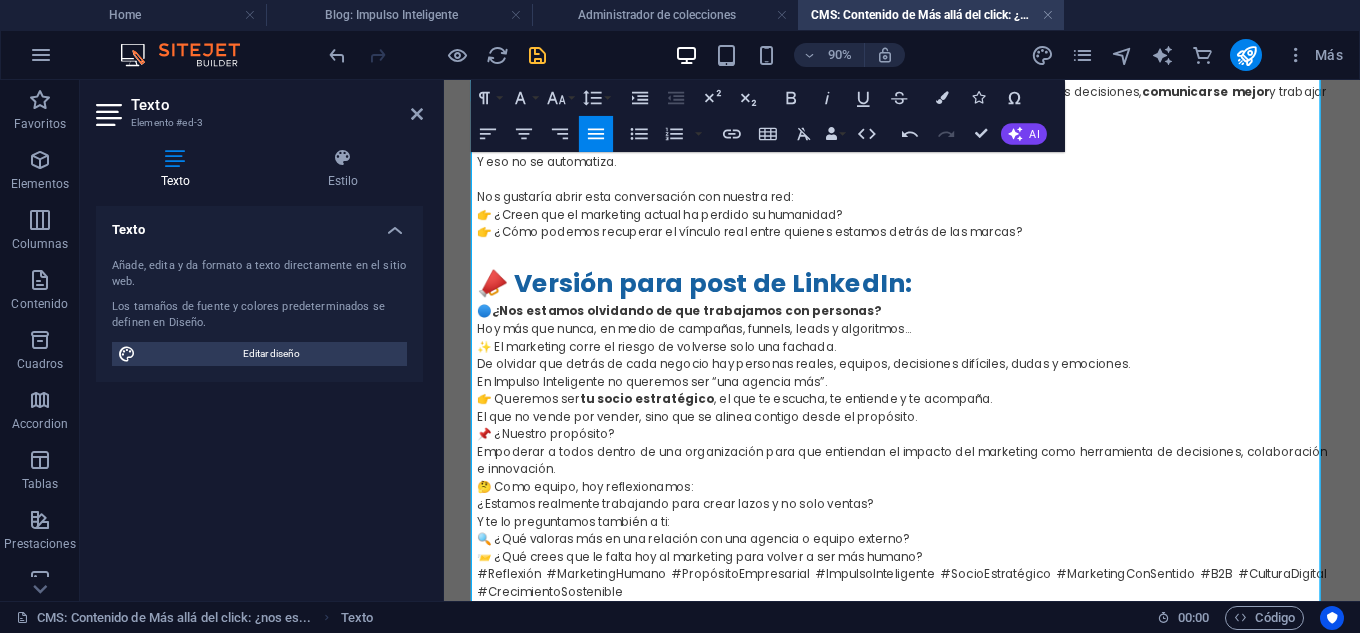click on "📣 Versión para post de LinkedIn:" at bounding box center [953, 307] 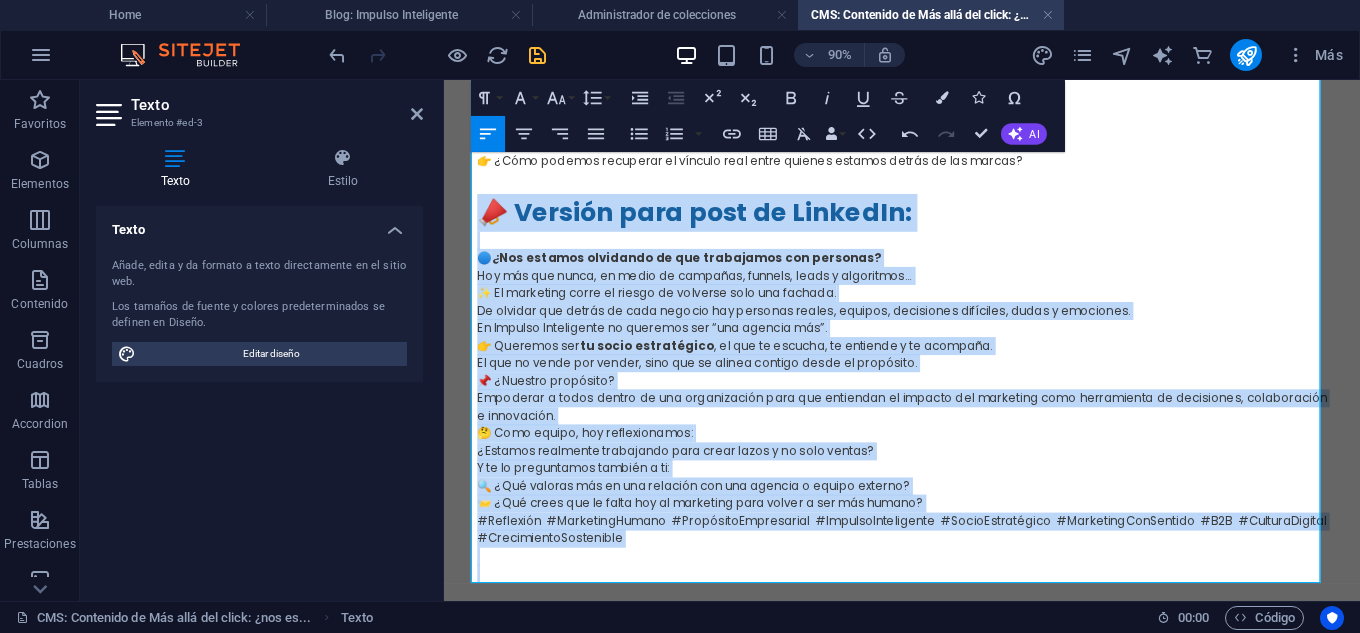 scroll, scrollTop: 433, scrollLeft: 0, axis: vertical 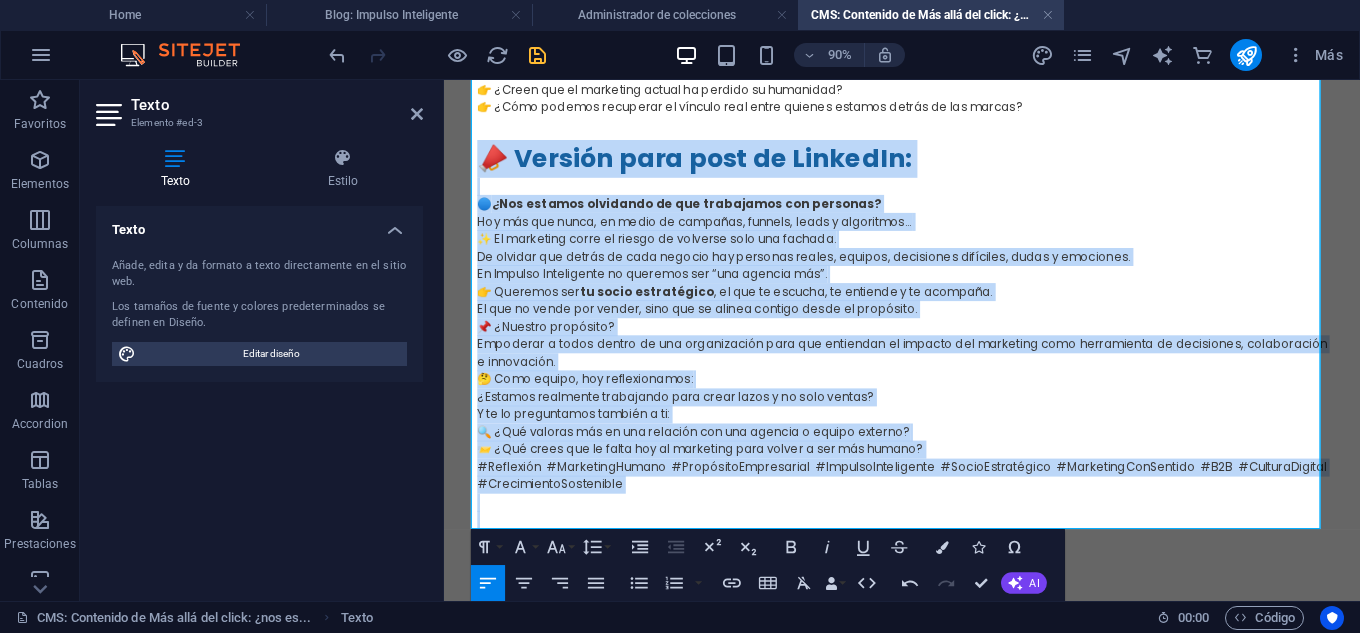 drag, startPoint x: 480, startPoint y: 307, endPoint x: 855, endPoint y: 682, distance: 530.3301 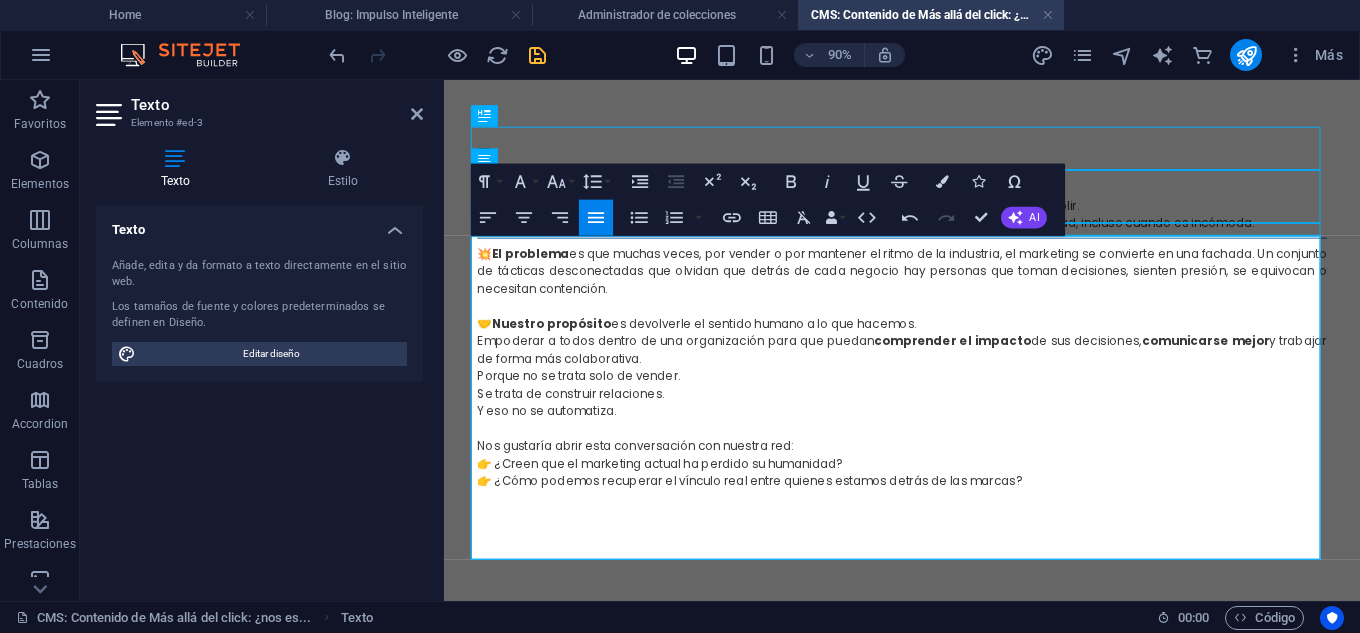 scroll, scrollTop: 0, scrollLeft: 0, axis: both 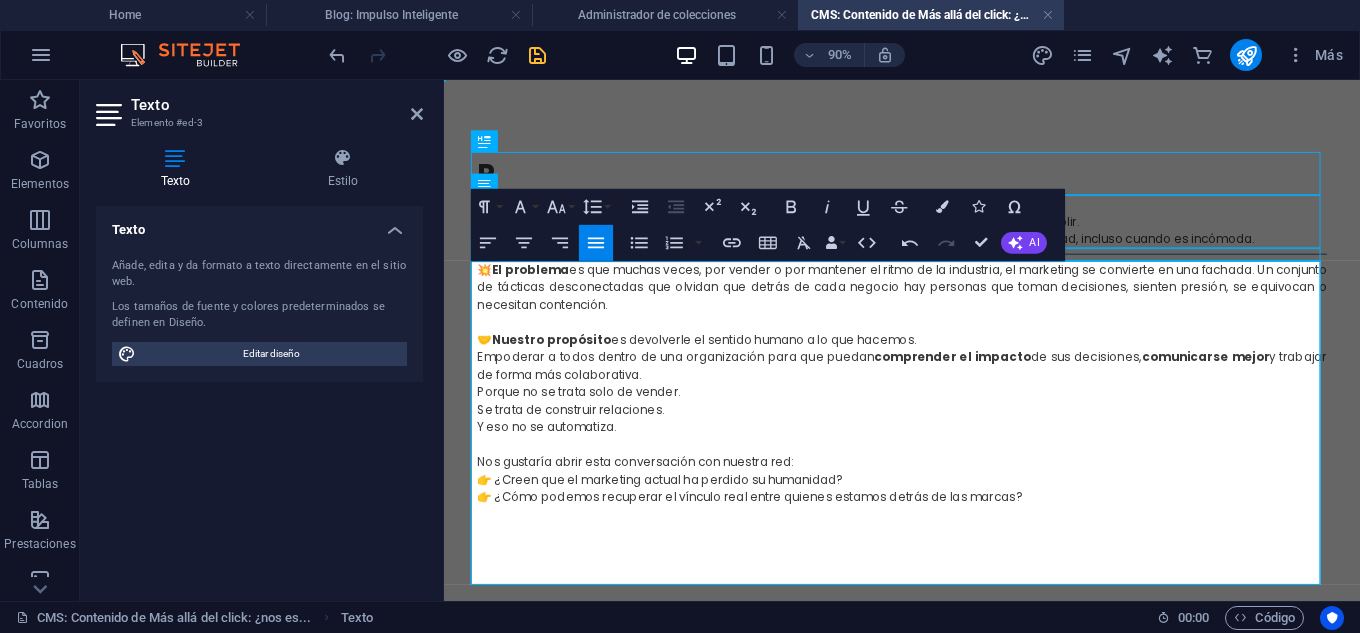 click on "🤝  Nuestro propósito  es devolverle el sentido humano a lo que hacemos. Empoderar a todos dentro de una organización para que puedan  comprender el impacto  de sus decisiones,  comunicarse mejor  y trabajar de forma más colaborativa. Porque no se trata solo de vender. Se trata de construir relaciones. Y eso no se automatiza." at bounding box center (953, 417) 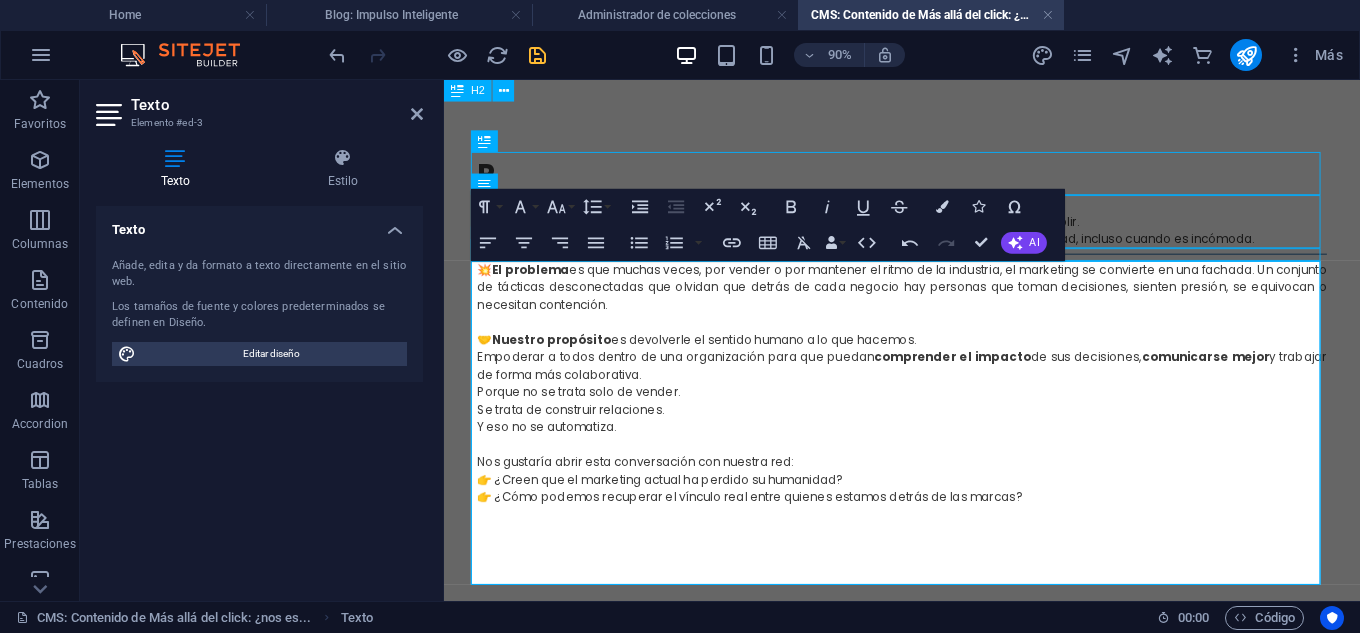 drag, startPoint x: 927, startPoint y: 498, endPoint x: 952, endPoint y: 514, distance: 29.681644 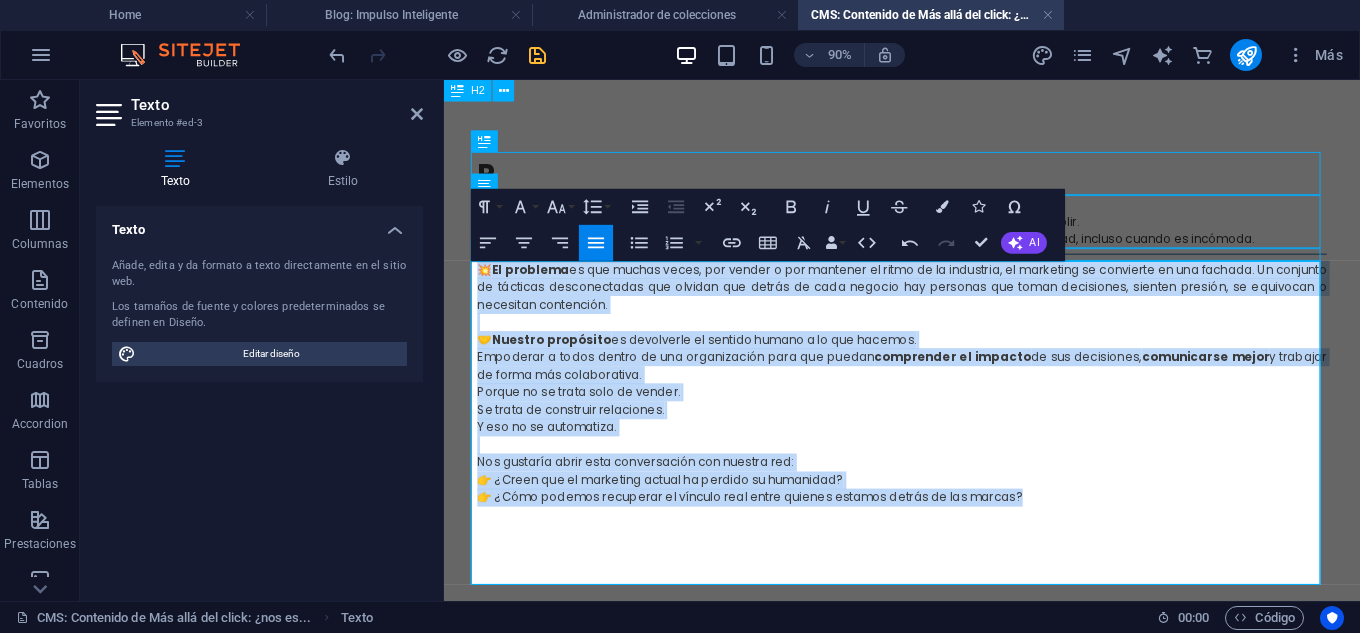 drag, startPoint x: 1080, startPoint y: 551, endPoint x: 471, endPoint y: 277, distance: 667.8001 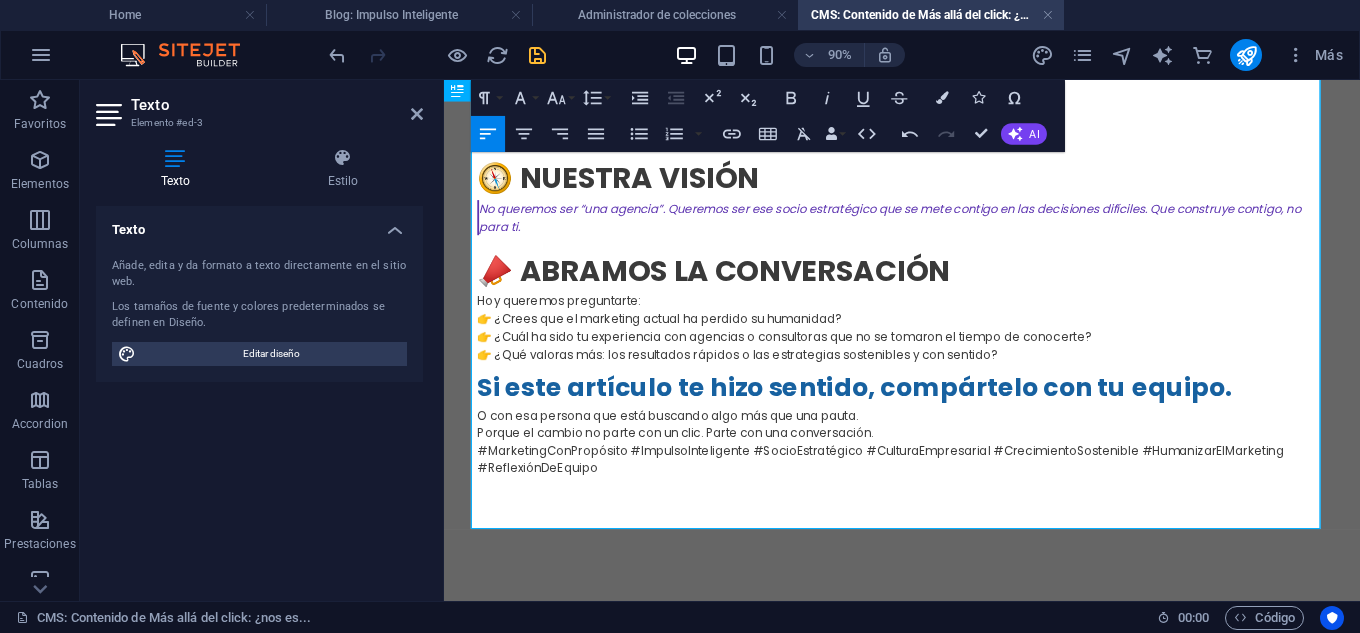 scroll, scrollTop: 1565, scrollLeft: 0, axis: vertical 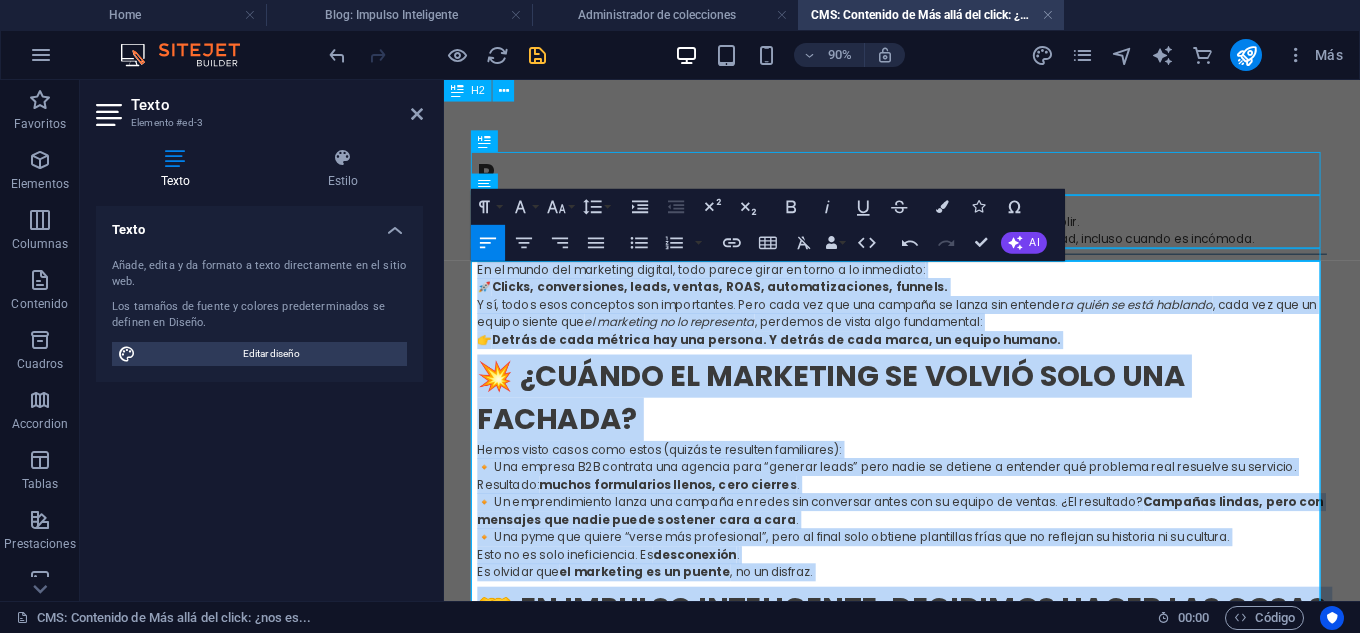 drag, startPoint x: 667, startPoint y: 498, endPoint x: 952, endPoint y: 324, distance: 333.91766 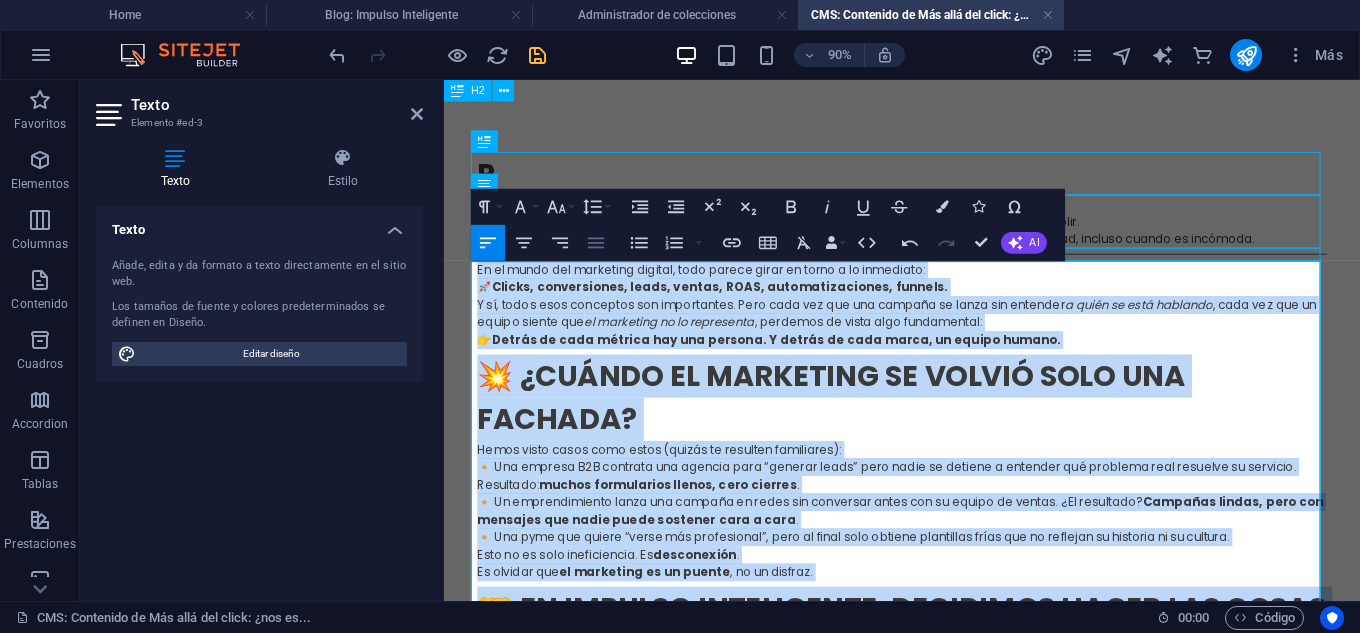 click 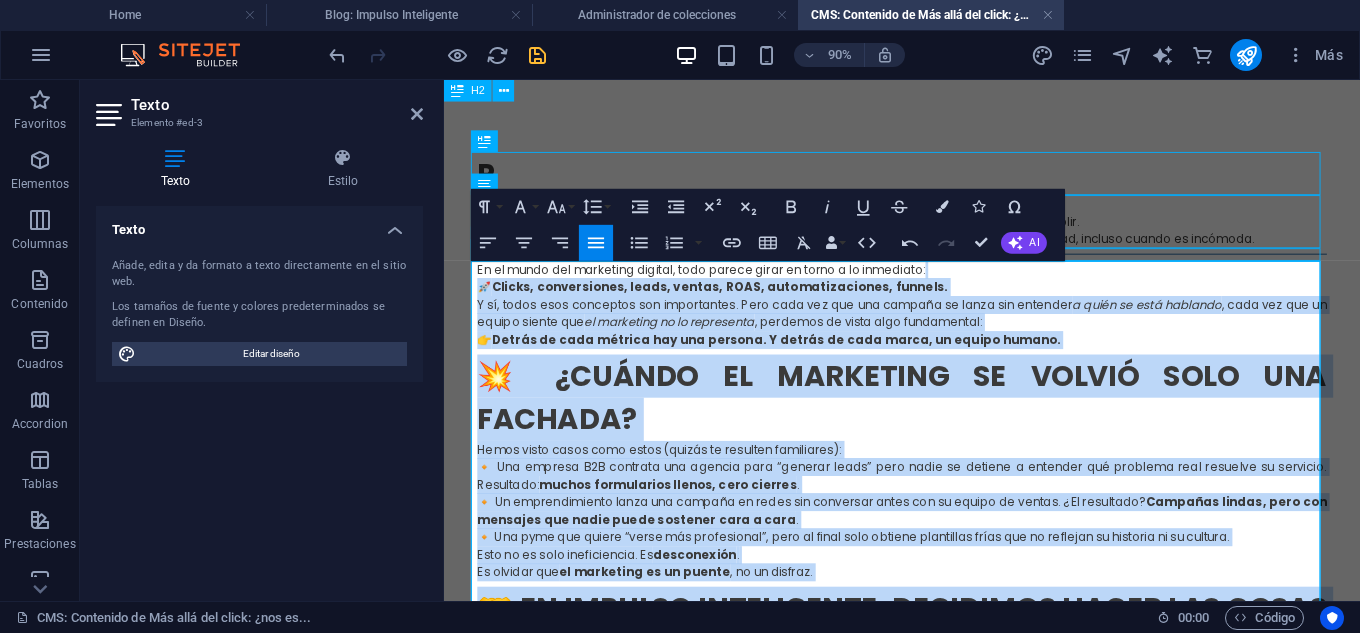 click on "Y sí, todos esos conceptos son importantes. Pero cada vez que una campaña se lanza sin entender  a quién se está hablando , cada vez que un equipo siente que  el marketing no lo representa , perdemos de vista algo fundamental:" at bounding box center [953, 339] 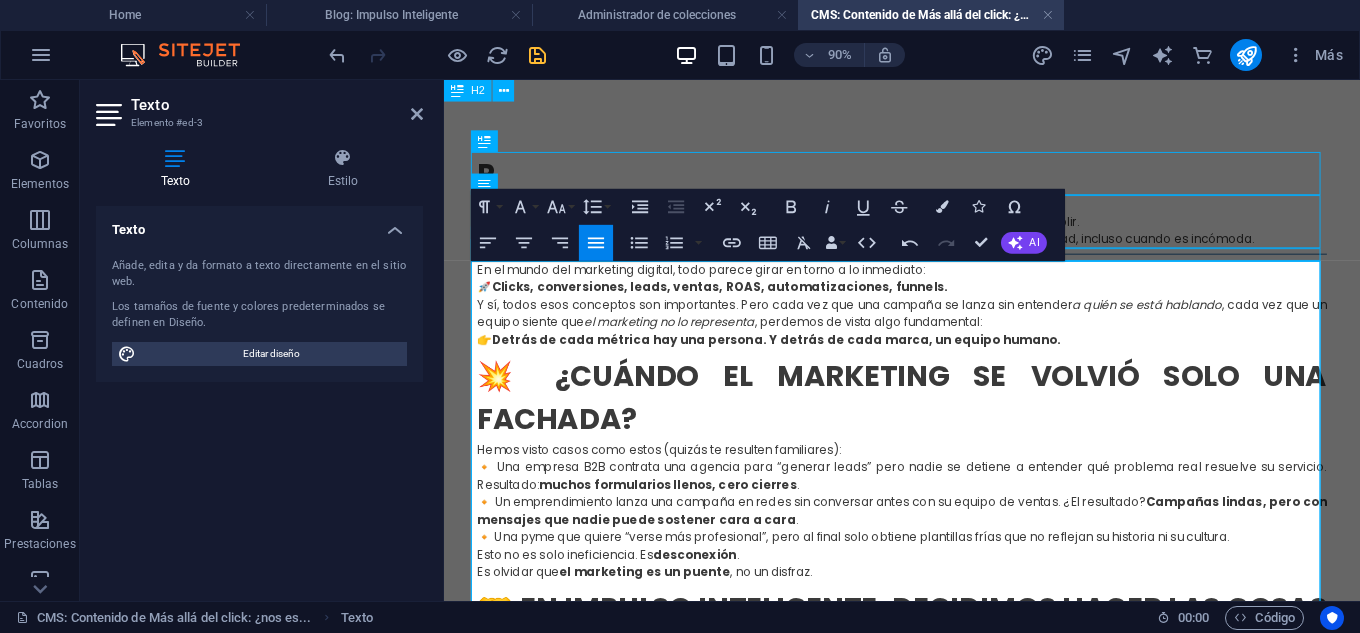 click on "En el mundo del marketing digital, todo parece girar en torno a lo inmediato: 🚀  Clicks, conversiones, leads, ventas, ROAS, automatizaciones, funnels." at bounding box center (953, 300) 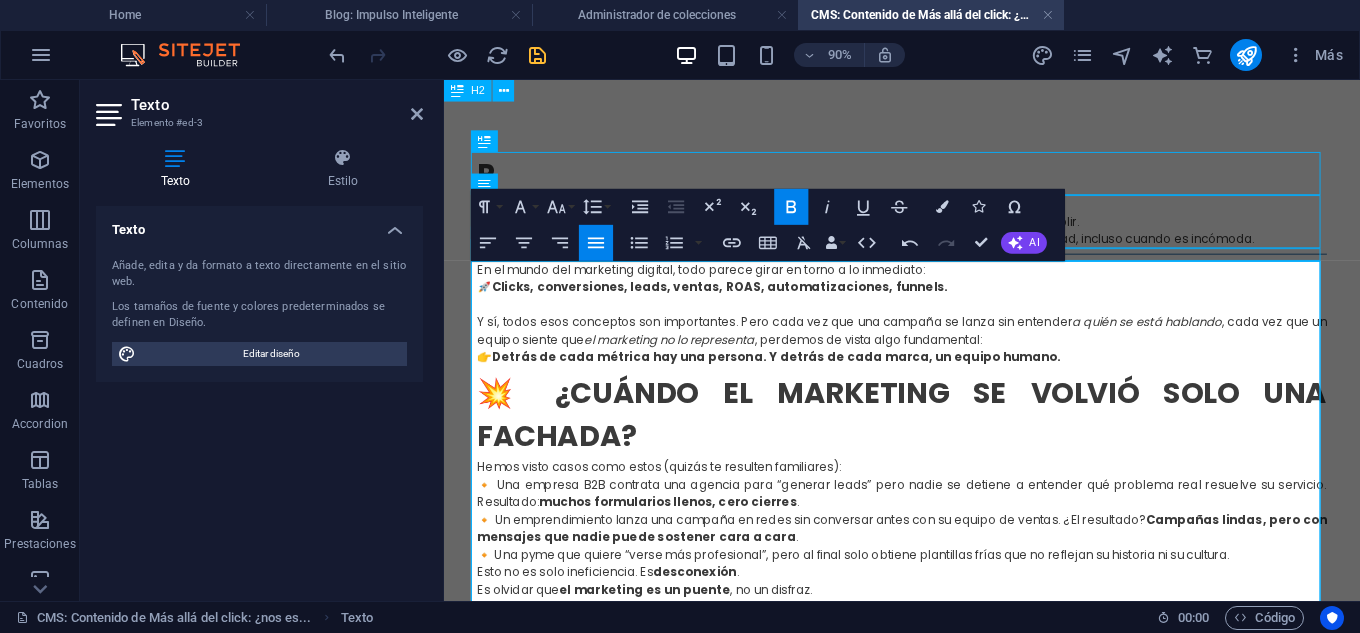 click on "👉  Detrás de cada métrica hay una persona. Y detrás de cada marca, un equipo humano." at bounding box center (953, 388) 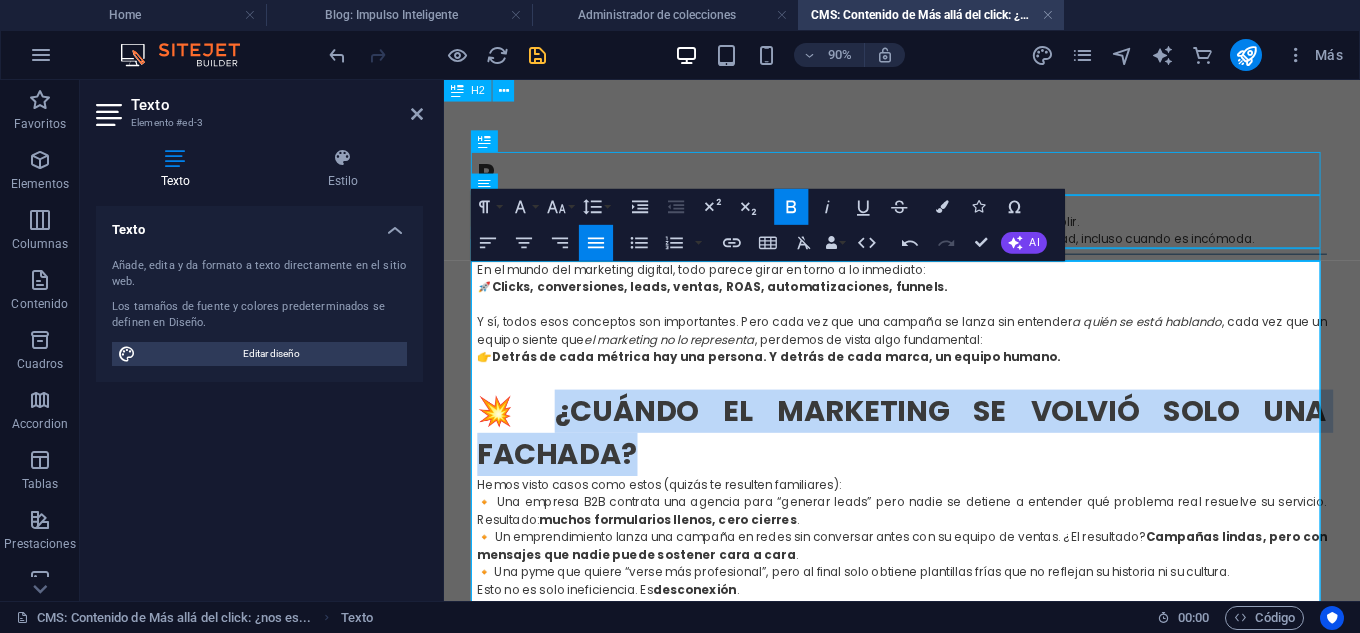 drag, startPoint x: 661, startPoint y: 498, endPoint x: 568, endPoint y: 428, distance: 116.40017 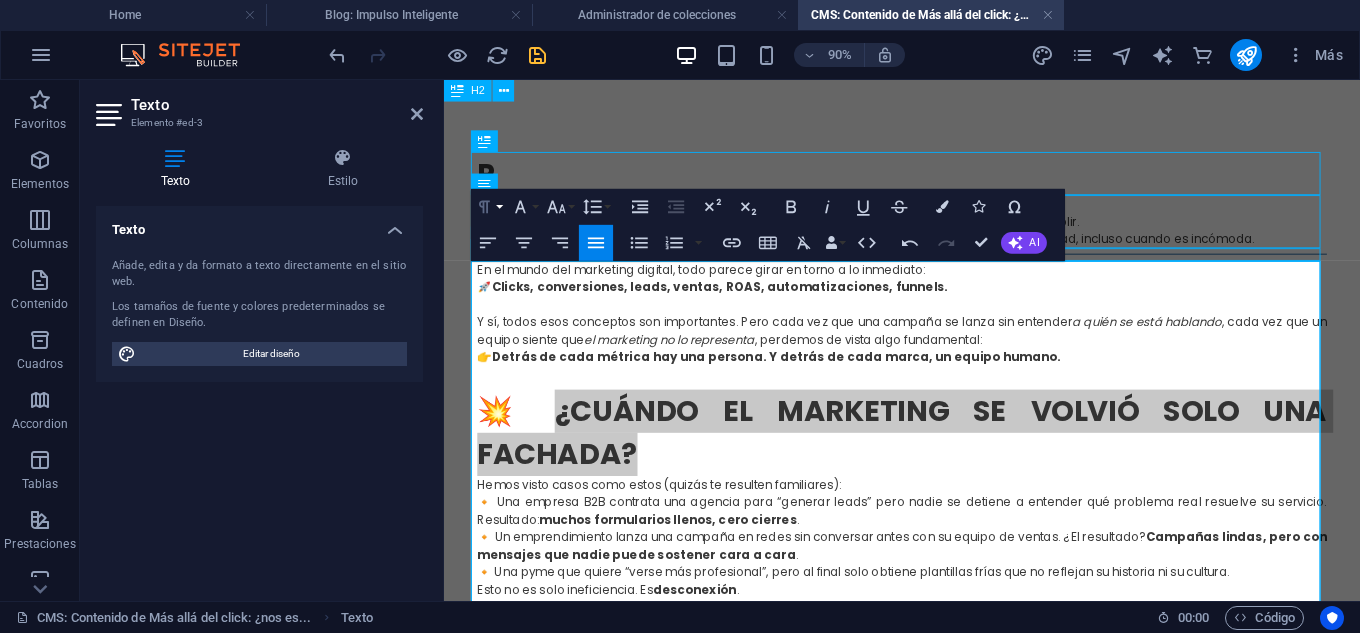click on "Paragraph Format" at bounding box center [488, 206] 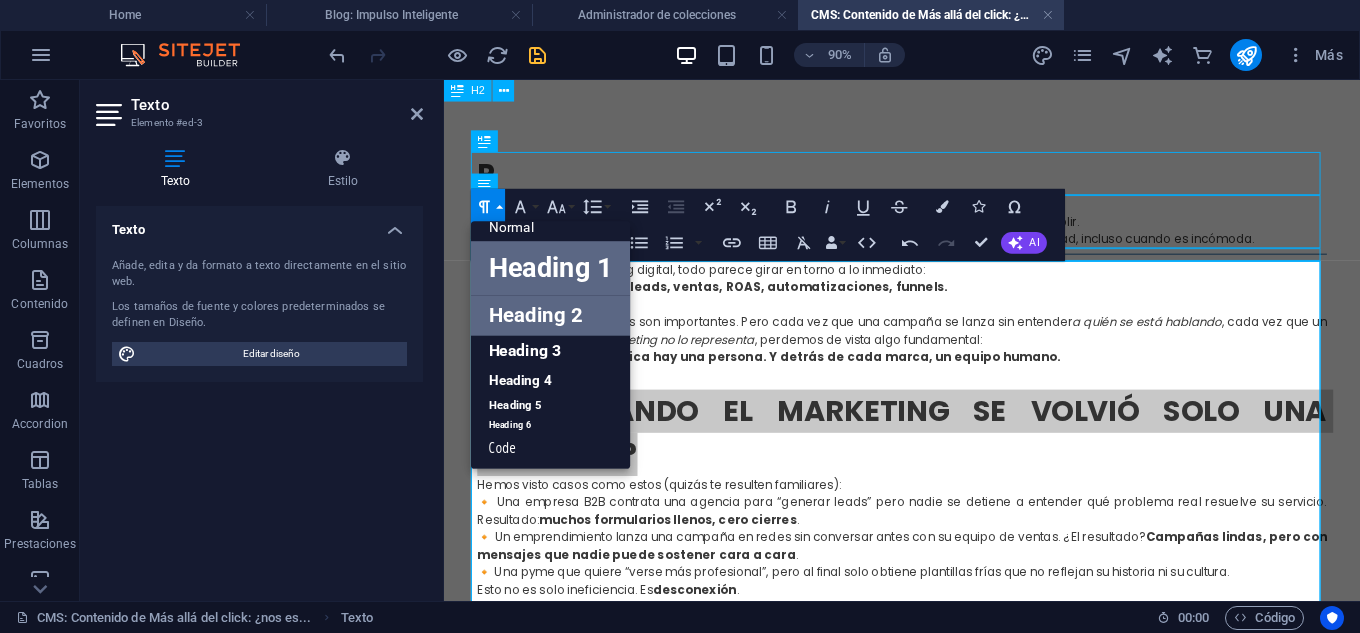 scroll, scrollTop: 16, scrollLeft: 0, axis: vertical 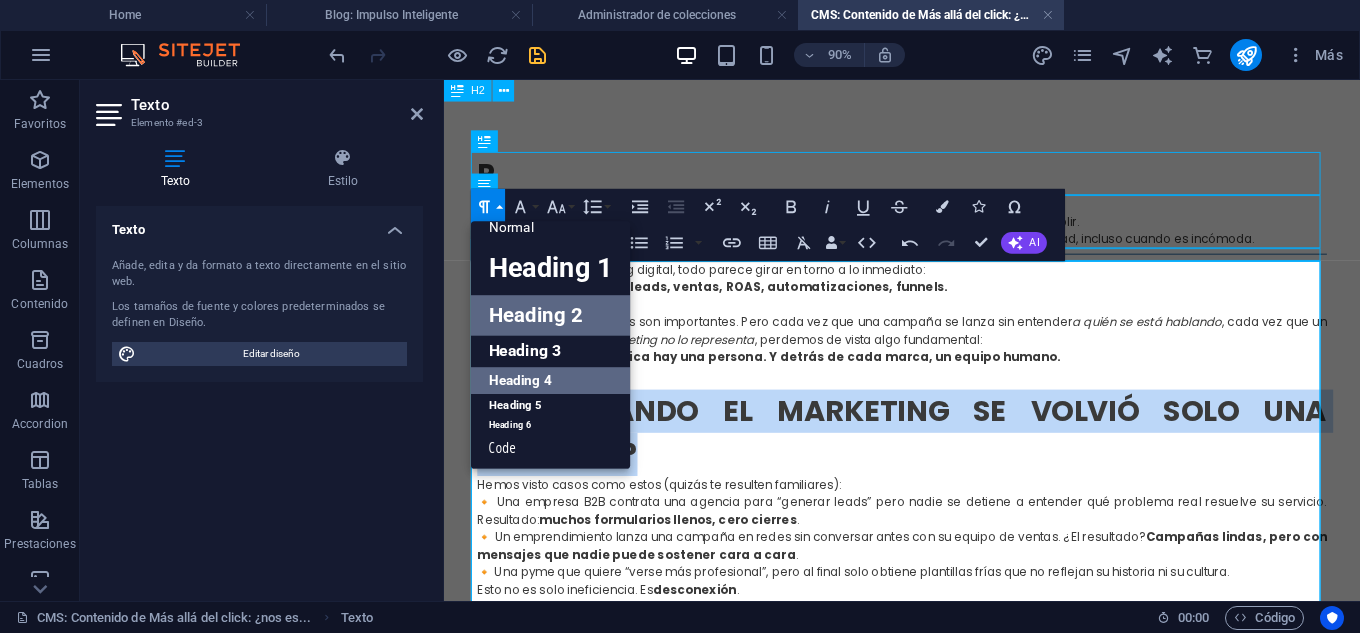 click on "Heading 4" at bounding box center (551, 380) 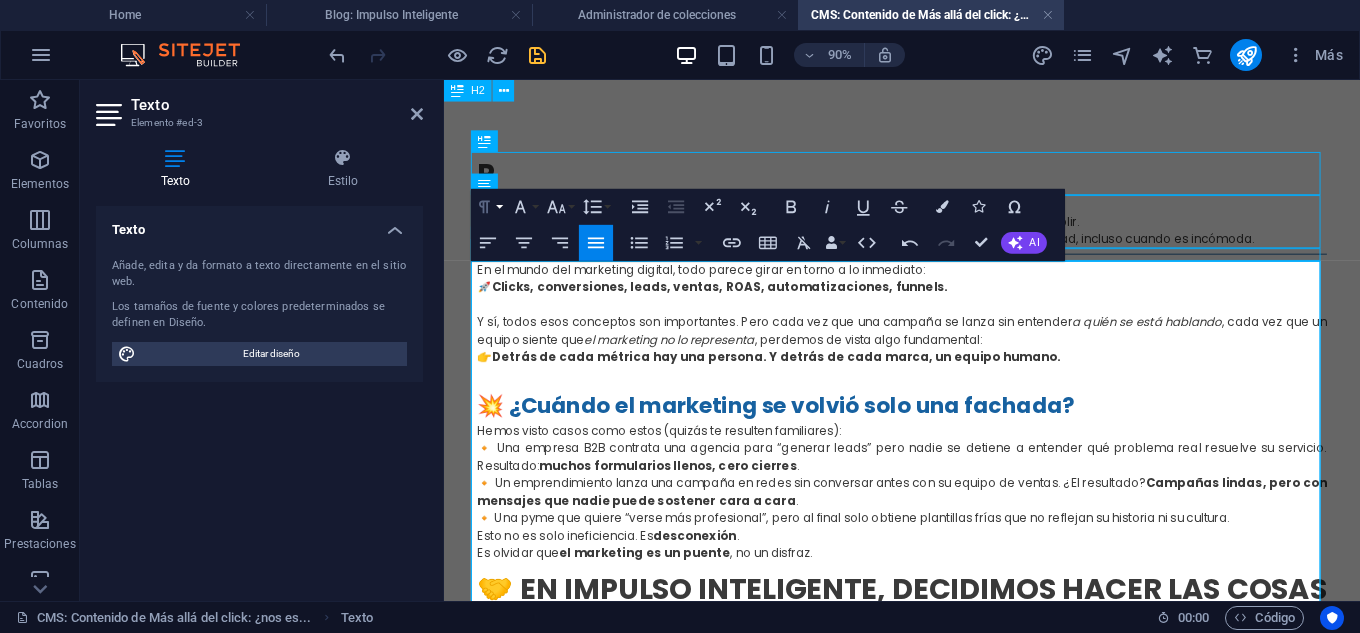 click 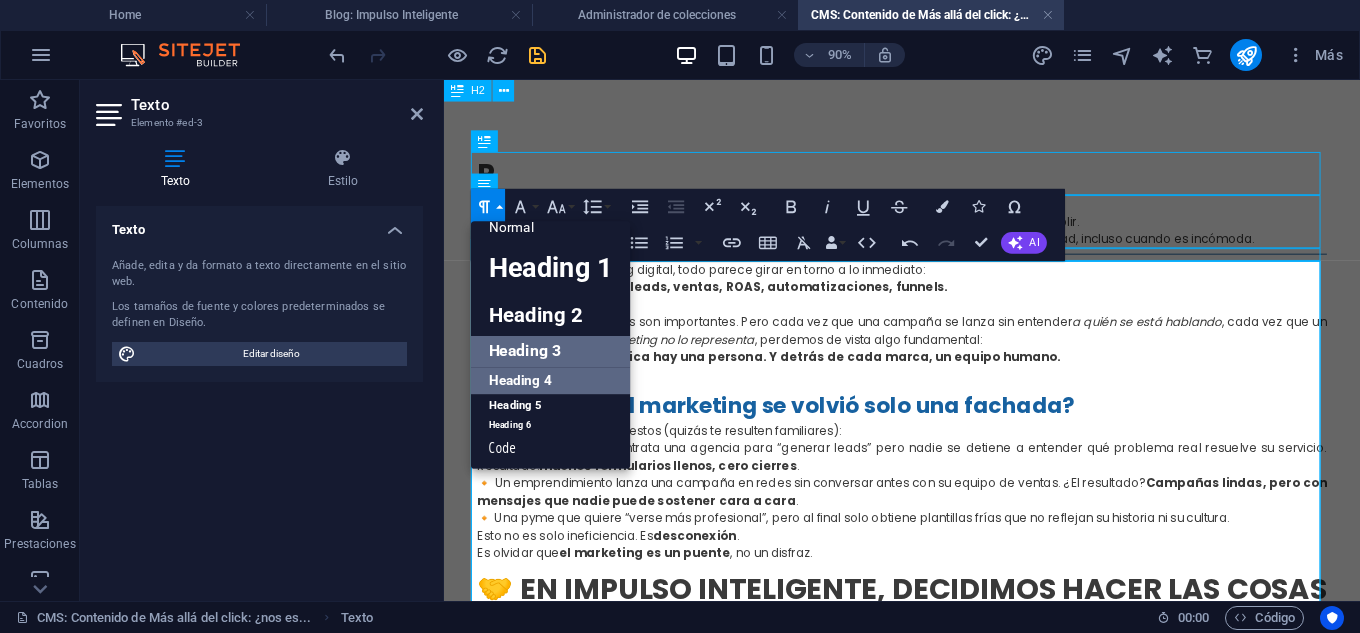 scroll, scrollTop: 16, scrollLeft: 0, axis: vertical 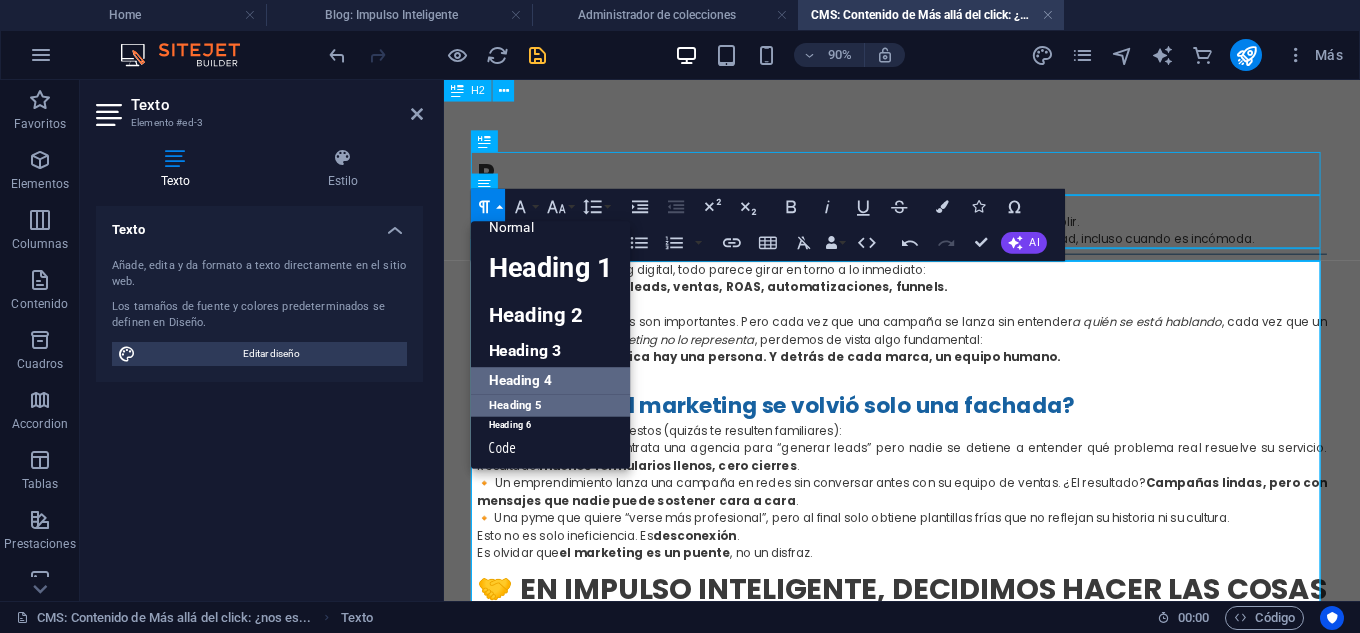 click on "Heading 5" at bounding box center [551, 405] 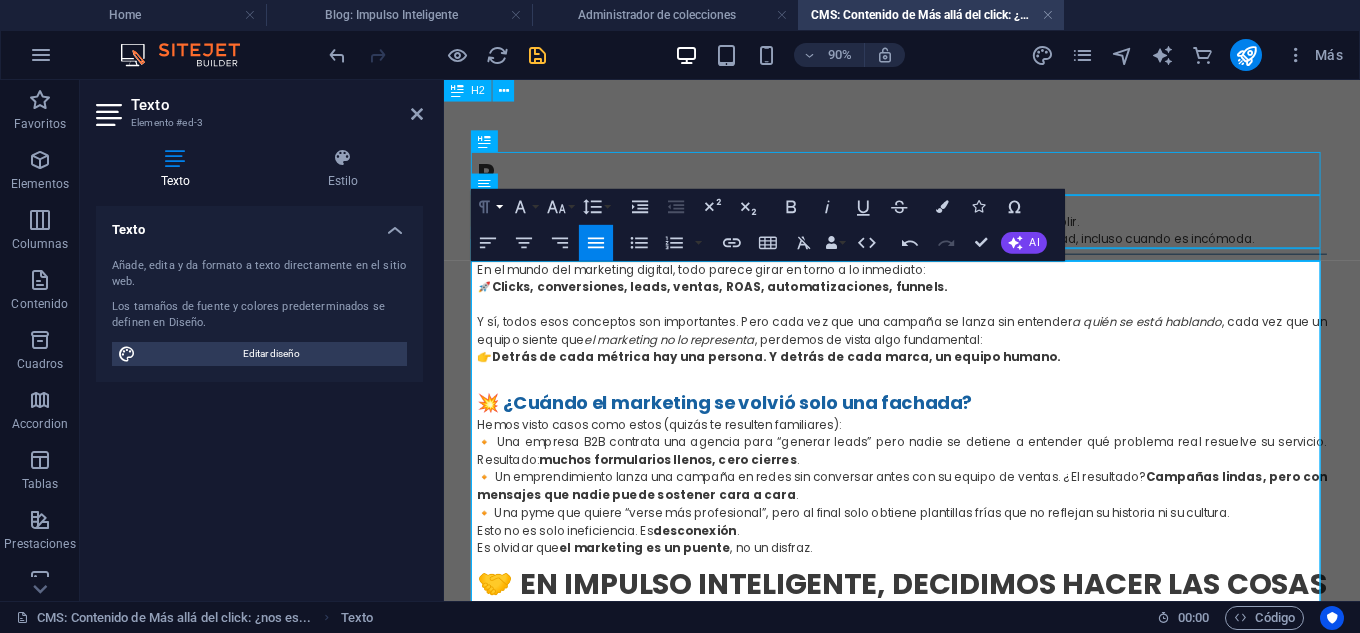 click on "Paragraph Format" at bounding box center (488, 206) 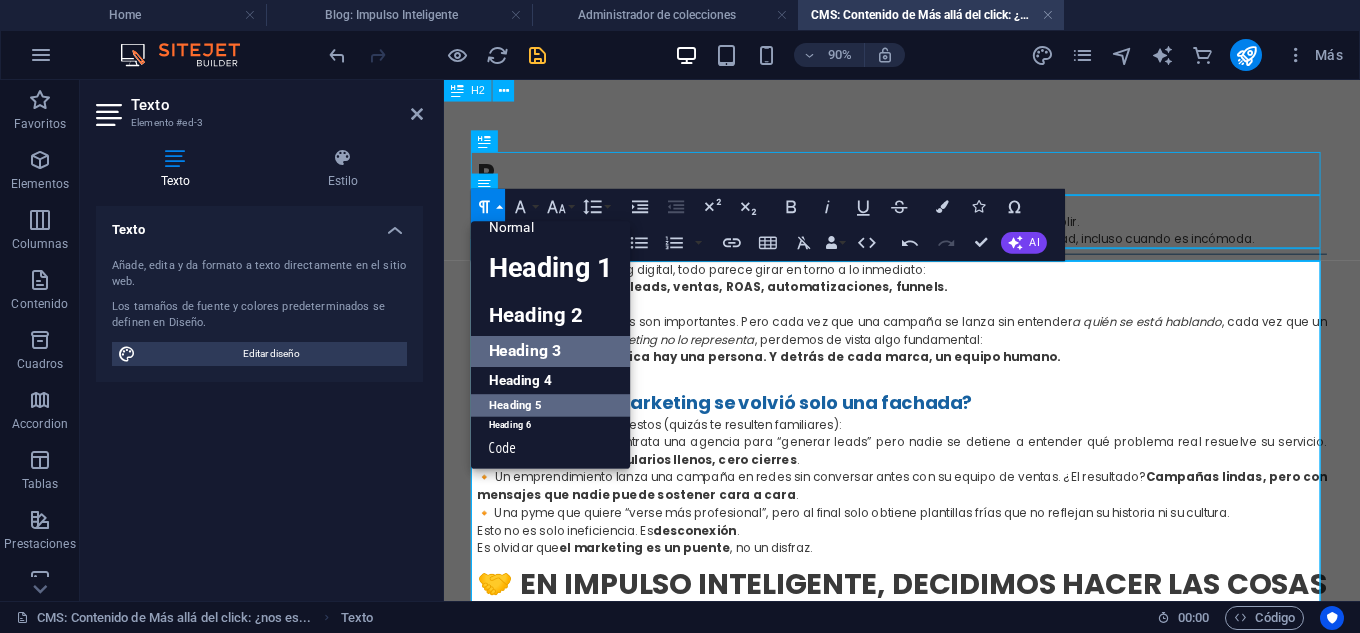 scroll, scrollTop: 16, scrollLeft: 0, axis: vertical 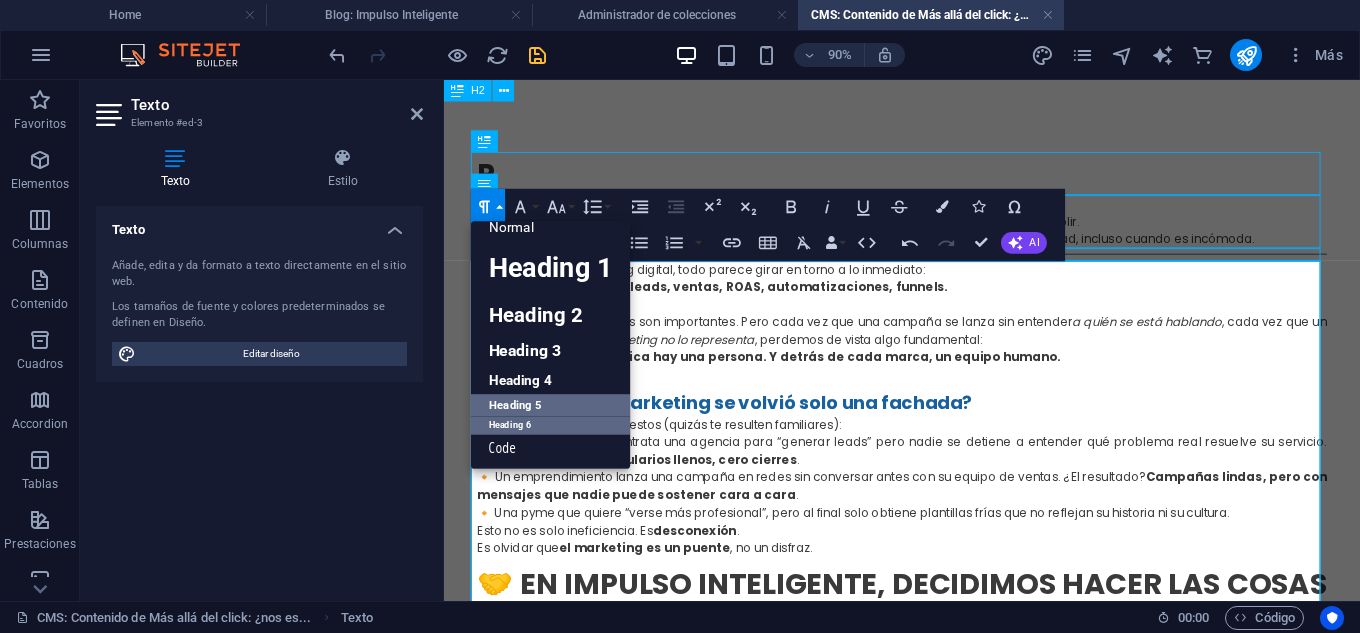 click on "Heading 6" at bounding box center (551, 425) 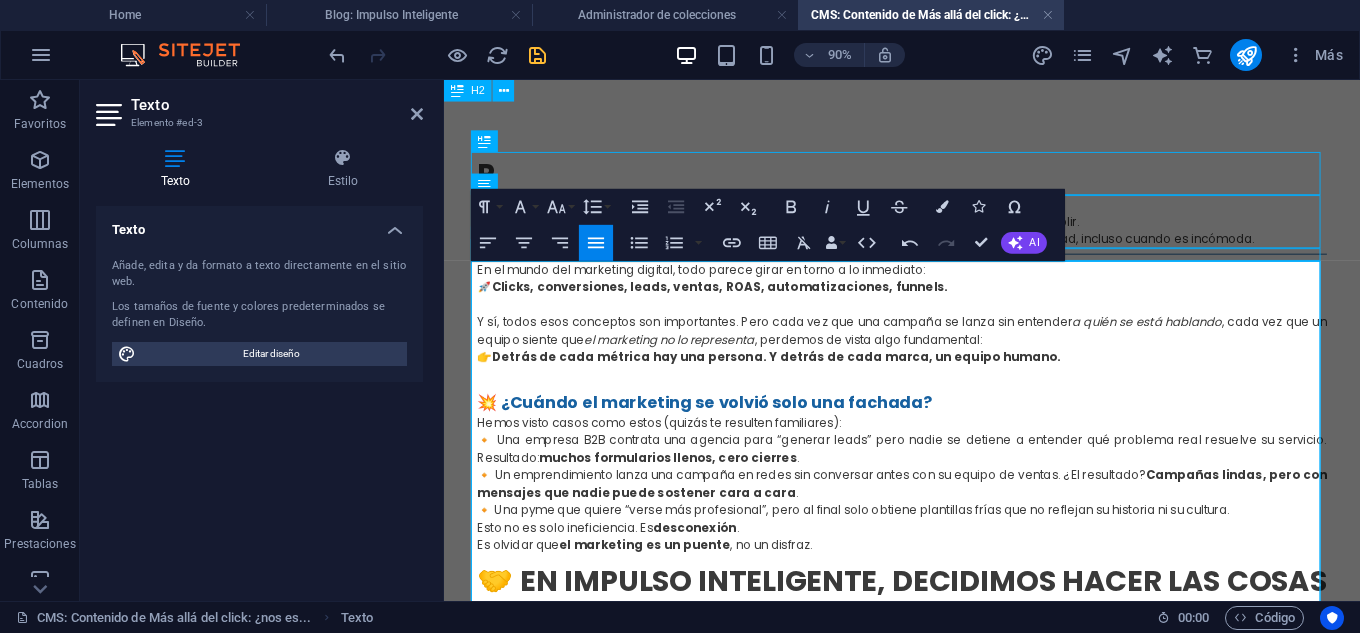 click on "💥 ¿Cuándo el marketing se volvió solo una fachada?" at bounding box center [953, 437] 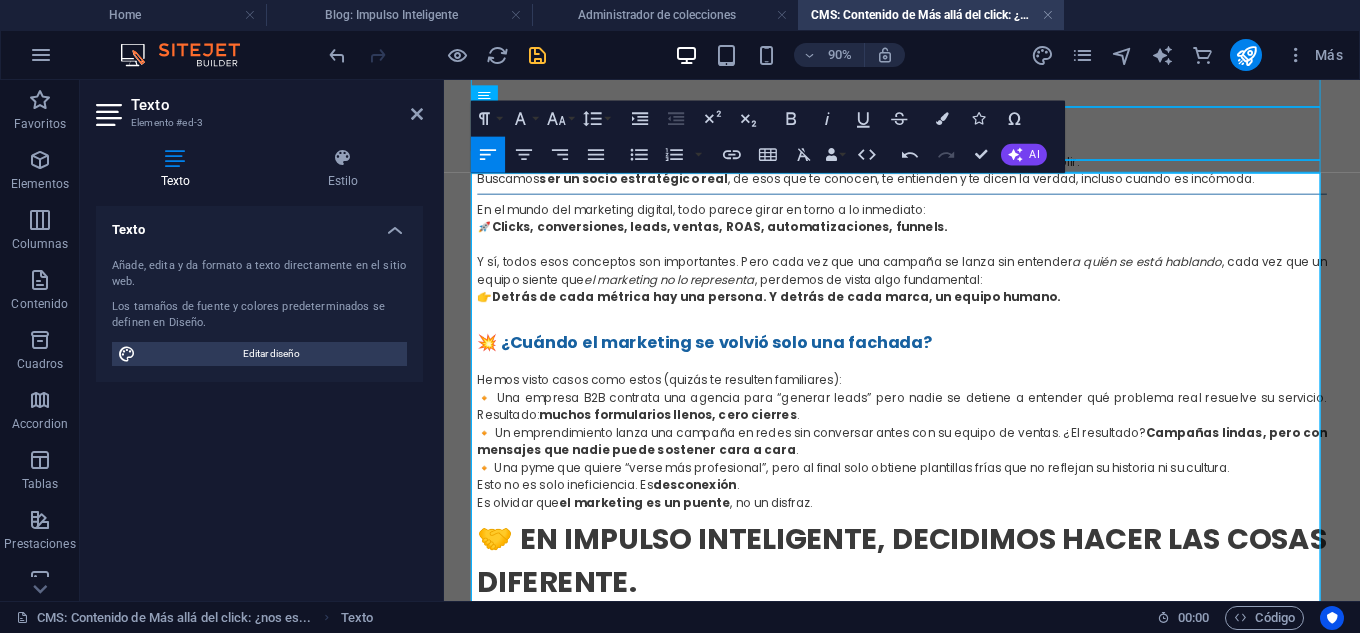 scroll, scrollTop: 100, scrollLeft: 0, axis: vertical 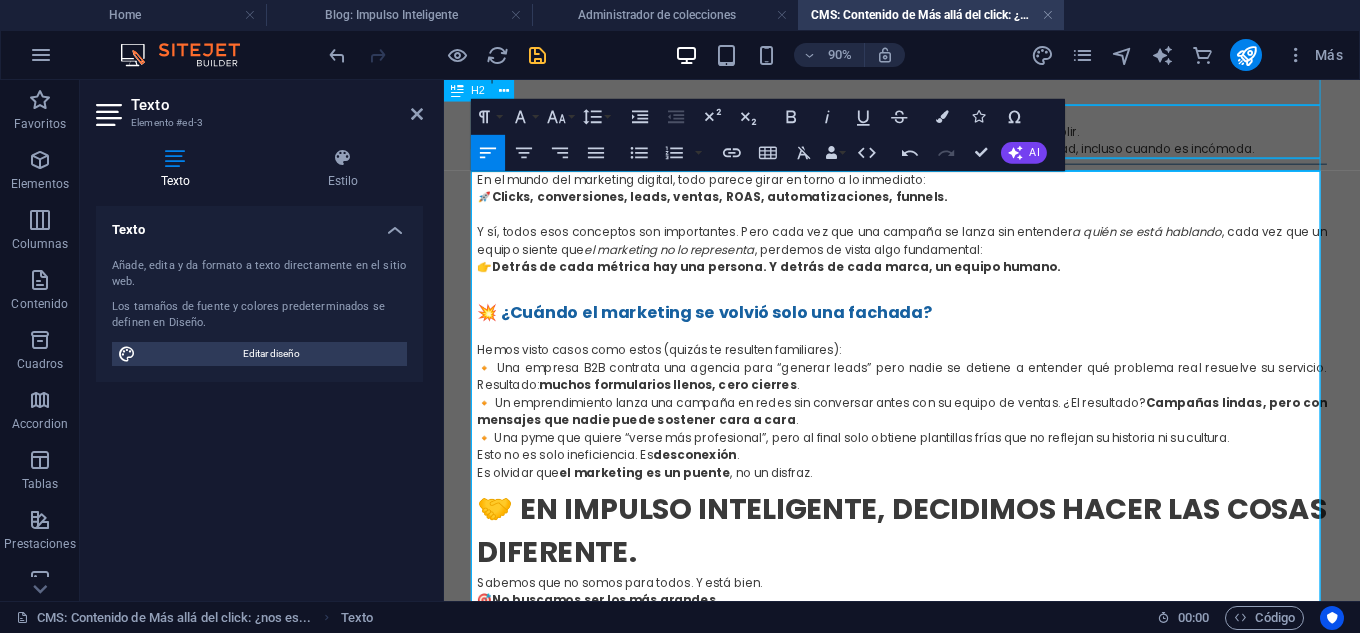 click on "Hemos visto casos como estos (quizás te resulten familiares):" at bounding box center (953, 380) 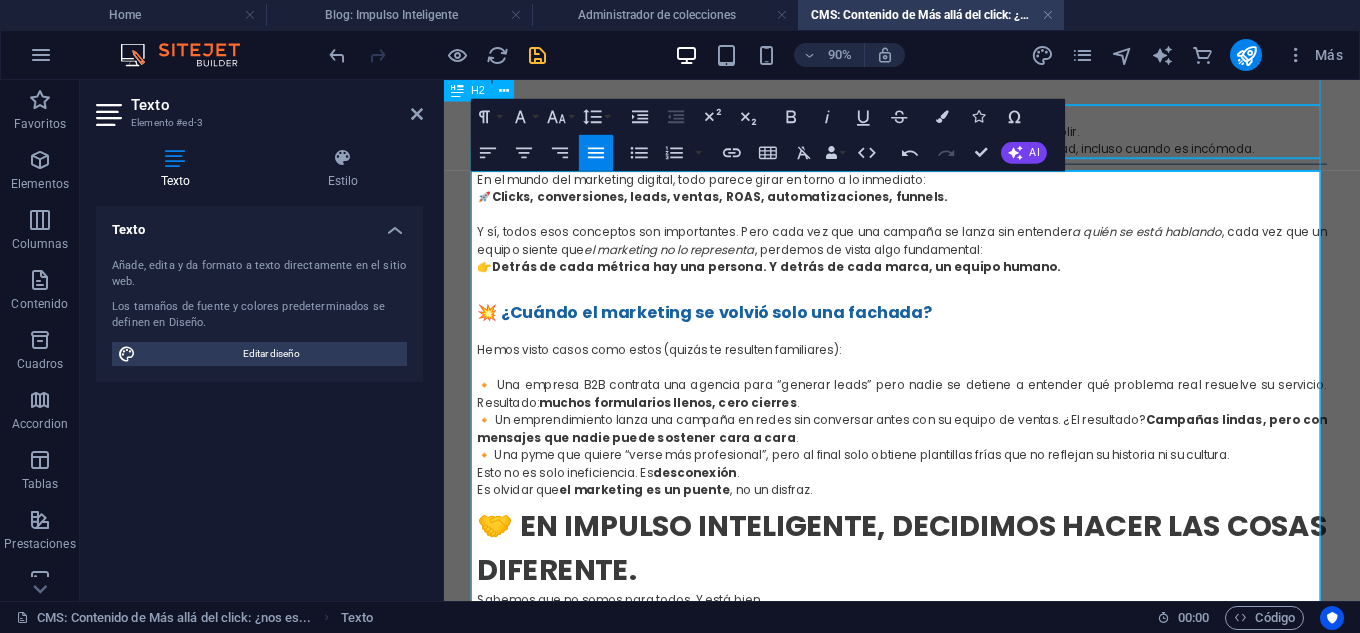 click on "🔸 Una empresa B2B contrata una agencia para “generar leads” pero nadie se detiene a entender qué problema real resuelve su servicio. Resultado:  muchos formularios llenos, cero cierres ." at bounding box center (953, 428) 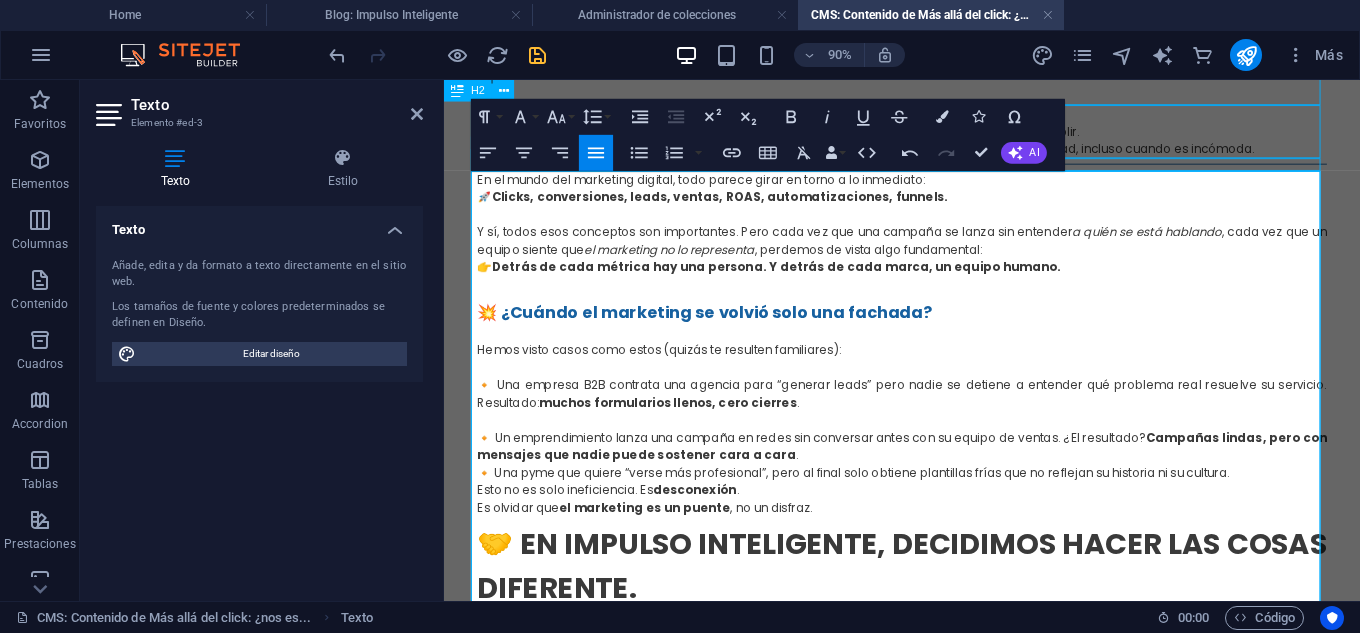 click on "💙 Un emprendimiento lanza una campaña en redes sin conversar antes con su equipo de ventas. ¿El resultado?  Campañas lindas, pero con mensajes que nadie puede sostener cara a cara ." at bounding box center [953, 487] 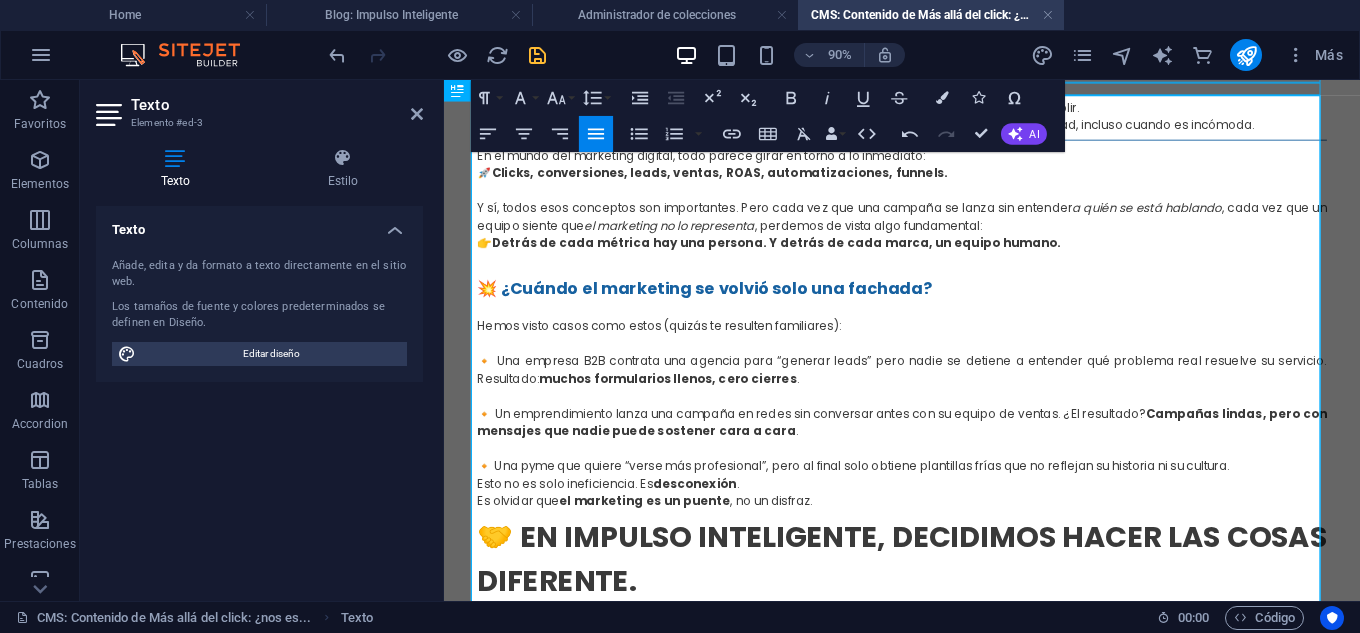 scroll, scrollTop: 200, scrollLeft: 0, axis: vertical 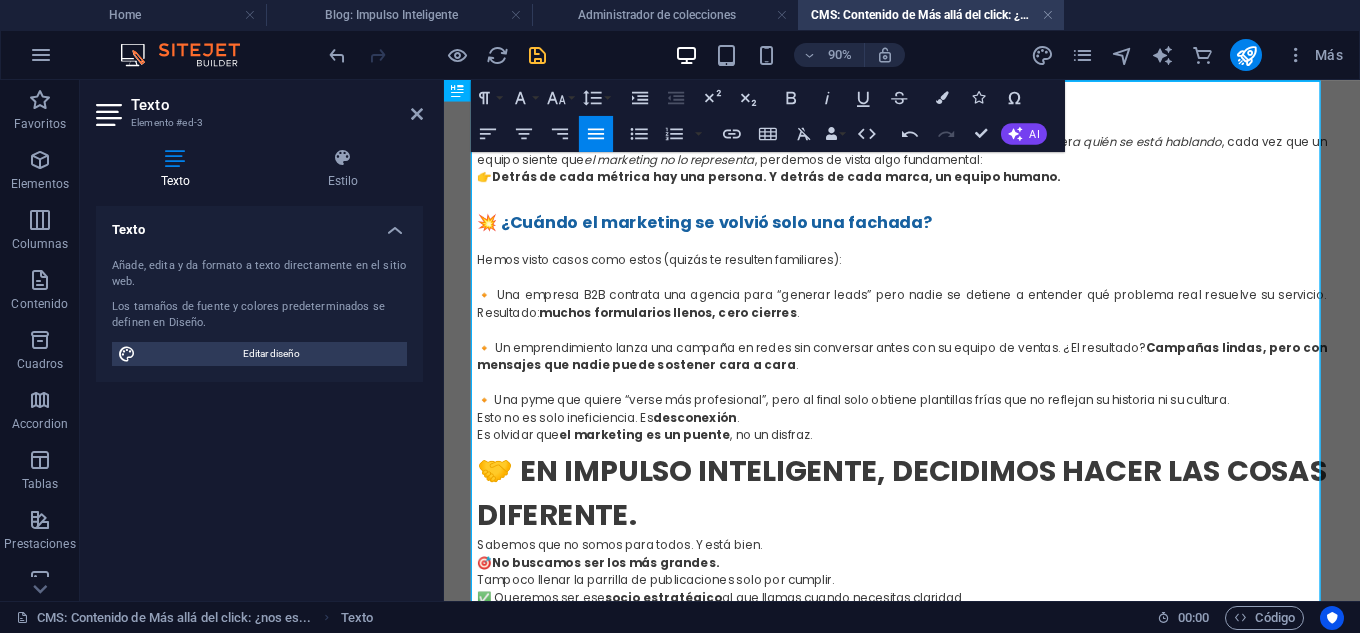 click on "Esto no es solo ineficiencia. Es  desconexión . Es olvidar que  el marketing es un puente , no un disfraz." at bounding box center (953, 465) 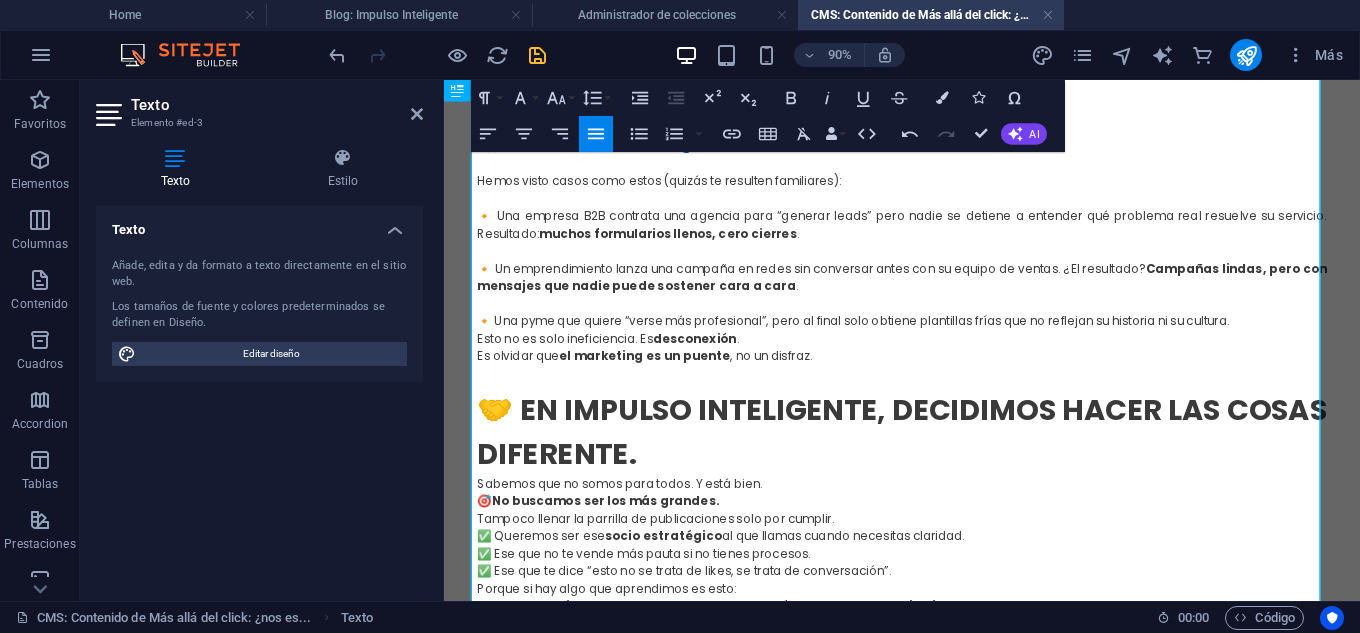 scroll, scrollTop: 200, scrollLeft: 0, axis: vertical 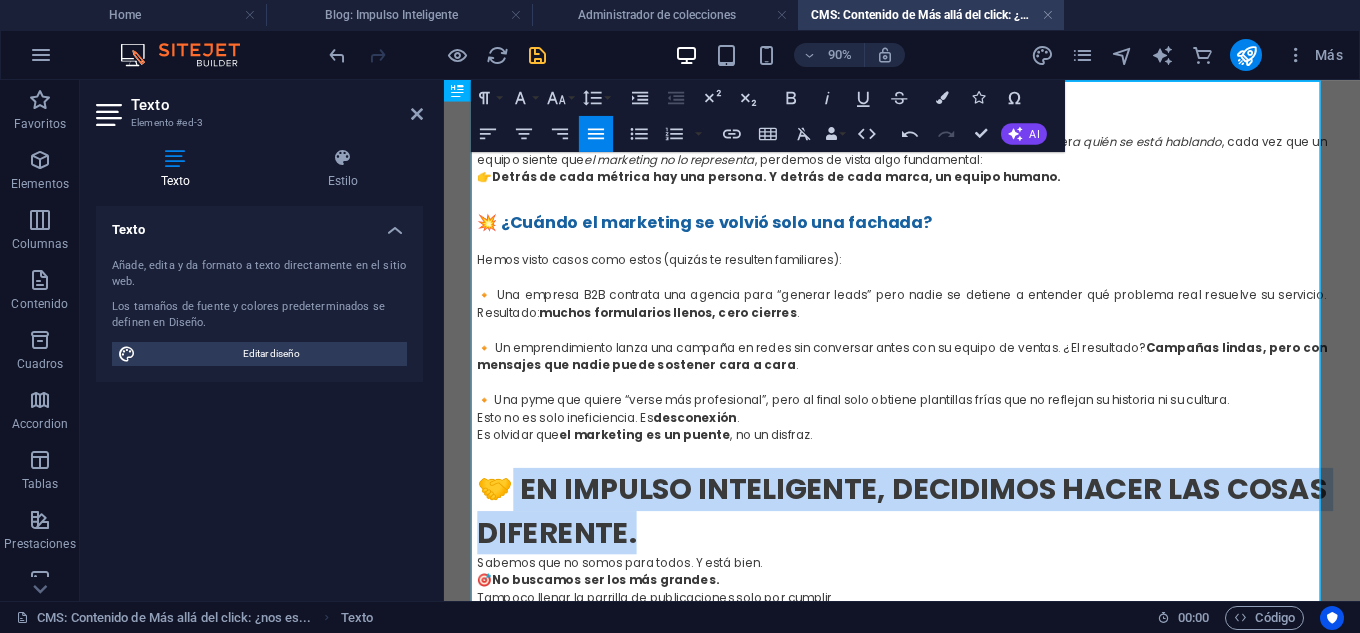 drag, startPoint x: 666, startPoint y: 596, endPoint x: 503, endPoint y: 534, distance: 174.39323 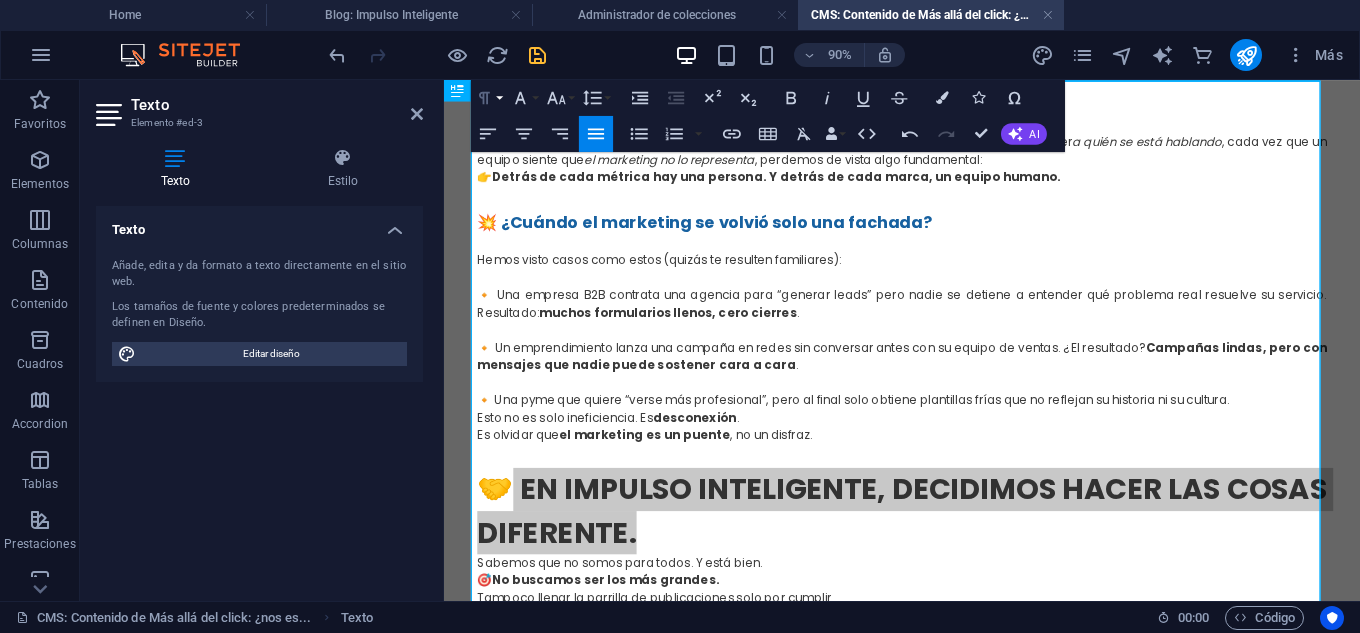 click 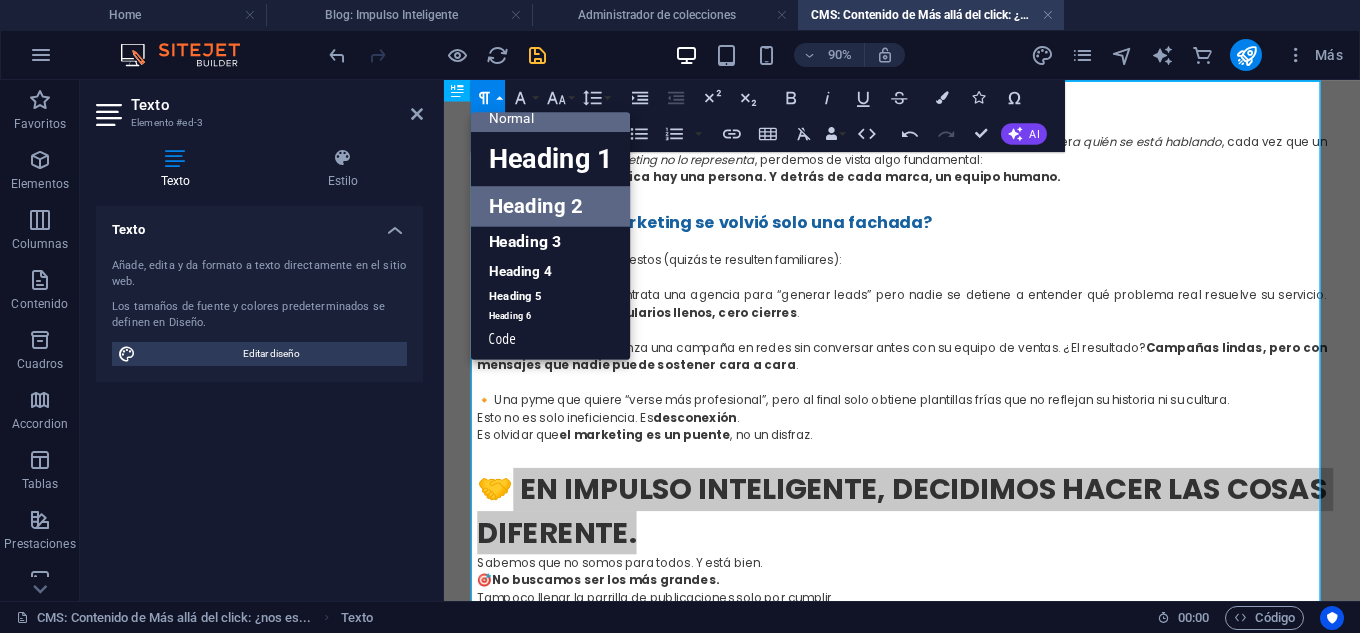 scroll, scrollTop: 16, scrollLeft: 0, axis: vertical 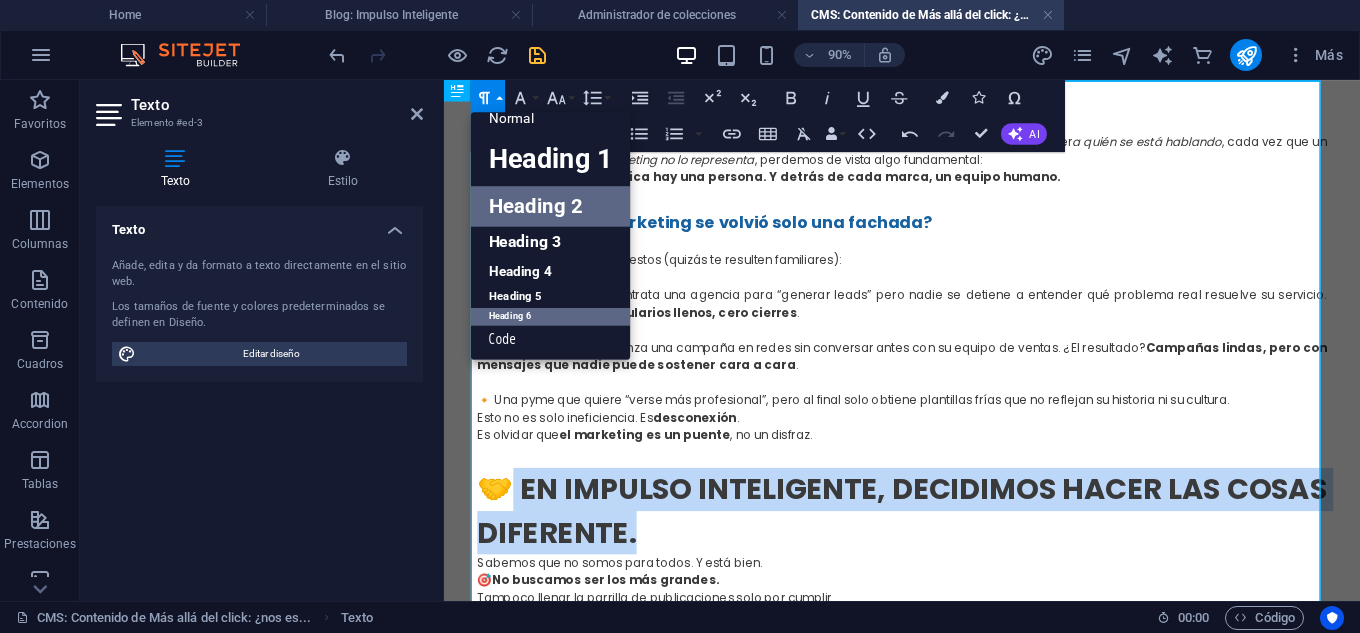 click on "Heading 6" at bounding box center (551, 317) 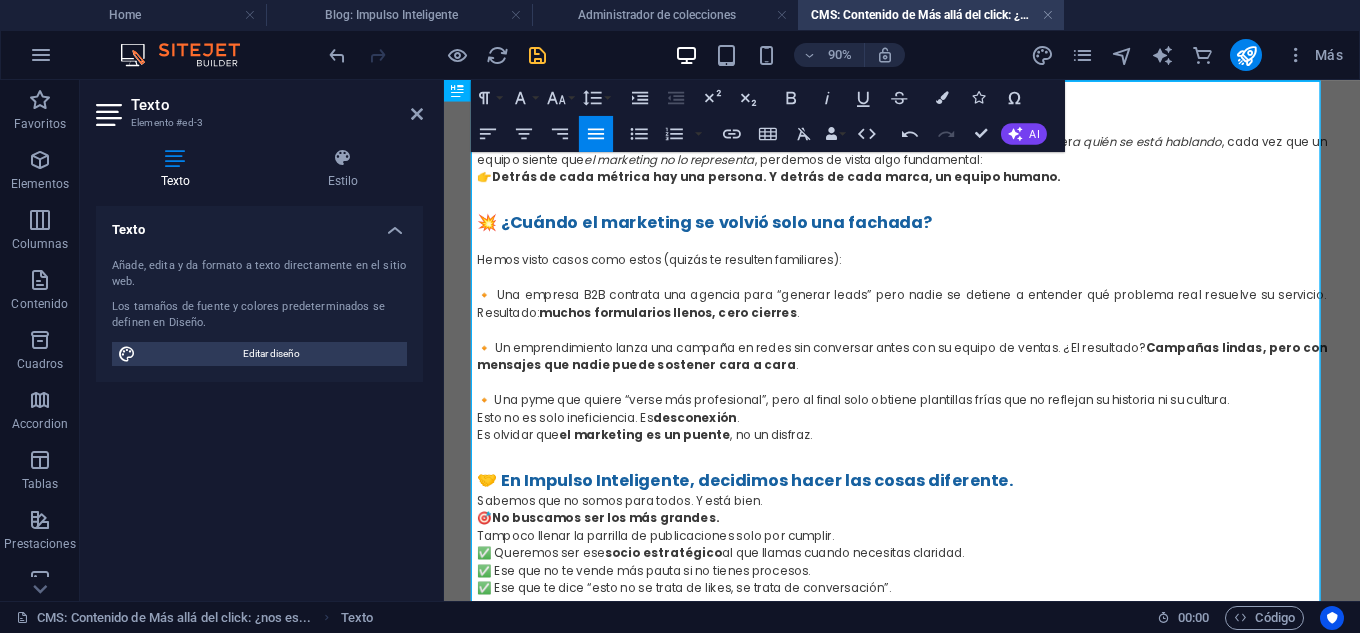 click on "En el mundo del marketing digital, todo parece girar en torno a lo inmediato: 🚀  Clicks, conversiones, leads, ventas, ROAS, automatizaciones, funnels. ​ Y sí, todos esos conceptos son importantes. Pero cada vez que una campaña se lanza sin entender  a quién se está hablando , cada vez que un equipo siente que  el marketing no lo representa , perdemos de vista algo fundamental: 👉  Detrás de cada métrica hay una persona. Y detrás de cada marca, un equipo humano. ​ 💥 ¿Cuándo el marketing se volvió solo una fachada? Hemos visto casos como estos (quizás te resulten familiares): 🔸 Una empresa B2B contrata una agencia para “generar leads” pero nadie se detiene a entender qué problema real resuelve su servicio. Resultado:  muchos formularios llenos, cero cierres . 🔸 Un emprendimiento lanza una campaña en redes sin conversar antes con su equipo de ventas. ¿El resultado?  Campañas lindas, pero con mensajes que nadie puede sostener cara a cara . Esto no es solo ineficiencia. Es  ." at bounding box center (953, 1012) 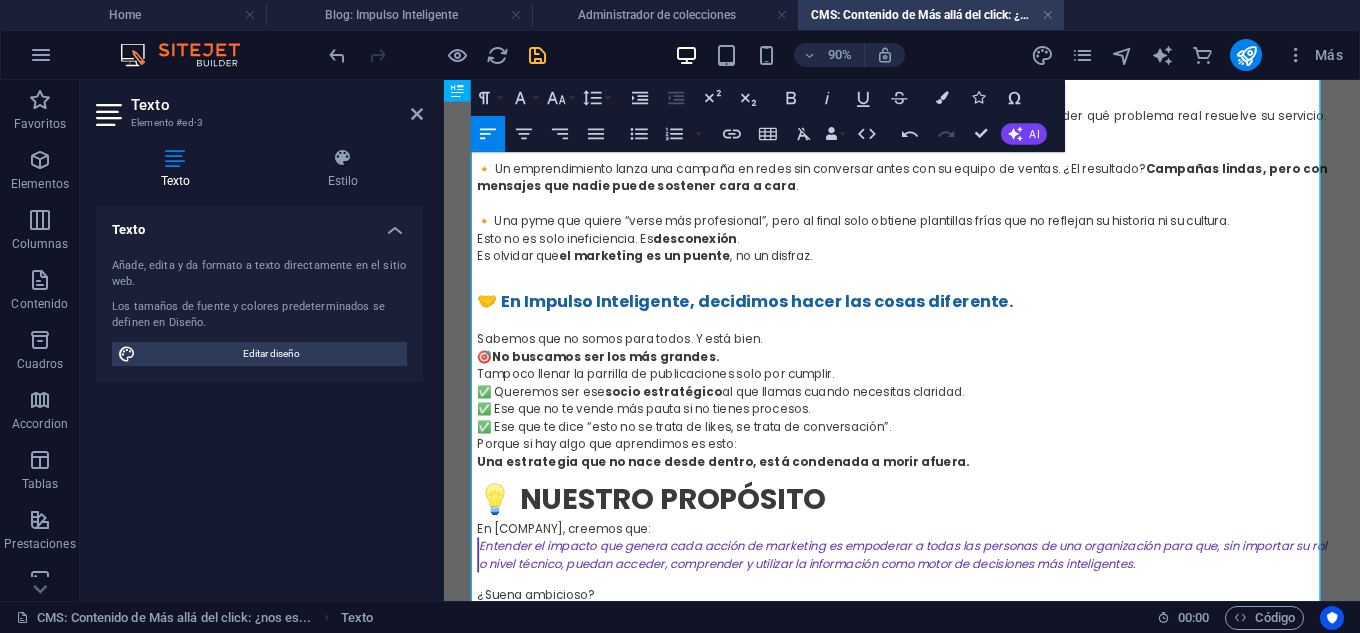 scroll, scrollTop: 400, scrollLeft: 0, axis: vertical 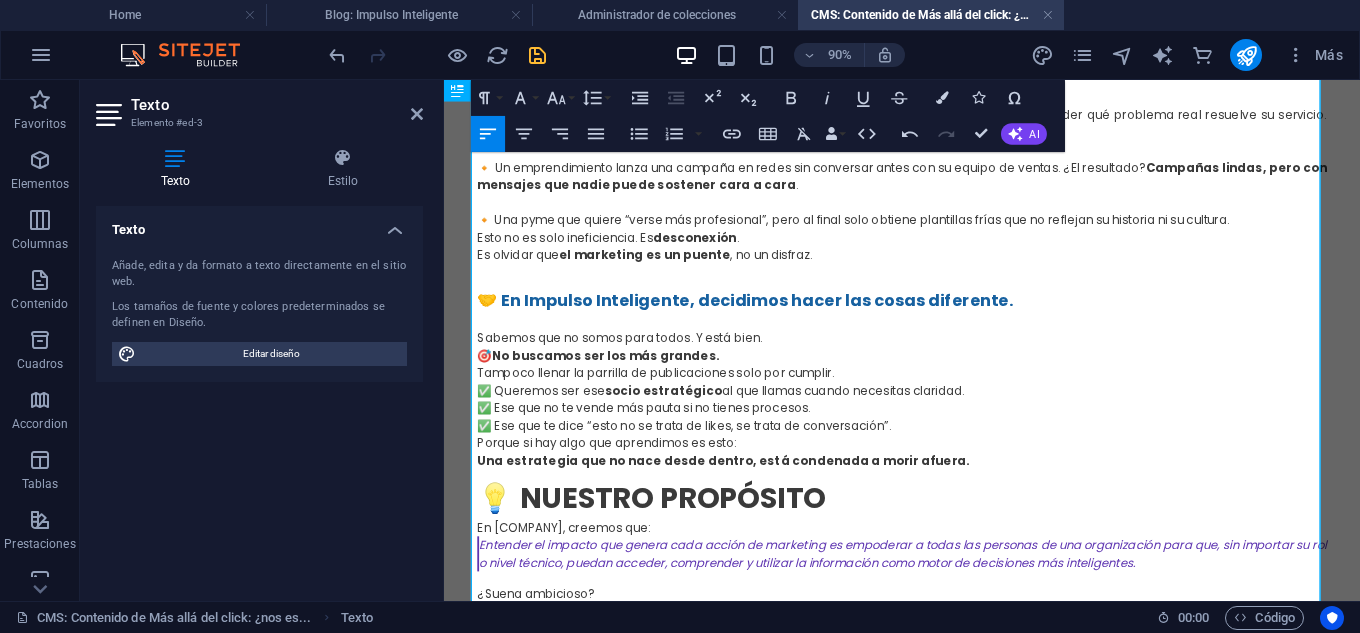 click on "Sabemos que no somos para todos. Y está bien." at bounding box center (953, 367) 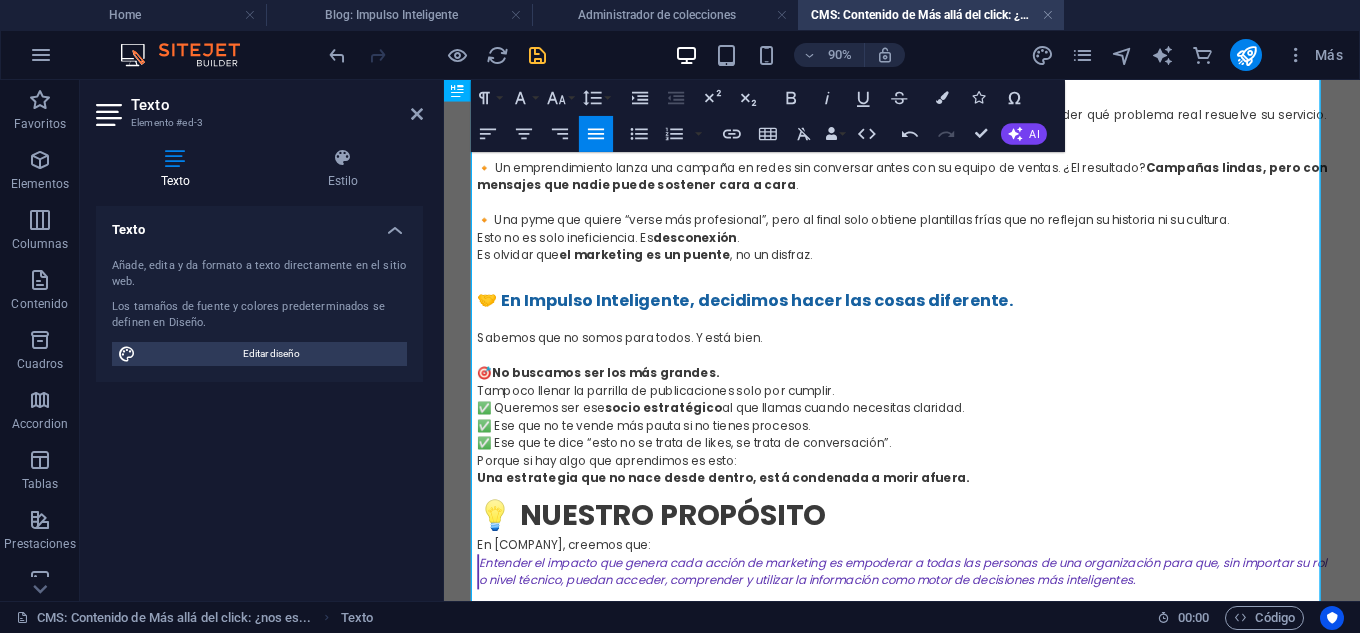 click on "🎯  No buscamos ser los más grandes. Tampoco llenar la parrilla de publicaciones solo por cumplir." at bounding box center (953, 415) 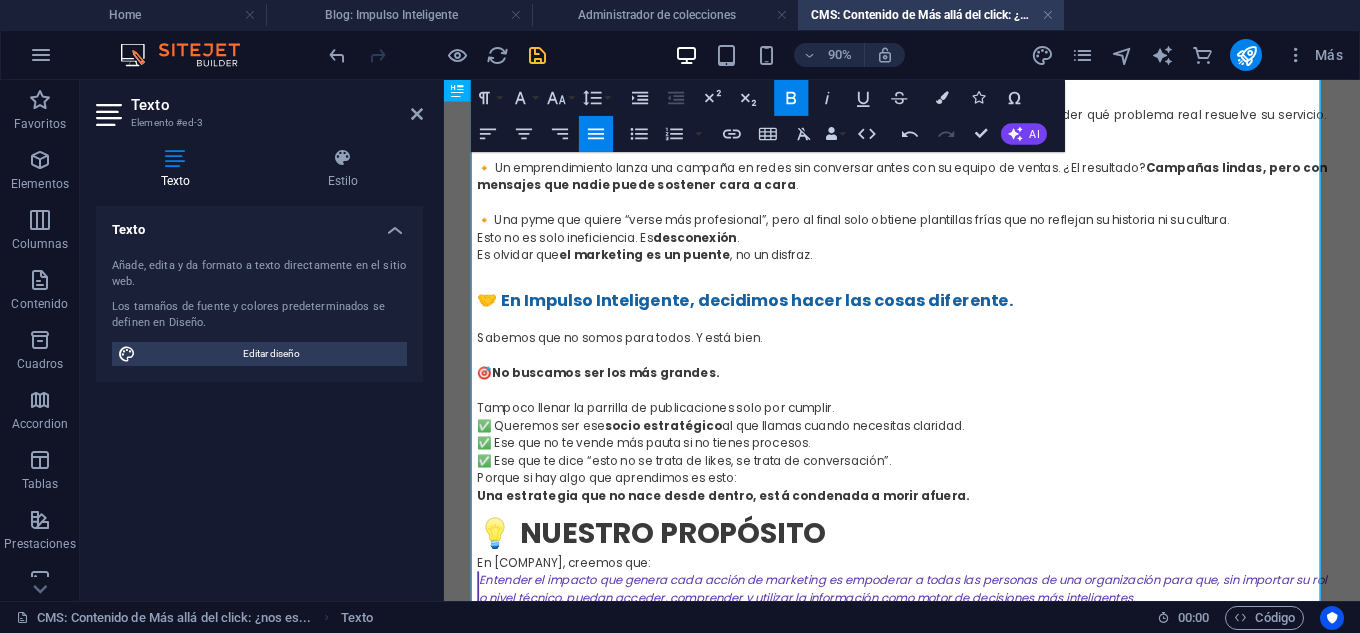 click on "​ Tampoco llenar la parrilla de publicaciones solo por cumplir." at bounding box center [953, 435] 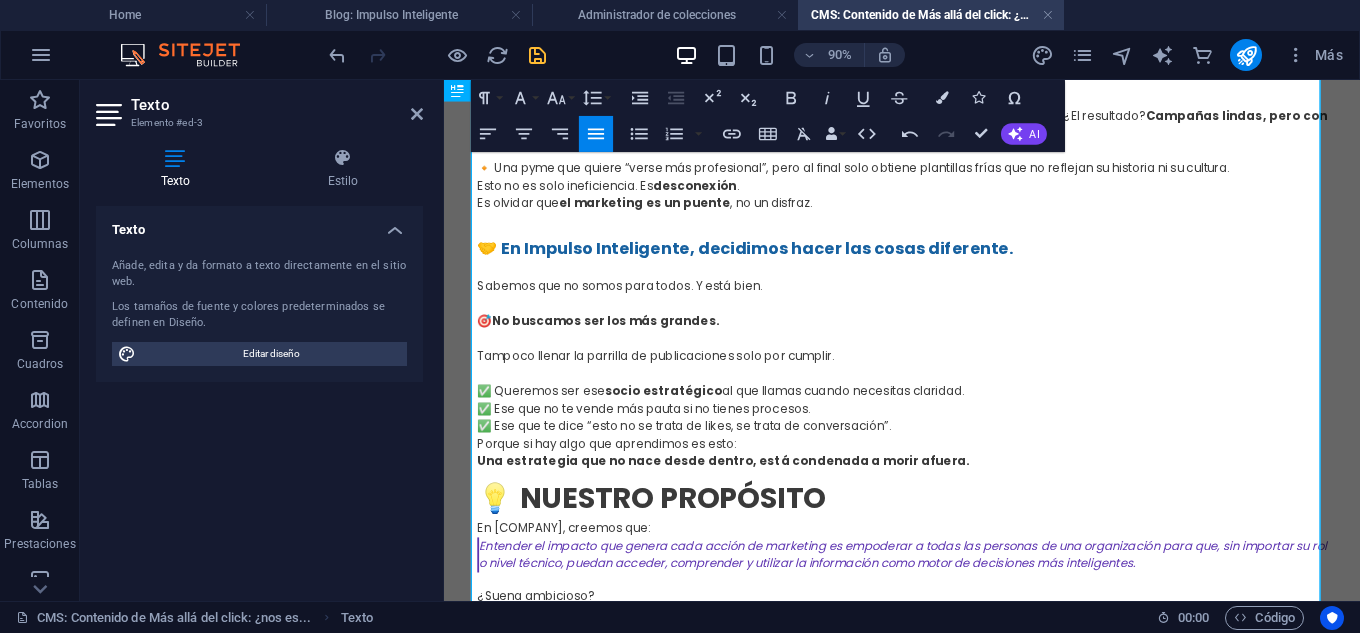 scroll, scrollTop: 500, scrollLeft: 0, axis: vertical 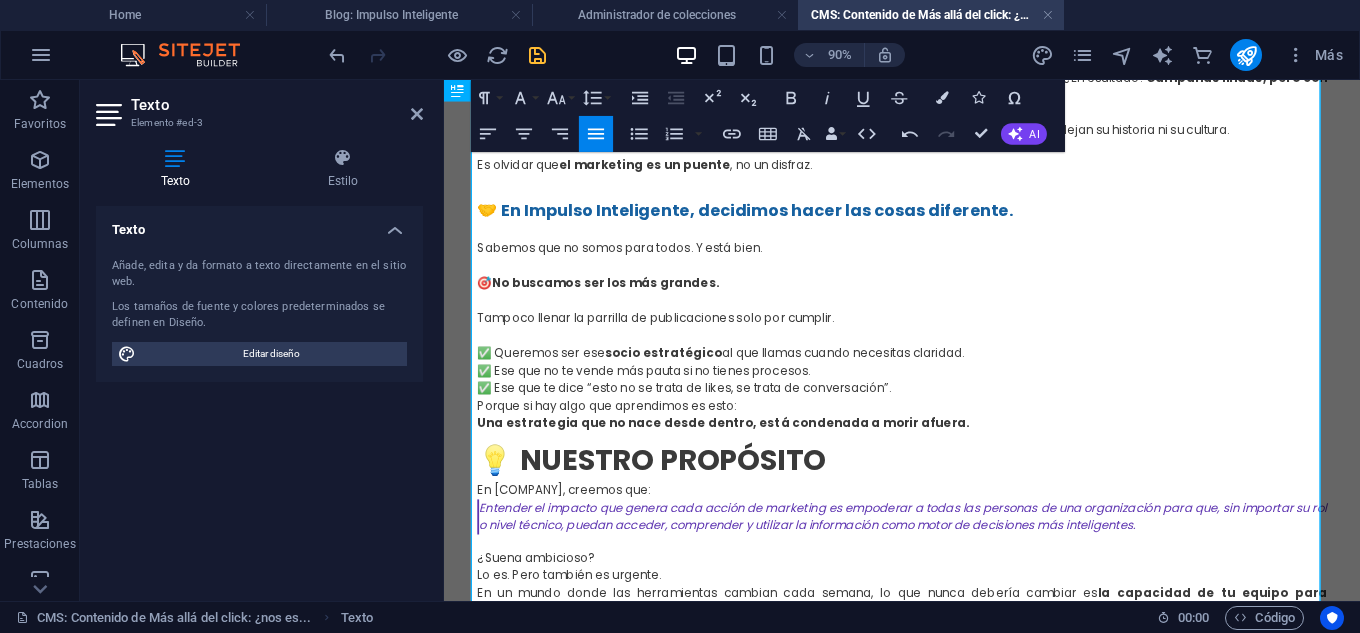 click on "✅ Queremos ser ese  socio estratégico  al que llamas cuando necesitas claridad. ✅ Ese que no te vende más pauta si no tienes procesos. ✅ Ese que te dice “esto no se trata de likes, se trata de conversación”." at bounding box center (953, 403) 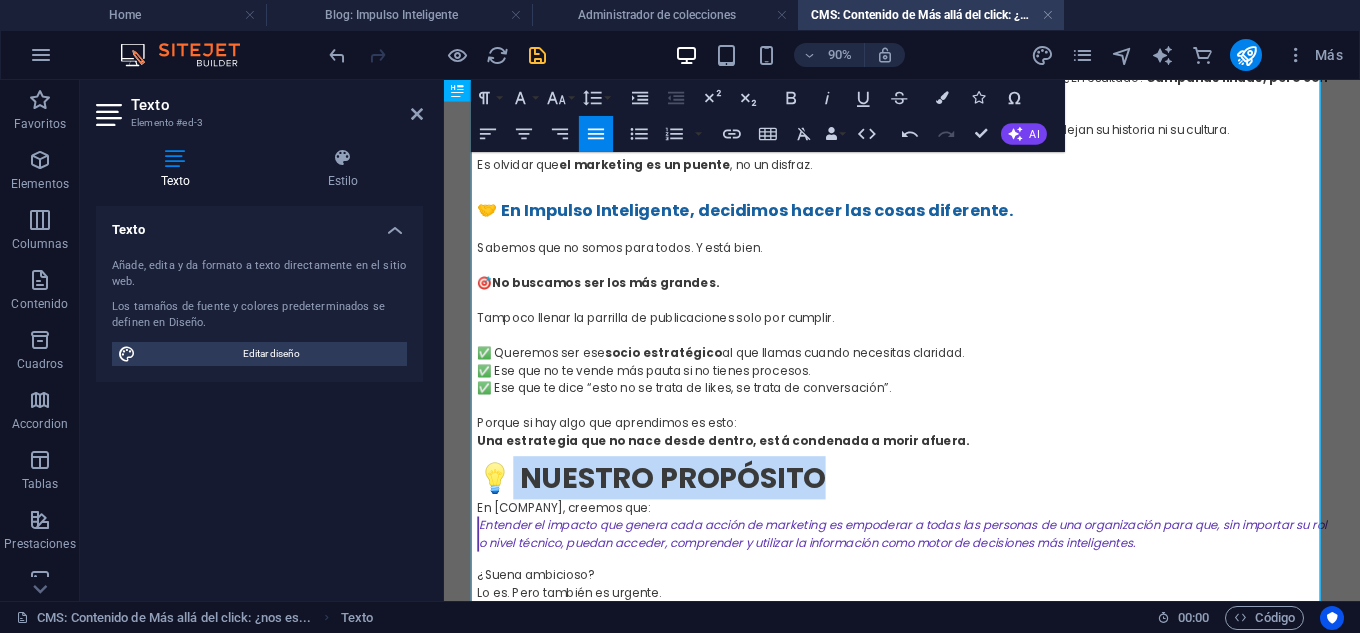drag, startPoint x: 922, startPoint y: 517, endPoint x: 507, endPoint y: 512, distance: 415.03012 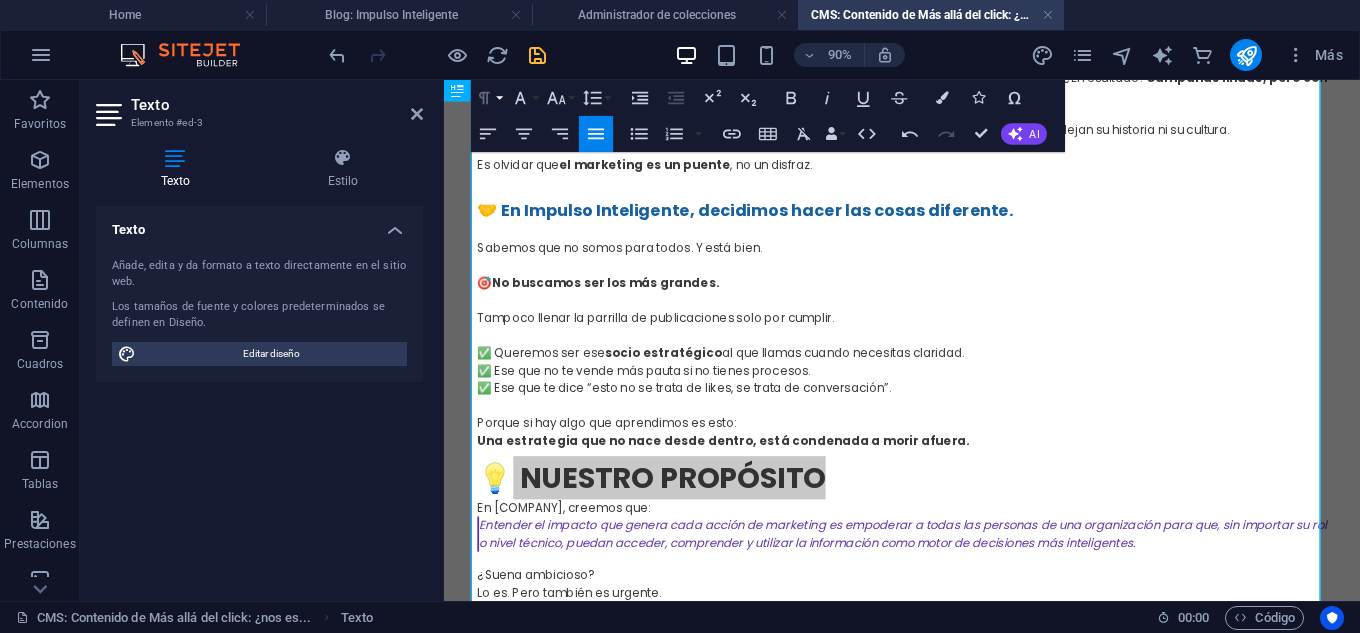 click on "Paragraph Format" at bounding box center [488, 98] 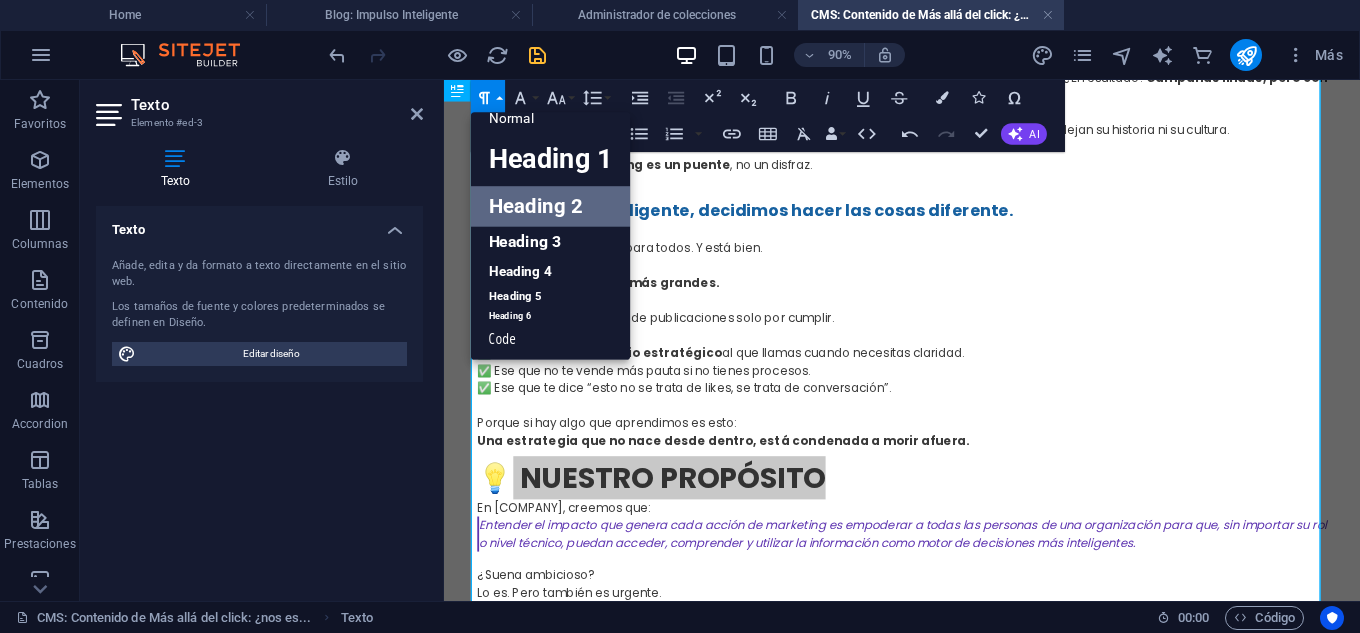 scroll, scrollTop: 16, scrollLeft: 0, axis: vertical 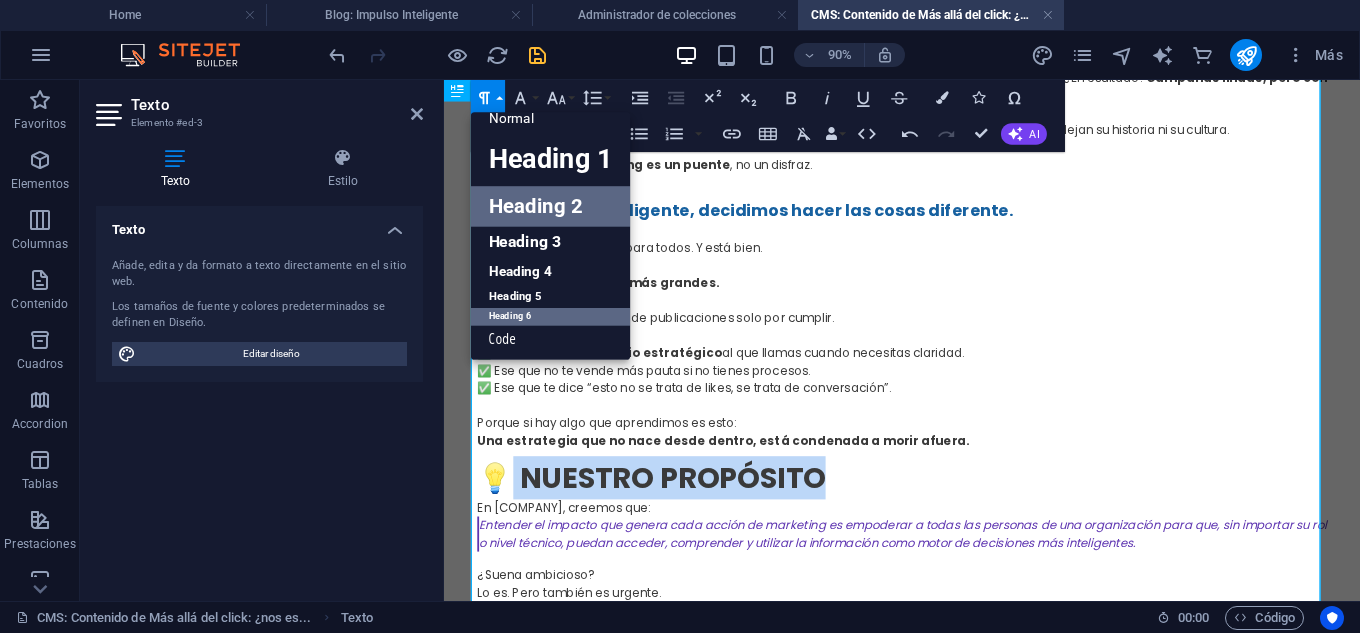 click on "Heading 6" at bounding box center (551, 317) 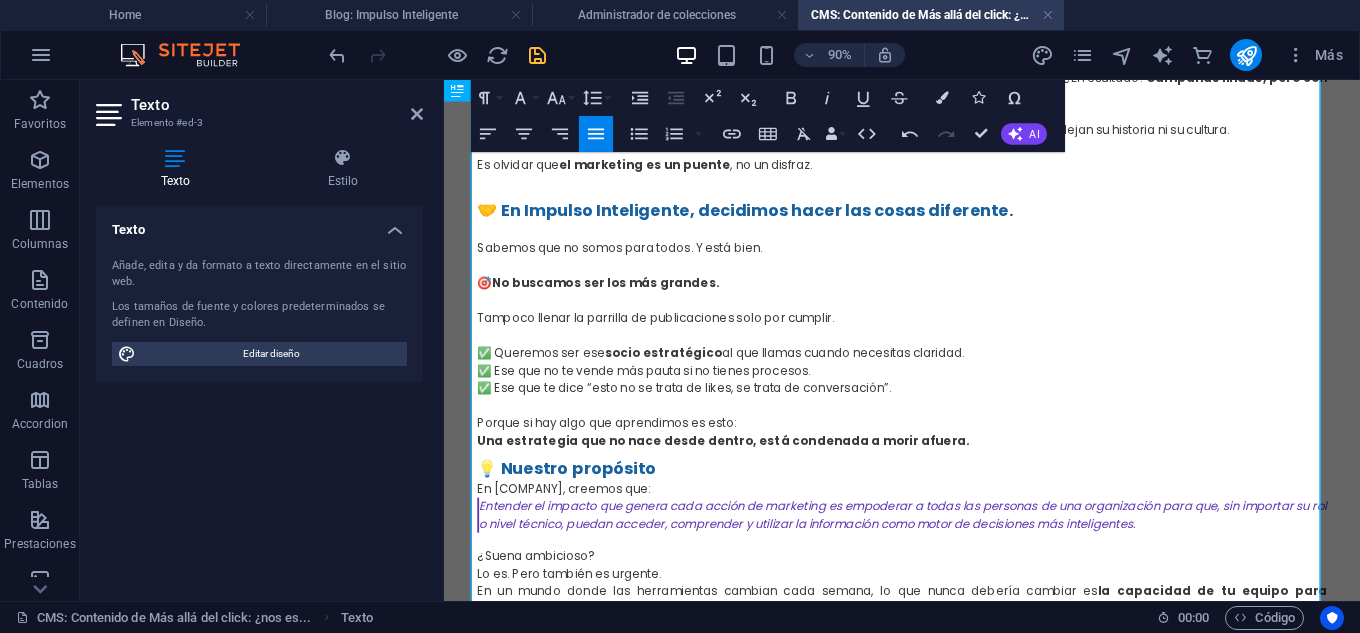 click on "Porque si hay algo que aprendimos es esto: Una estrategia que no nace desde dentro, está condenada a morir afuera." at bounding box center [953, 471] 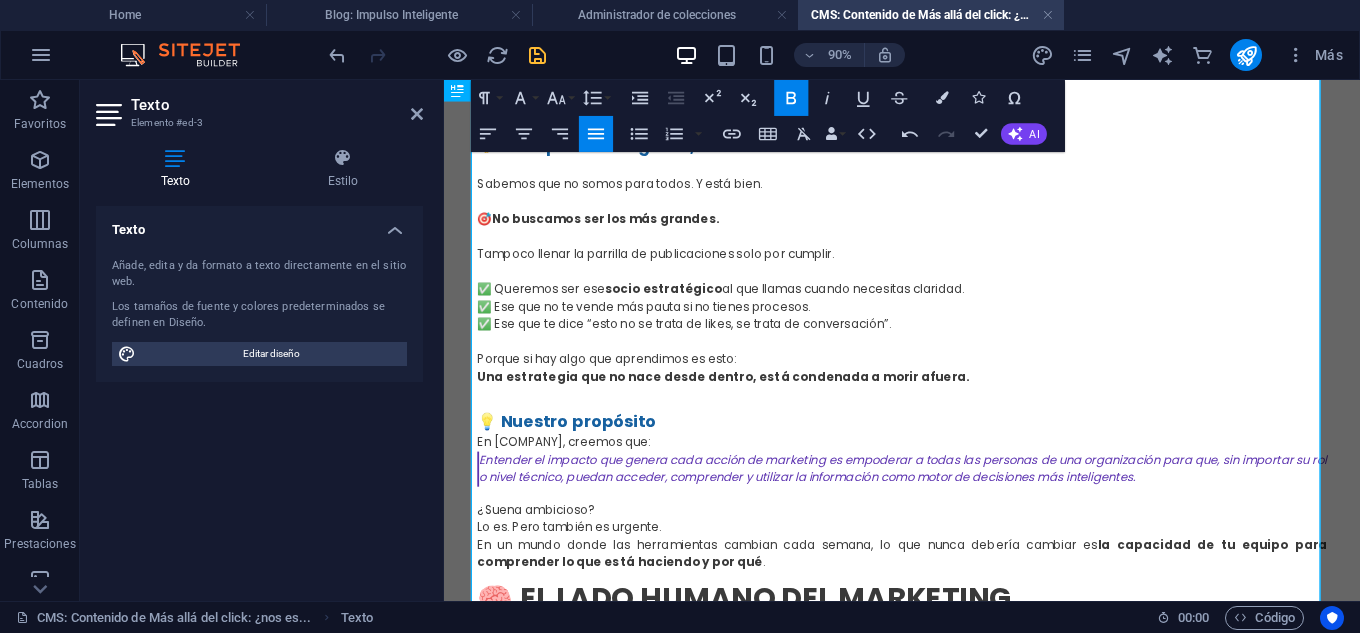 scroll, scrollTop: 600, scrollLeft: 0, axis: vertical 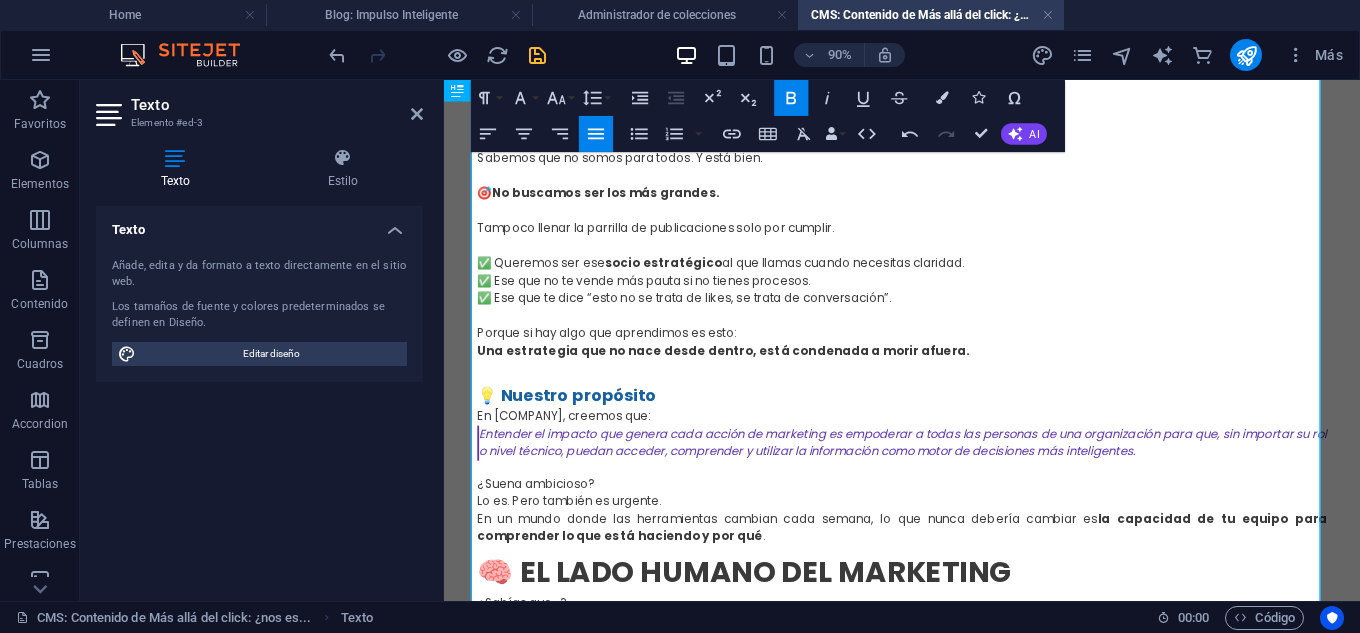 click on "En [COMPANY], creemos que:" at bounding box center (953, 454) 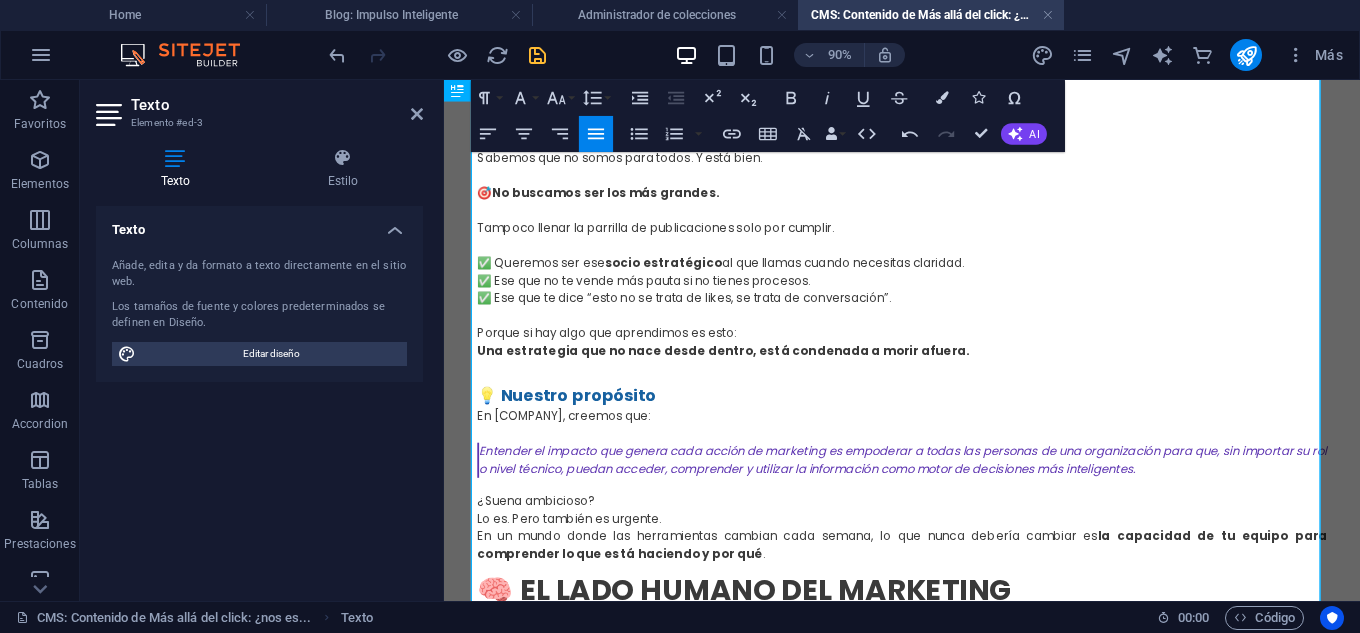 click on "💡 Nuestro propósito" at bounding box center (953, 430) 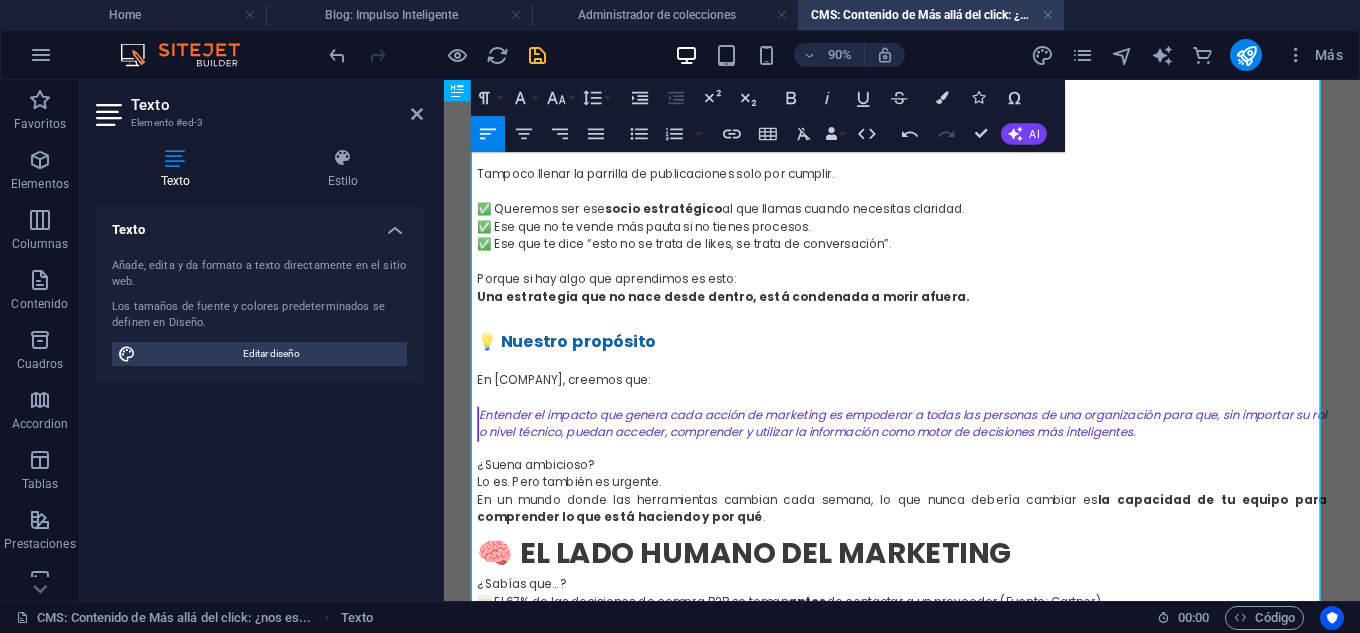 scroll, scrollTop: 800, scrollLeft: 0, axis: vertical 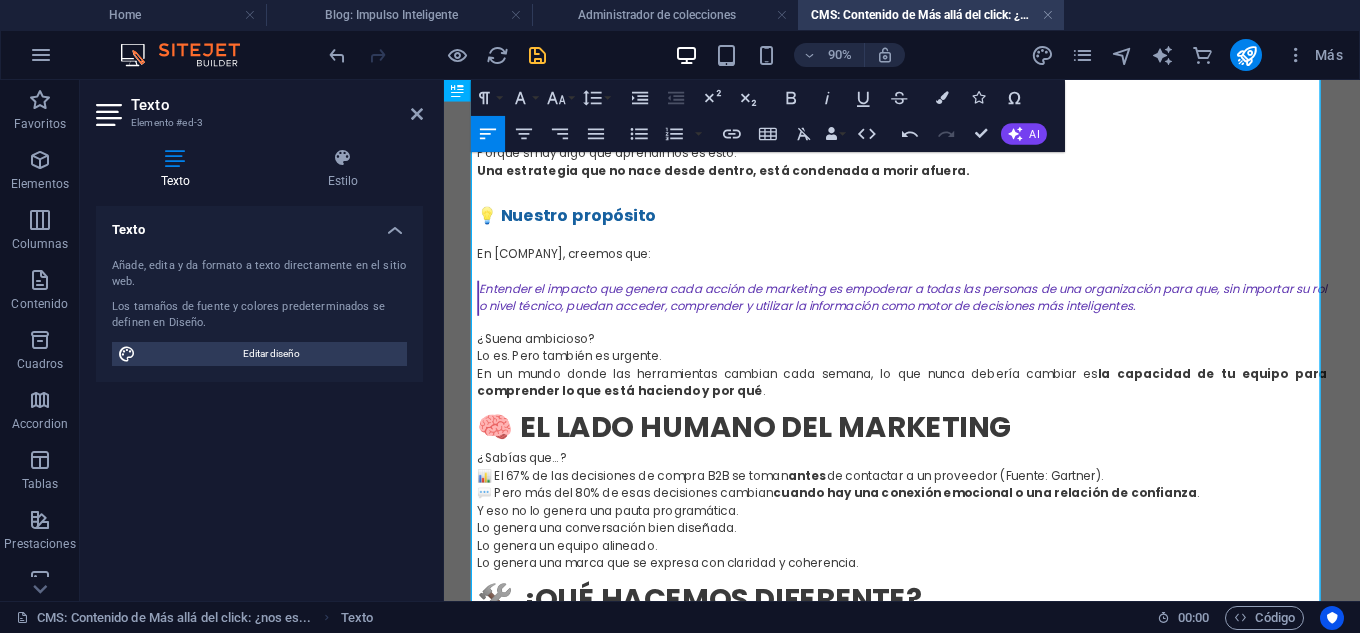 click on "¿Suena ambicioso? Lo es. Pero también es urgente." at bounding box center (953, 377) 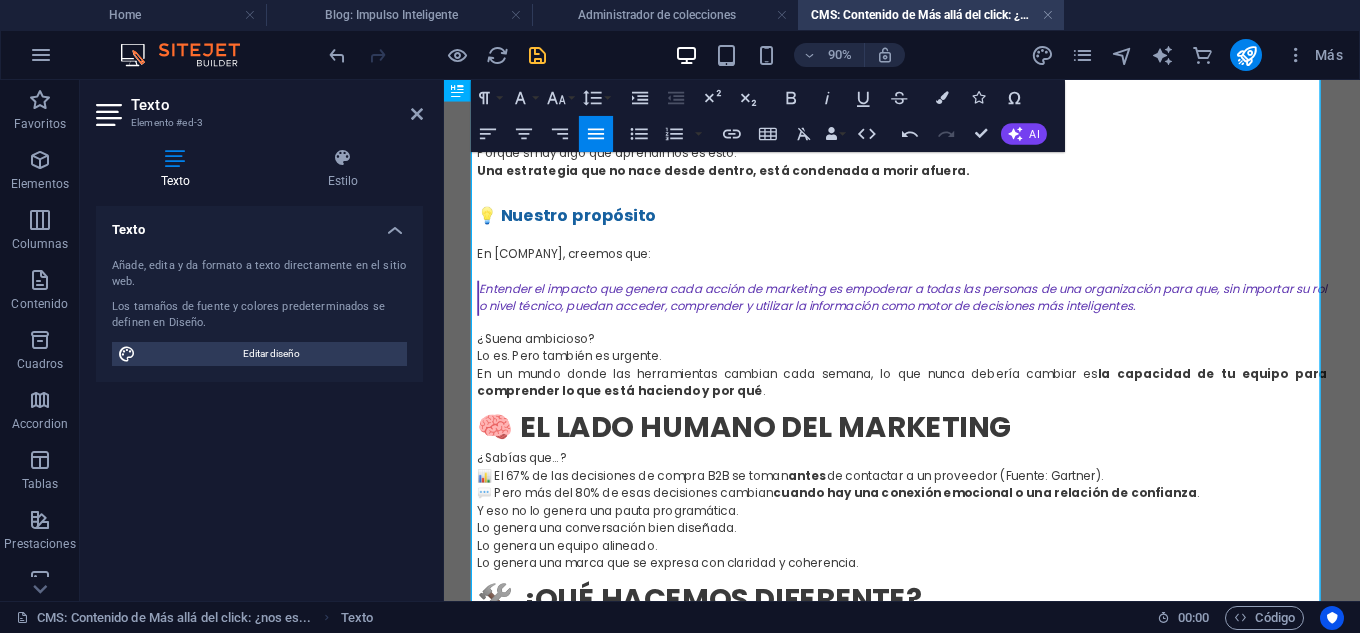 click on "¿Suena ambicioso? Lo es. Pero también es urgente." at bounding box center [953, 377] 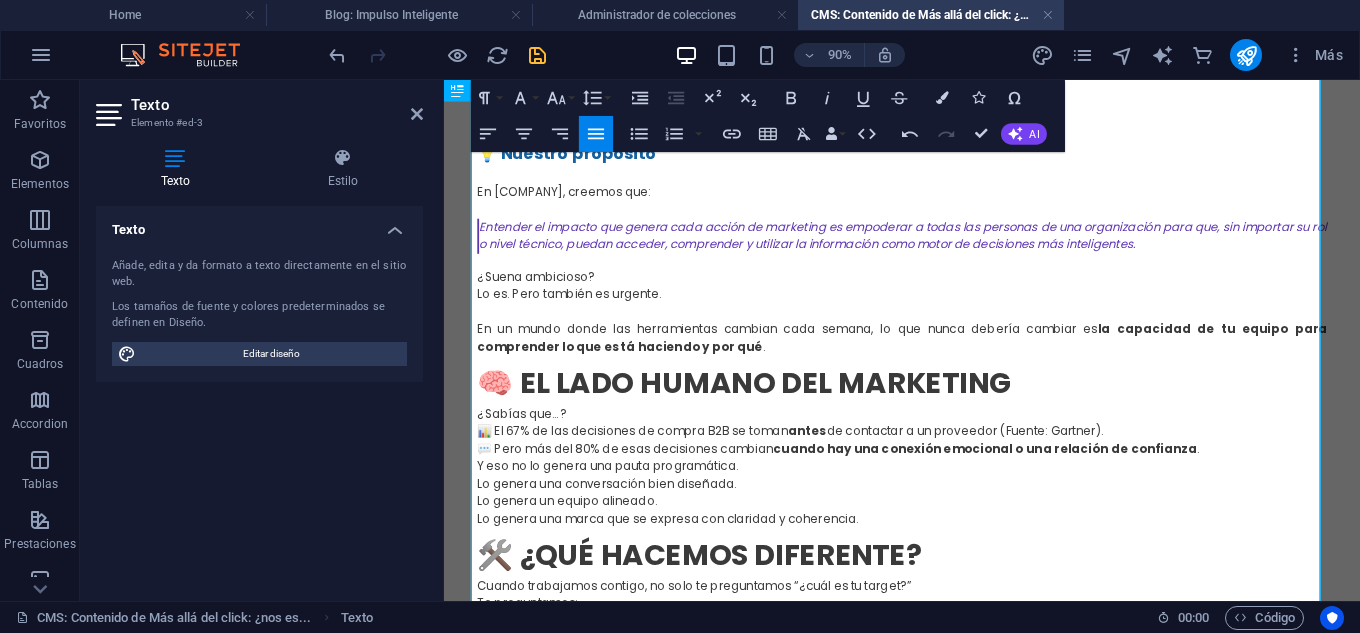 scroll, scrollTop: 900, scrollLeft: 0, axis: vertical 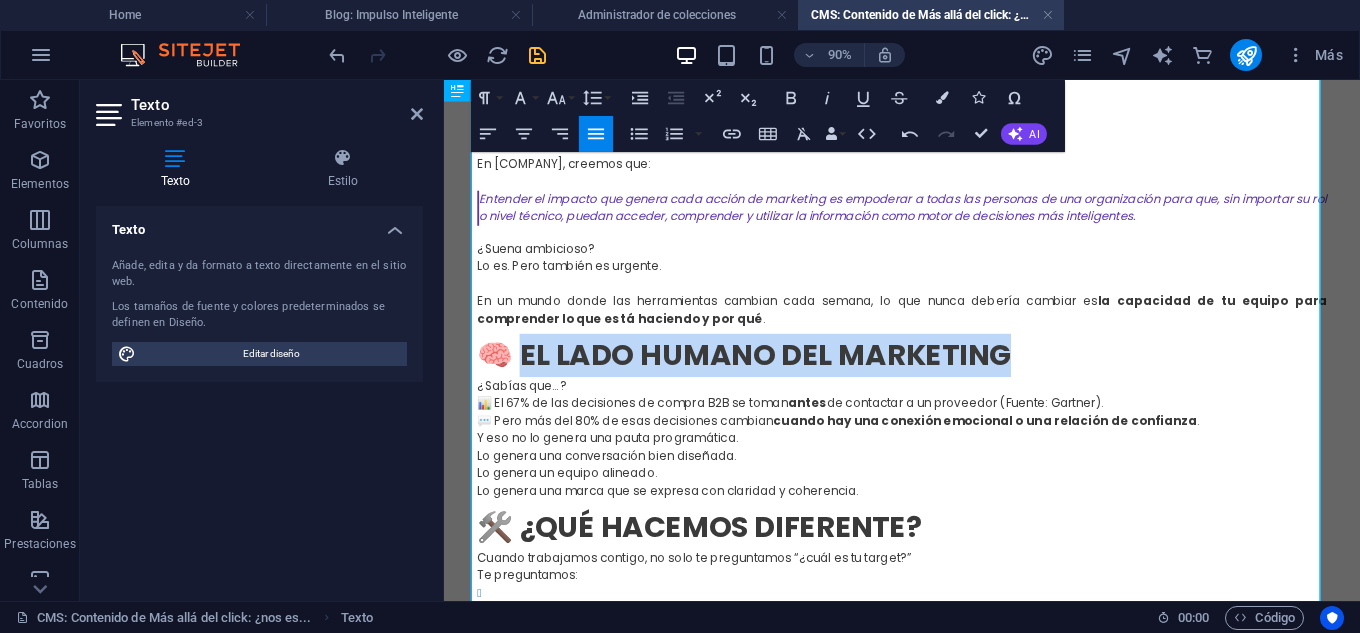 drag, startPoint x: 1061, startPoint y: 391, endPoint x: 522, endPoint y: 402, distance: 539.11224 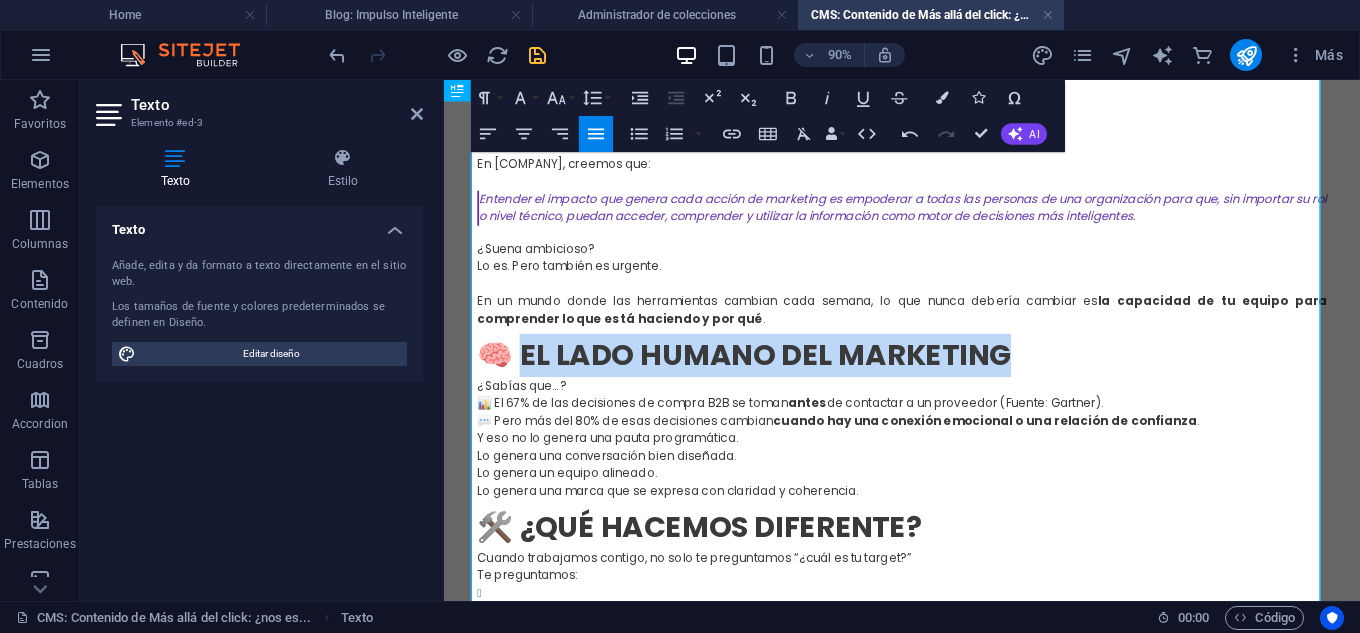click on "Paragraph Format Normal Heading 1 Heading 2 Heading 3 Heading 4 Heading 5 Heading 6 Code Font Family Arial Georgia Impact Tahoma Times New Roman Verdana Montserrat Open Sans Poppins Font Size 8 9 10 11 12 14 18 24 30 36 48 60 72 96 Line Height Default Single 1.15 1.5 Double" at bounding box center [542, 98] 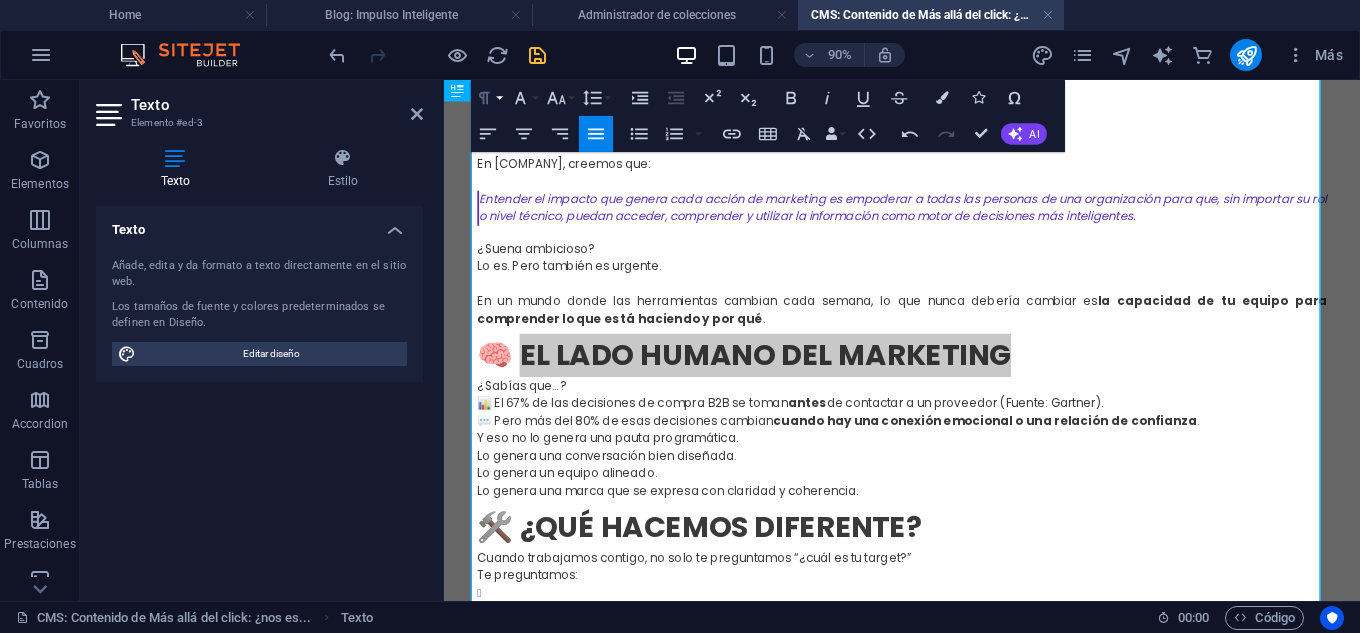 click on "Paragraph Format" at bounding box center [488, 98] 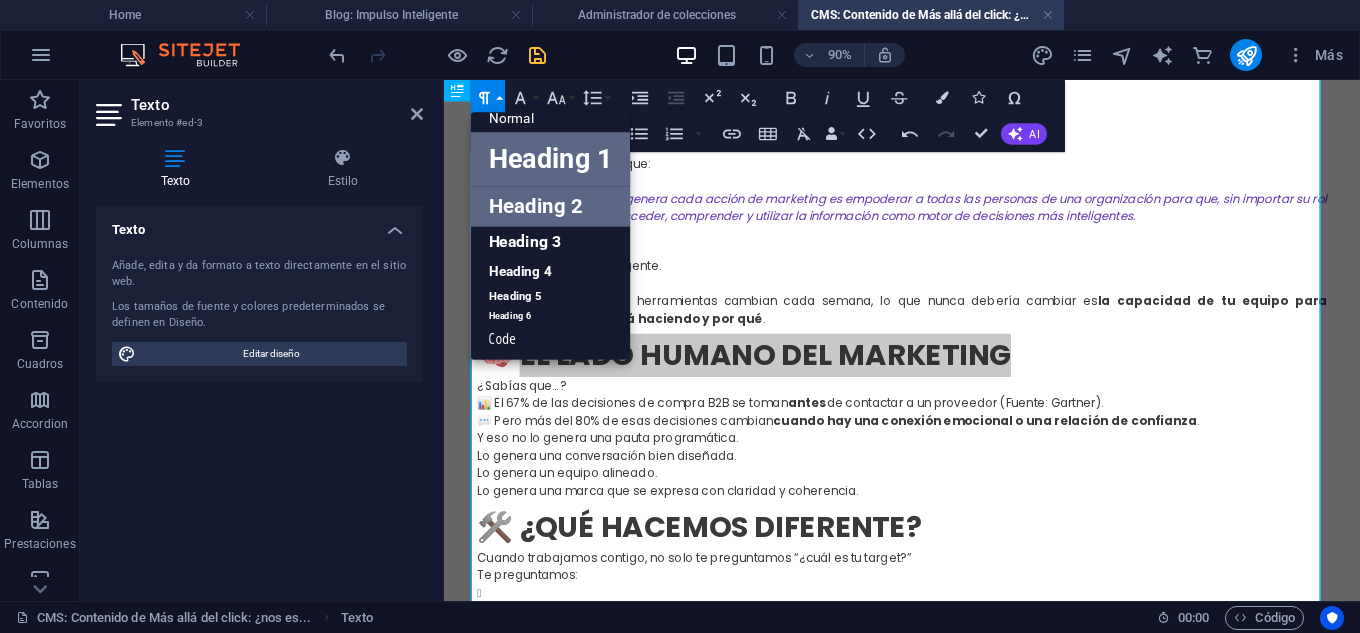 scroll, scrollTop: 16, scrollLeft: 0, axis: vertical 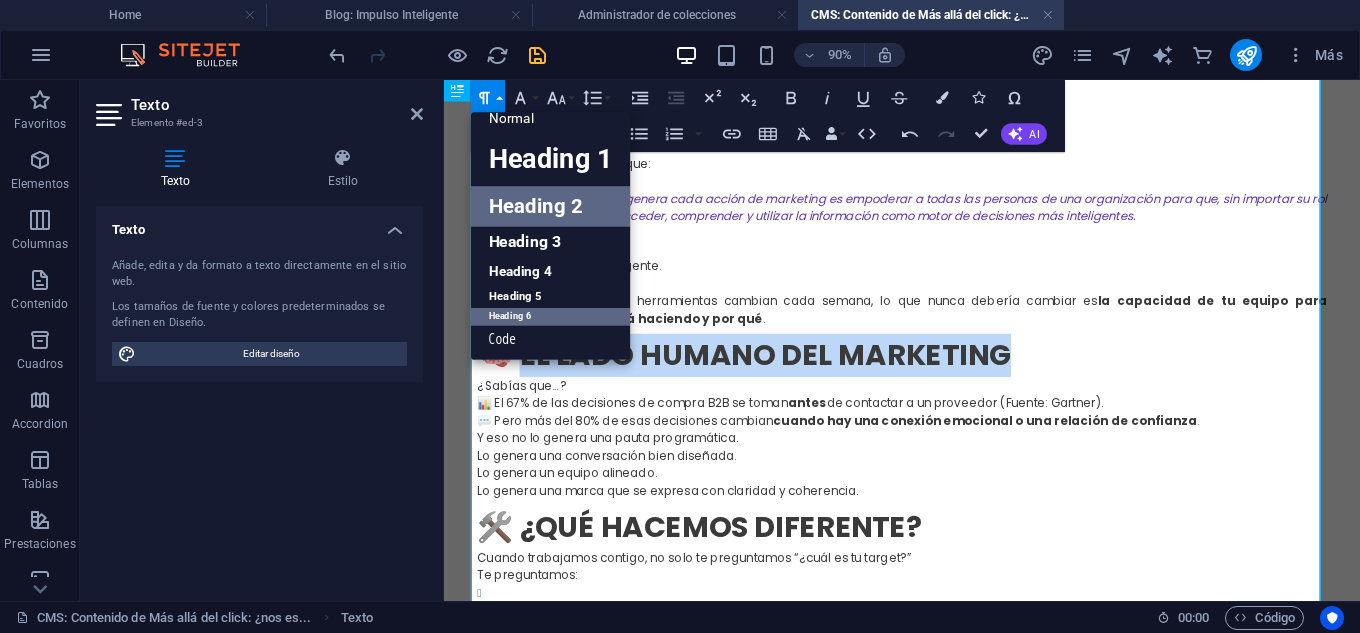 click on "Heading 6" at bounding box center (551, 317) 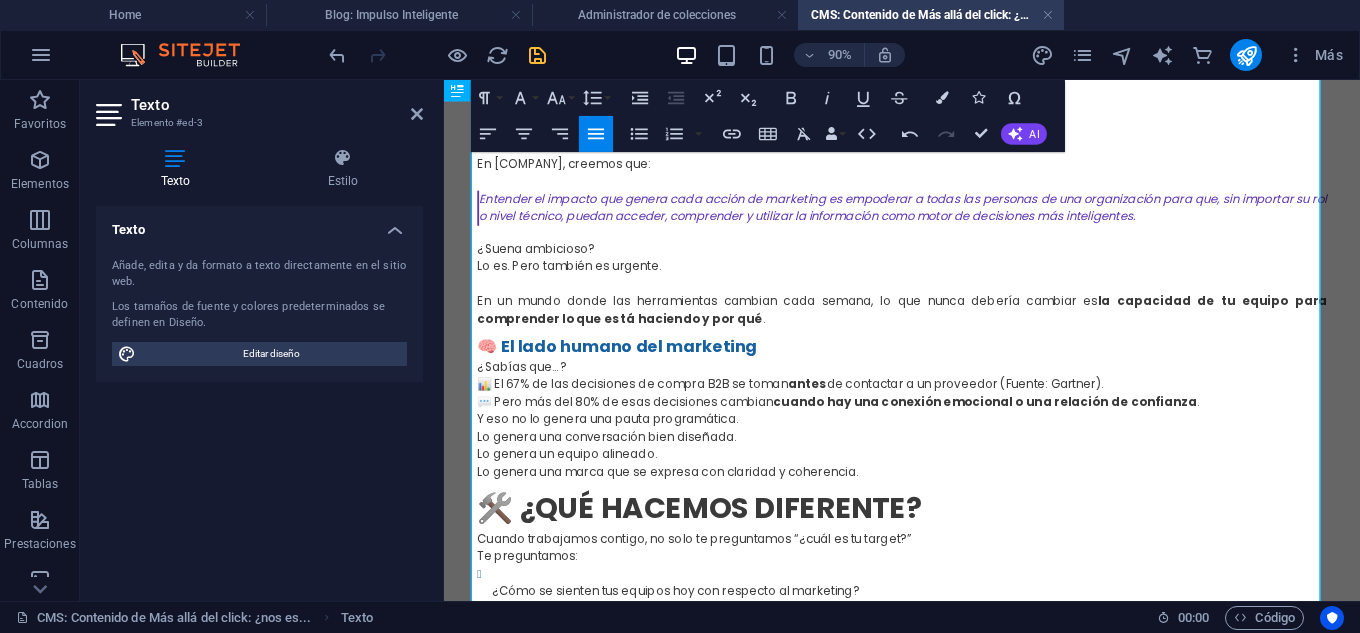 click on "En un mundo donde las herramientas cambian cada semana, lo que nunca debería cambiar es  la capacidad de tu equipo para comprender lo que está haciendo y por qué ." at bounding box center (953, 335) 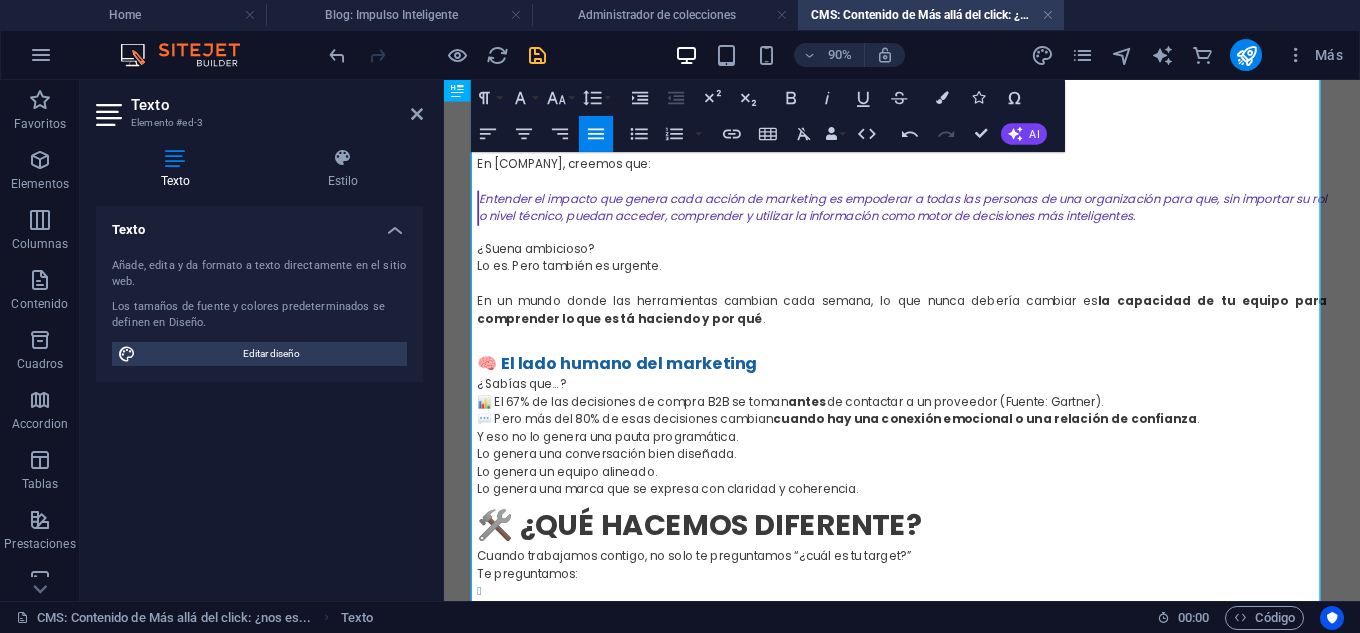 click on "🧠 El lado humano del marketing" at bounding box center (953, 394) 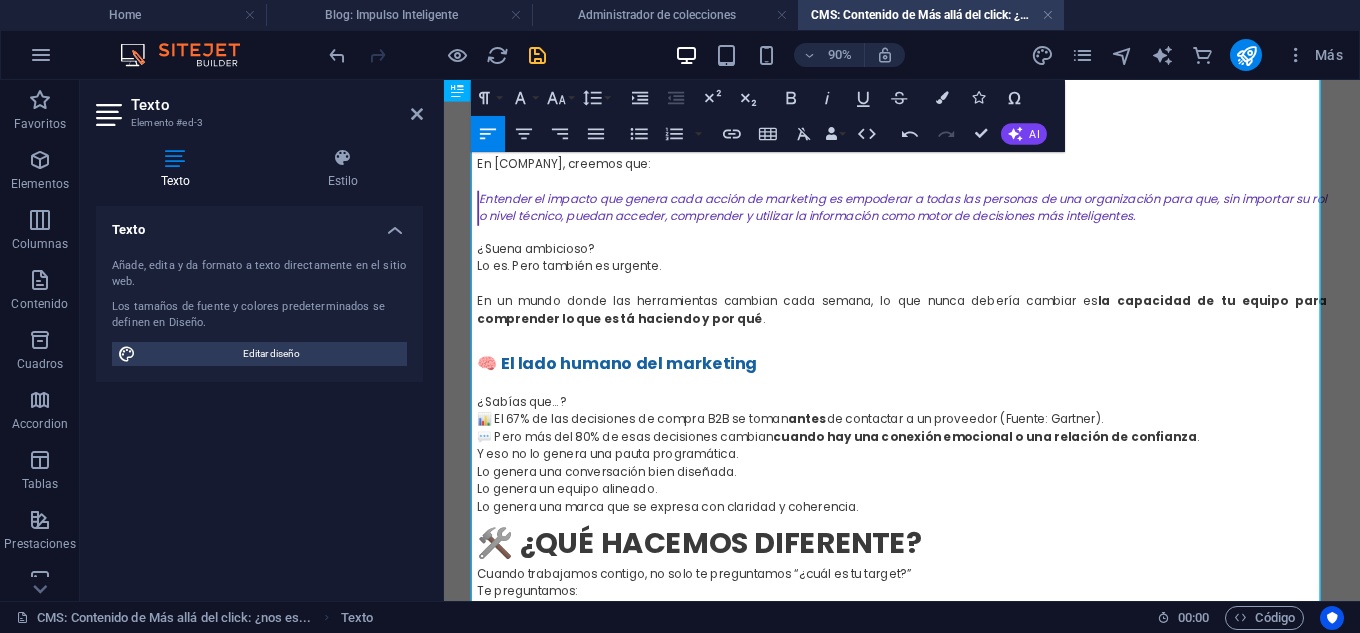 click on "¿Sabías que…?" at bounding box center [953, 438] 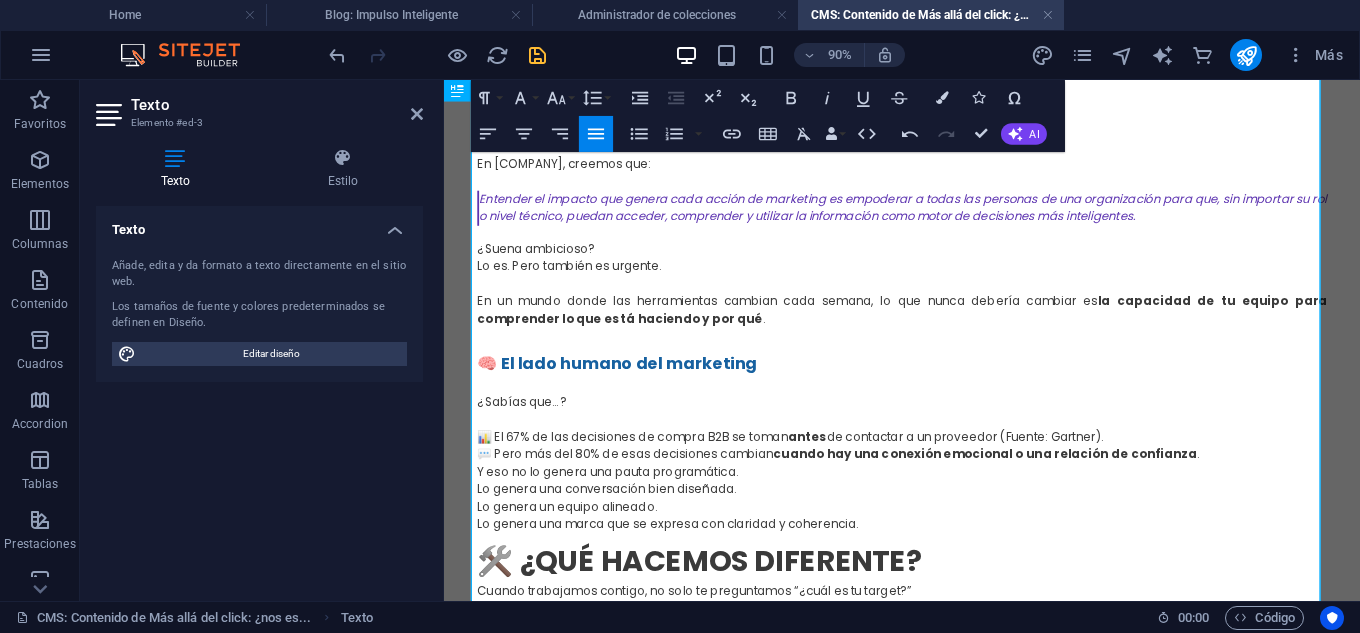 scroll, scrollTop: 1000, scrollLeft: 0, axis: vertical 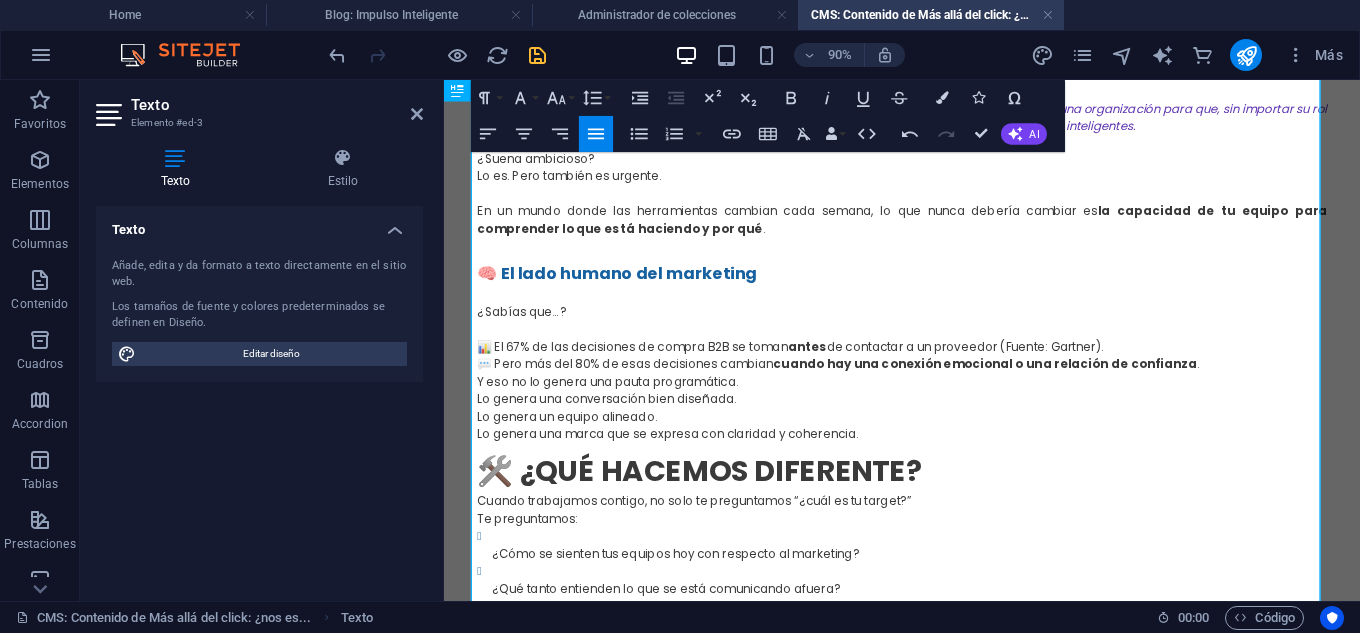 click on "Y eso no lo genera una pauta programática. Lo genera una conversación bien diseñada. Lo genera un equipo alineado. Lo genera una marca que se expresa con claridad y coherencia." at bounding box center [953, 445] 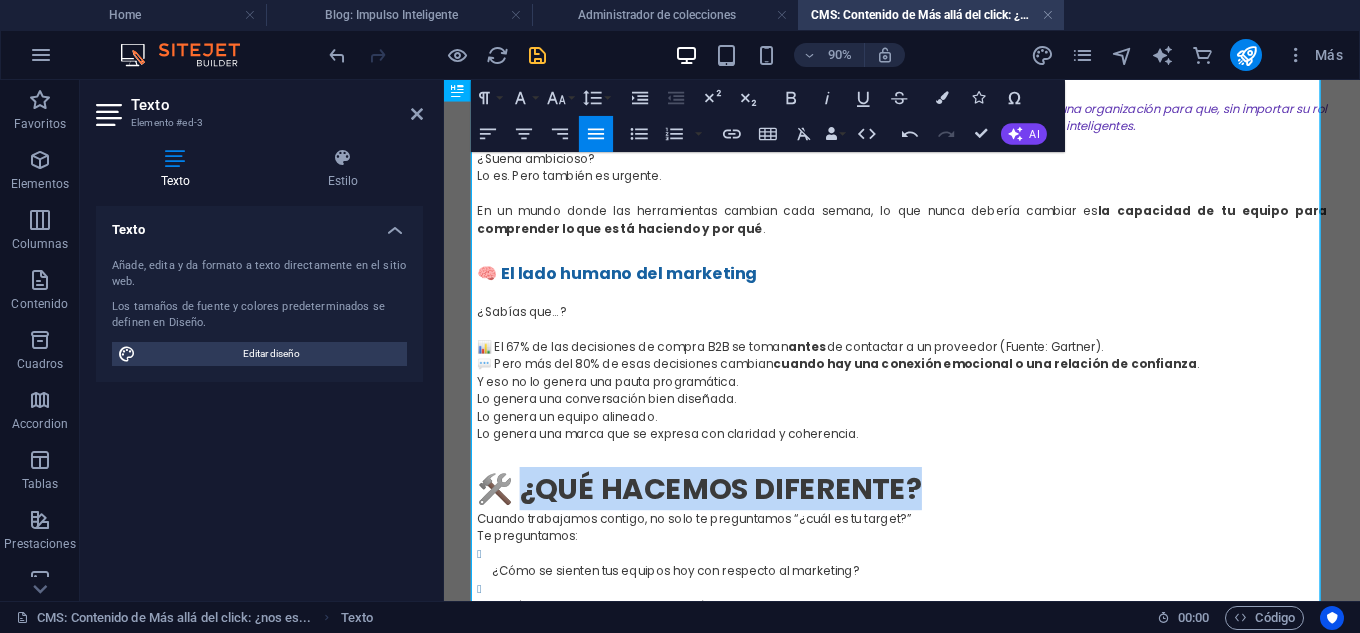 drag, startPoint x: 915, startPoint y: 538, endPoint x: 529, endPoint y: 555, distance: 386.37418 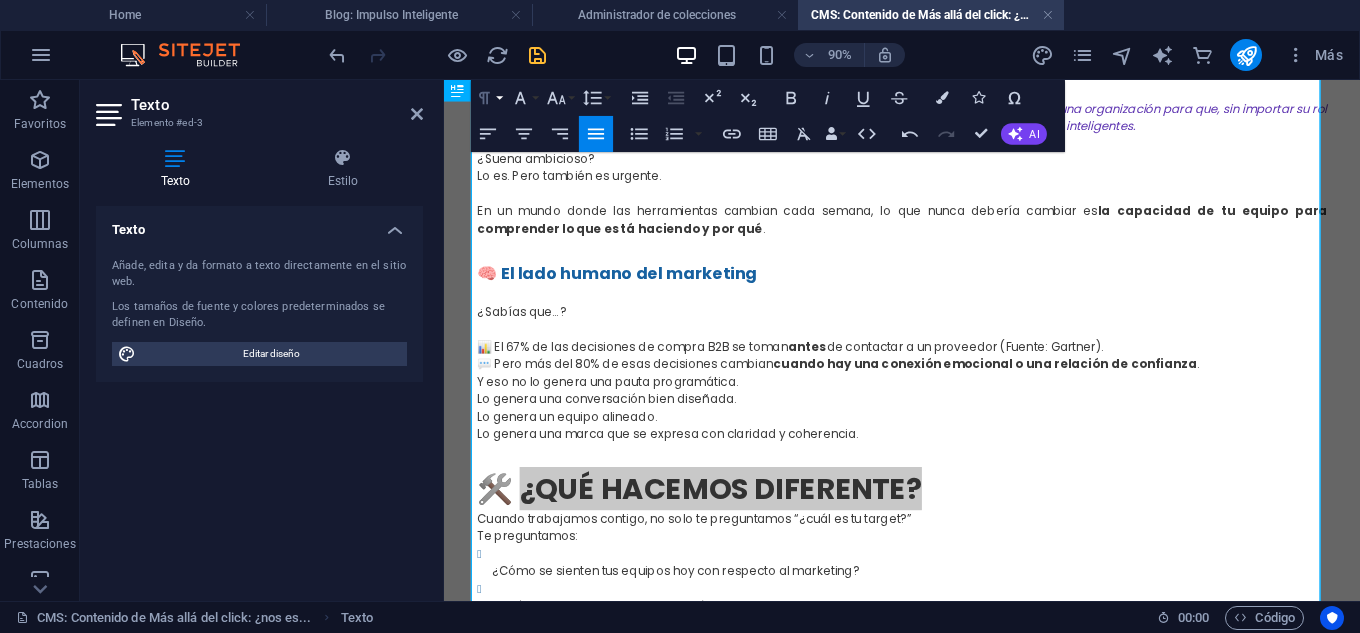 click on "Paragraph Format" at bounding box center [488, 98] 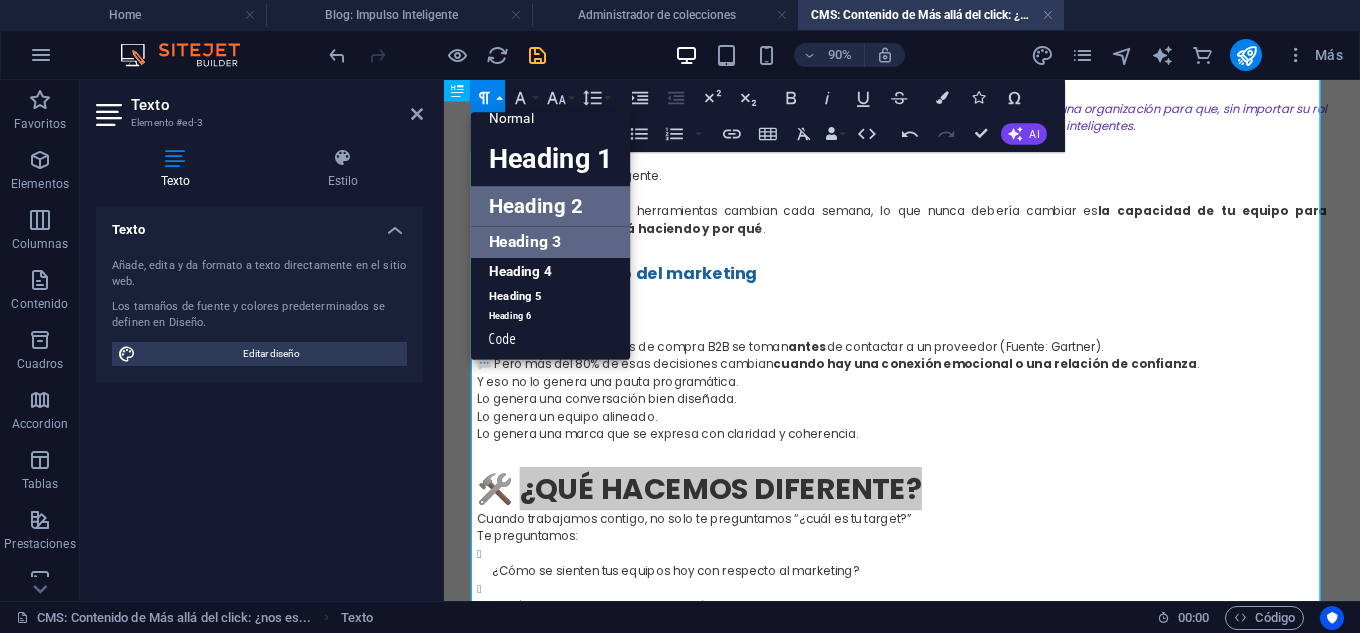 scroll, scrollTop: 16, scrollLeft: 0, axis: vertical 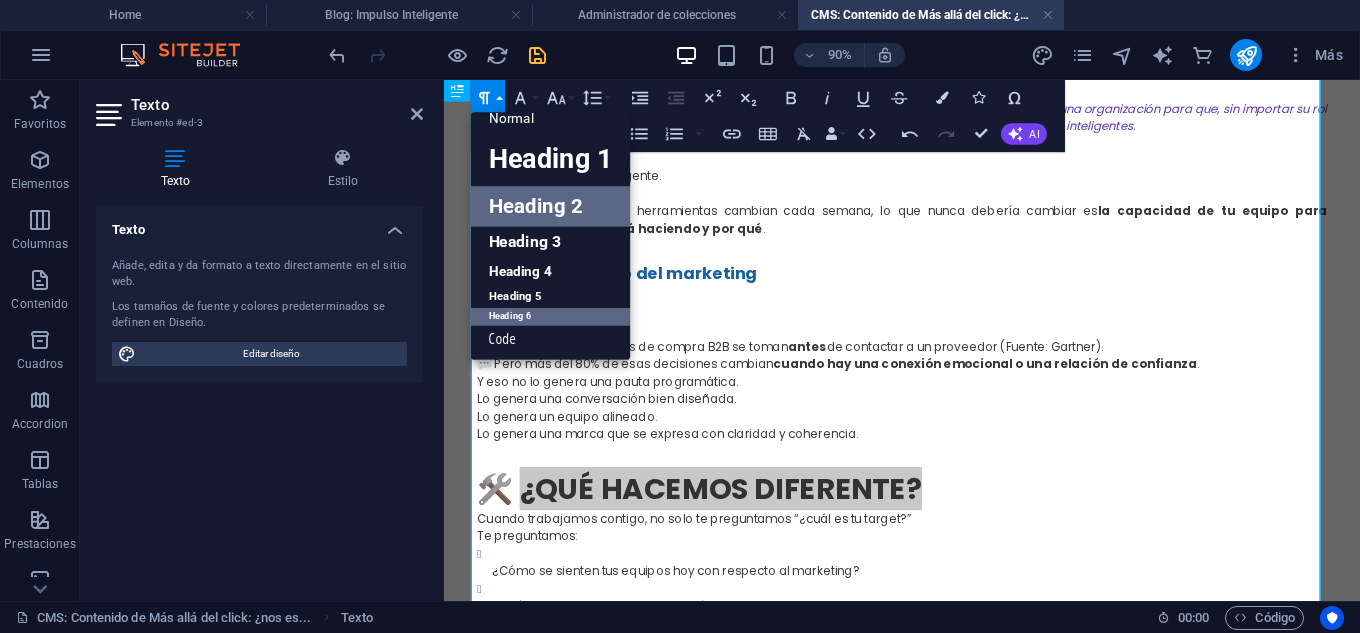 drag, startPoint x: 517, startPoint y: 310, endPoint x: 81, endPoint y: 256, distance: 439.3313 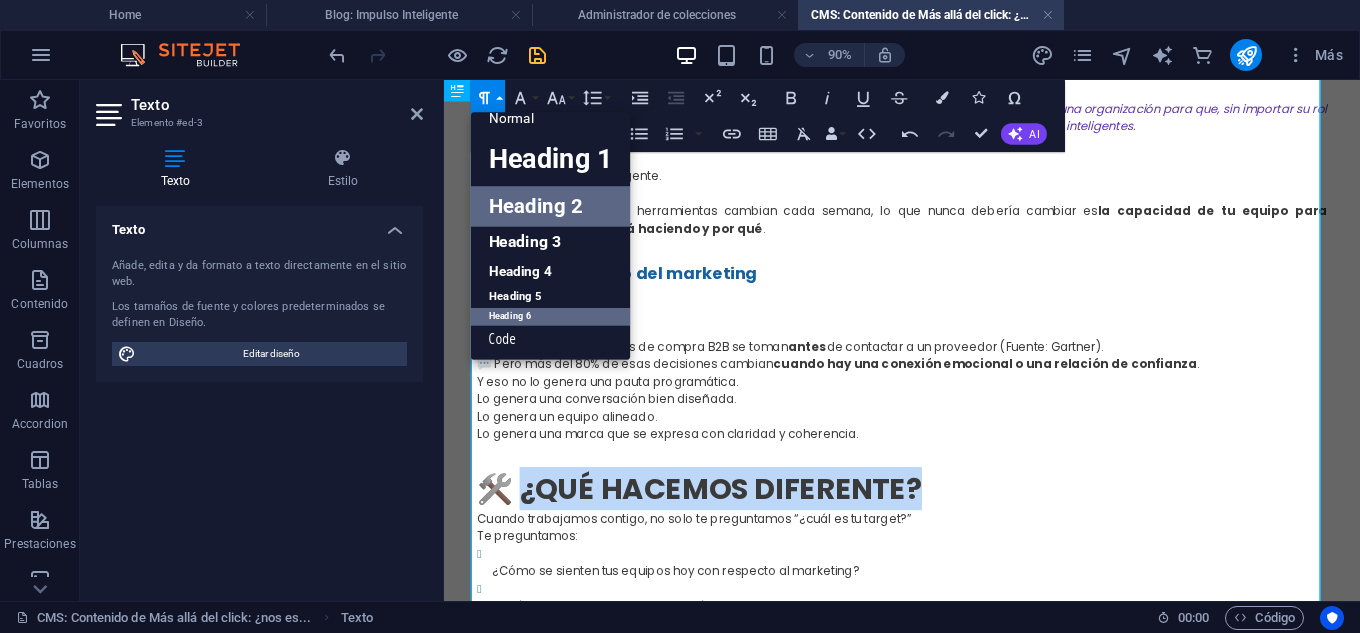 click on "Heading 6" at bounding box center [551, 317] 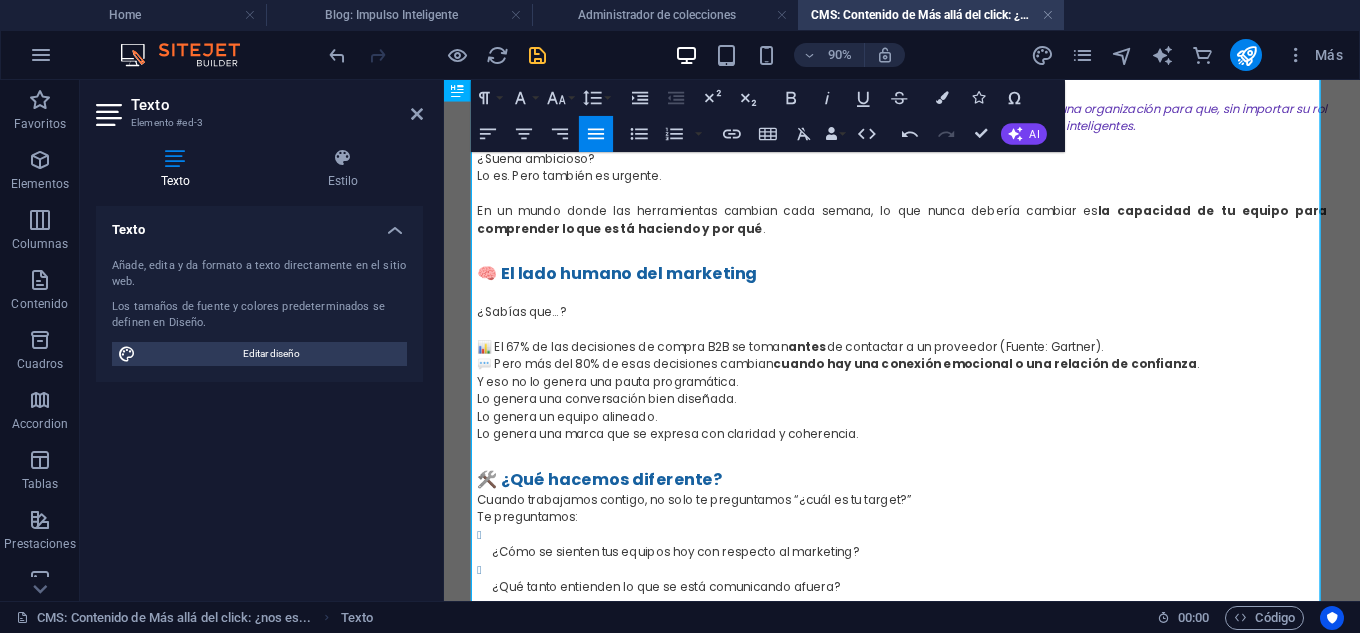 click on "🛠️ ¿Qué hacemos diferente?" at bounding box center [953, 523] 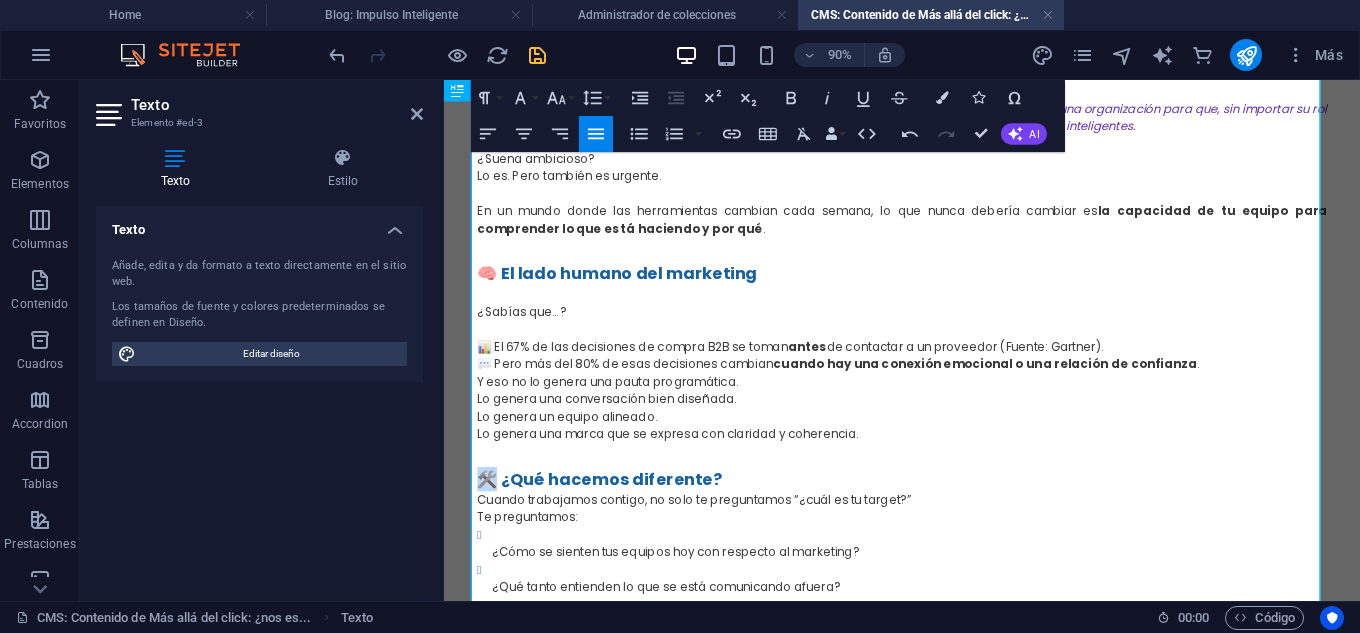 drag, startPoint x: 498, startPoint y: 517, endPoint x: 482, endPoint y: 518, distance: 16.03122 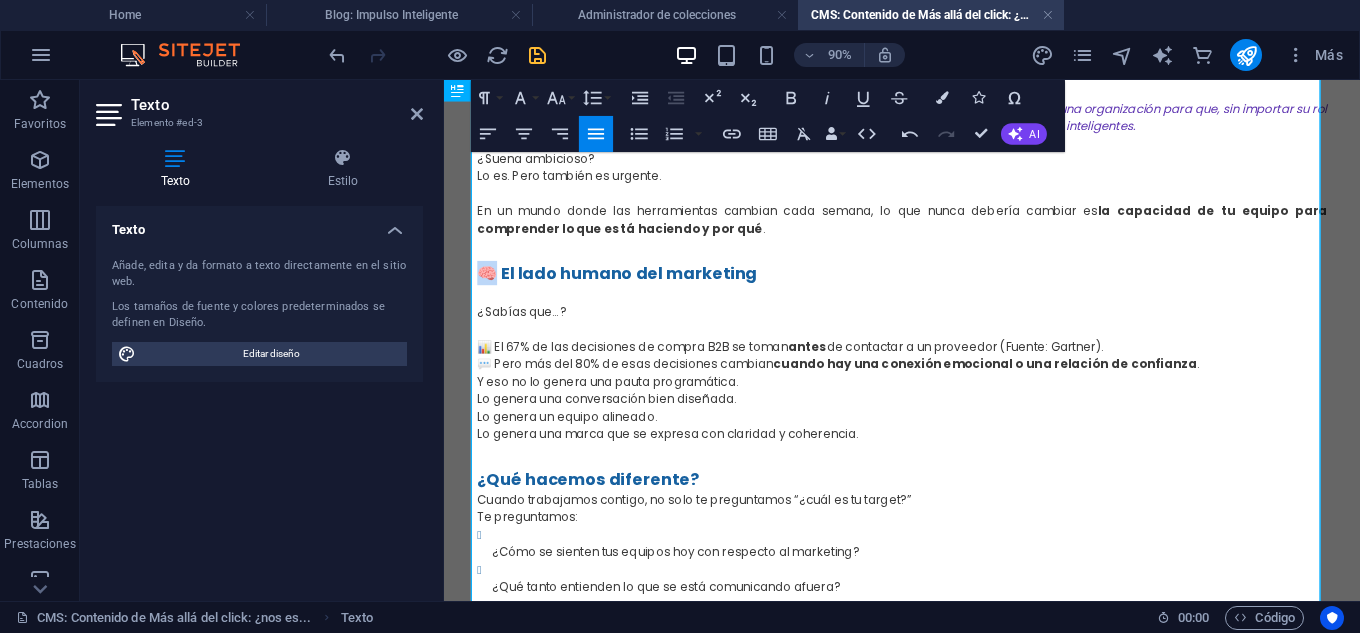 drag, startPoint x: 495, startPoint y: 292, endPoint x: 468, endPoint y: 289, distance: 27.166155 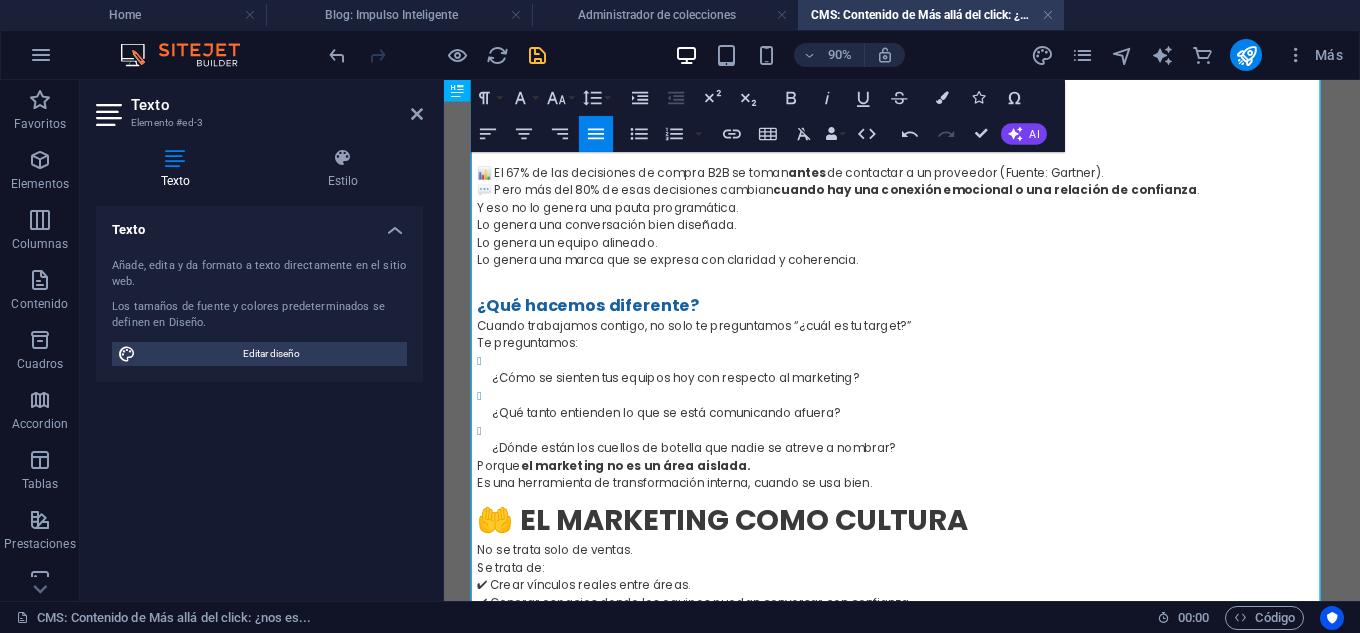 scroll, scrollTop: 1200, scrollLeft: 0, axis: vertical 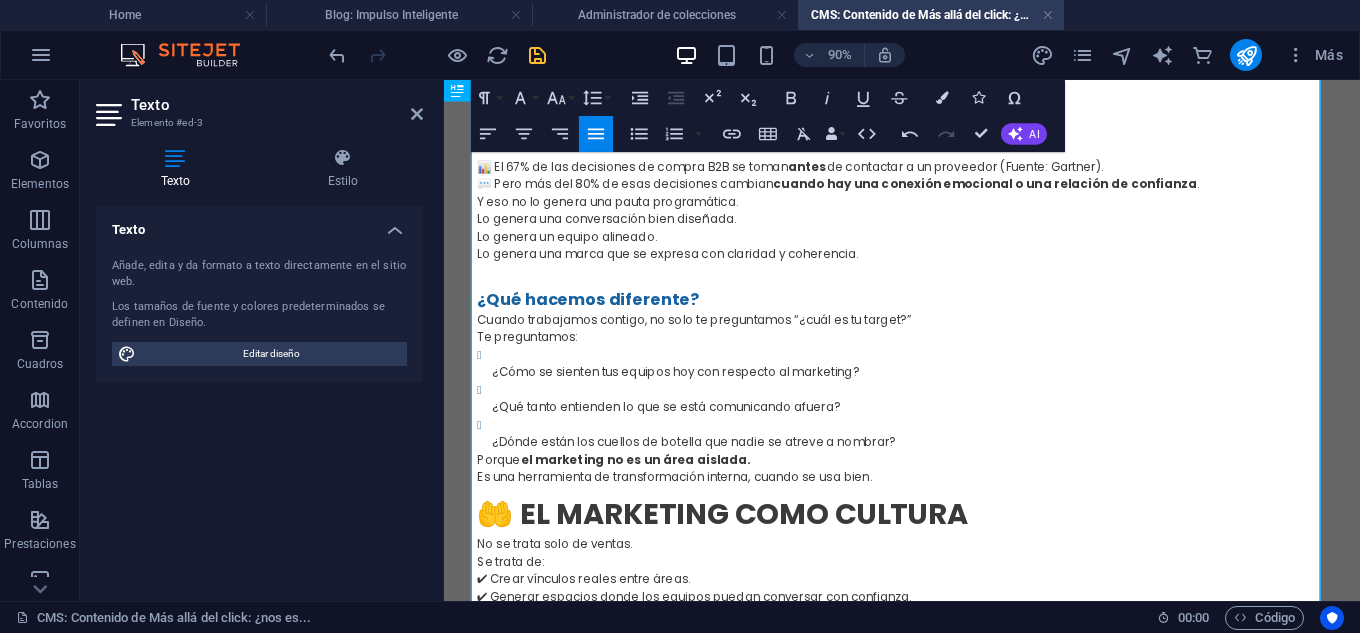 click on "Cuando trabajamos contigo, no solo te preguntamos “¿cuál es tu target?” Te preguntamos:" at bounding box center [953, 356] 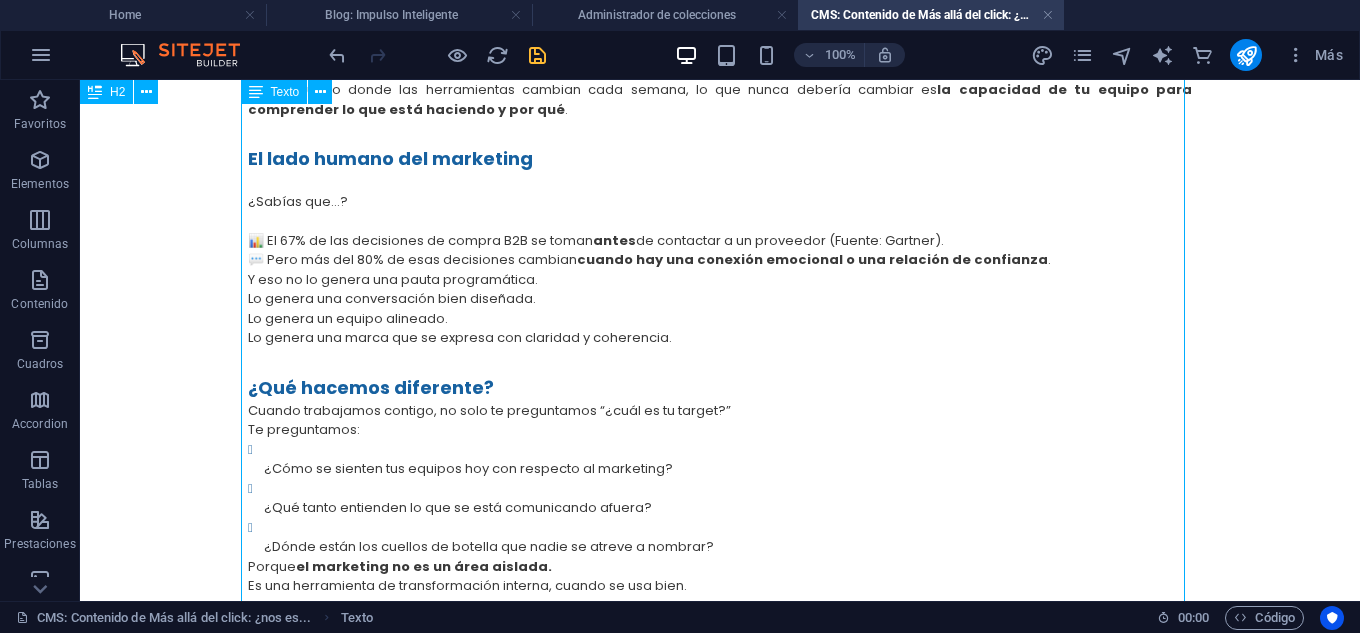 drag, startPoint x: 474, startPoint y: 382, endPoint x: 489, endPoint y: 385, distance: 15.297058 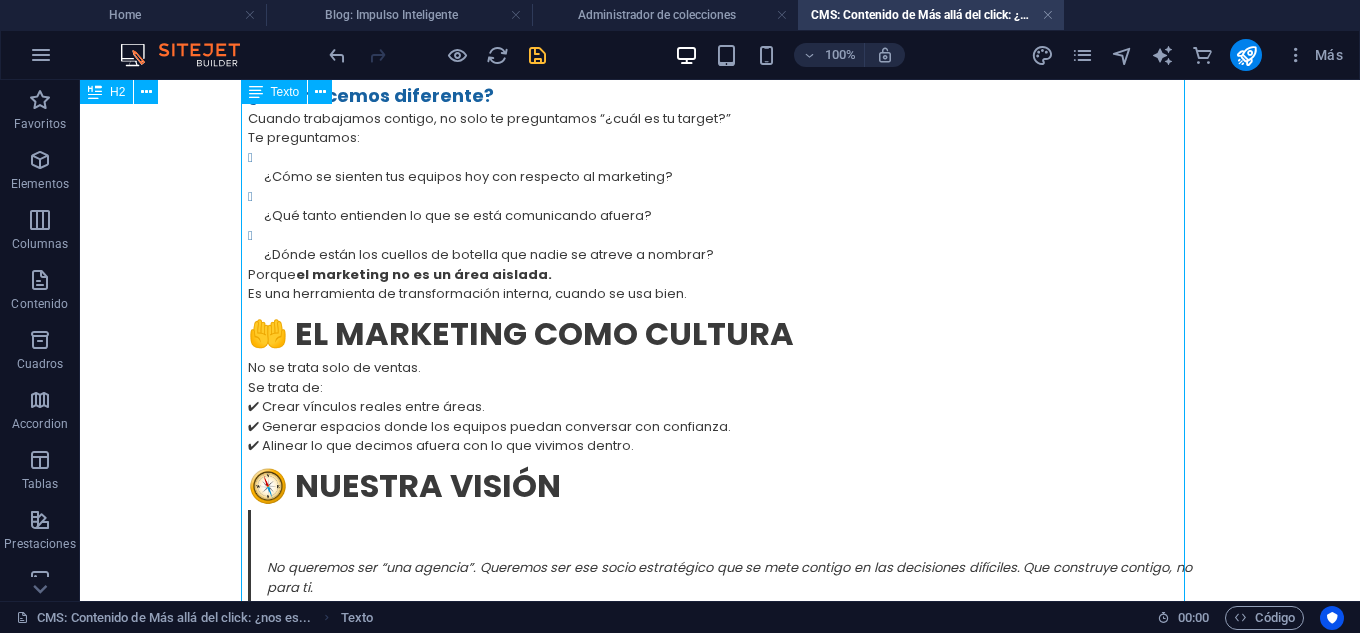 scroll, scrollTop: 1500, scrollLeft: 0, axis: vertical 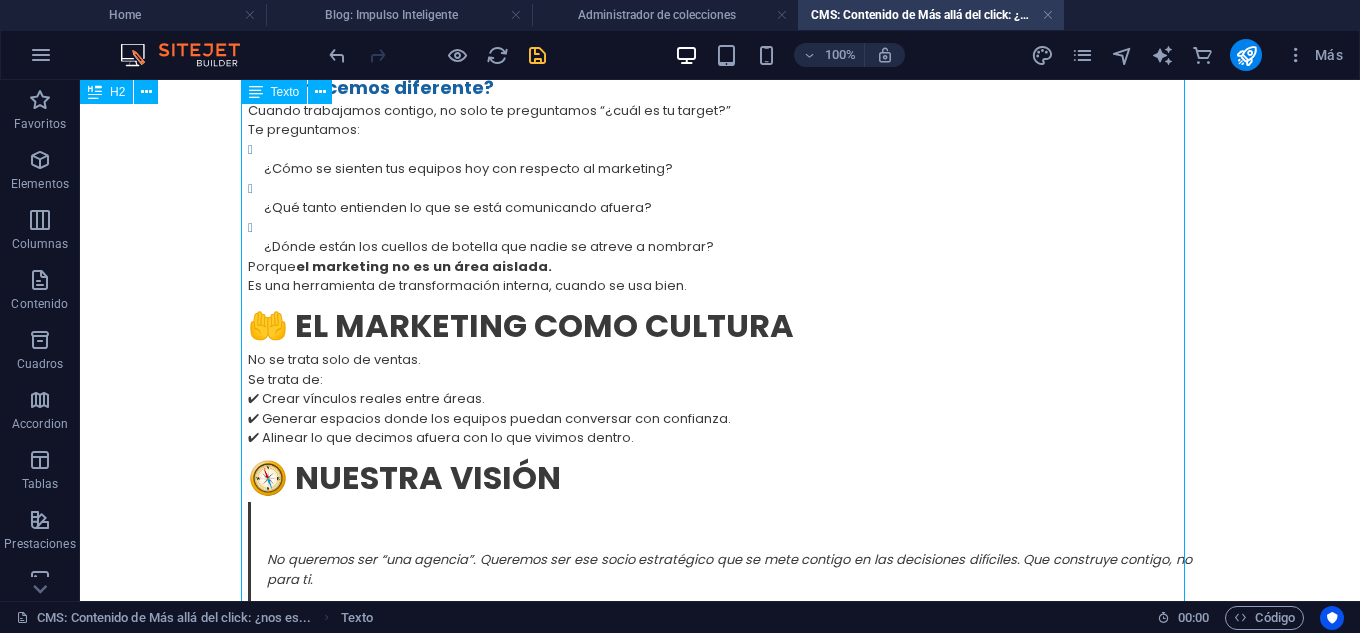 click on "En el mundo del marketing digital, todo parece girar en torno a lo inmediato: 🚀  Clicks, conversiones, leads, ventas, ROAS, automatizaciones, funnels. Y sí, todos esos conceptos son importantes. Pero cada vez que una campaña se lanza sin entender  a quién se está hablando , cada vez que un equipo siente que  el marketing no lo representa , perdemos de vista algo fundamental: 👉  Detrás de cada métrica hay una persona. Y detrás de cada marca, un equipo humano. 💥  ¿Cuándo el marketing se volvió solo una fachada? Hemos visto casos como estos (quizás te resulten familiares): 🔸 Una empresa B2B contrata una agencia para “generar leads” pero nadie se detiene a entender qué problema real resuelve su servicio. Resultado:  muchos formularios llenos, cero cierres . 🔸 Un emprendimiento lanza una campaña en redes sin conversar antes con su equipo de ventas. ¿El resultado?  Campañas lindas, pero con mensajes que nadie puede sostener cara a cara . Esto no es solo ineficiencia. Es  . 🎯  ." at bounding box center [720, -129] 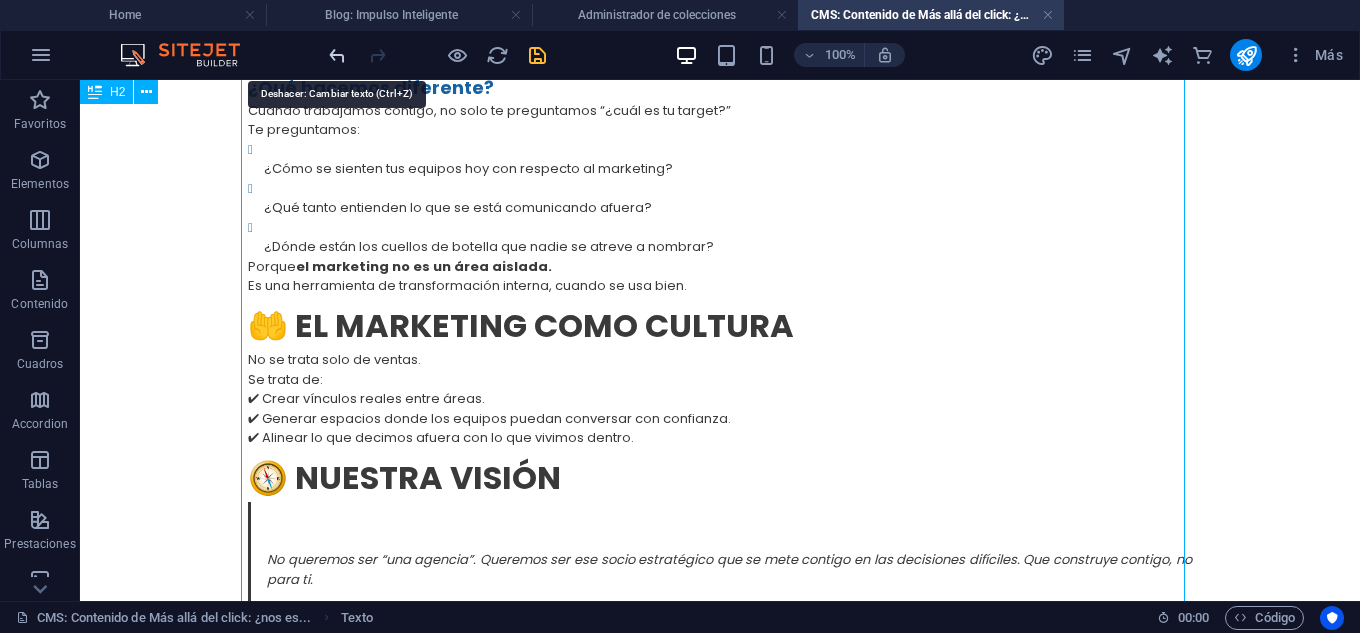 click at bounding box center [337, 55] 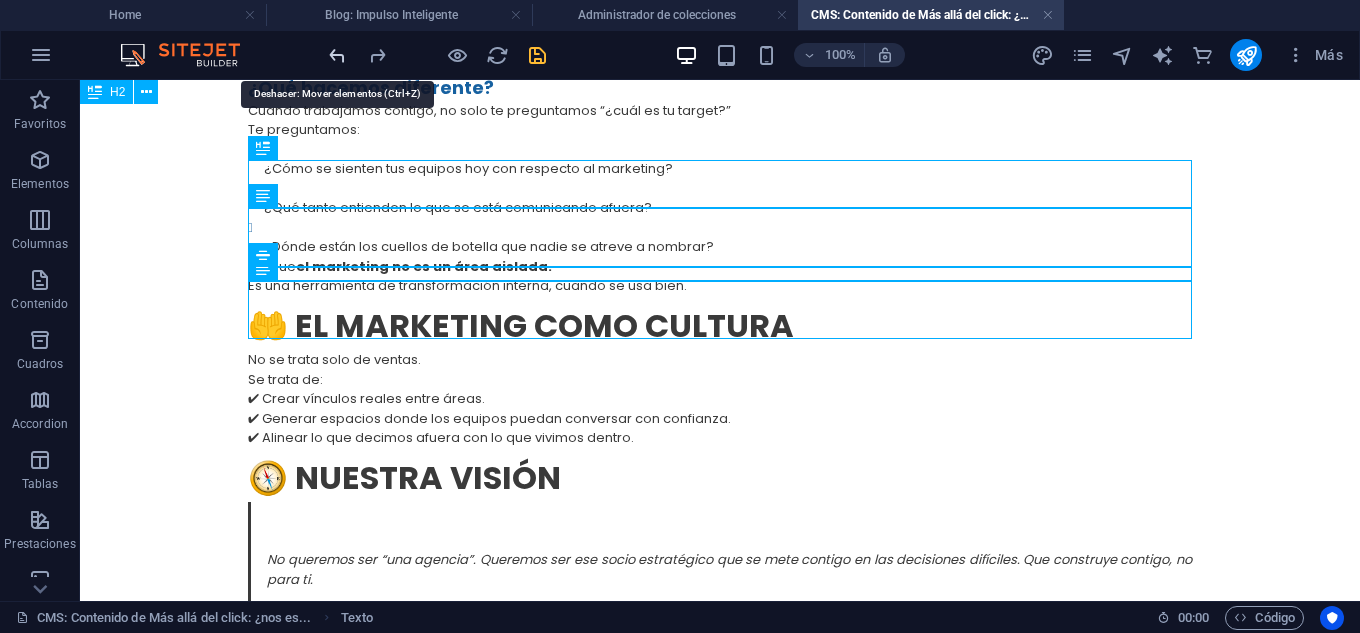 scroll, scrollTop: 0, scrollLeft: 0, axis: both 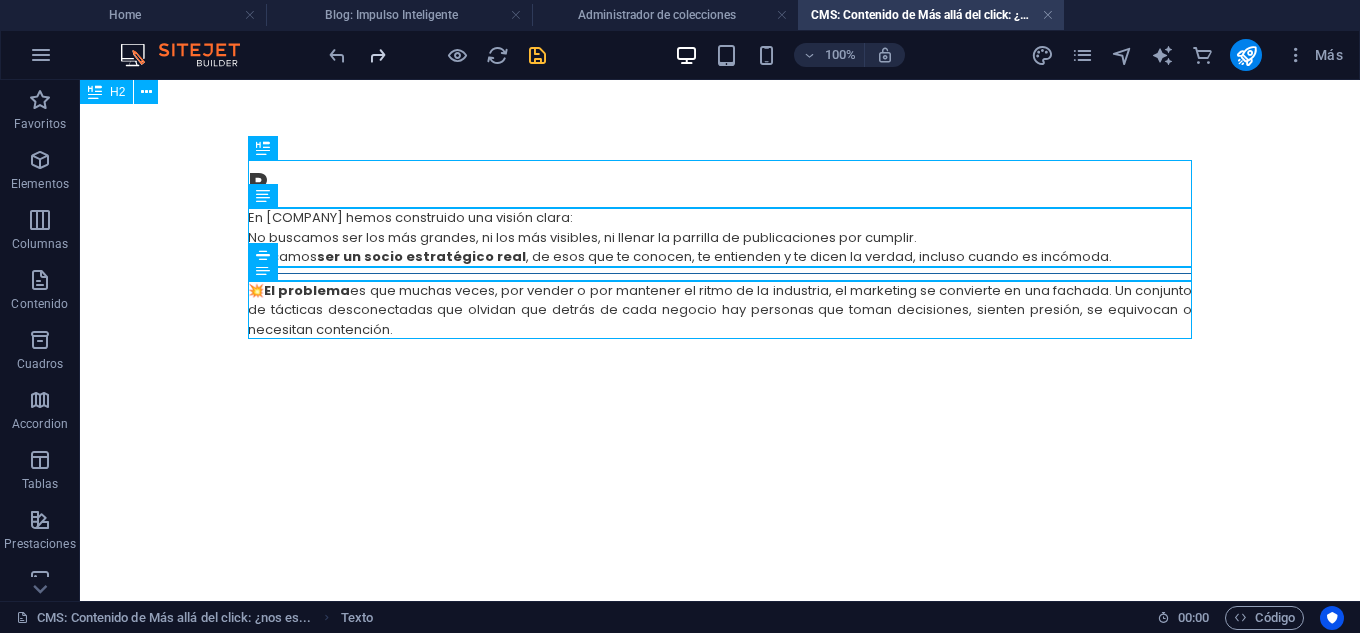 click at bounding box center (377, 55) 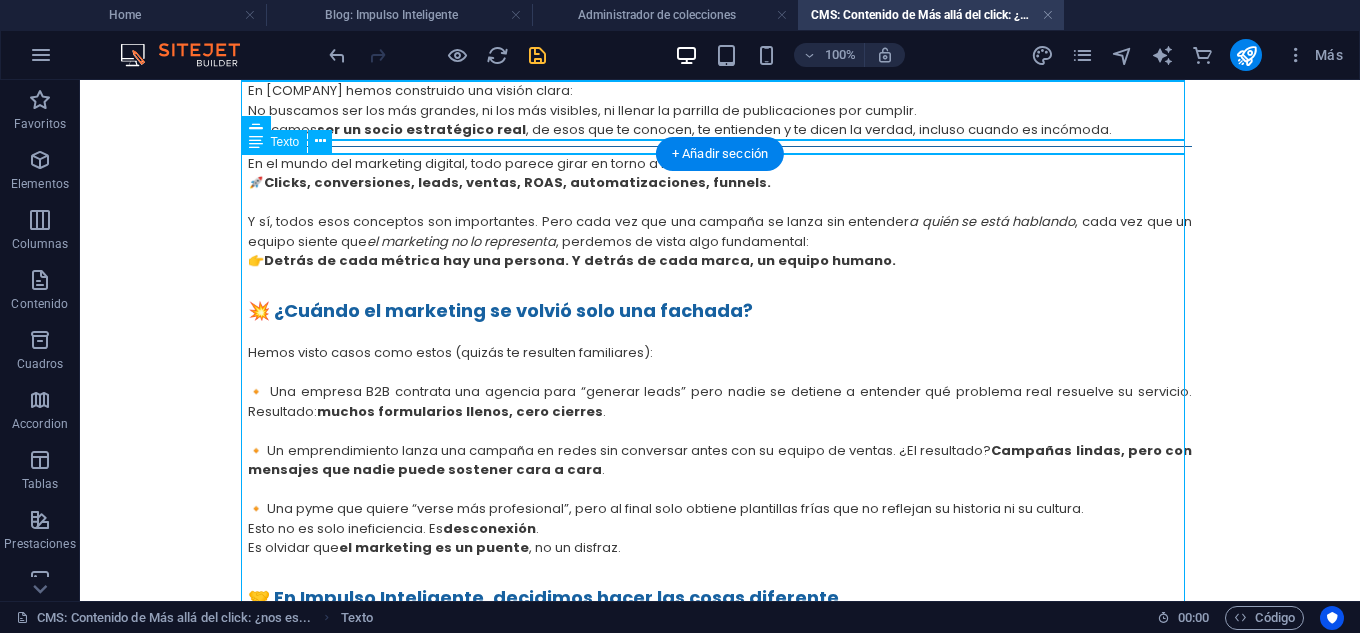 scroll, scrollTop: 200, scrollLeft: 0, axis: vertical 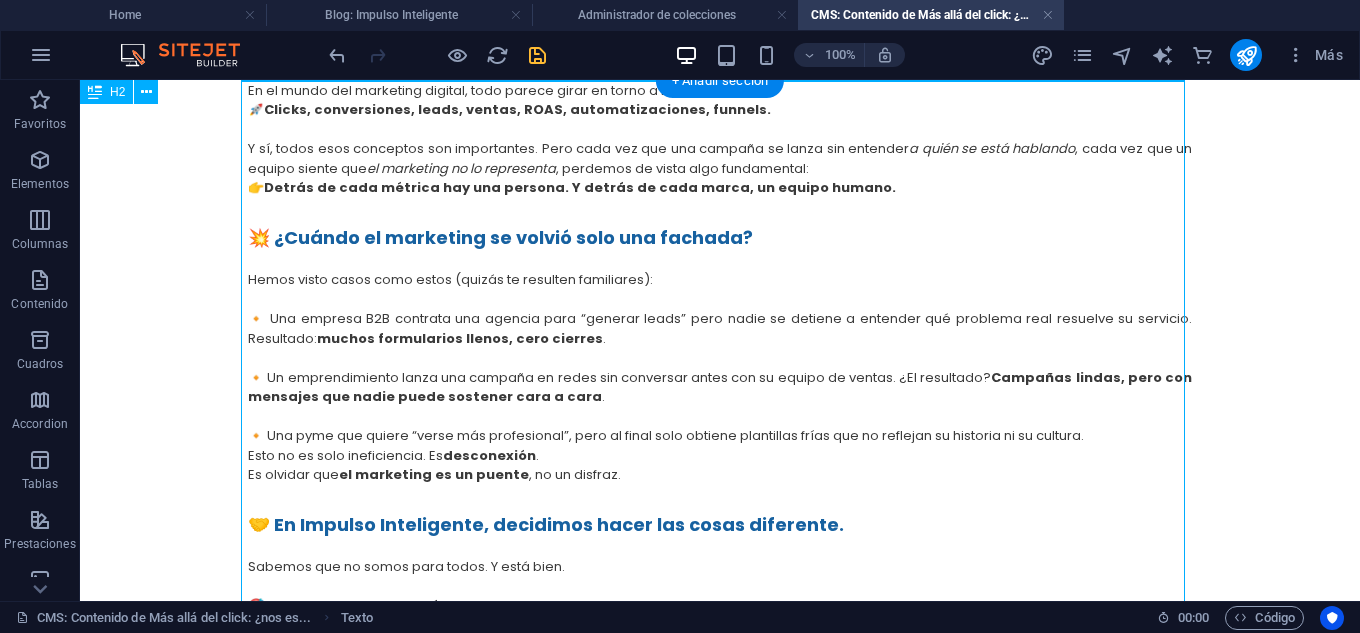 click on "En el mundo del marketing digital, todo parece girar en torno a lo inmediato: 🚀  Clicks, conversiones, leads, ventas, ROAS, automatizaciones, funnels. Y sí, todos esos conceptos son importantes. Pero cada vez que una campaña se lanza sin entender  a quién se está hablando , cada vez que un equipo siente que  el marketing no lo representa , perdemos de vista algo fundamental: 👉  Detrás de cada métrica hay una persona. Y detrás de cada marca, un equipo humano. 💥  ¿Cuándo el marketing se volvió solo una fachada? Hemos visto casos como estos (quizás te resulten familiares): 🔸 Una empresa B2B contrata una agencia para “generar leads” pero nadie se detiene a entender qué problema real resuelve su servicio. Resultado:  muchos formularios llenos, cero cierres . 🔸 Un emprendimiento lanza una campaña en redes sin conversar antes con su equipo de ventas. ¿El resultado?  Campañas lindas, pero con mensajes que nadie puede sostener cara a cara . Esto no es solo ineficiencia. Es  . 🎯  ." at bounding box center (720, 1171) 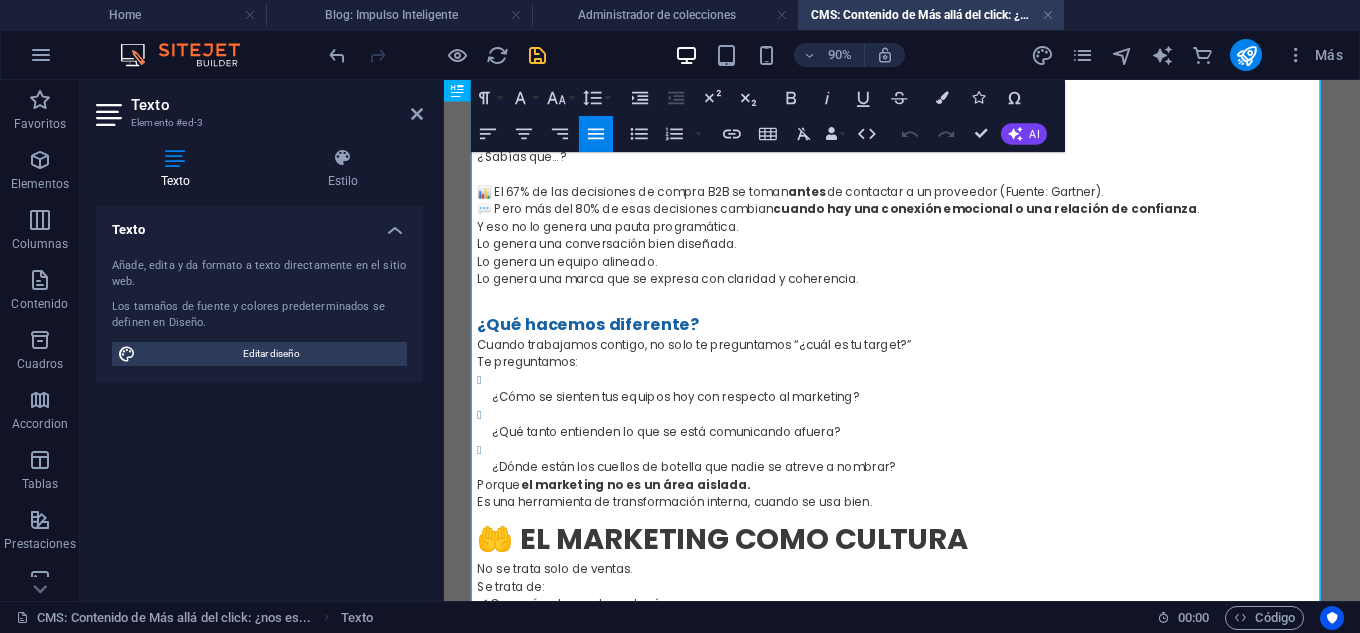 scroll, scrollTop: 1200, scrollLeft: 0, axis: vertical 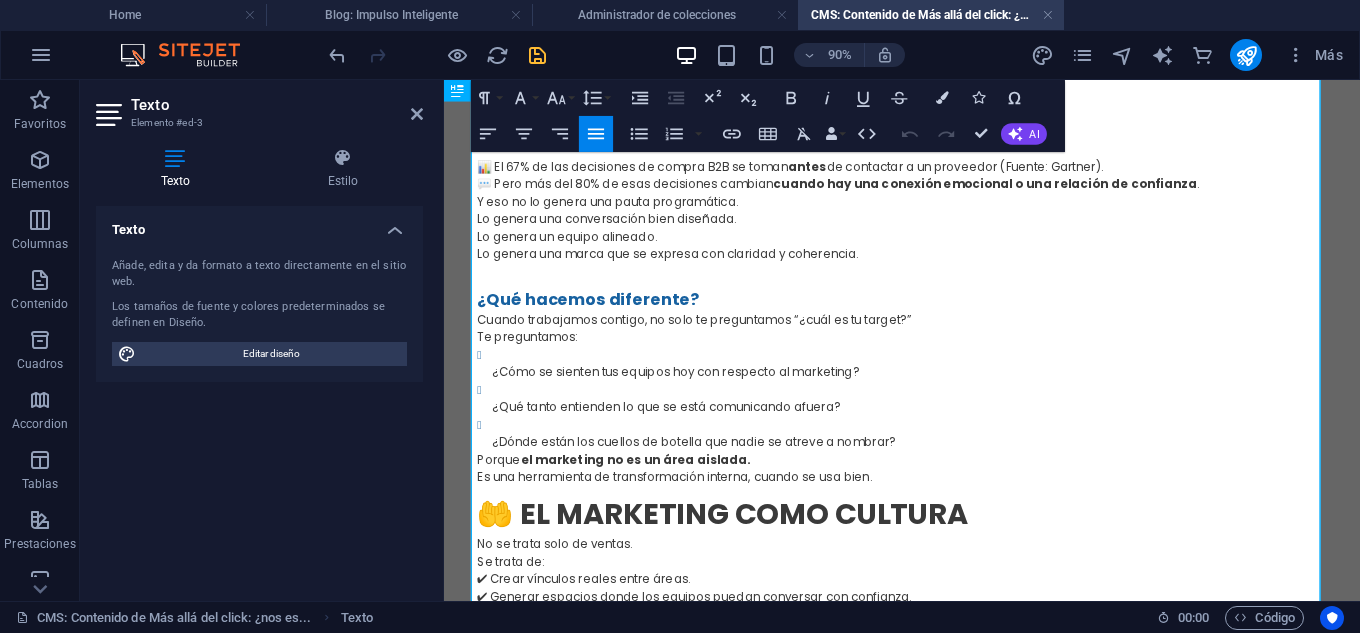 click on "¿Cómo se sienten tus equipos hoy con respecto al marketing?" at bounding box center [961, 395] 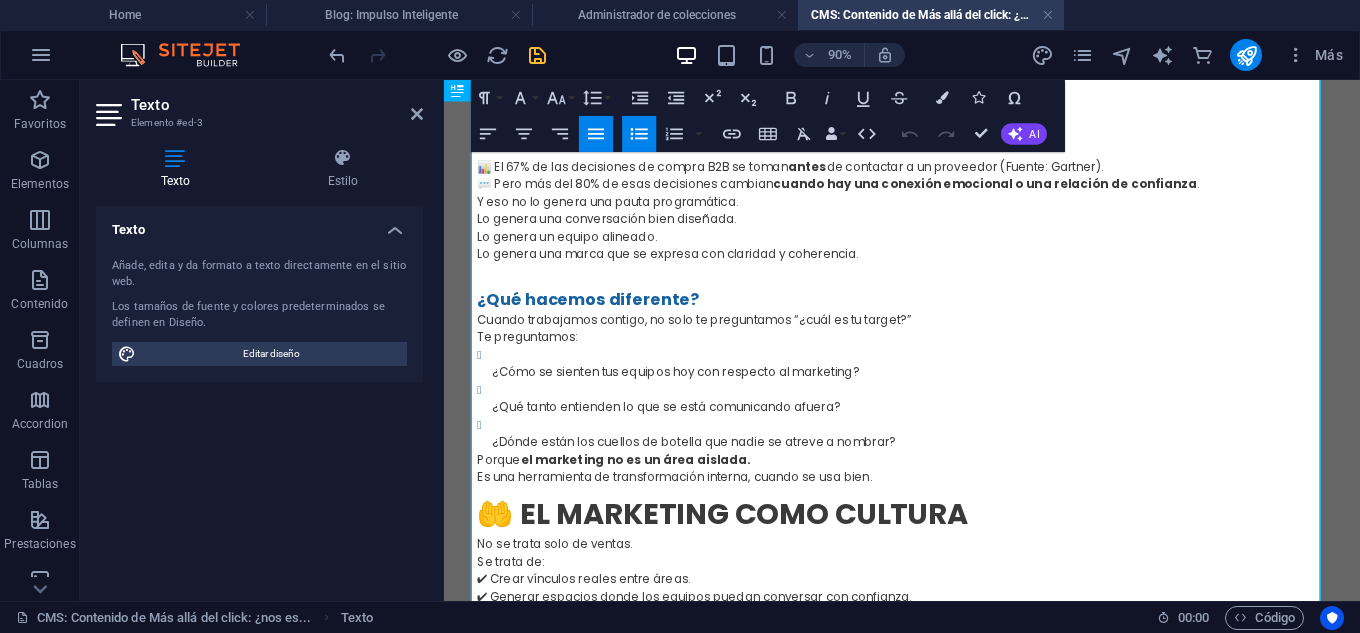 click on "¿Cómo se sienten tus equipos hoy con respecto al marketing?" at bounding box center [961, 395] 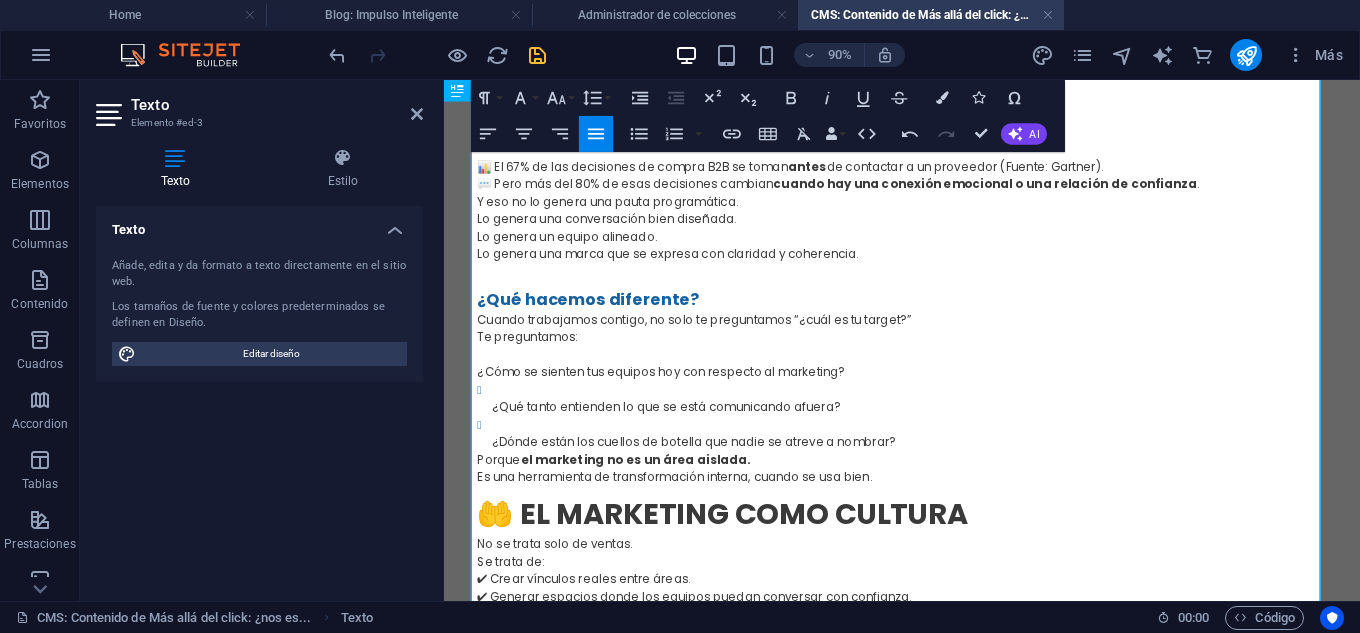 click on "¿Qué tanto entienden lo que se está comunicando afuera?" at bounding box center [961, 434] 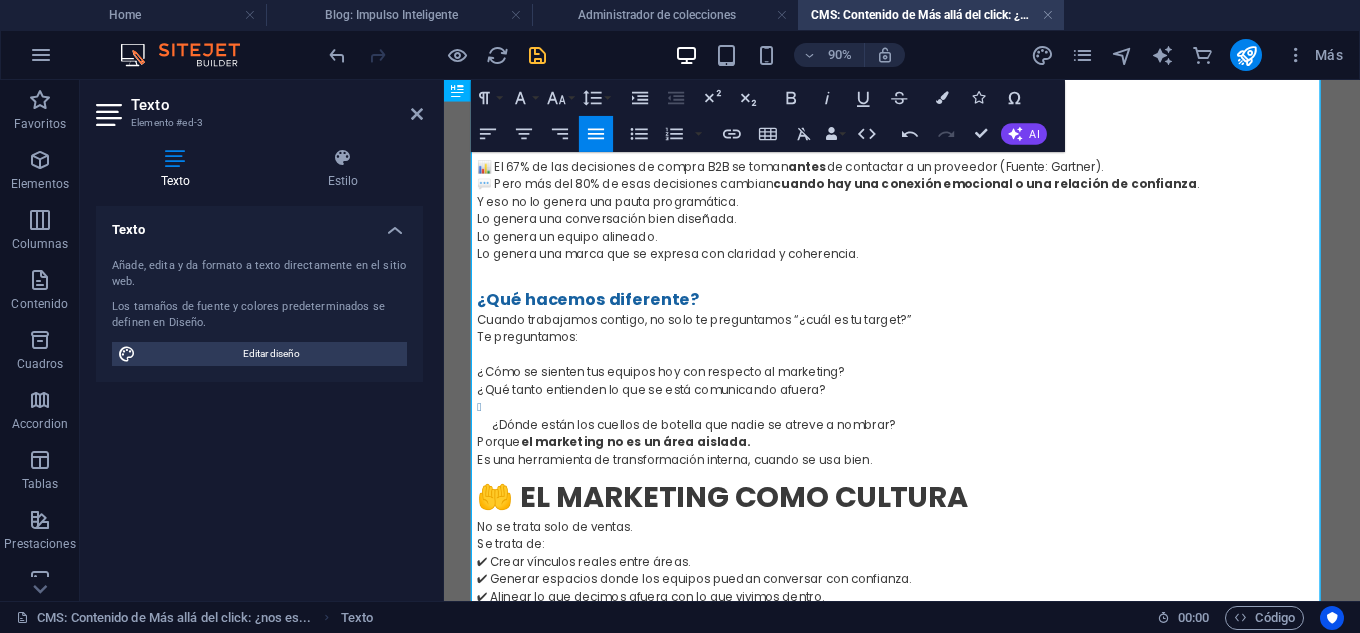 click on "¿Dónde están los cuellos de botella que nadie se atreve a nombrar?" at bounding box center [961, 453] 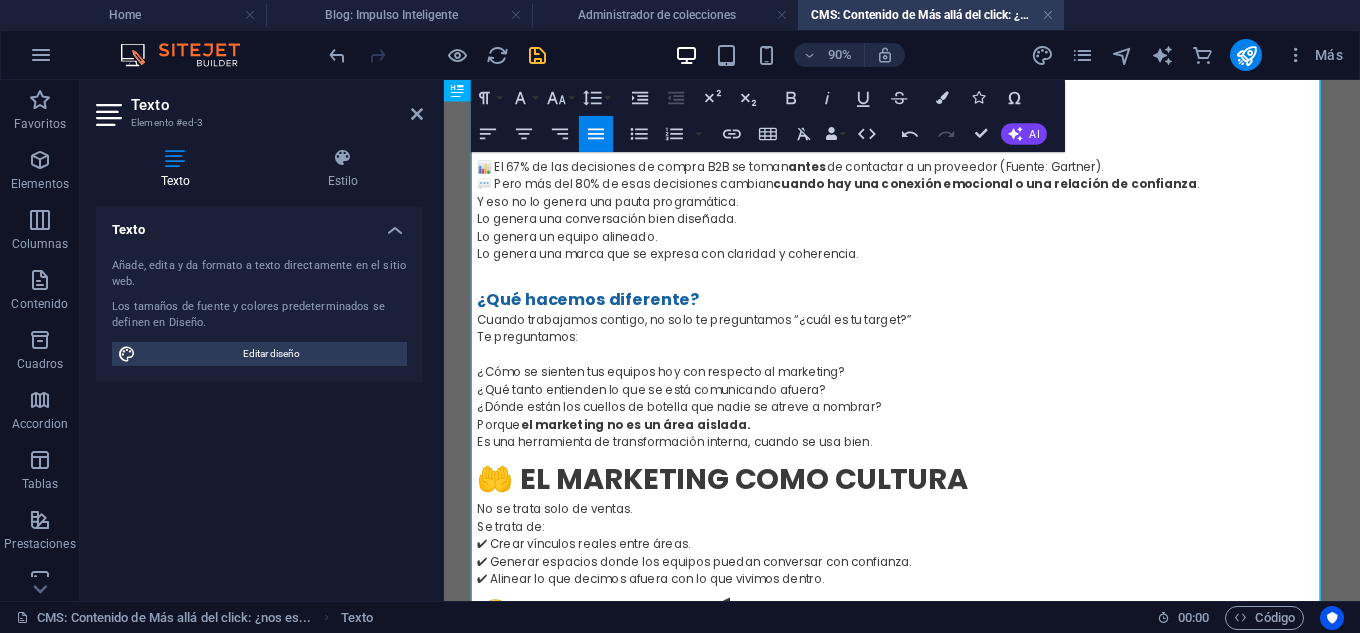 click on "¿Cómo se sienten tus equipos hoy con respecto al marketing?" at bounding box center (953, 405) 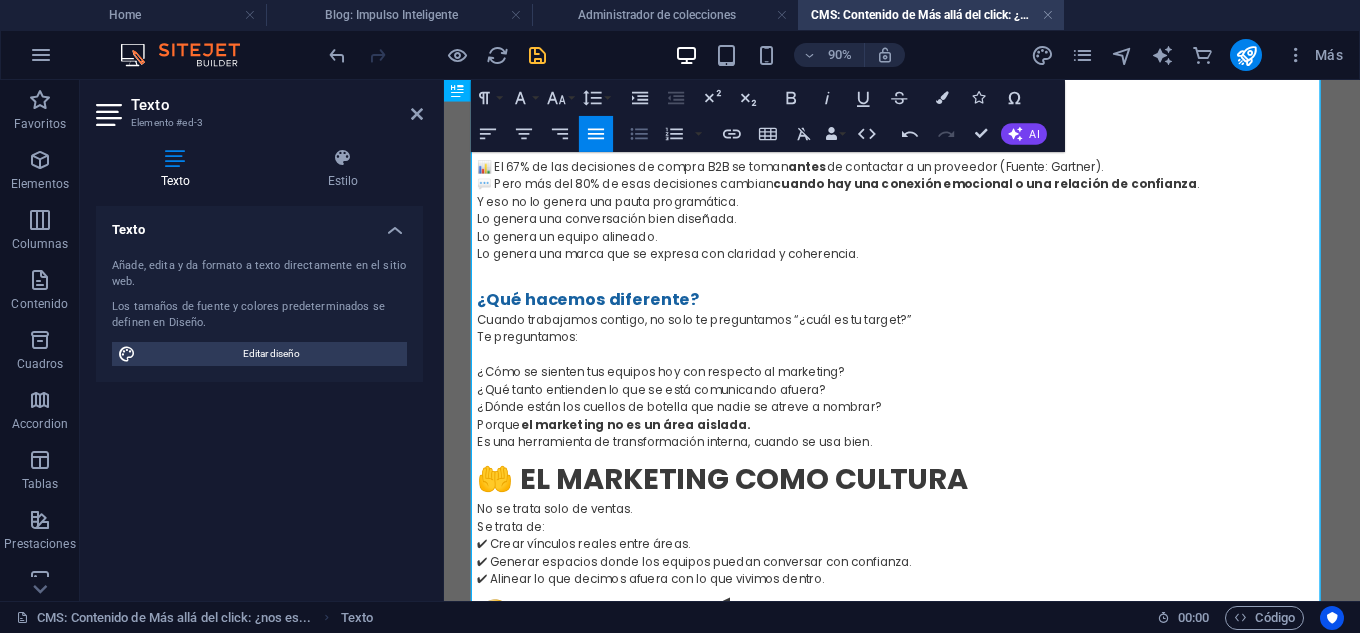 click 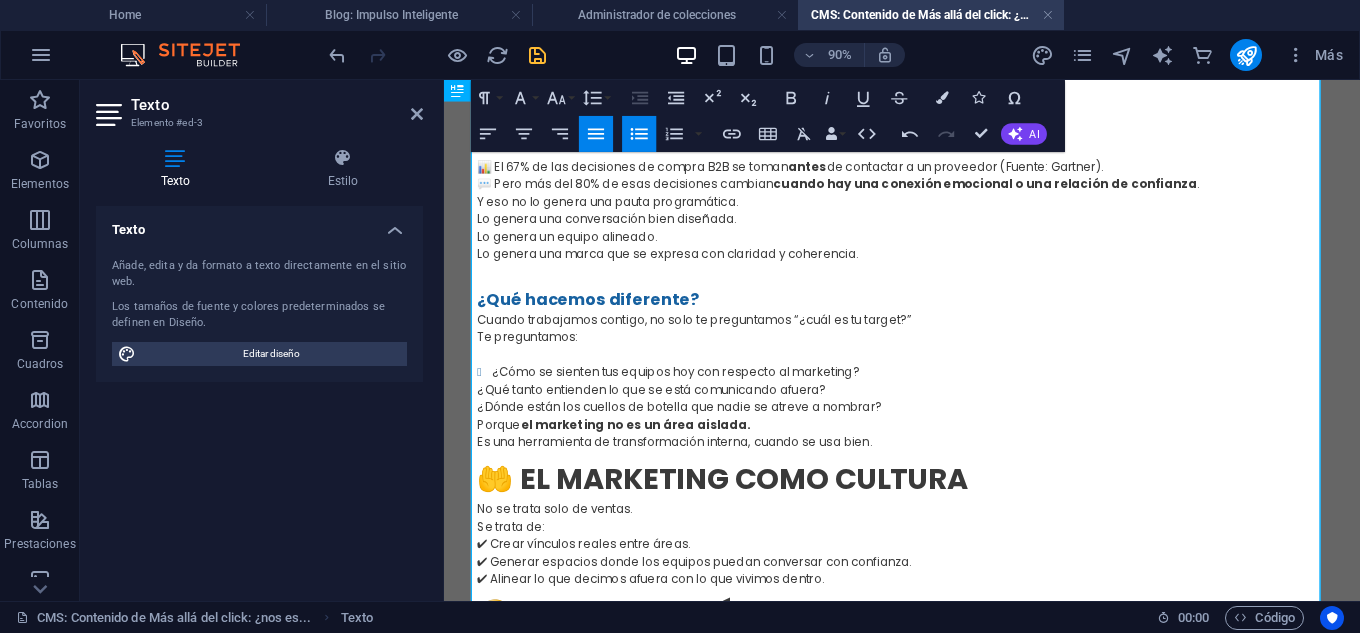 click on "¿Qué tanto entienden lo que se está comunicando afuera?" at bounding box center (953, 425) 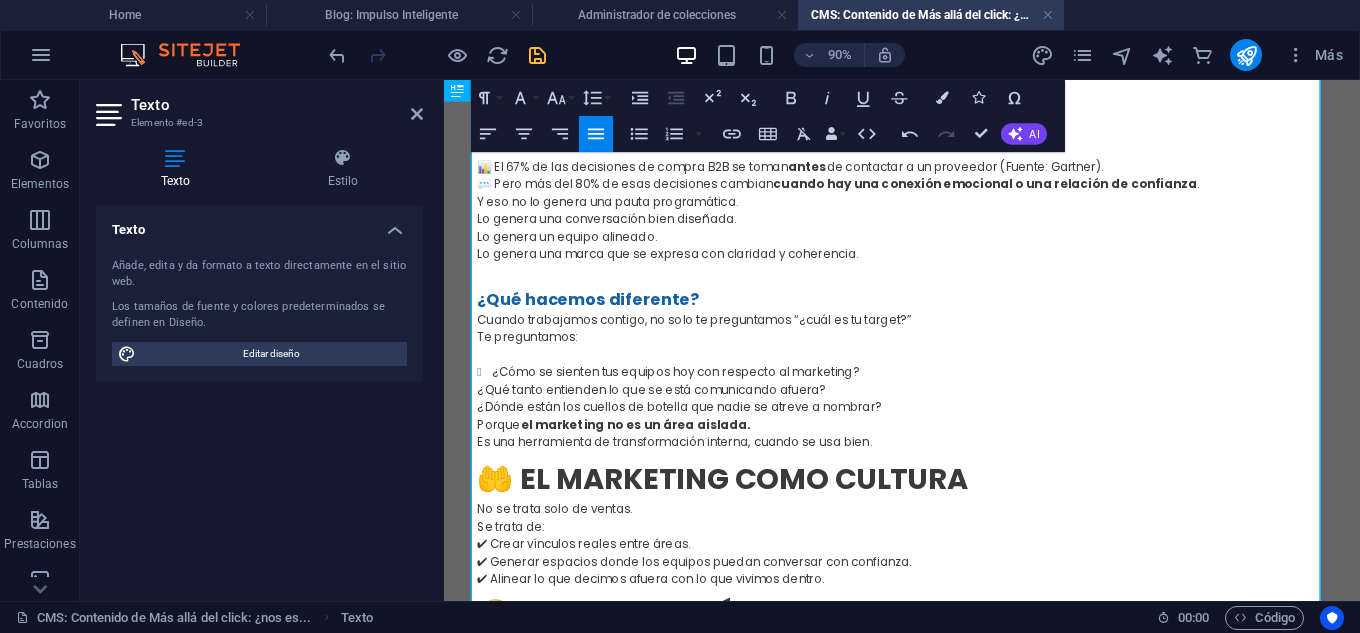click on "¿Qué tanto entienden lo que se está comunicando afuera?" at bounding box center (953, 425) 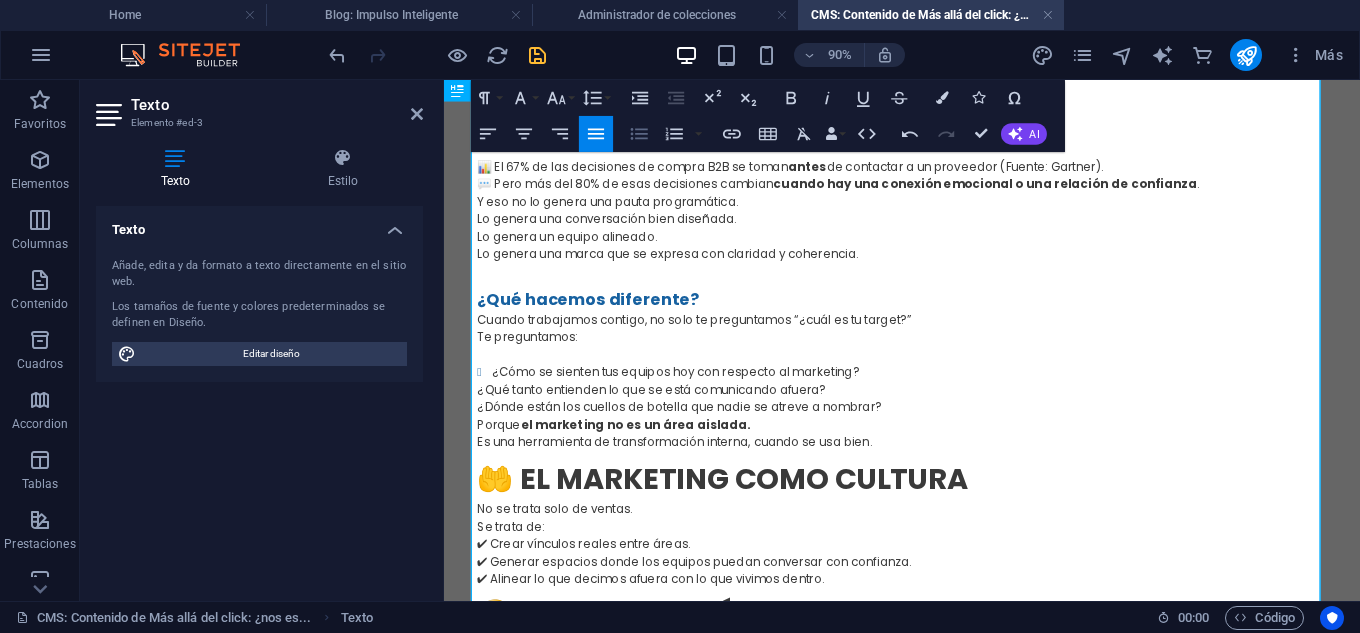 click 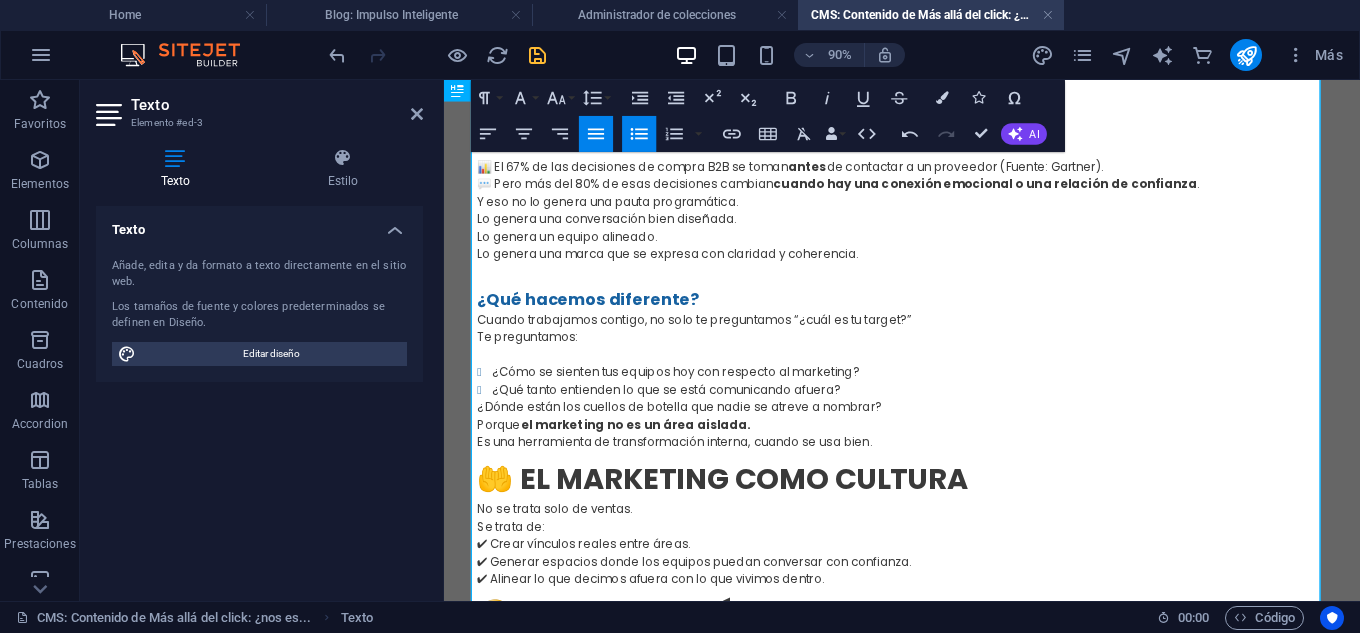 click on "¿Dónde están los cuellos de botella que nadie se atreve a nombrar?" at bounding box center [953, 444] 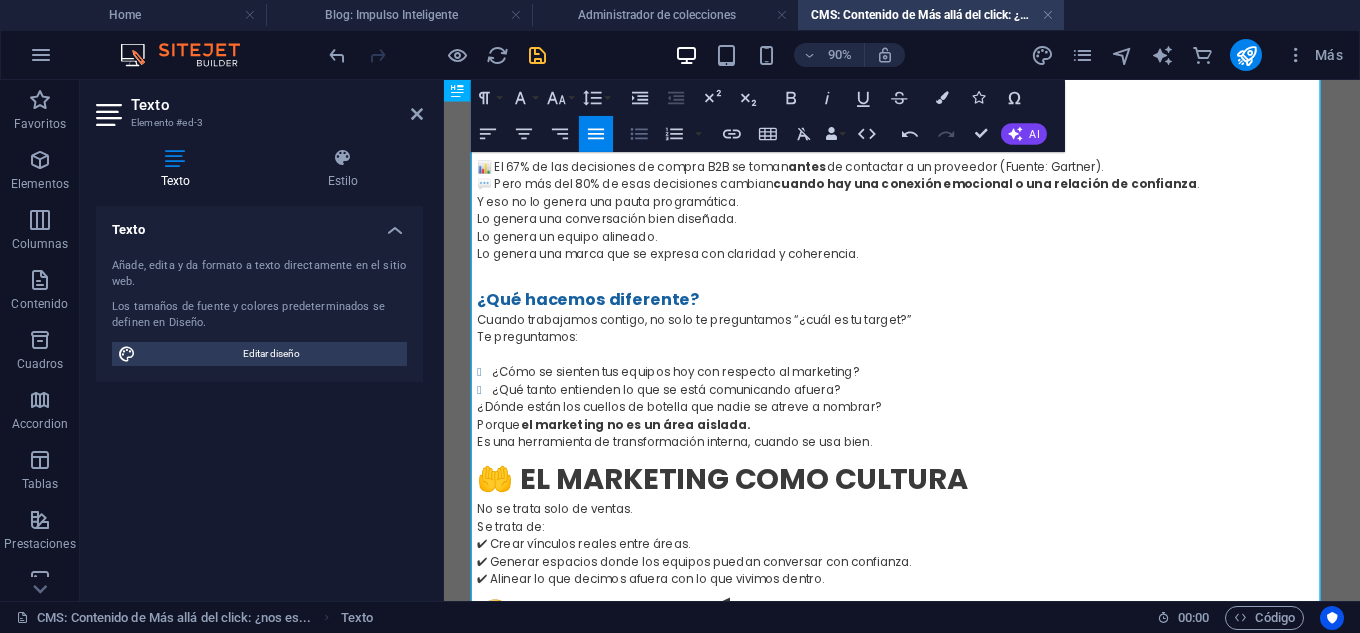 click 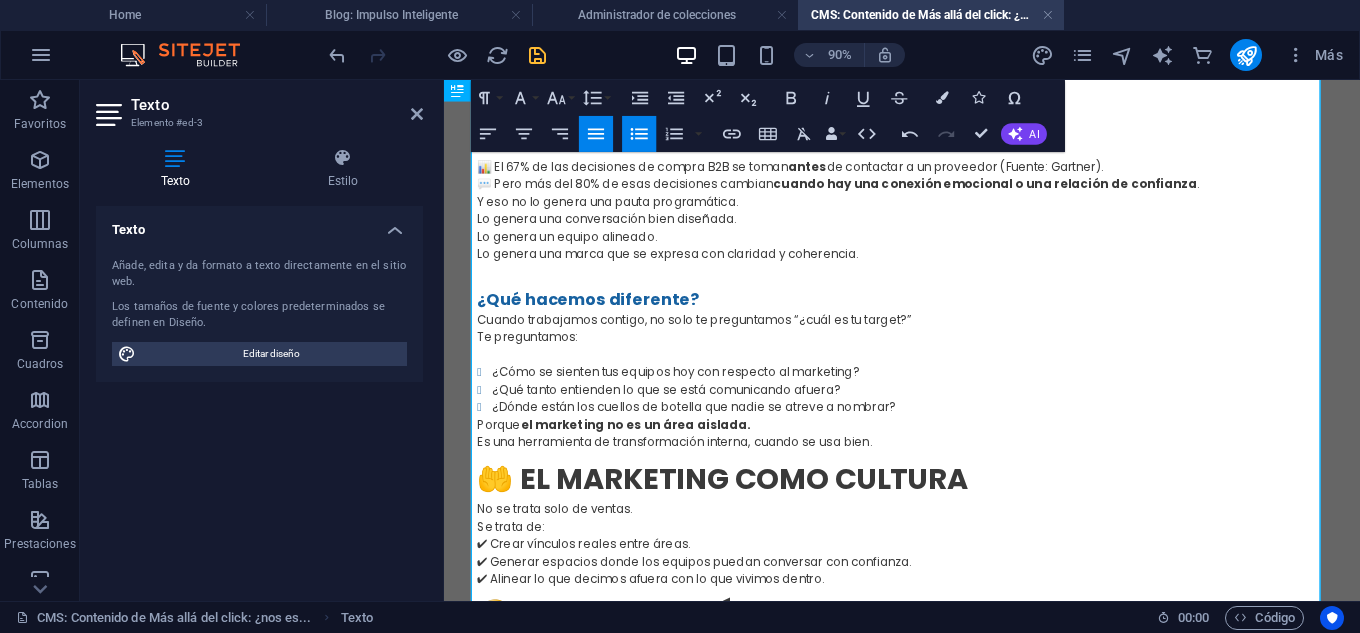 click on "¿Dónde están los cuellos de botella que nadie se atreve a nombrar?" at bounding box center (961, 444) 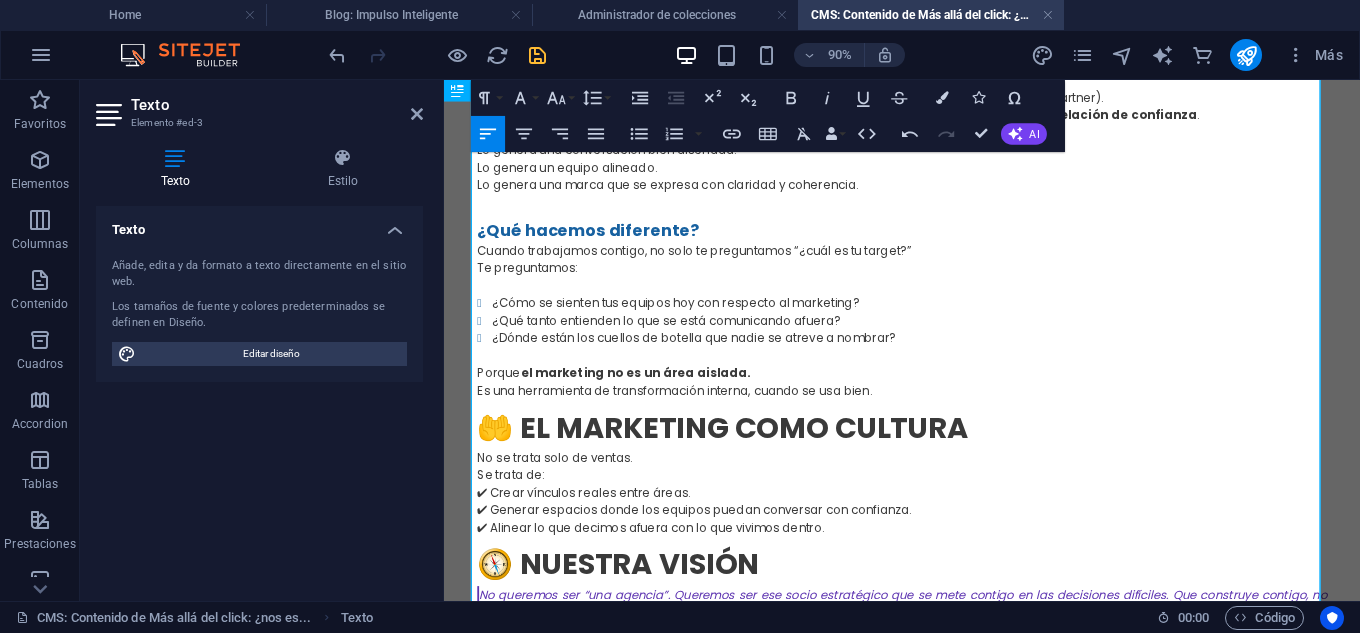 scroll, scrollTop: 1400, scrollLeft: 0, axis: vertical 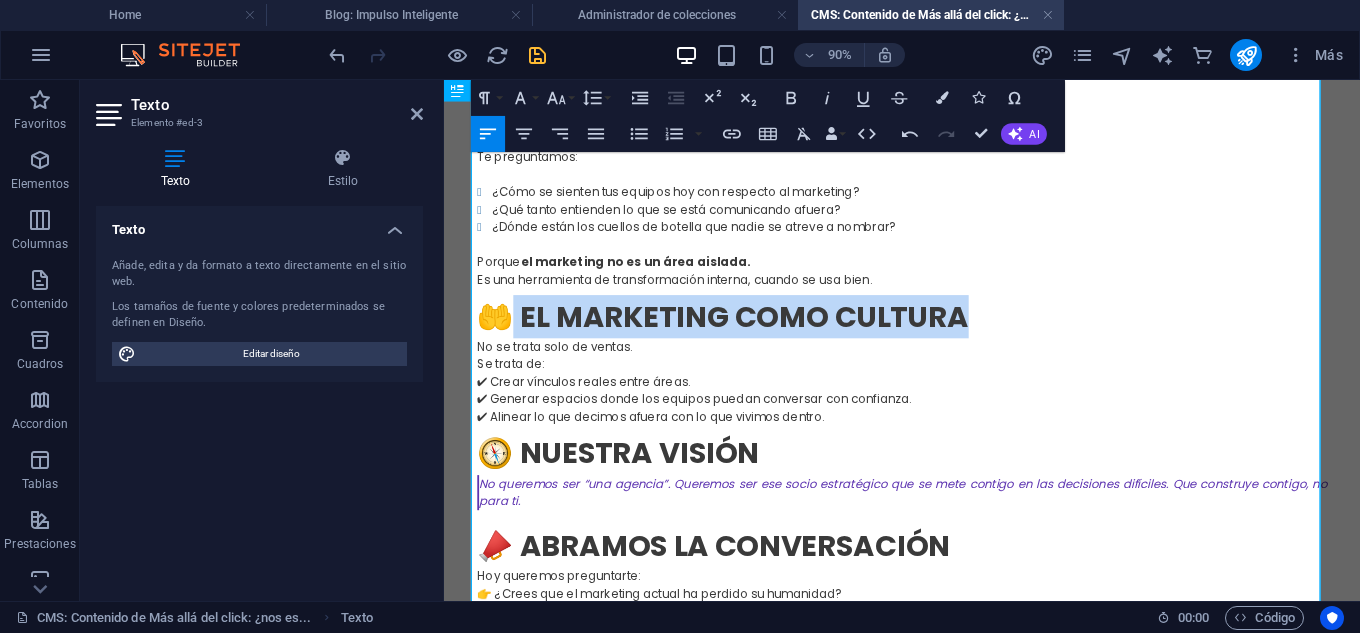 drag, startPoint x: 1008, startPoint y: 352, endPoint x: 511, endPoint y: 346, distance: 497.03622 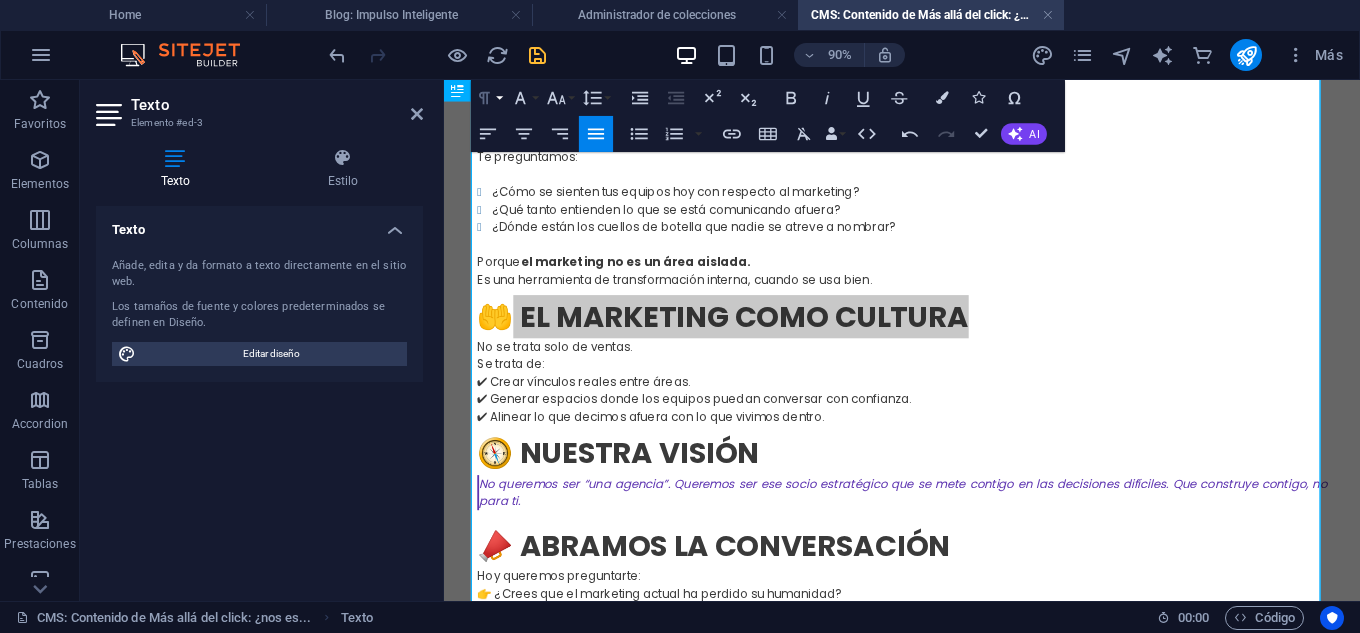 click 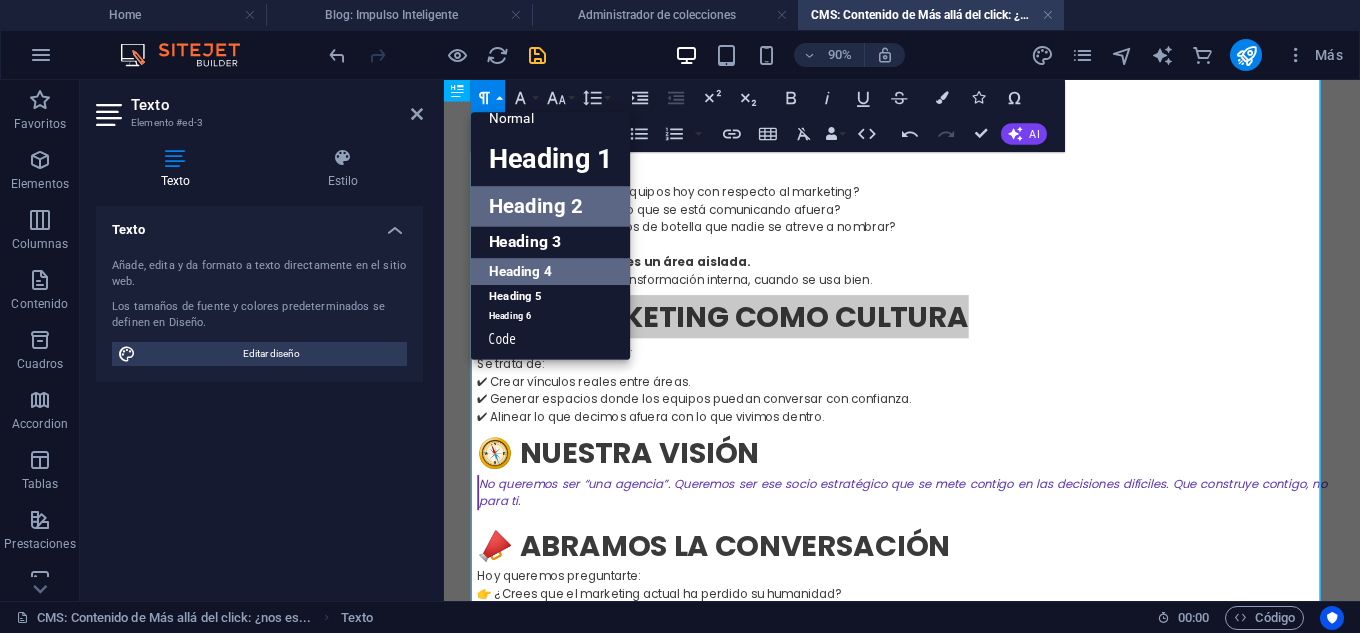 scroll, scrollTop: 16, scrollLeft: 0, axis: vertical 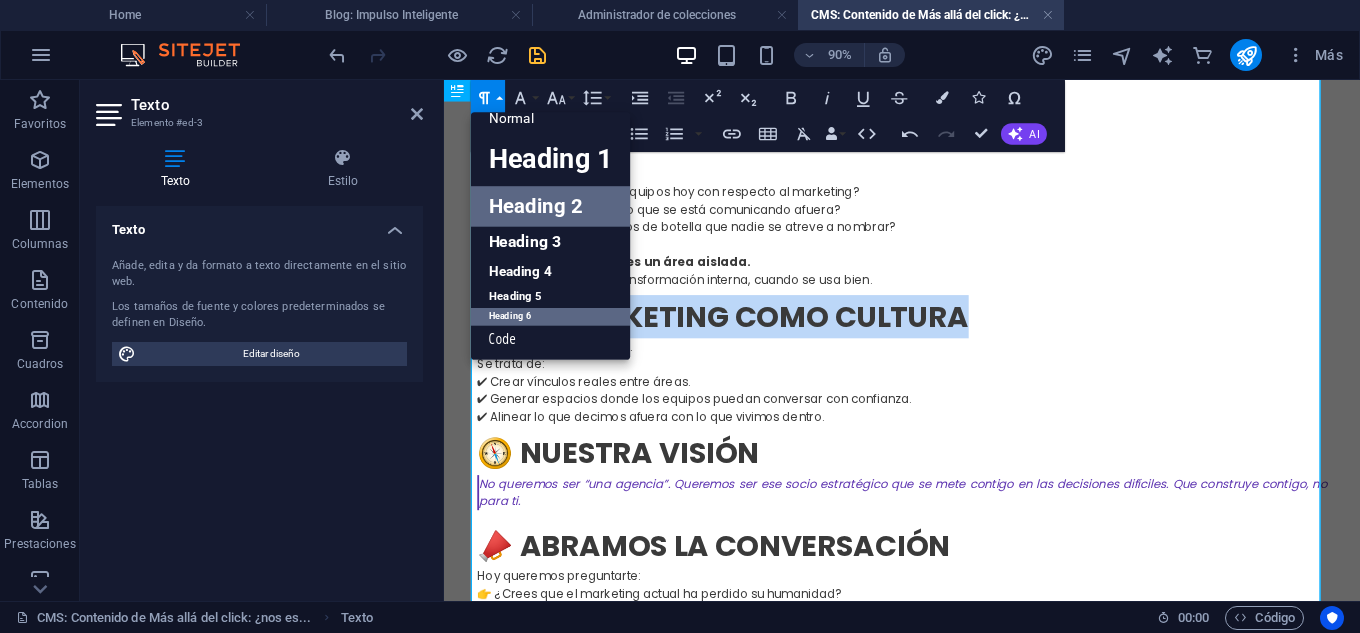 click on "Heading 6" at bounding box center [551, 317] 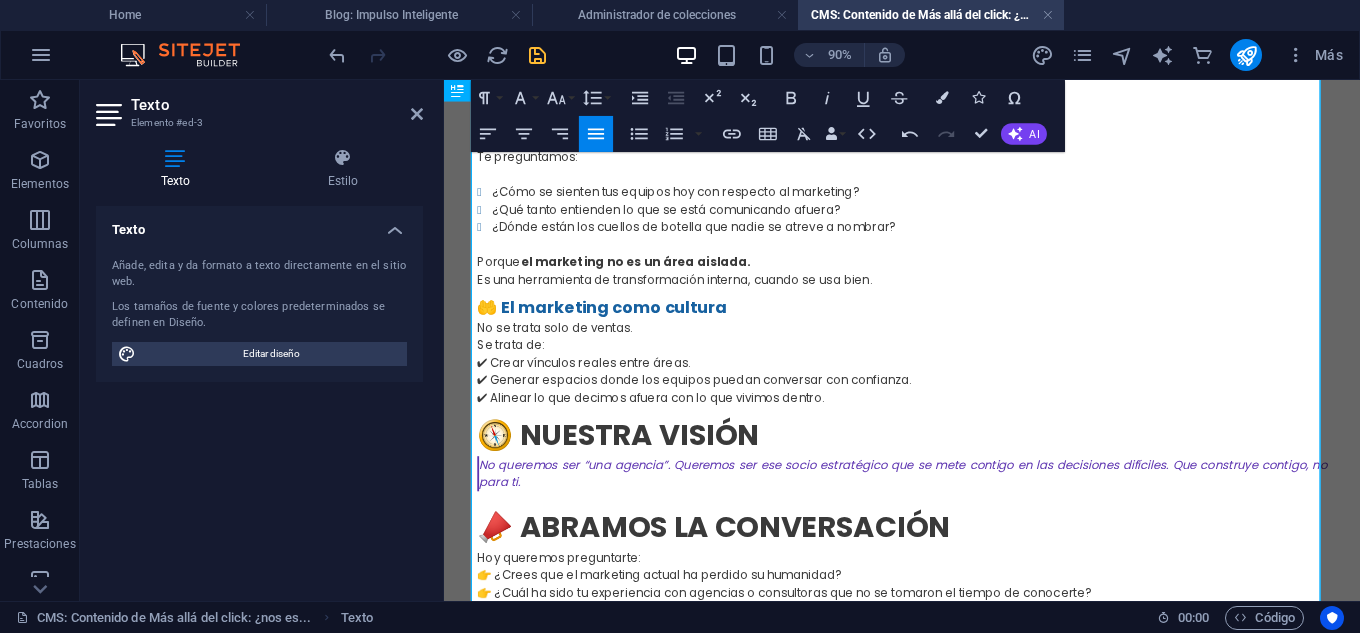 click on "🤲 El marketing como cultura" at bounding box center (953, 332) 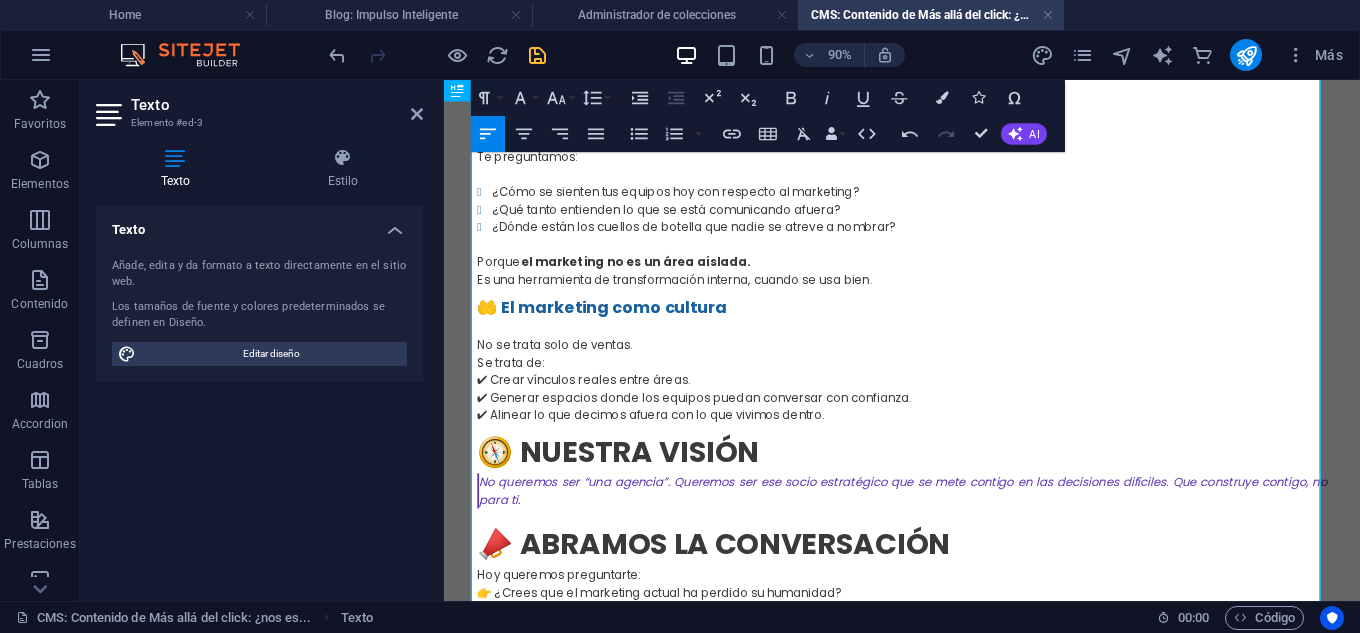 click on "No se trata solo de ventas. Se trata de:" at bounding box center [953, 384] 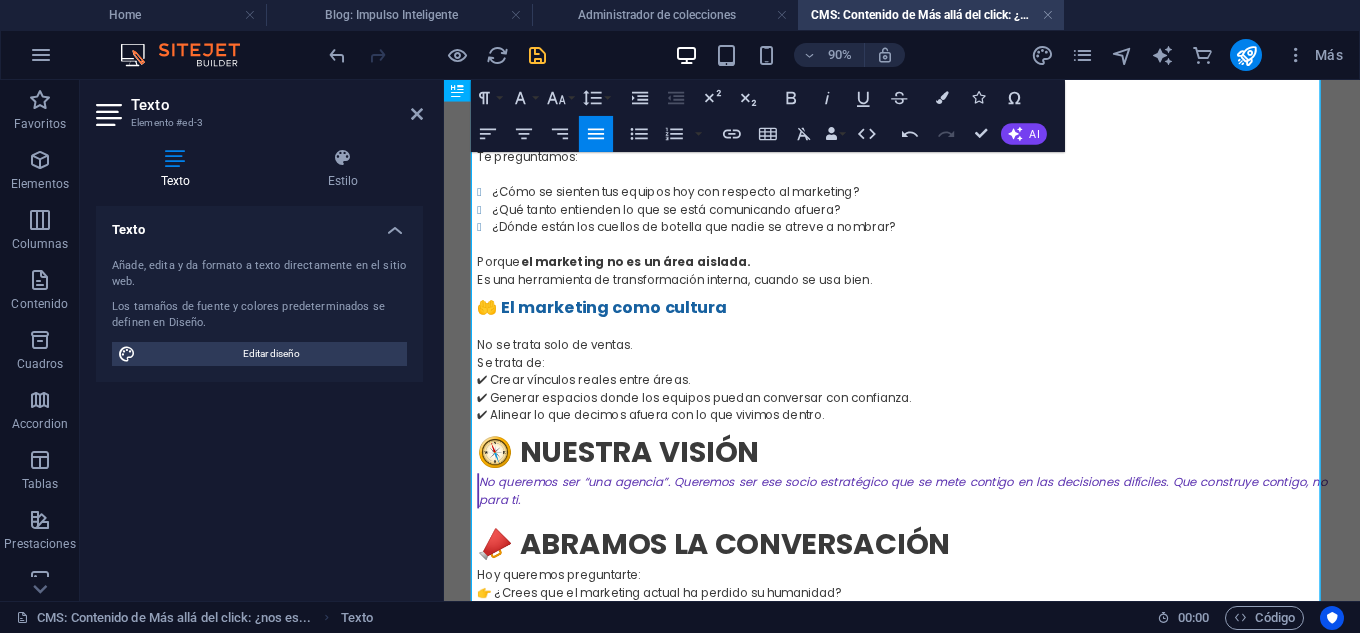 click on "No se trata solo de ventas. Se trata de:" at bounding box center (953, 384) 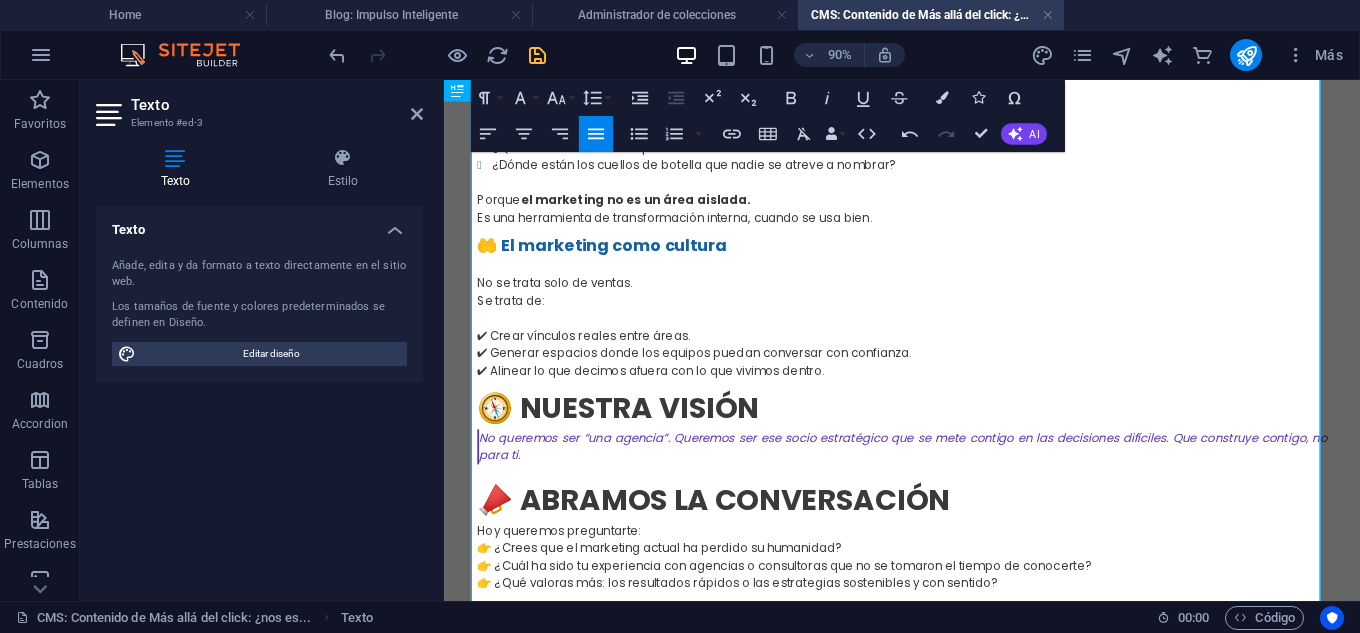 scroll, scrollTop: 1500, scrollLeft: 0, axis: vertical 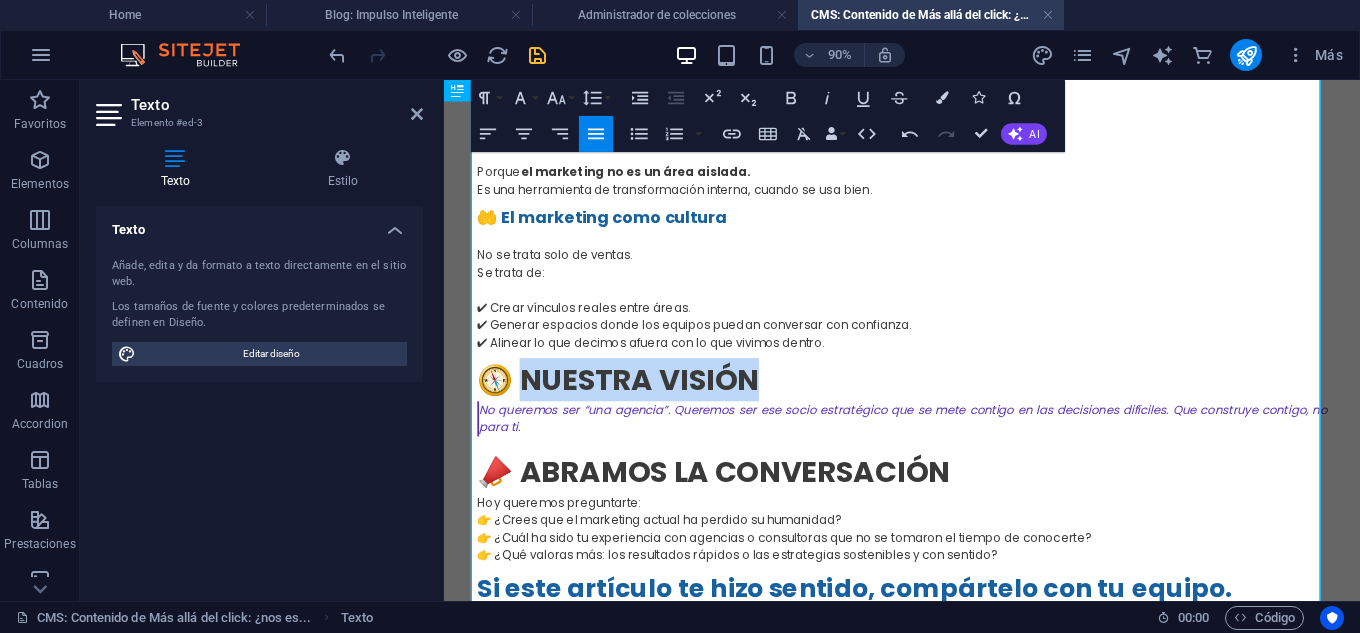 drag, startPoint x: 825, startPoint y: 416, endPoint x: 532, endPoint y: 409, distance: 293.08362 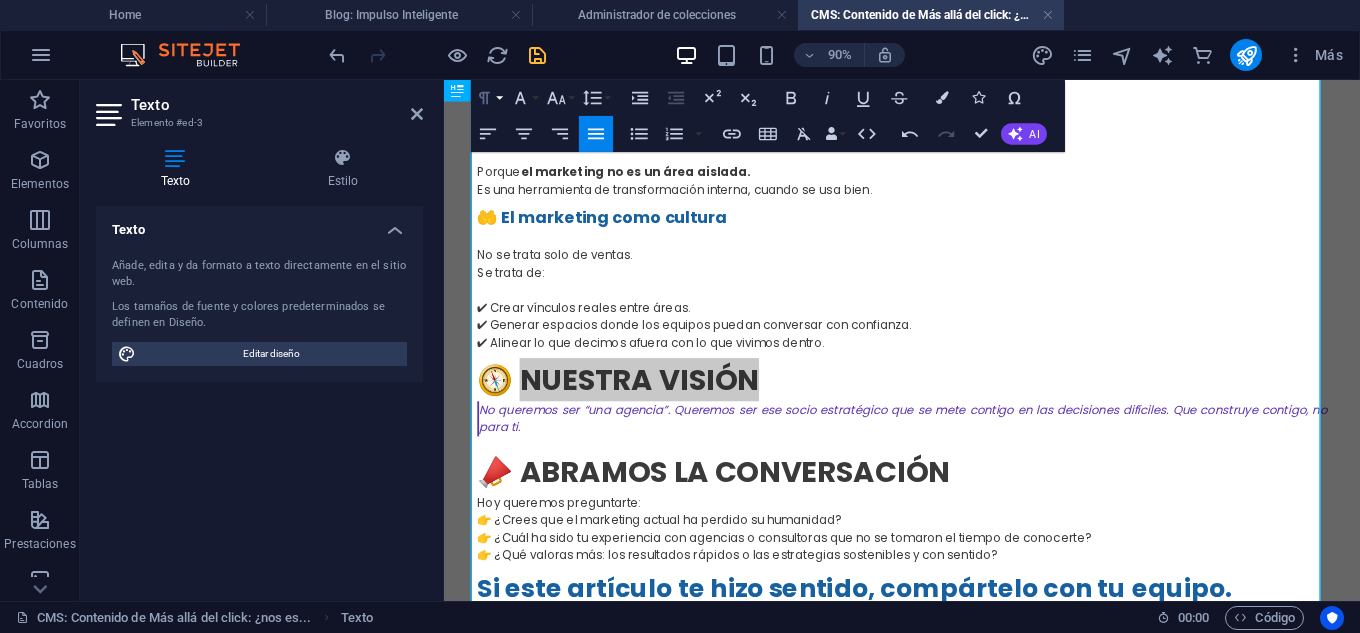 click 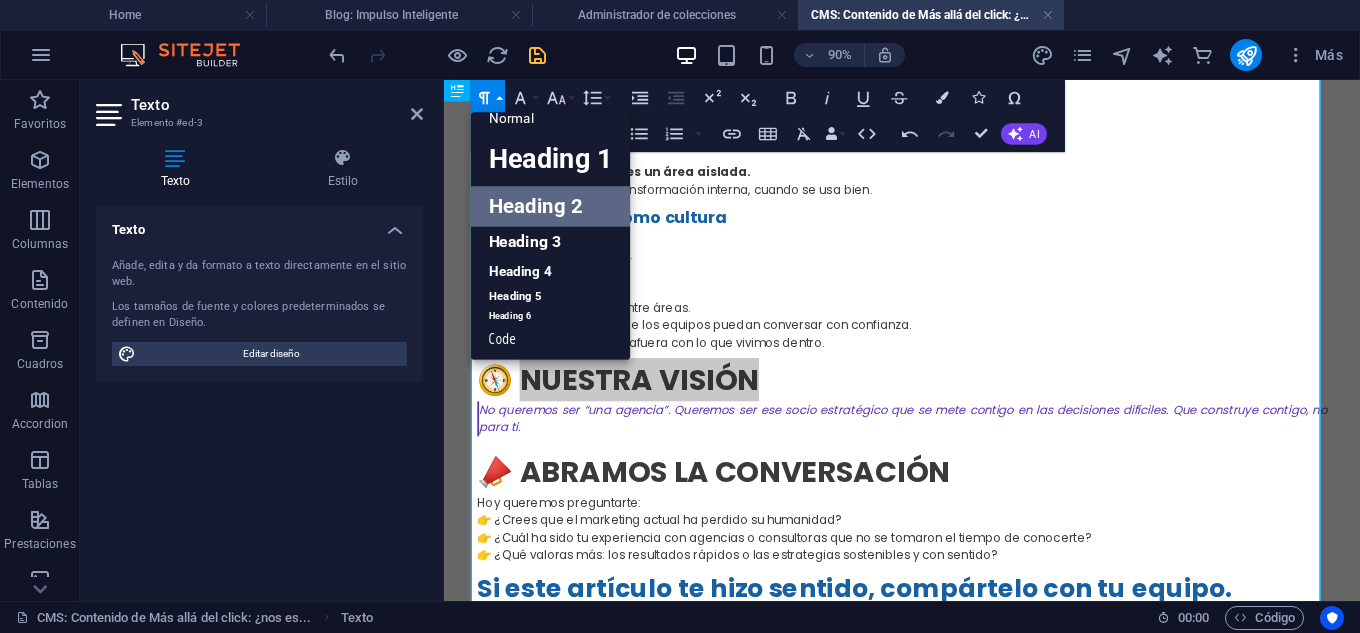 scroll, scrollTop: 16, scrollLeft: 0, axis: vertical 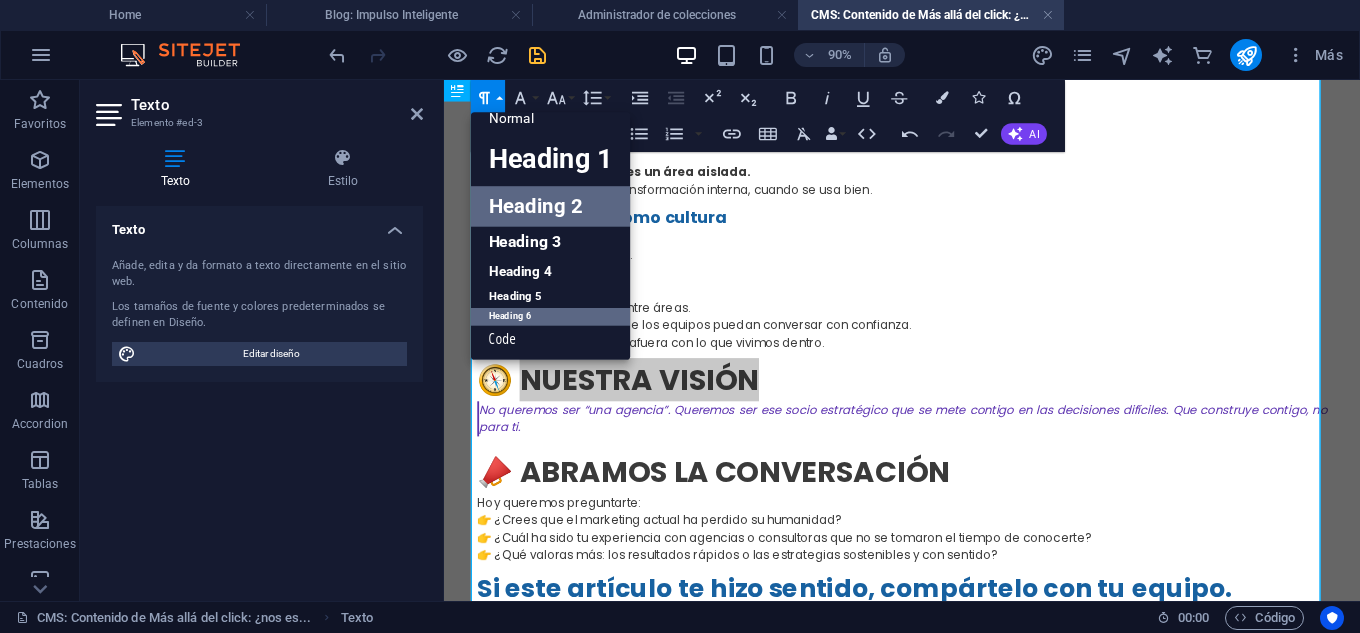 drag, startPoint x: 513, startPoint y: 314, endPoint x: 134, endPoint y: 292, distance: 379.638 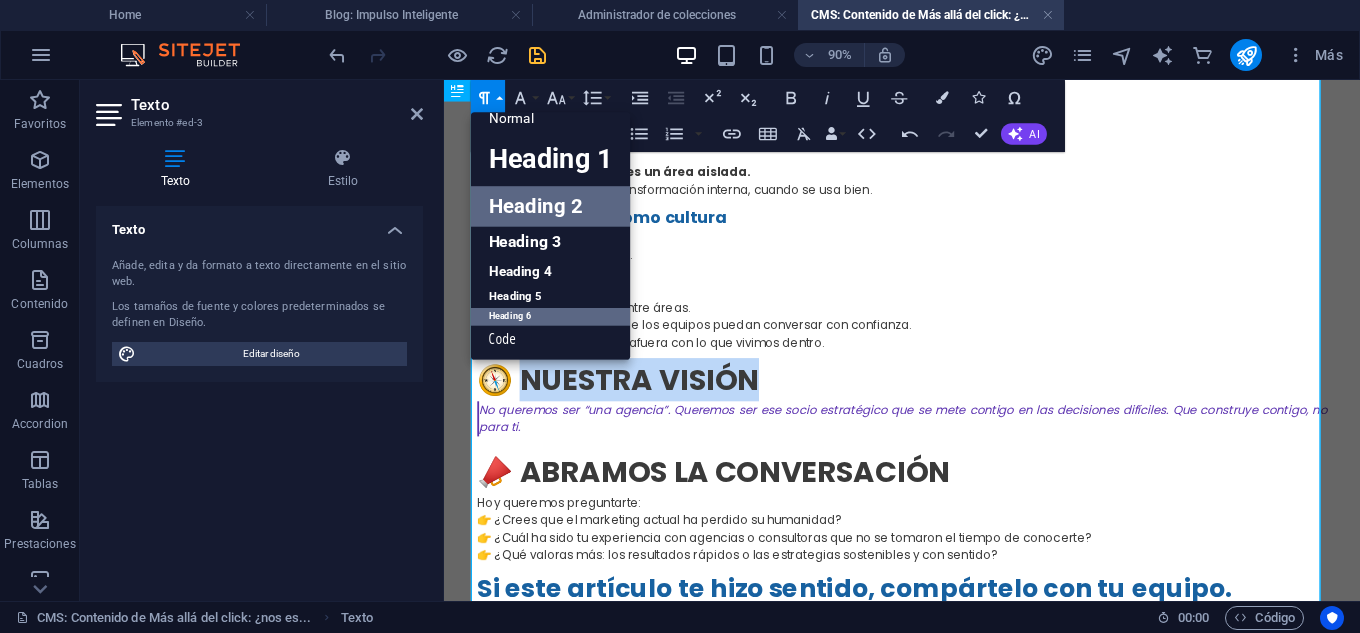 click on "Heading 6" at bounding box center (551, 317) 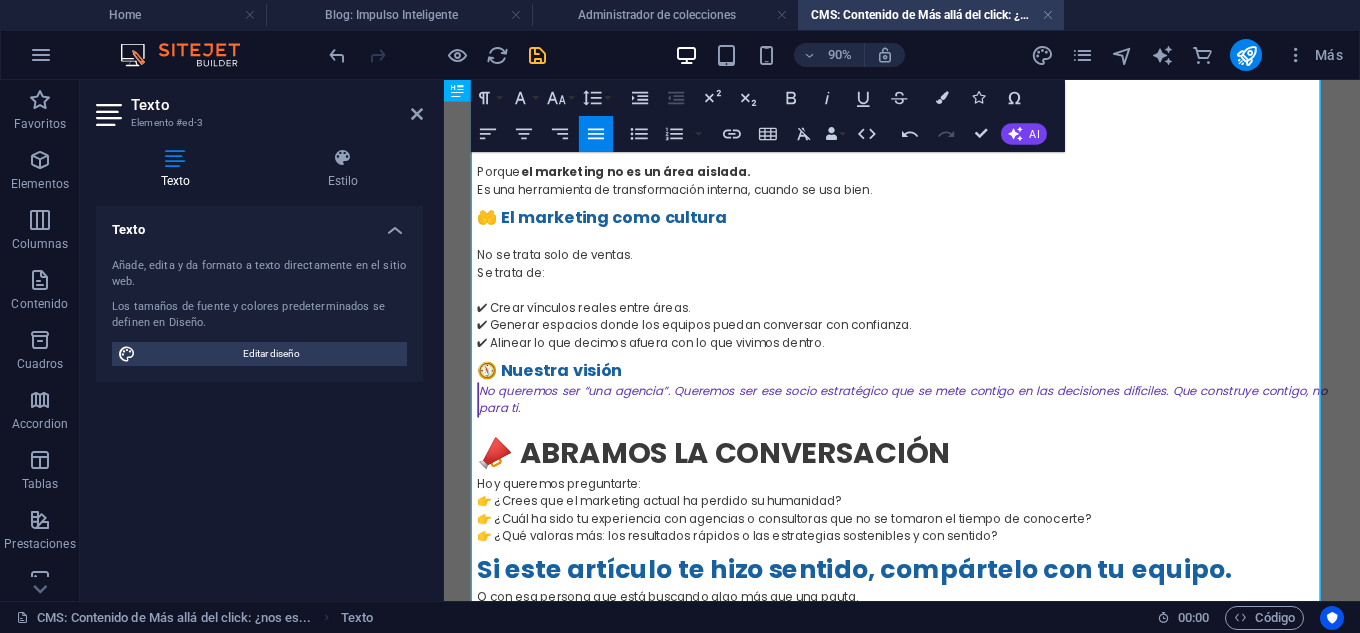 click on "✔ Crear vínculos reales entre áreas. ✔ Generar espacios donde los equipos puedan conversar con confianza. ✔ Alinear lo que decimos afuera con lo que vivimos dentro." at bounding box center [953, 353] 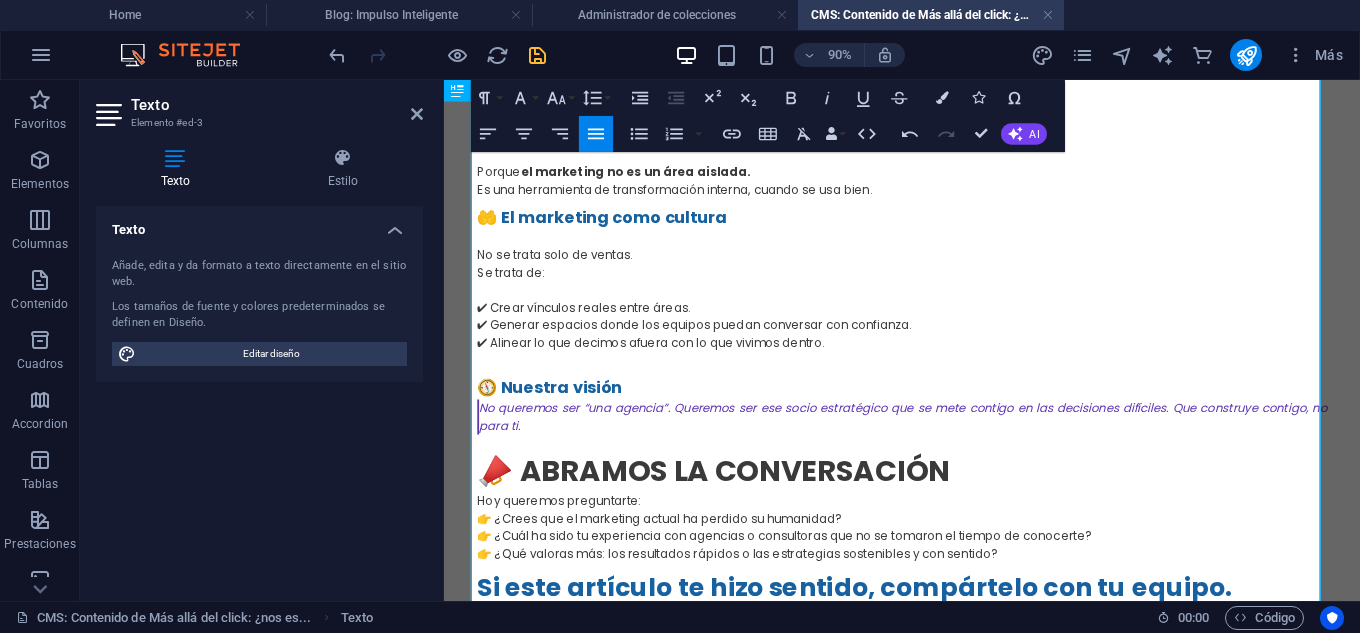 click on "🧭 Nuestra visión" at bounding box center [953, 421] 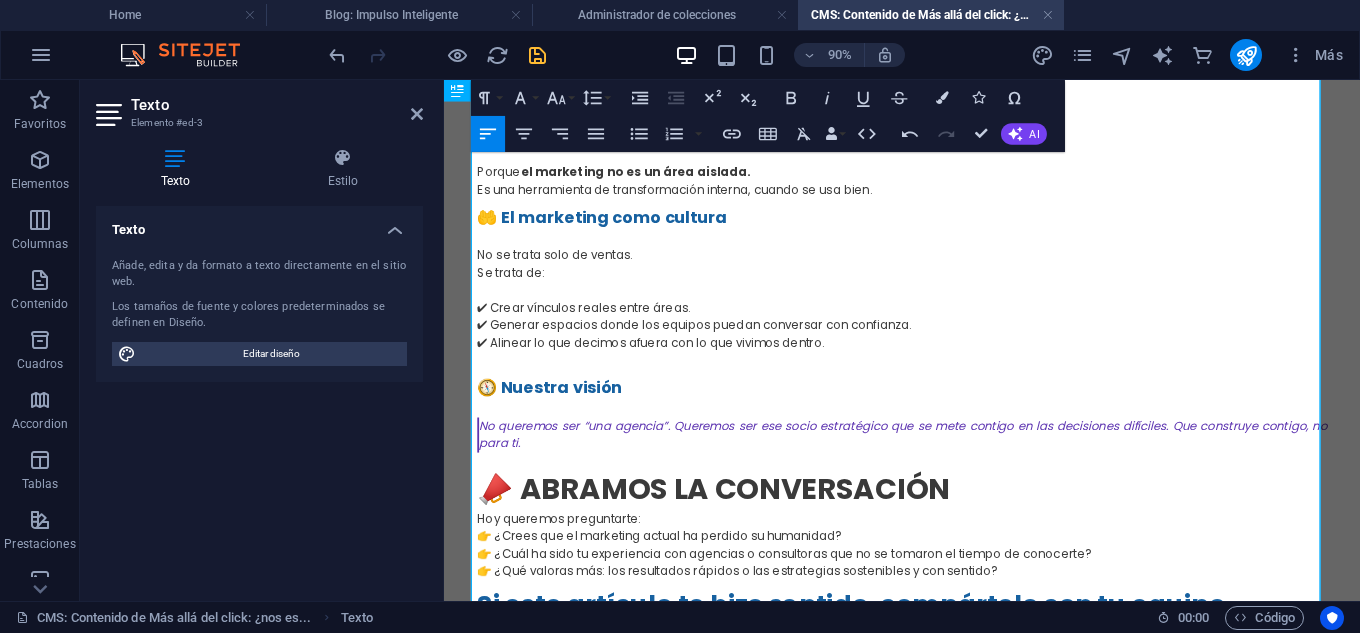 scroll, scrollTop: 1600, scrollLeft: 0, axis: vertical 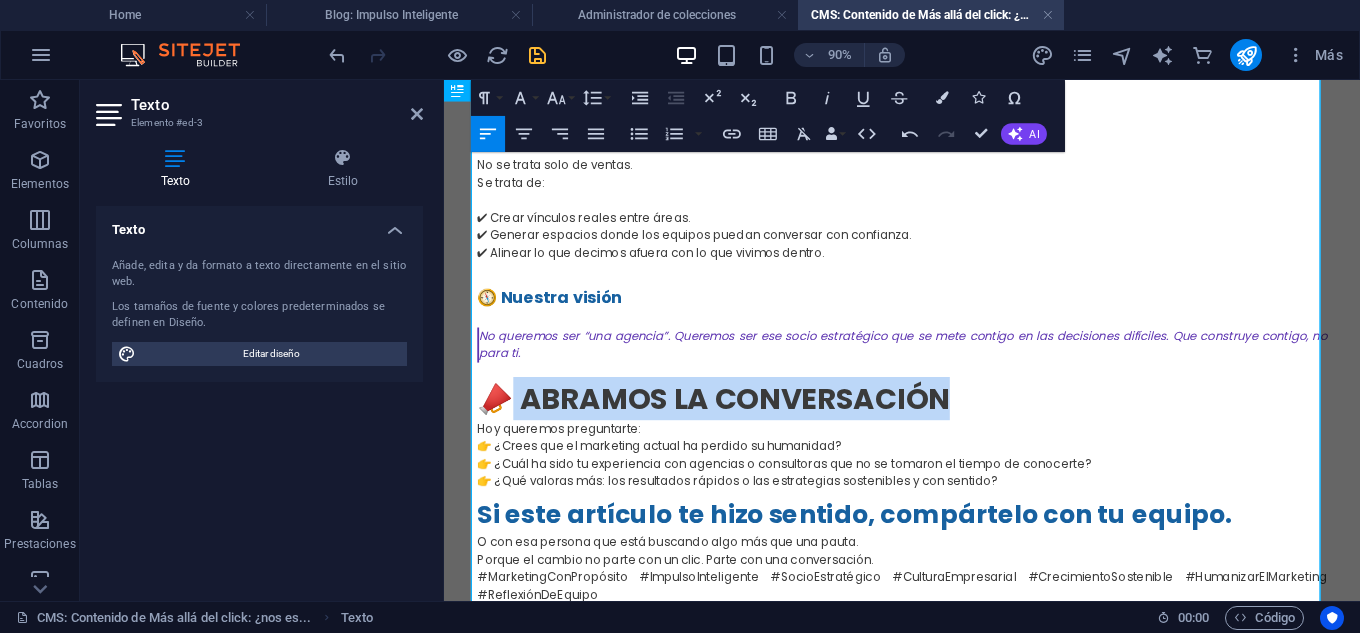 drag, startPoint x: 1016, startPoint y: 423, endPoint x: 518, endPoint y: 429, distance: 498.03613 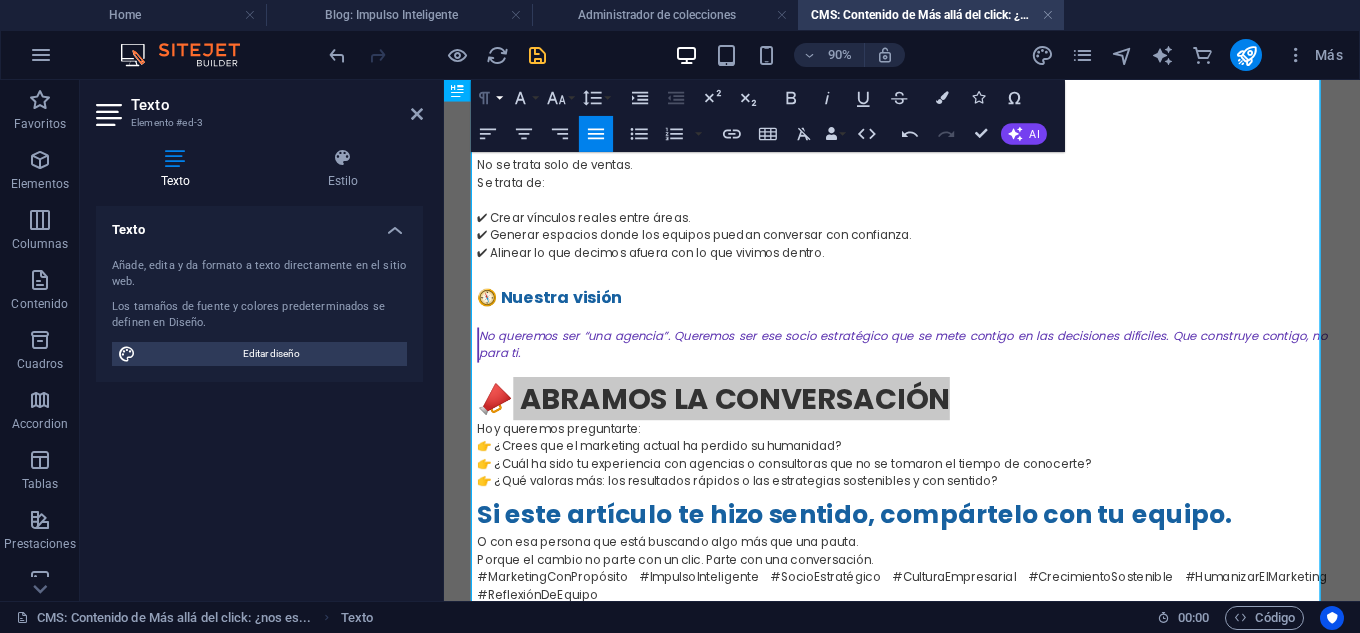 click 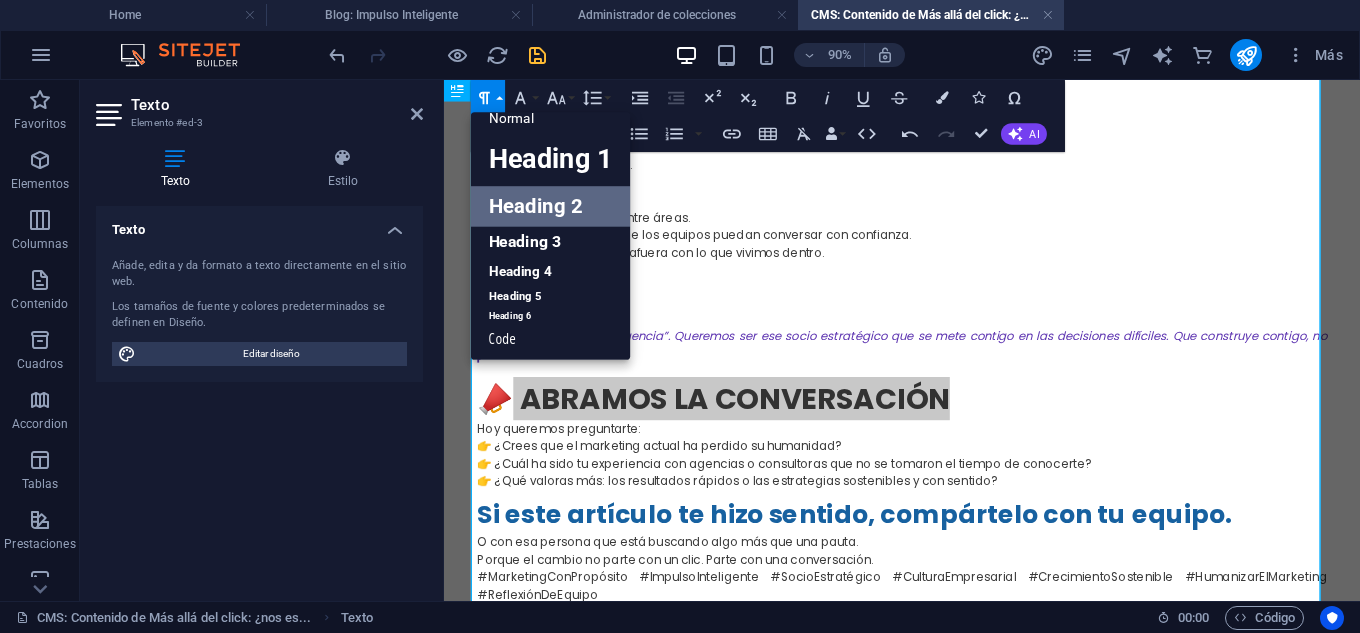 scroll, scrollTop: 16, scrollLeft: 0, axis: vertical 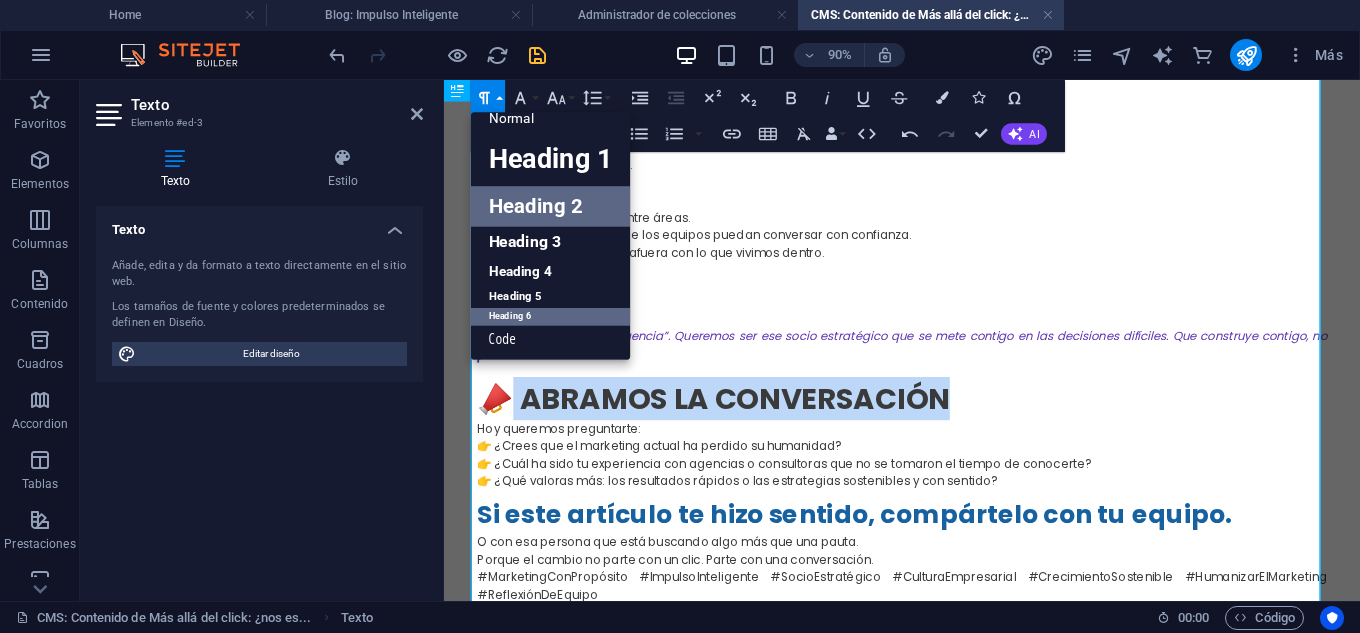 click on "Heading 6" at bounding box center (551, 317) 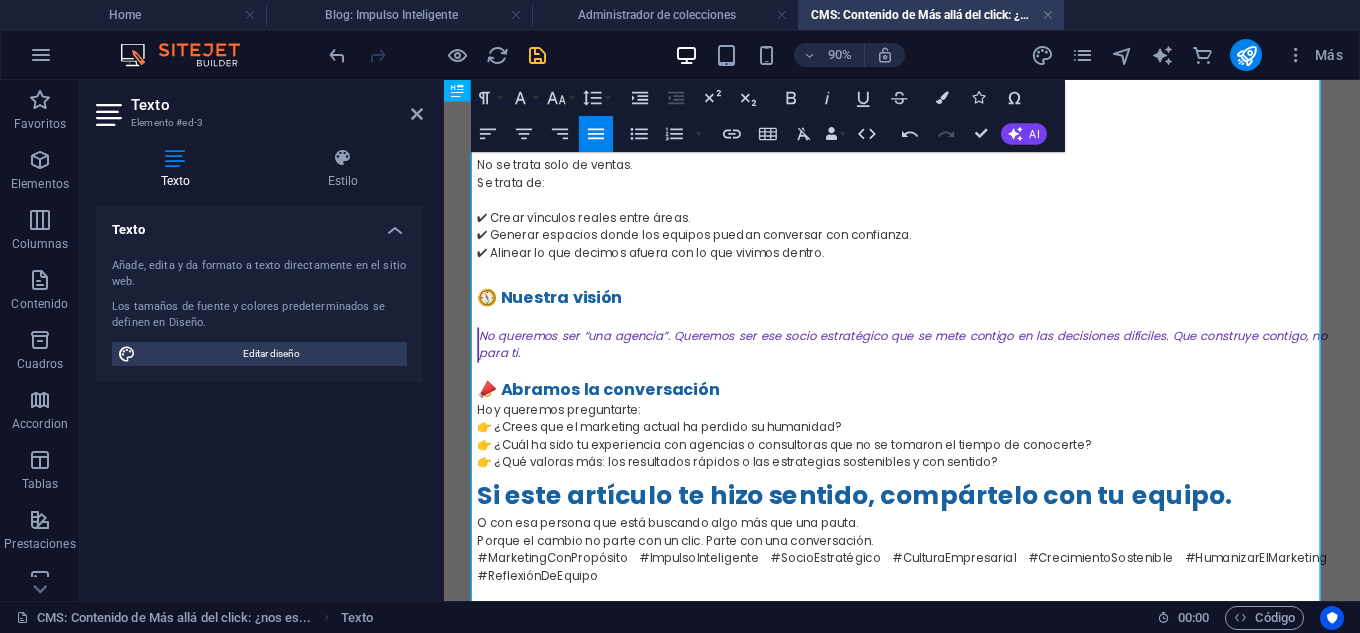click on "📣 Abramos la conversación" at bounding box center (953, 423) 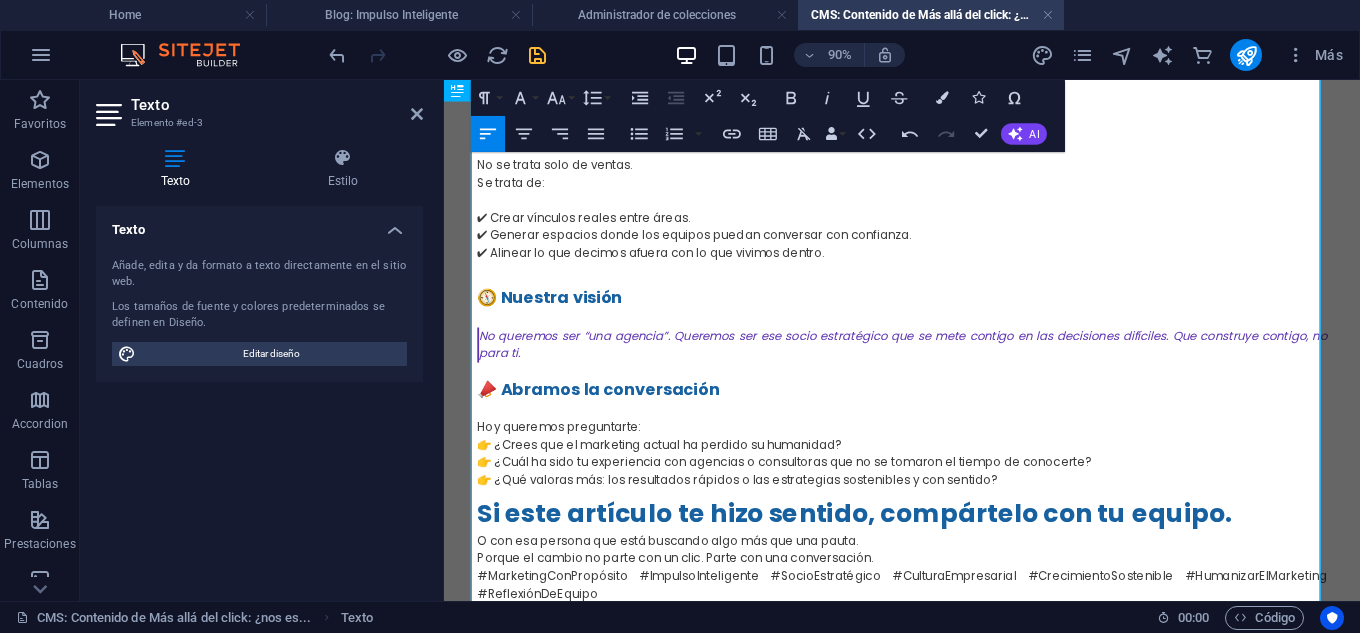click on "Hoy queremos preguntarte:" at bounding box center (953, 466) 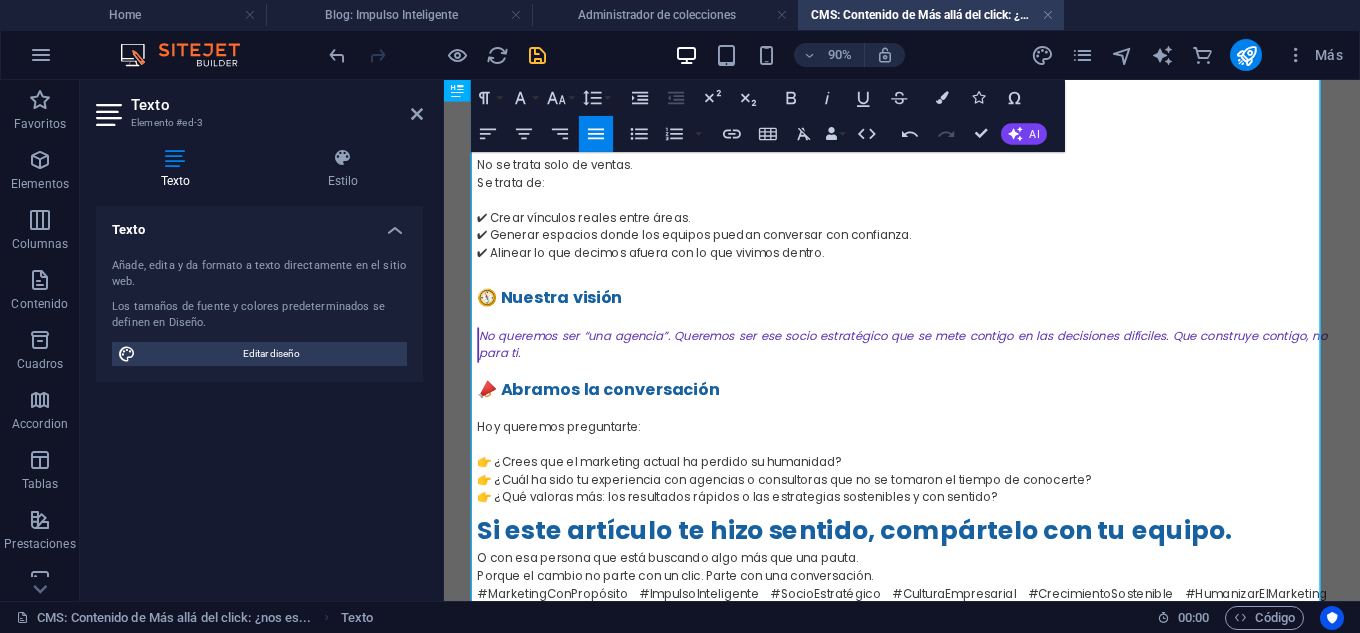 scroll, scrollTop: 1700, scrollLeft: 0, axis: vertical 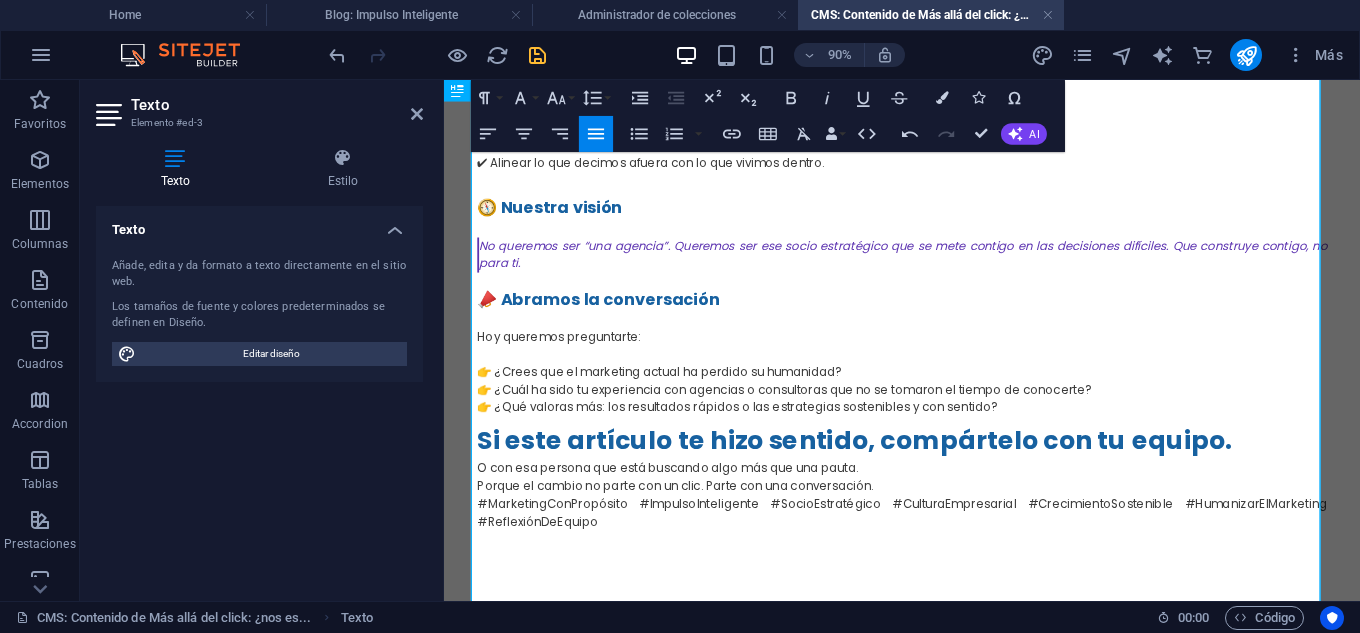 click on "👉 ¿Crees que el marketing actual ha perdido su humanidad? 👉 ¿Cuál ha sido tu experiencia con agencias o consultoras que no se tomaron el tiempo de conocerte? 👉 ¿Qué valoras más: los resultados rápidos o las estrategias sostenibles y con sentido?" at bounding box center (953, 424) 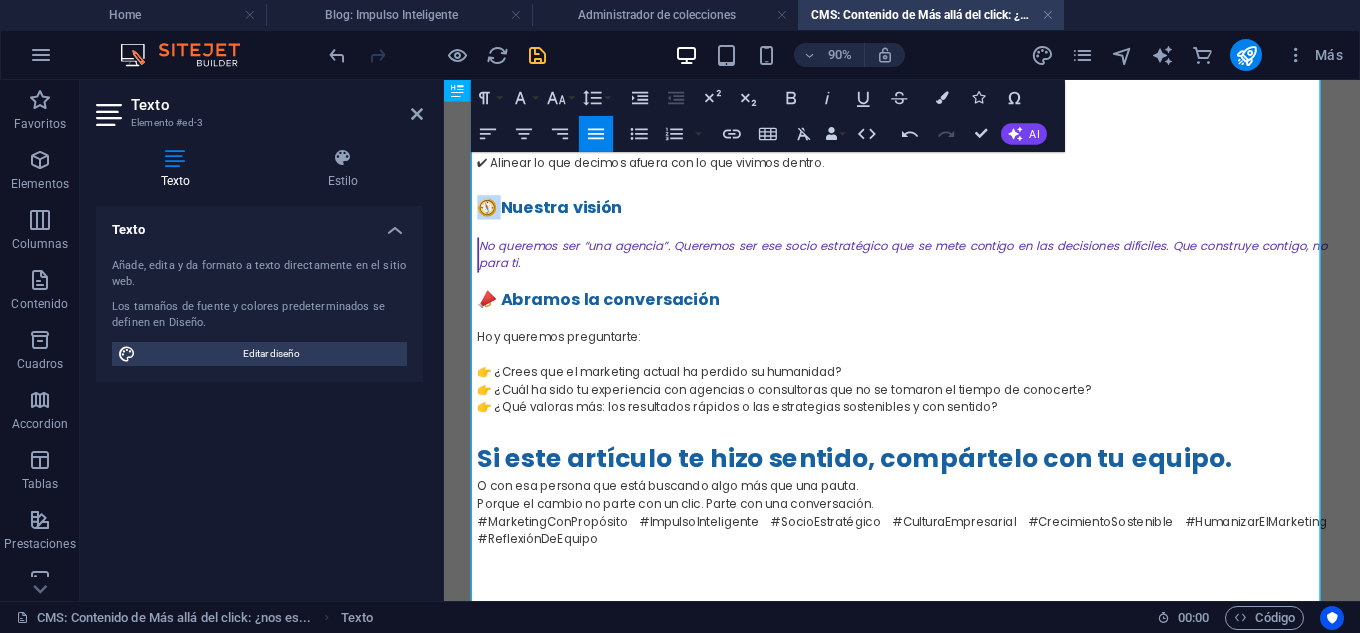 drag, startPoint x: 501, startPoint y: 214, endPoint x: 463, endPoint y: 214, distance: 38 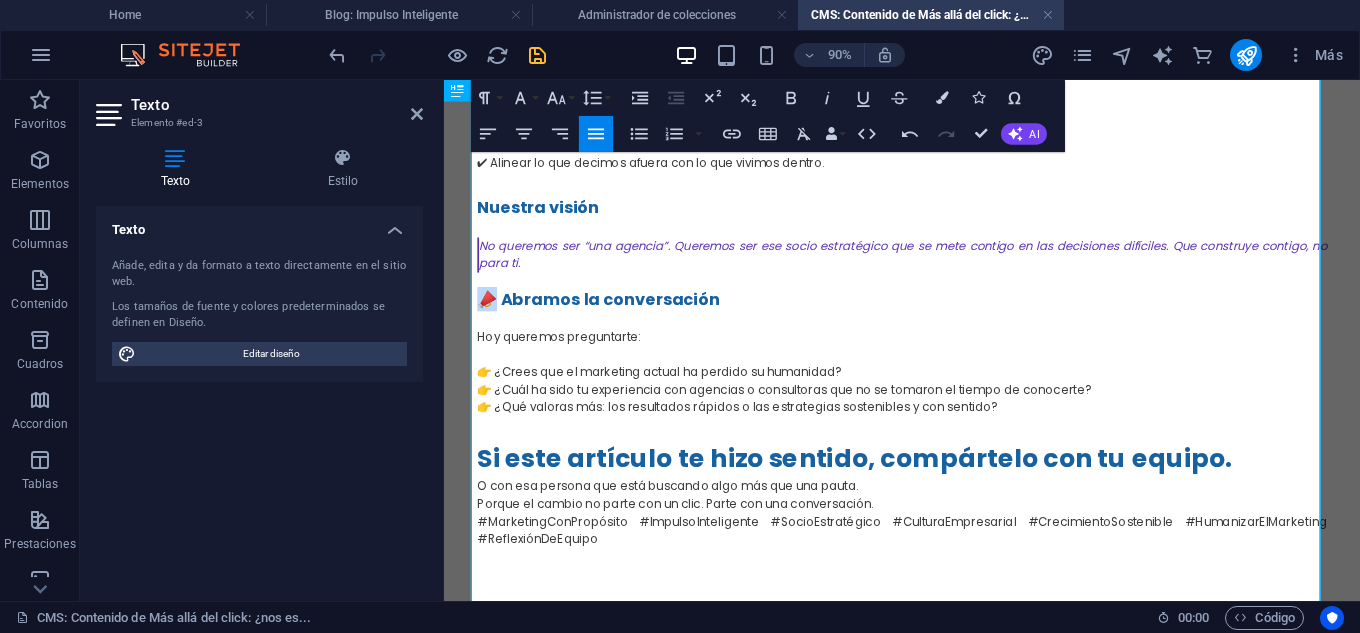 drag, startPoint x: 495, startPoint y: 326, endPoint x: 469, endPoint y: 321, distance: 26.476404 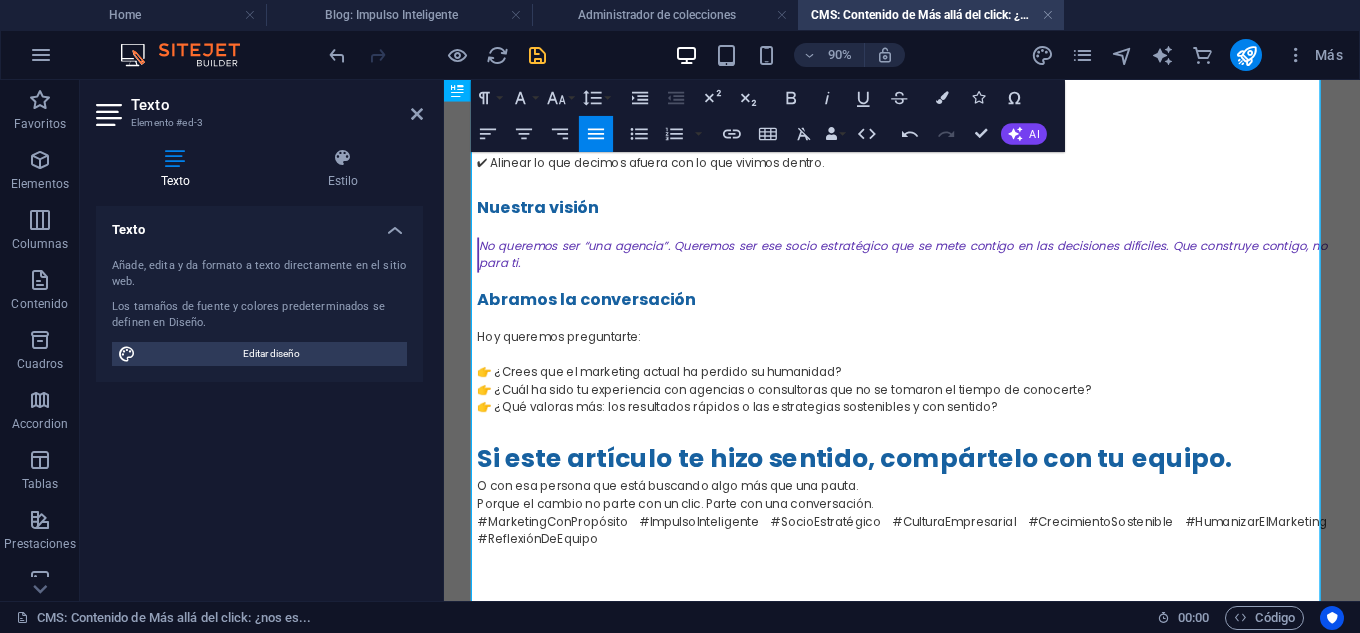 scroll, scrollTop: 1800, scrollLeft: 0, axis: vertical 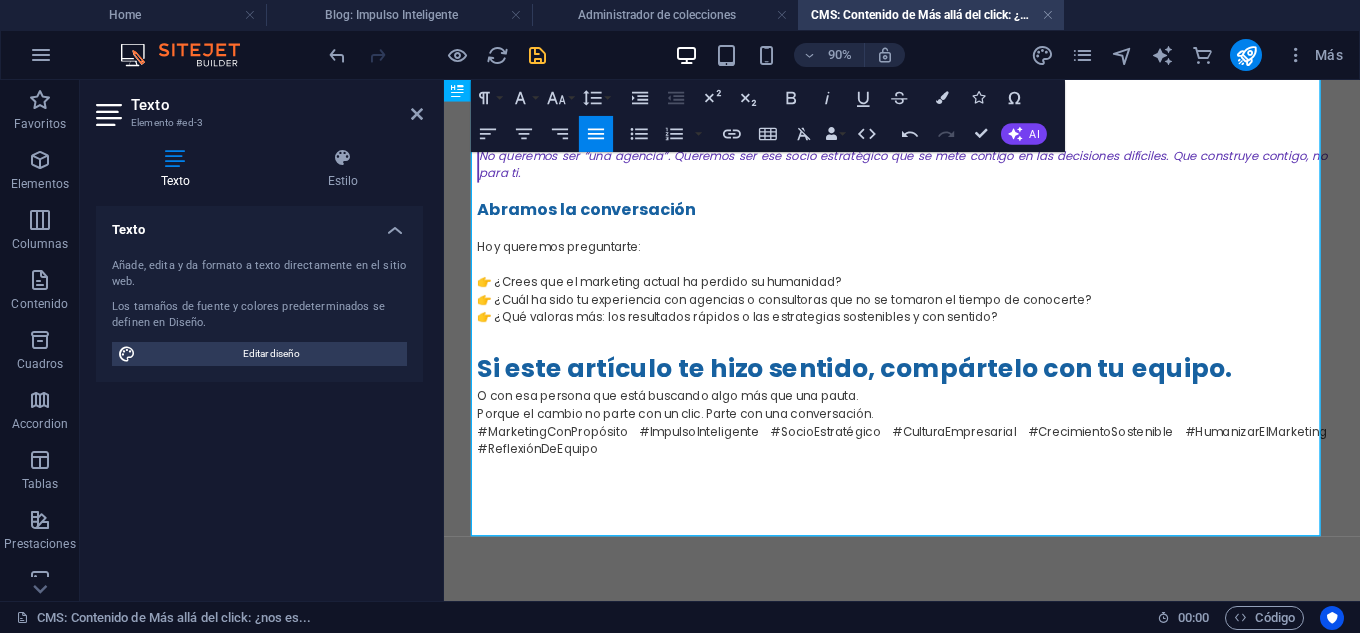 click on "Si este artículo te hizo sentido, compártelo con tu equipo." at bounding box center [953, 401] 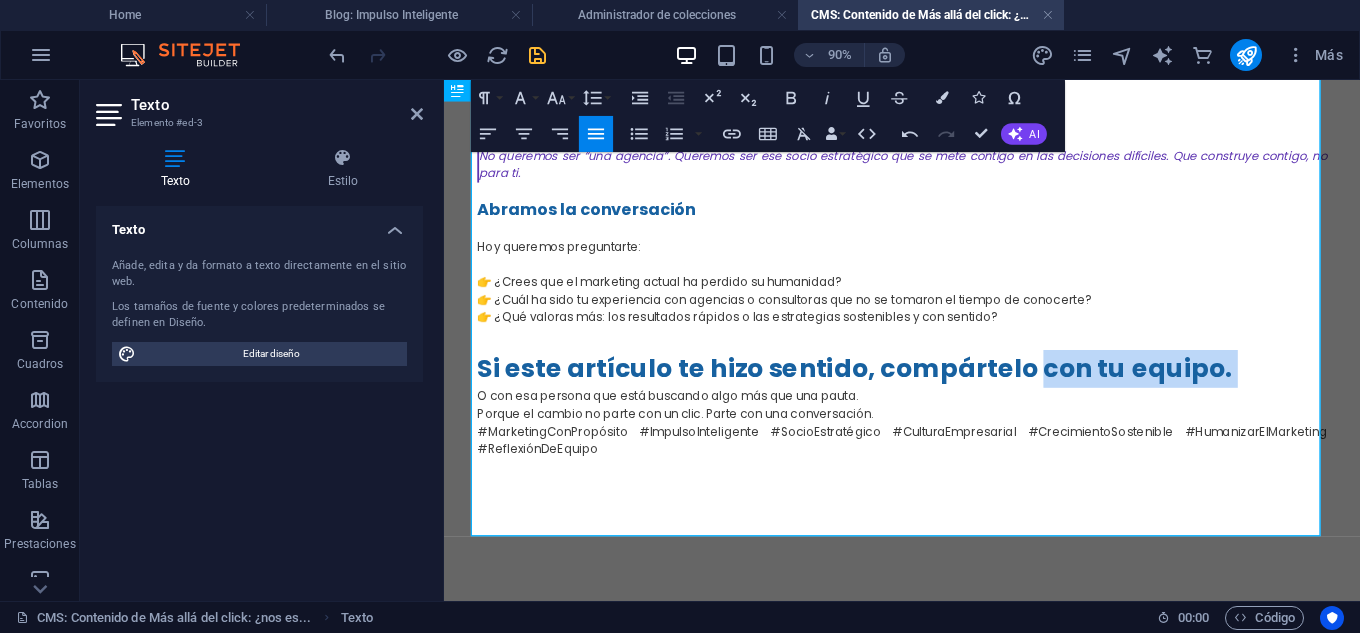 drag, startPoint x: 1310, startPoint y: 401, endPoint x: 1137, endPoint y: 407, distance: 173.10402 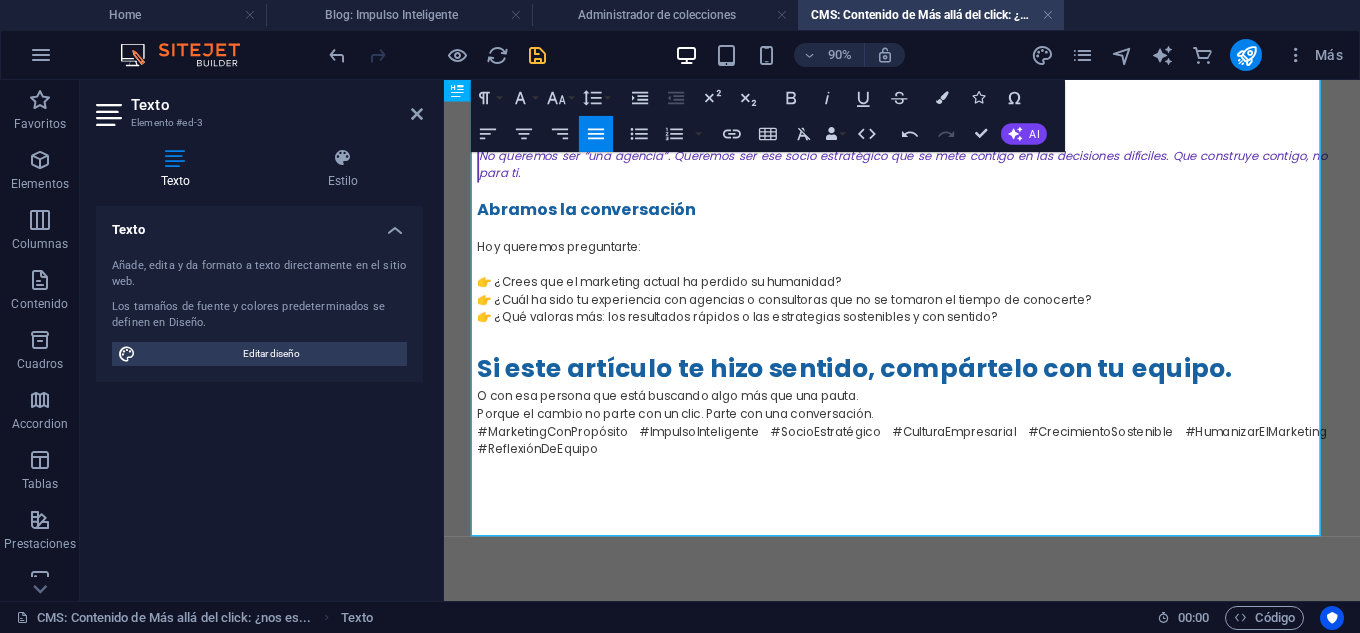 drag, startPoint x: 1299, startPoint y: 438, endPoint x: 1300, endPoint y: 397, distance: 41.01219 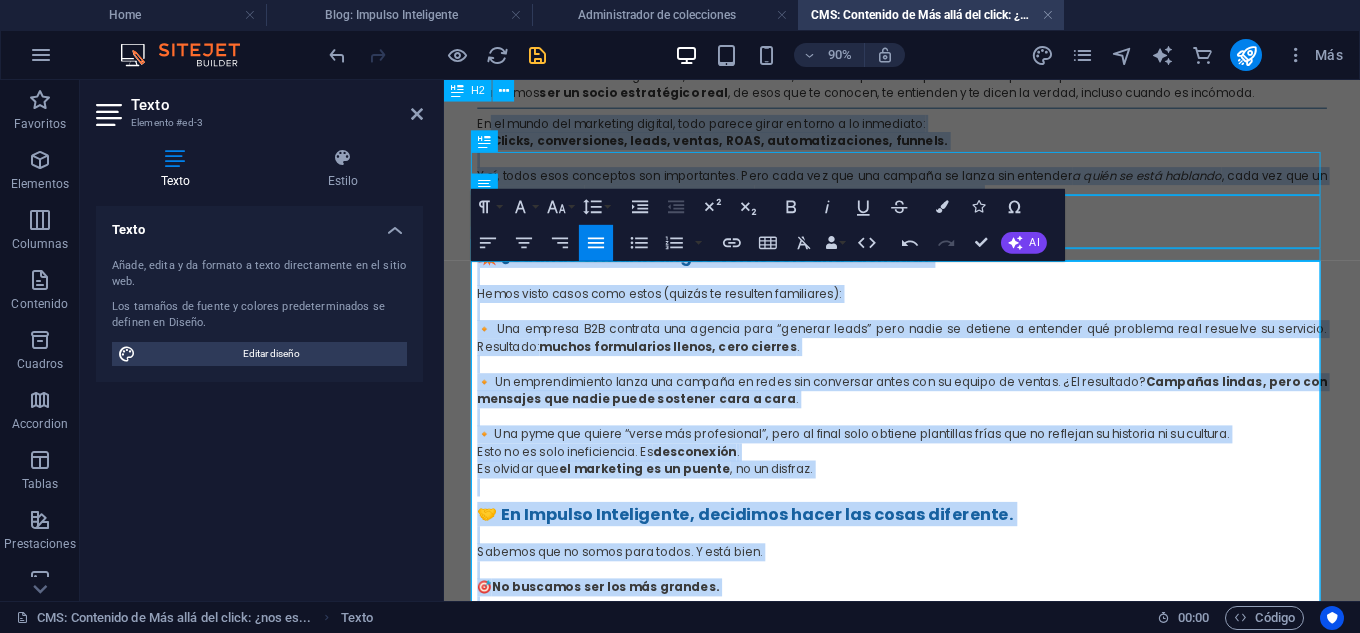 scroll, scrollTop: 0, scrollLeft: 0, axis: both 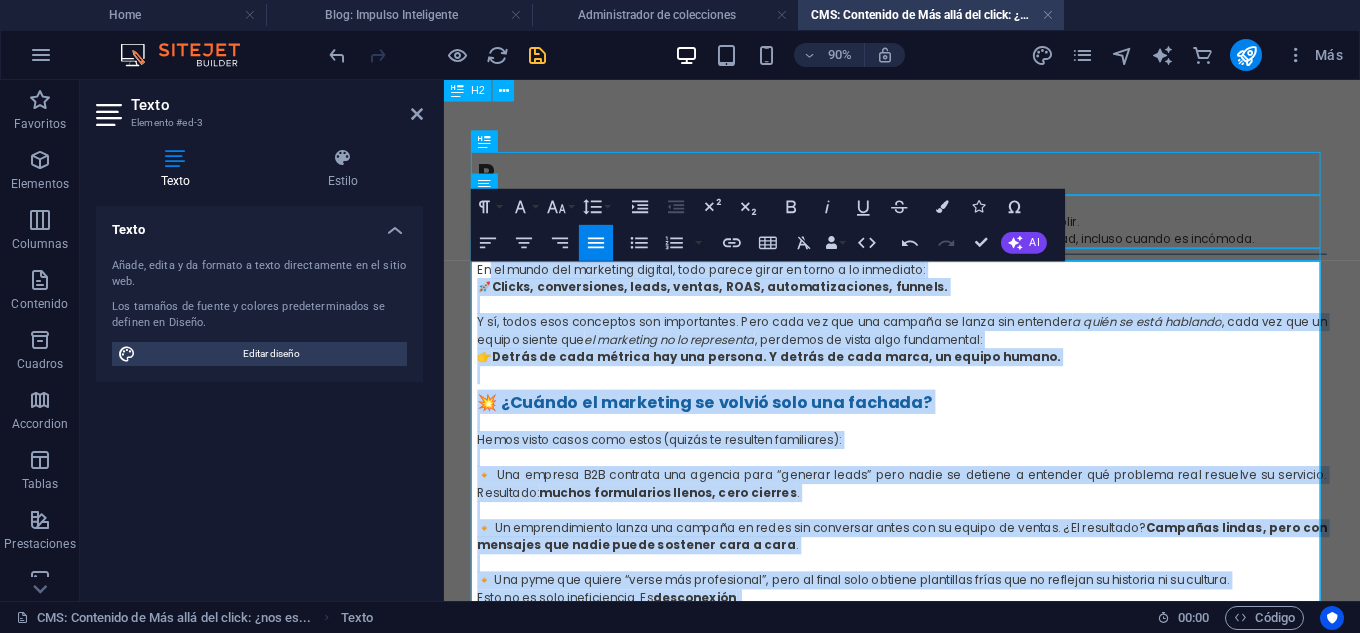 drag, startPoint x: 659, startPoint y: 468, endPoint x: 487, endPoint y: -106, distance: 599.2161 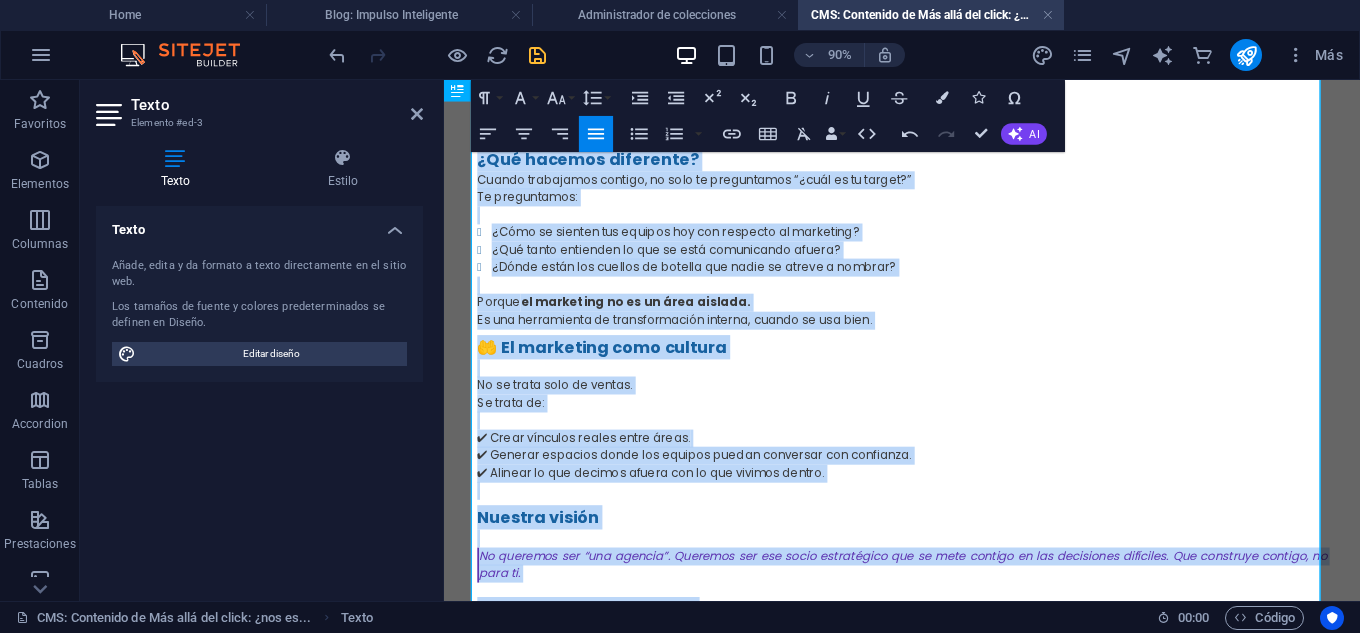 scroll, scrollTop: 1428, scrollLeft: 0, axis: vertical 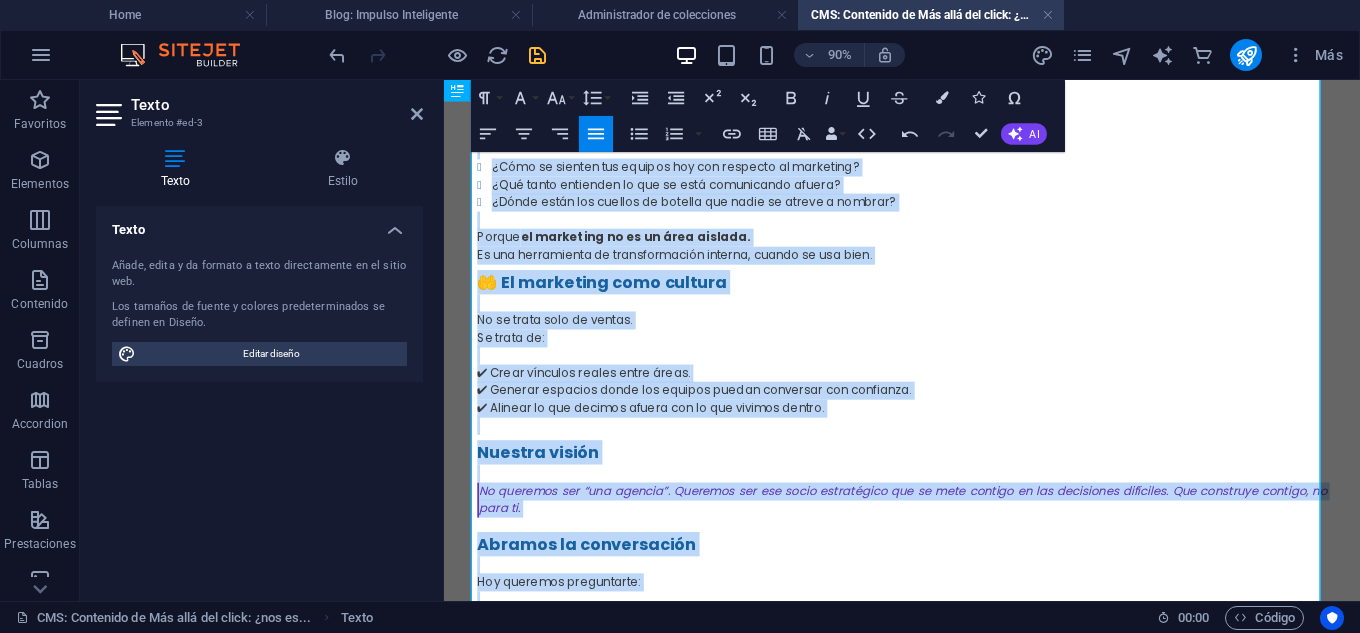 click on "🤲 El marketing como cultura" at bounding box center (953, 304) 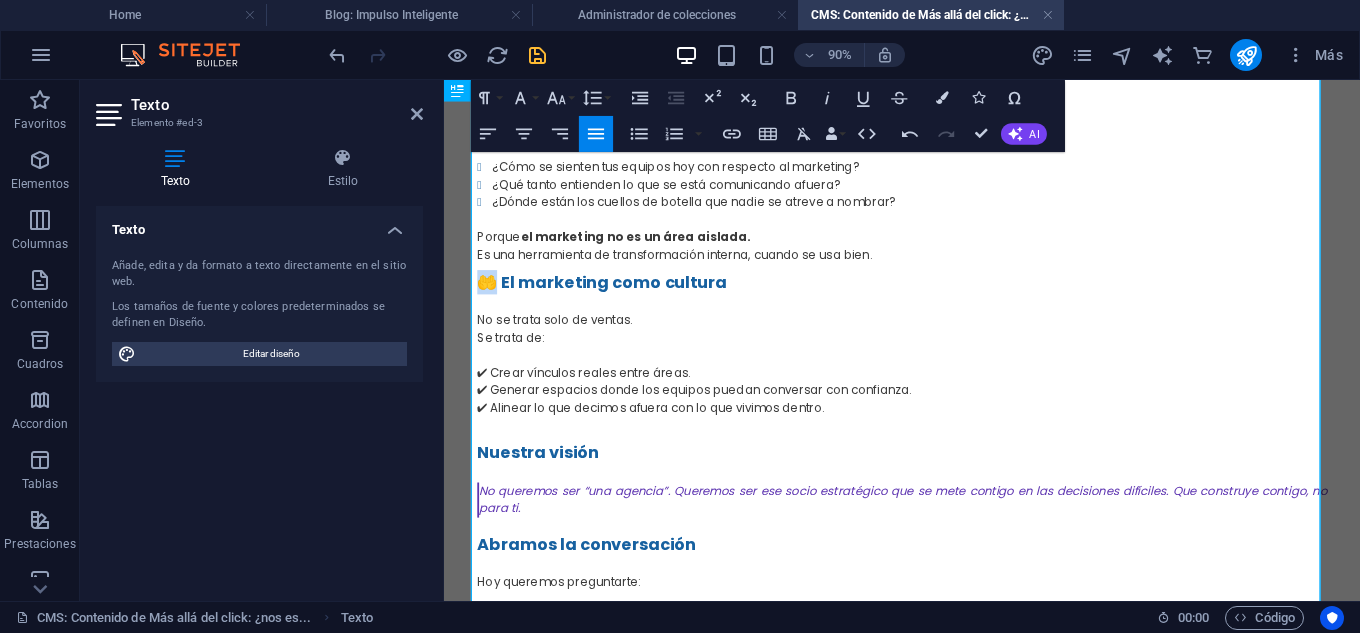 drag, startPoint x: 498, startPoint y: 307, endPoint x: 476, endPoint y: 306, distance: 22.022715 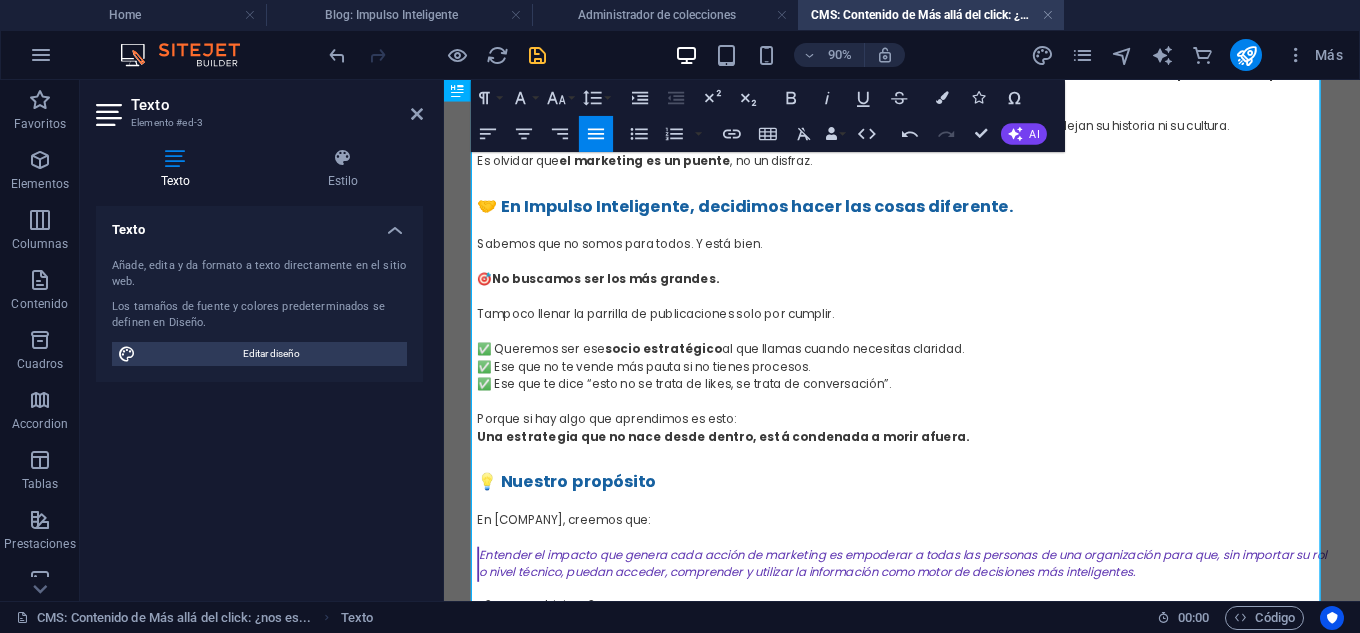 scroll, scrollTop: 428, scrollLeft: 0, axis: vertical 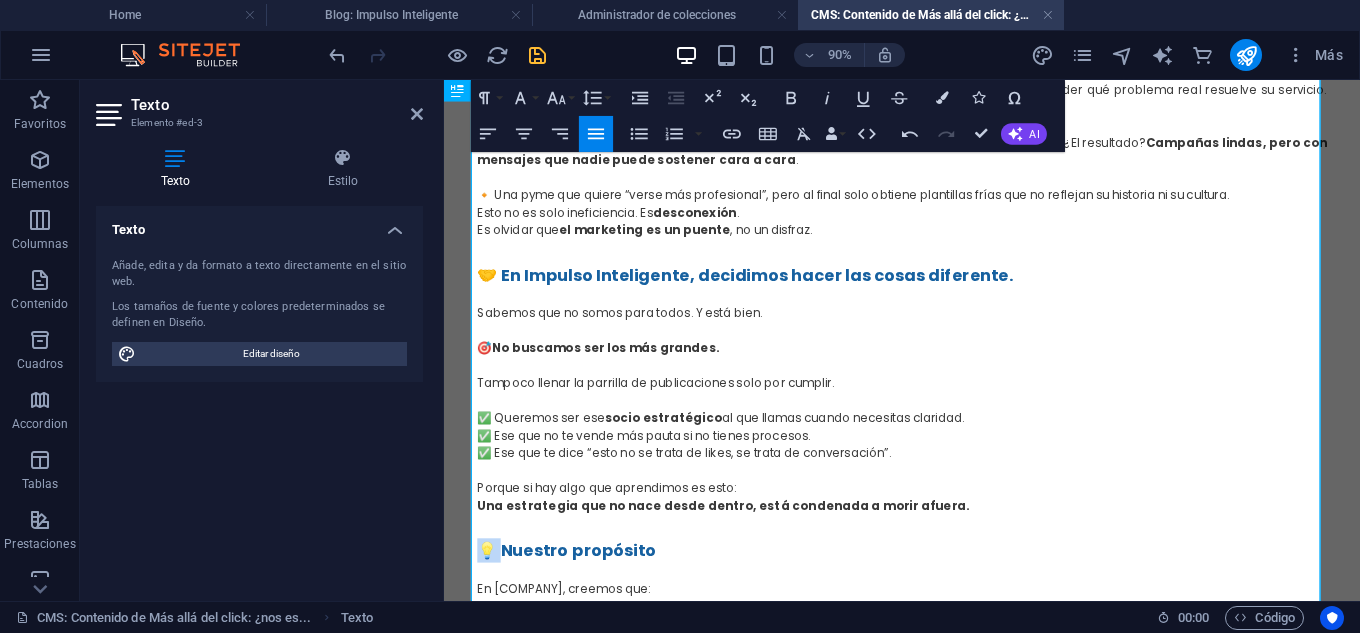 drag, startPoint x: 501, startPoint y: 602, endPoint x: 472, endPoint y: 604, distance: 29.068884 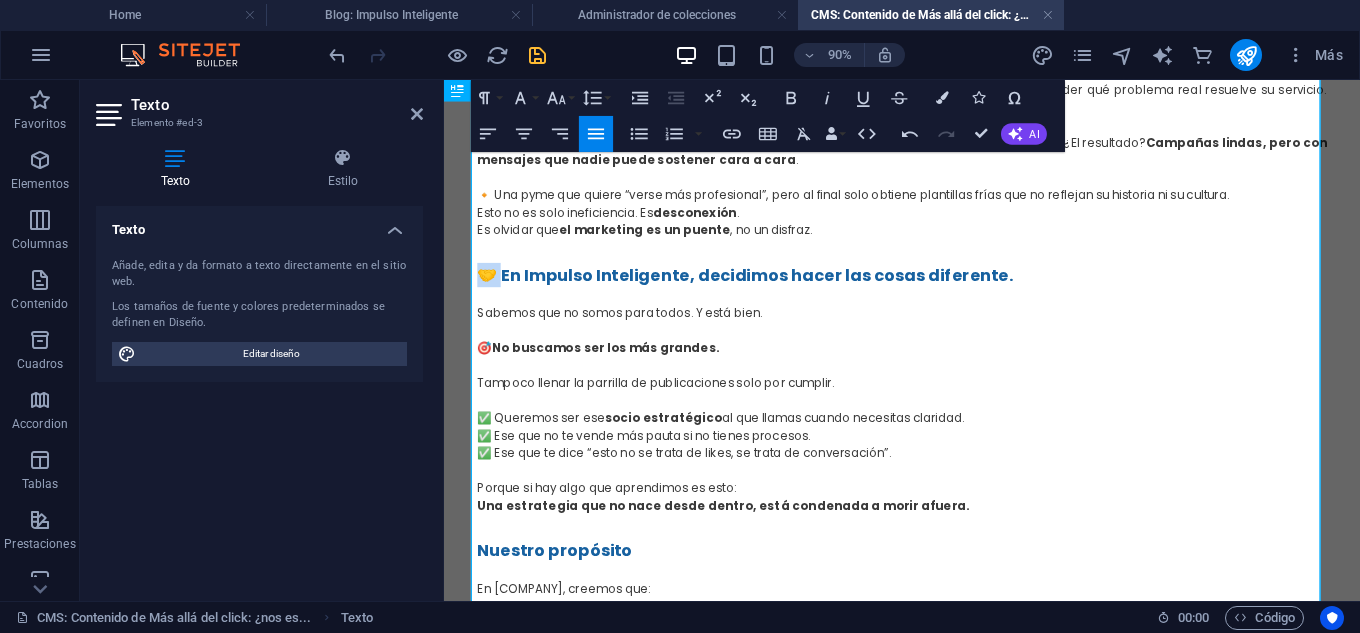 drag, startPoint x: 502, startPoint y: 295, endPoint x: 465, endPoint y: 291, distance: 37.215588 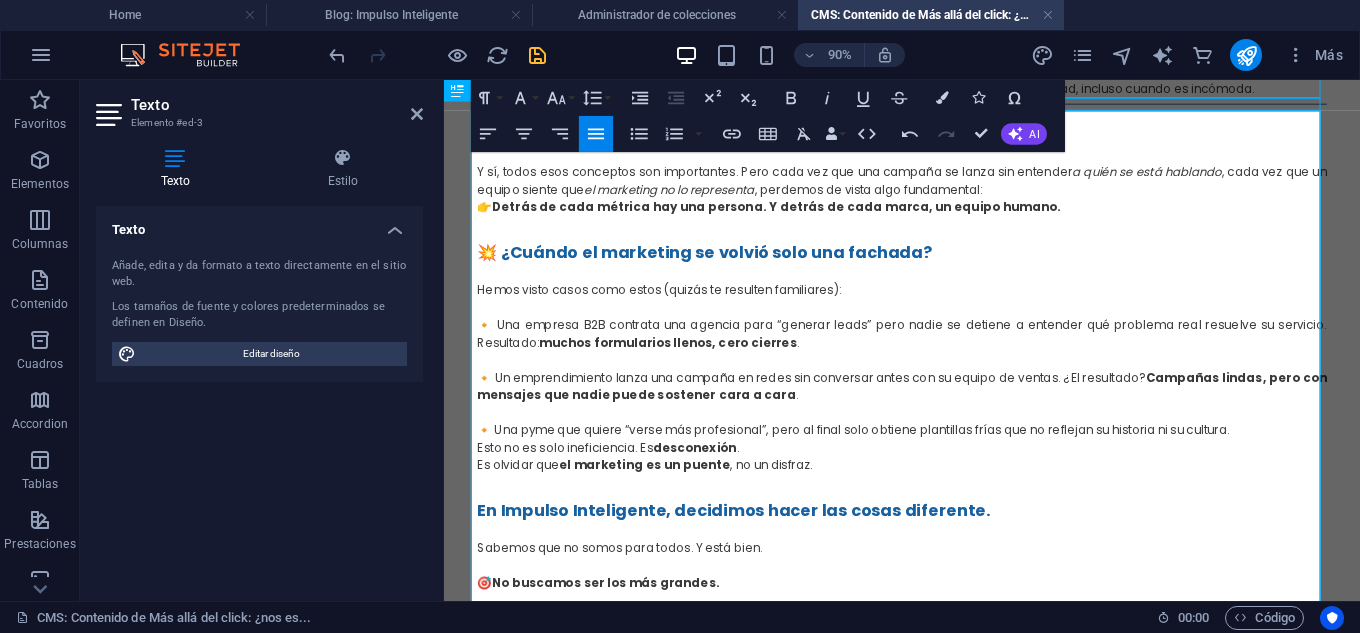 scroll, scrollTop: 128, scrollLeft: 0, axis: vertical 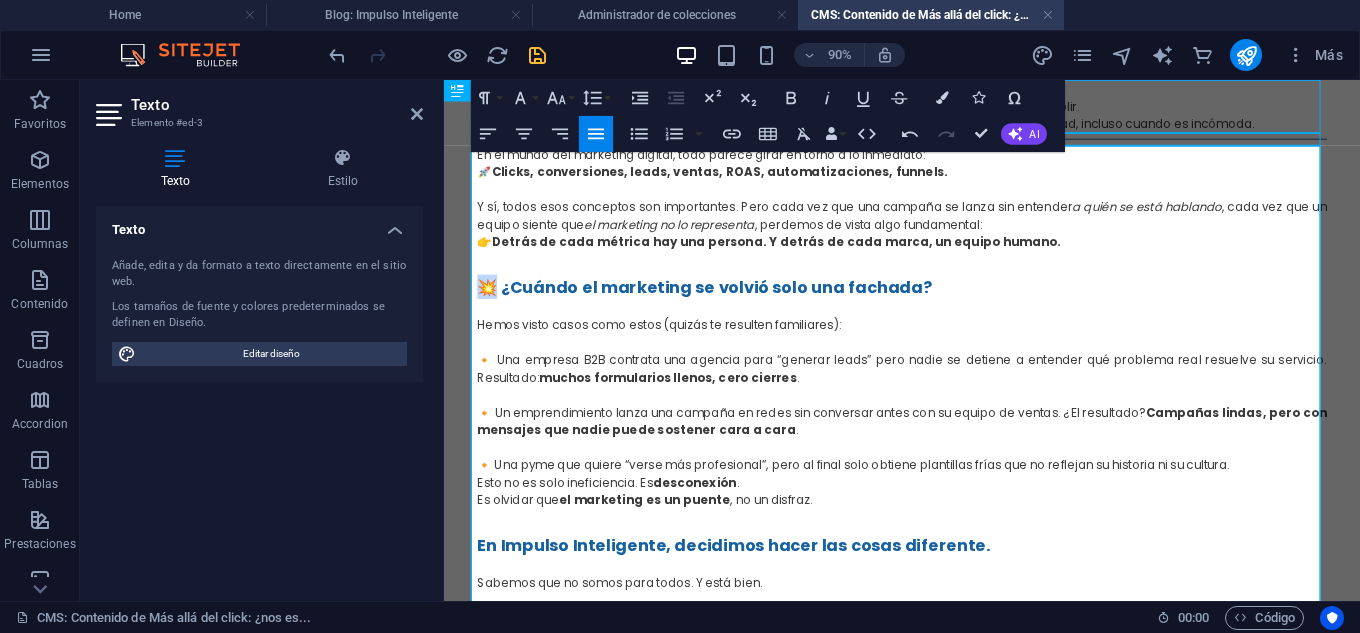 drag, startPoint x: 499, startPoint y: 311, endPoint x: 457, endPoint y: 304, distance: 42.579338 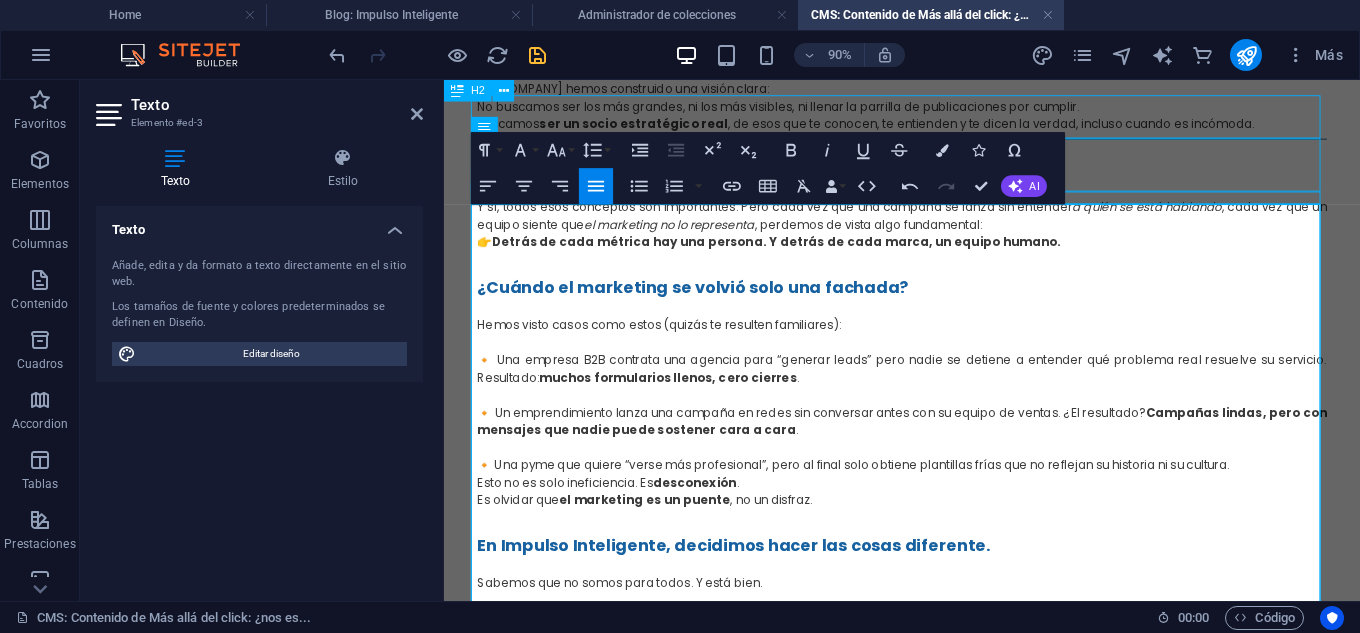 scroll, scrollTop: 0, scrollLeft: 0, axis: both 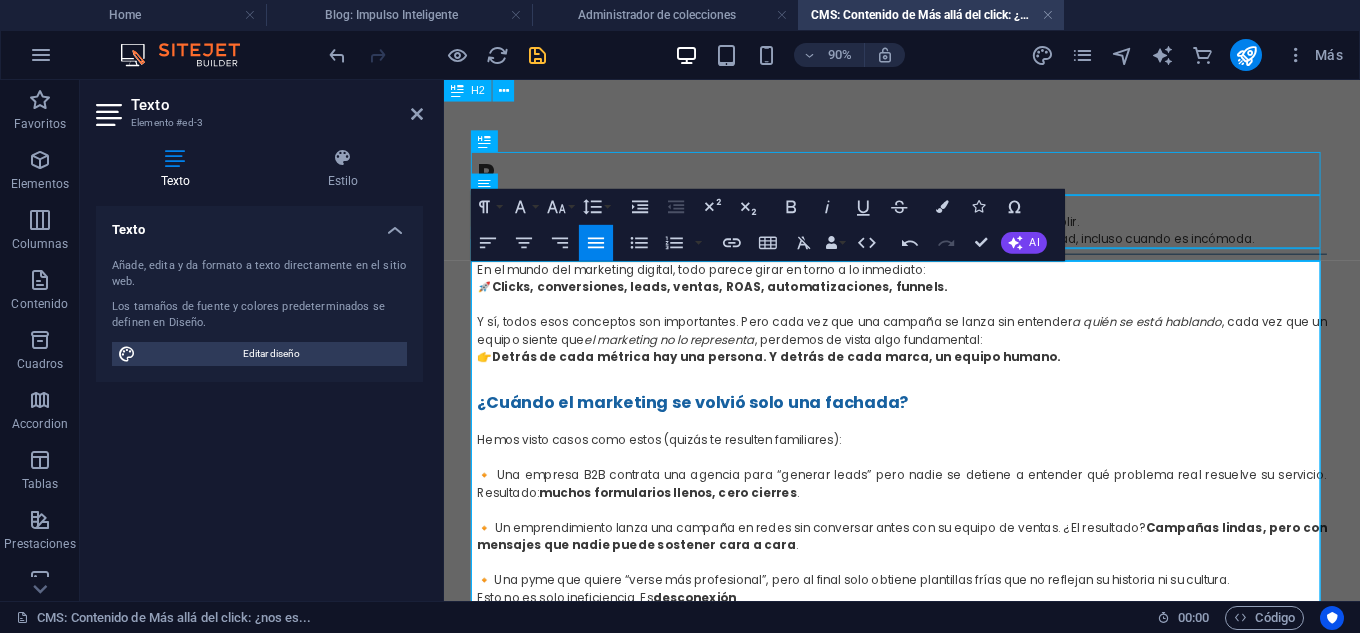 click on "Clicks, conversiones, leads, ventas, ROAS, automatizaciones, funnels." at bounding box center (750, 309) 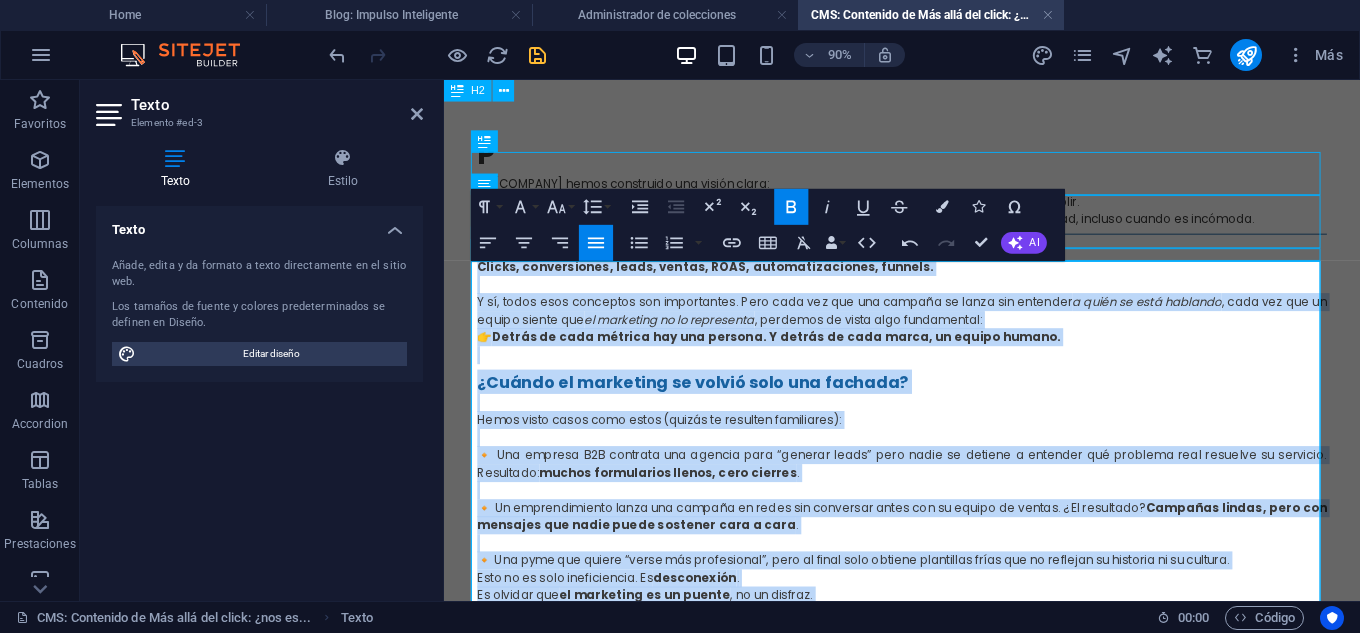 scroll, scrollTop: 0, scrollLeft: 0, axis: both 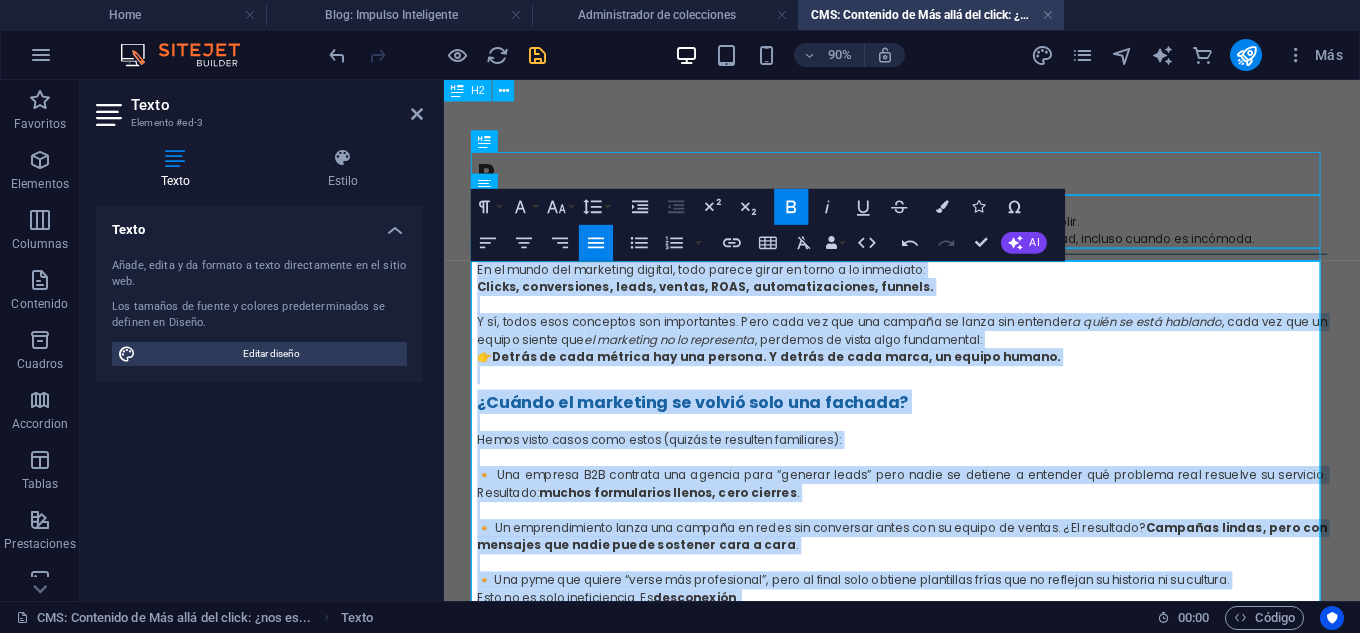 drag, startPoint x: 641, startPoint y: 509, endPoint x: 472, endPoint y: 282, distance: 283.00177 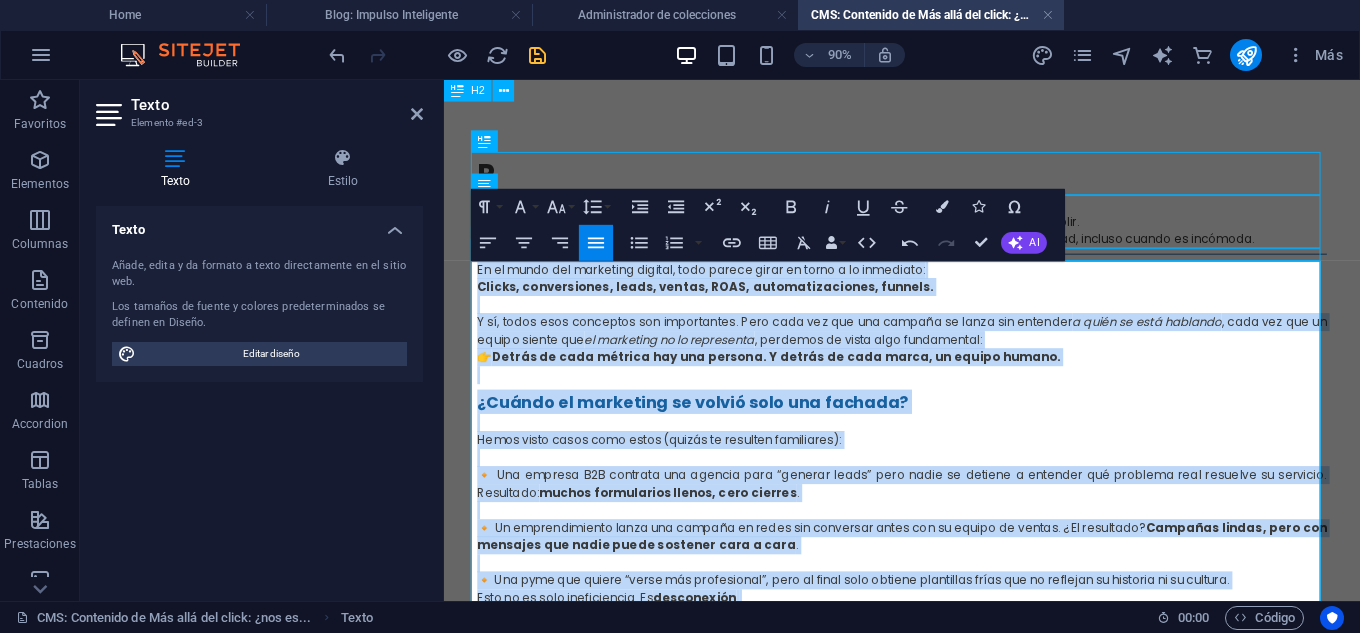 copy on "Lo ip dolor sit ametconse adipisc, elit seddoe tempo in utlab e do magnaaliq: Enimad, minimveniamq, nostr, exerci, ULLA, laborisnisialiqu, exeacom. C du, autei inre voluptate vel essecillumf. Null pari exc sin occ cupidat no proid sun culpaqui  o deser mo anim idestlab , pers und omn is natuse volupt acc  do laudantiu to re aperiameaq , ipsaquae ab illoi veri quasiarchit: 👉  Beatae vi dict explica nem eni ipsamqu. V aspern au odit fugit, co magnid eosrat.  ¿Sequin ne porroquis do adipis numq eiu moditem? Incid magna quaer etia minus (soluta no eligendi optiocumqu): 🔸 Nih impedit Q6P facerepo ass repelle temp “autemqu offic” debi rerum ne saepeev v repudian rec itaqueea hict sapiente de reiciend. Voluptati:  maiore aliasperfer dolori, aspe repella . 🔸 Mi nostrumexercit ullam cor suscipi la aliqu com consequat quidm mol mo harumq re facili. ¿Ex distincti?  Namliber tempor, cums nob eligendi opt cumqu nihil impeditm quod m plac . 🔸 Fac poss omn loremi “dolor sit ametconsect”, adip el seddo eius tempori utlabo..." 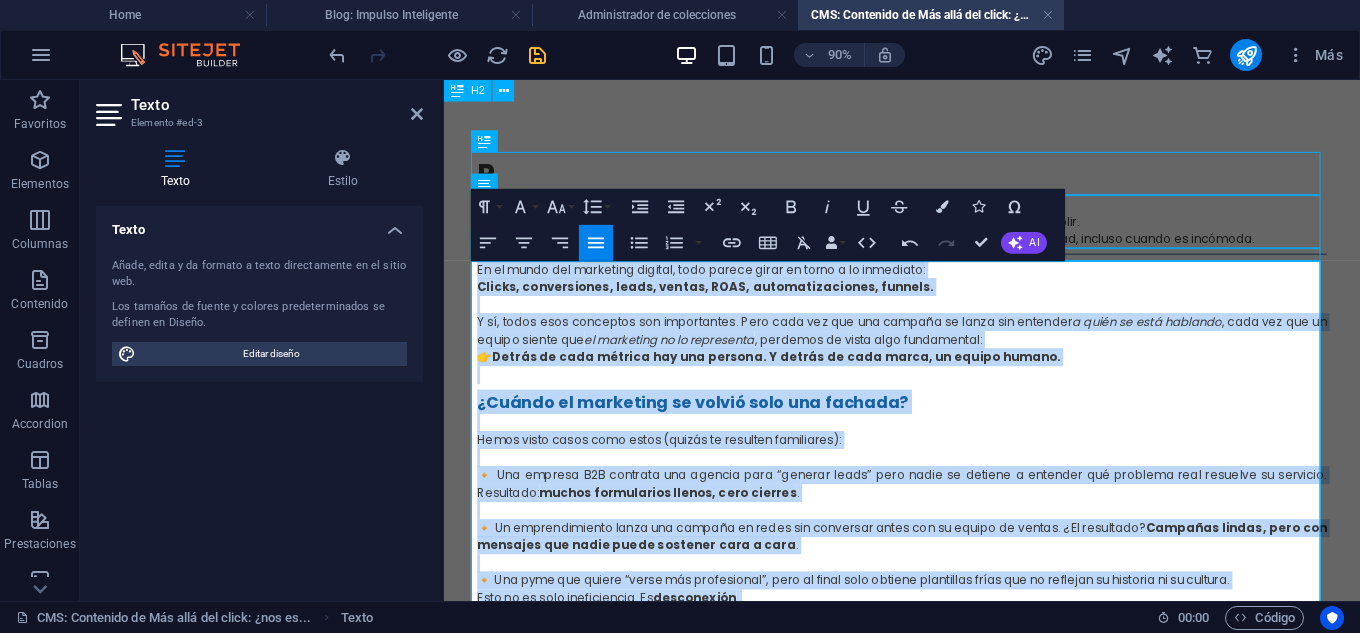 click on "p En Impulso Inteligente hemos construido una visión clara: No buscamos ser los más grandes, ni los más visibles, ni llenar la parrilla de publicaciones por cumplir. Buscamos  ser un socio estratégico real , de esos que te conocen, te entienden y te dicen la verdad, incluso cuando es incómoda. En el mundo del marketing digital, todo parece girar en torno a lo inmediato: Clicks, conversiones, leads, ventas, ROAS, automatizaciones, funnels. Y sí, todos esos conceptos son importantes. Pero cada vez que una campaña se lanza sin entender  a quién se está hablando , cada vez que un equipo siente que  el marketing no lo representa , perdemos de vista algo fundamental: 👉  Detrás de cada métrica hay una persona. Y detrás de cada marca, un equipo humano.  ¿Cuándo el marketing se volvió solo una fachada? Hemos visto casos como estos (quizás te resulten familiares): muchos formularios llenos, cero cierres . Campañas lindas, pero con mensajes que nadie puede sostener cara a cara . desconexión . 🎯" at bounding box center (953, 1283) 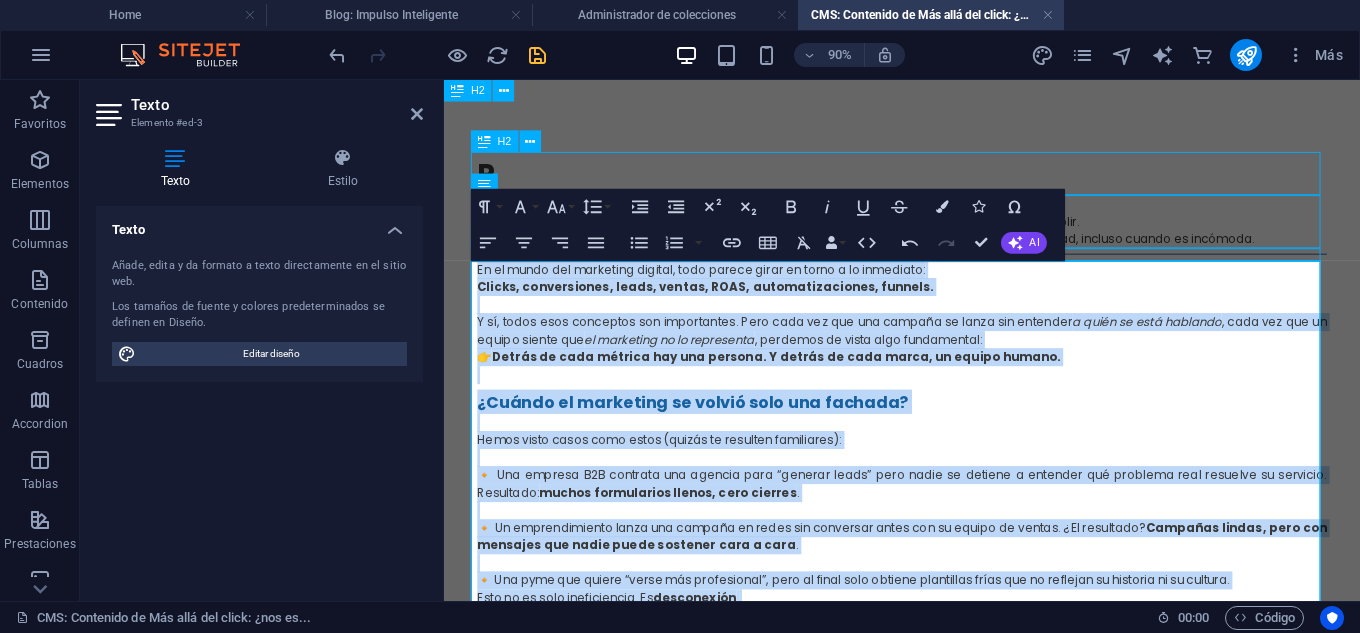 click on "p" at bounding box center (953, 184) 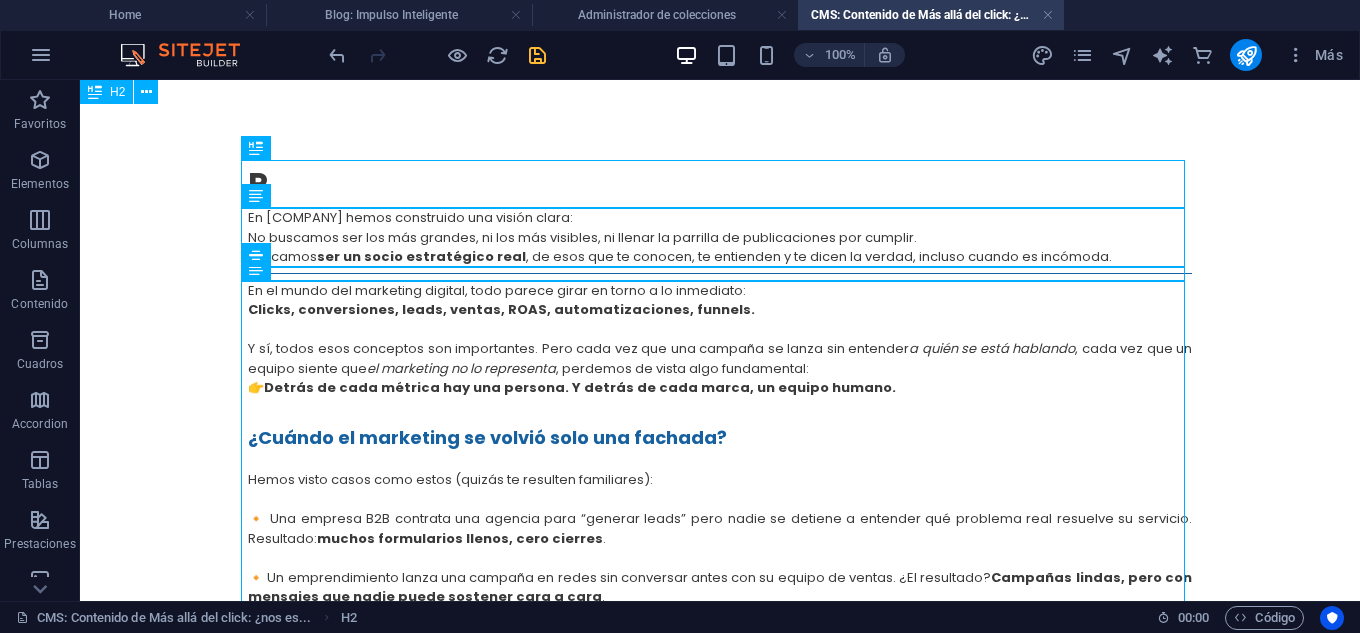 click on "p En Impulso Inteligente hemos construido una visión clara: No buscamos ser los más grandes, ni los más visibles, ni llenar la parrilla de publicaciones por cumplir. Buscamos  ser un socio estratégico real , de esos que te conocen, te entienden y te dicen la verdad, incluso cuando es incómoda. En el mundo del marketing digital, todo parece girar en torno a lo inmediato: Clicks, conversiones, leads, ventas, ROAS, automatizaciones, funnels. Y sí, todos esos conceptos son importantes. Pero cada vez que una campaña se lanza sin entender  a quién se está hablando , cada vez que un equipo siente que  el marketing no lo representa , perdemos de vista algo fundamental: 👉  Detrás de cada métrica hay una persona. Y detrás de cada marca, un equipo humano.  ¿Cuándo el marketing se volvió solo una fachada? Hemos visto casos como estos (quizás te resulten familiares): muchos formularios llenos, cero cierres . Campañas lindas, pero con mensajes que nadie puede sostener cara a cara . desconexión . 🎯" at bounding box center [720, 1347] 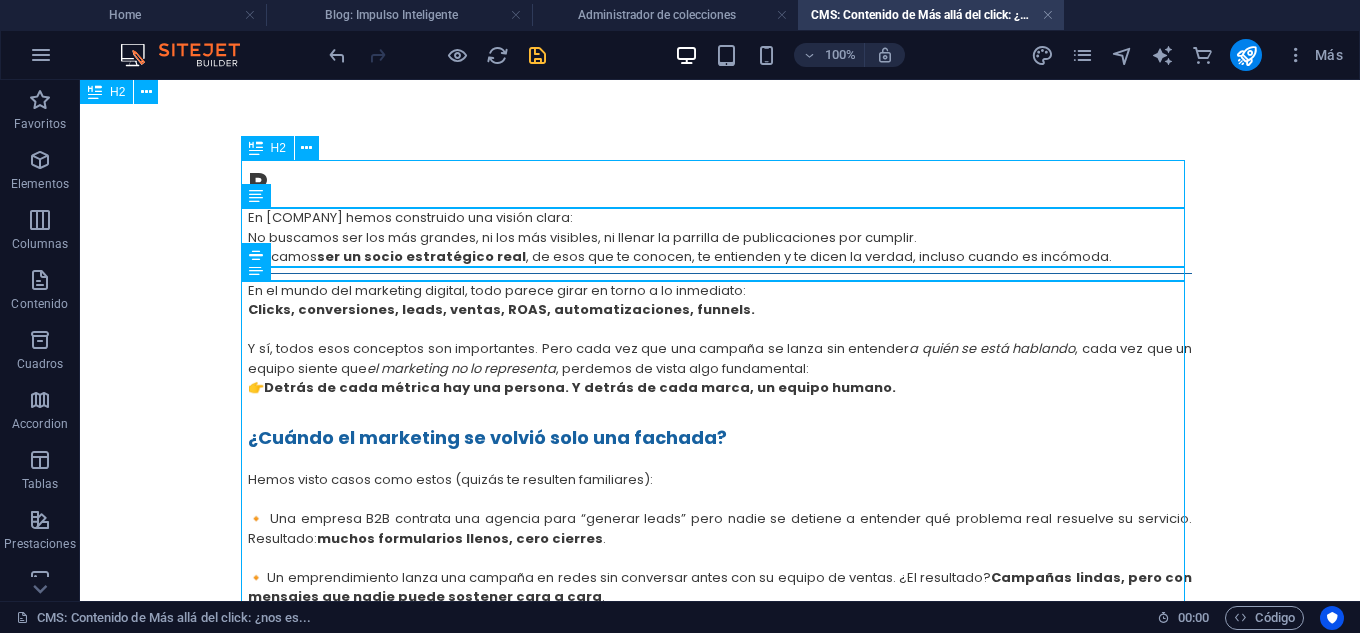 click on "p" at bounding box center (720, 184) 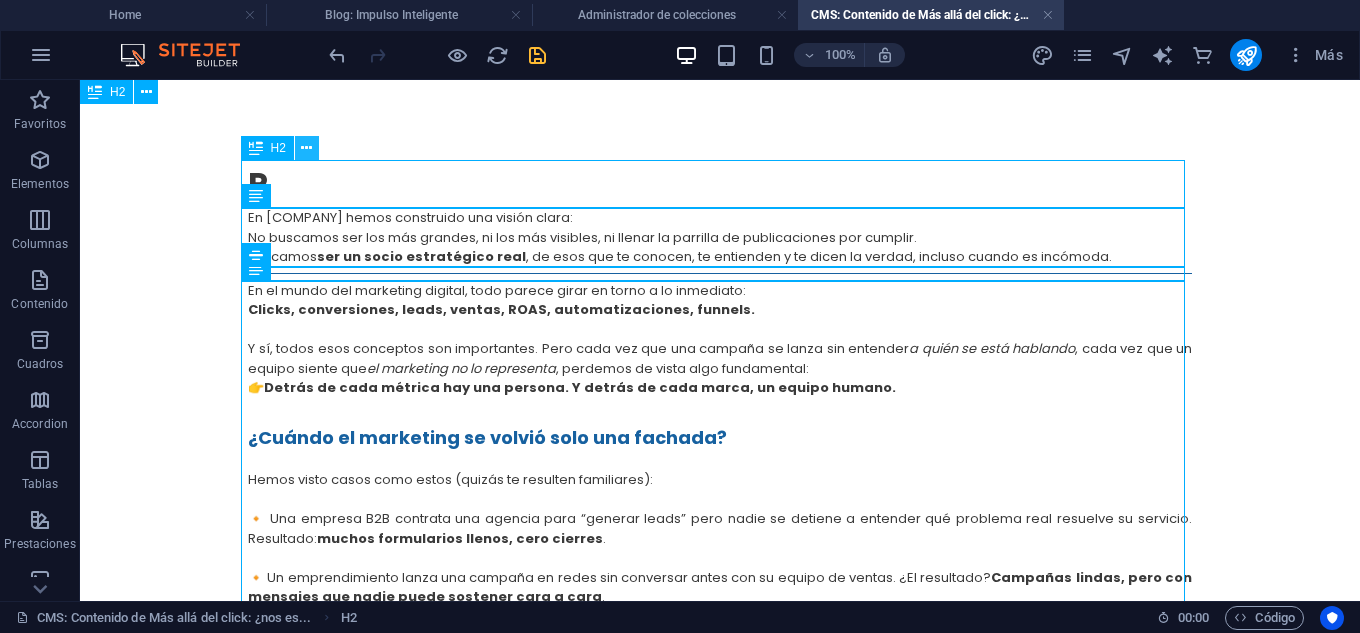 click at bounding box center [306, 148] 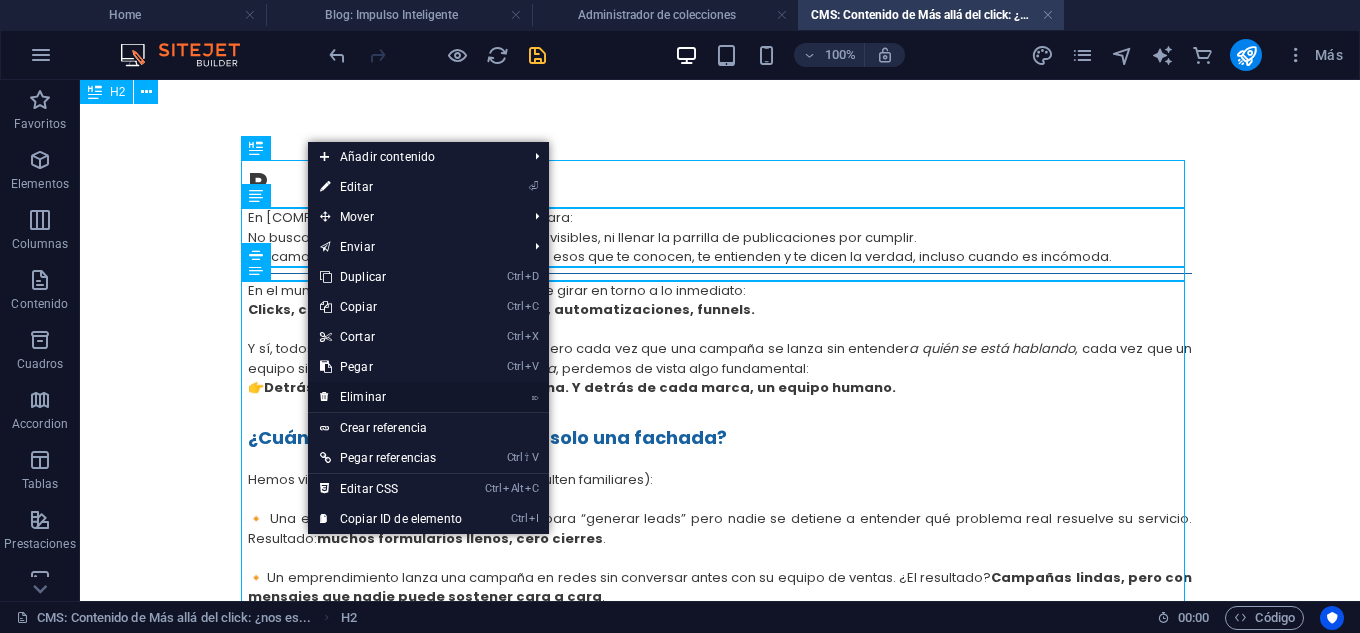 click on "⌦  Eliminar" at bounding box center (391, 397) 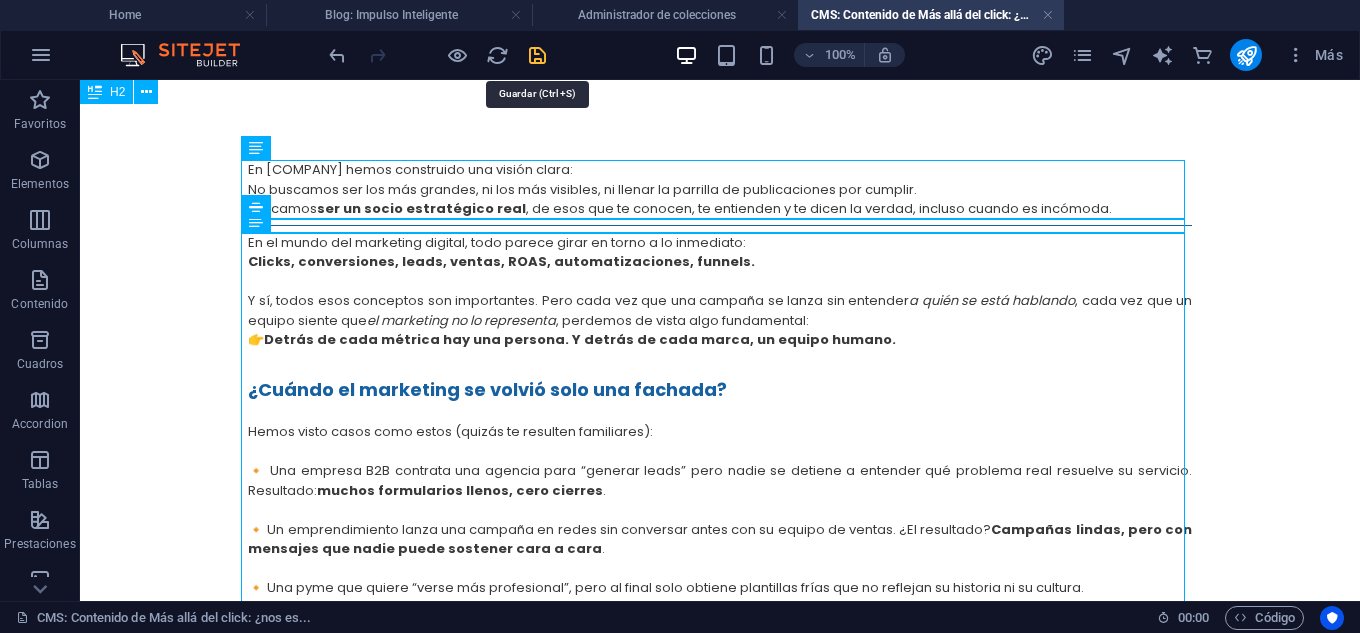 click at bounding box center (537, 55) 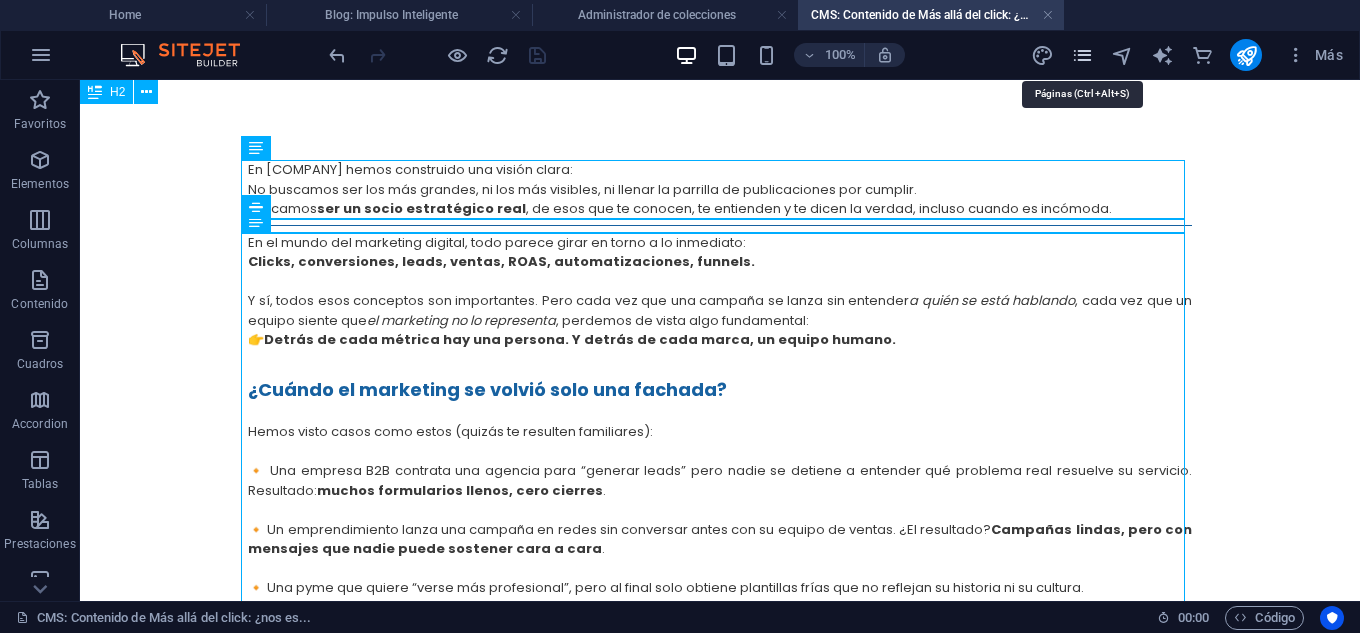 click at bounding box center (1082, 55) 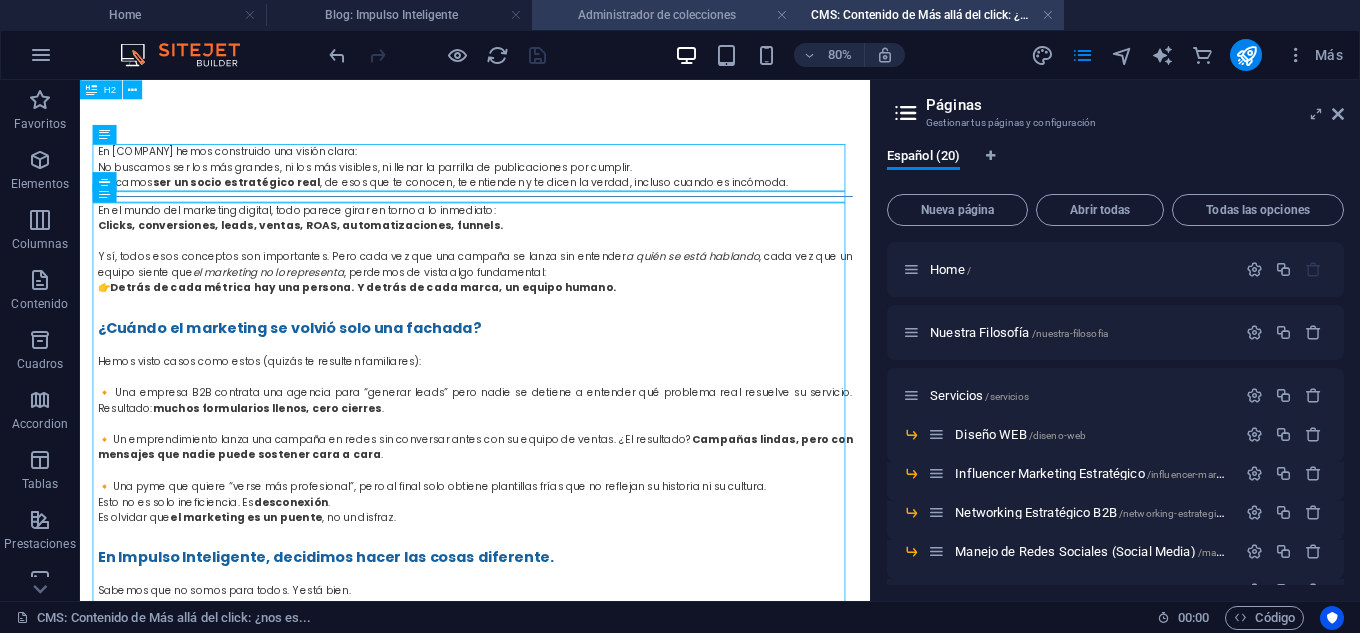 click on "Administrador de colecciones" at bounding box center (665, 15) 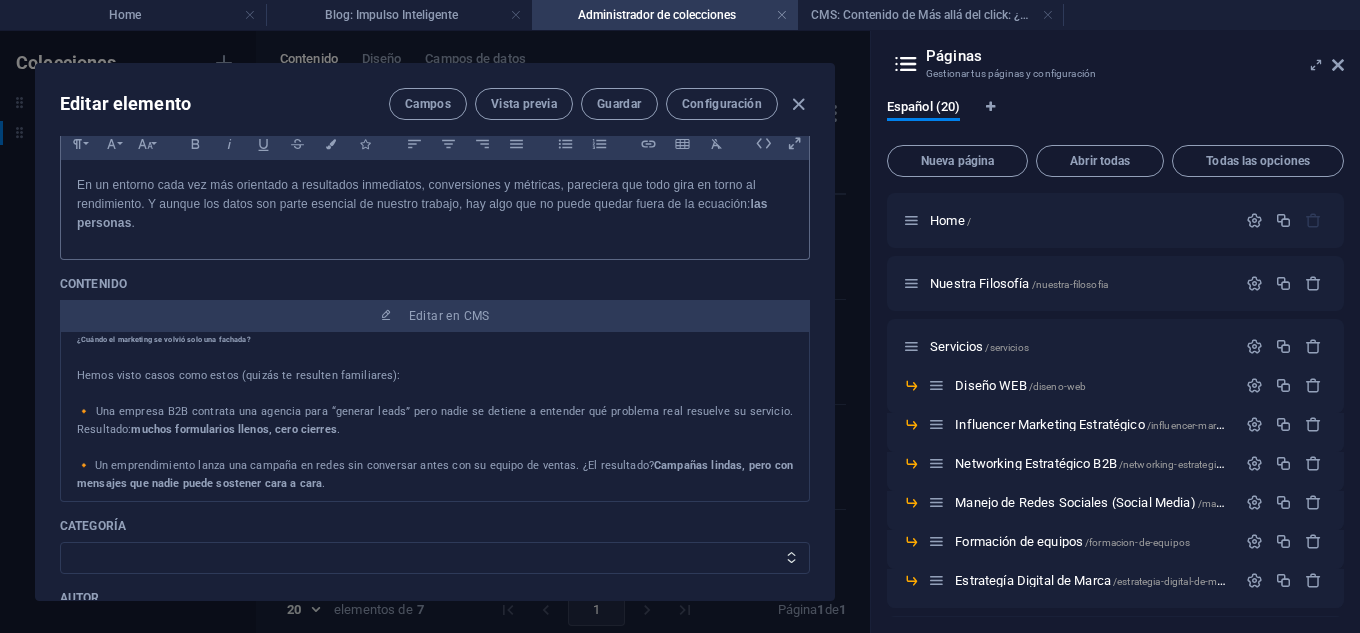 scroll, scrollTop: 200, scrollLeft: 0, axis: vertical 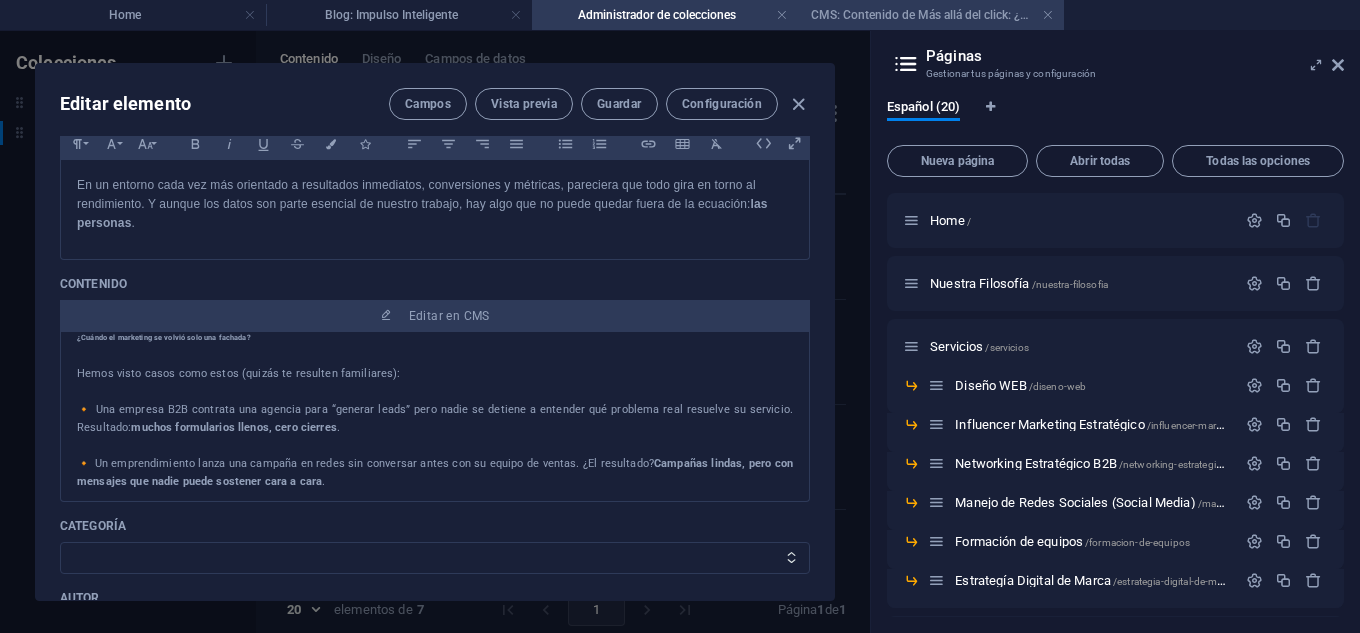 click on "CMS: Contenido de Más allá del click: ¿nos es..." at bounding box center (931, 15) 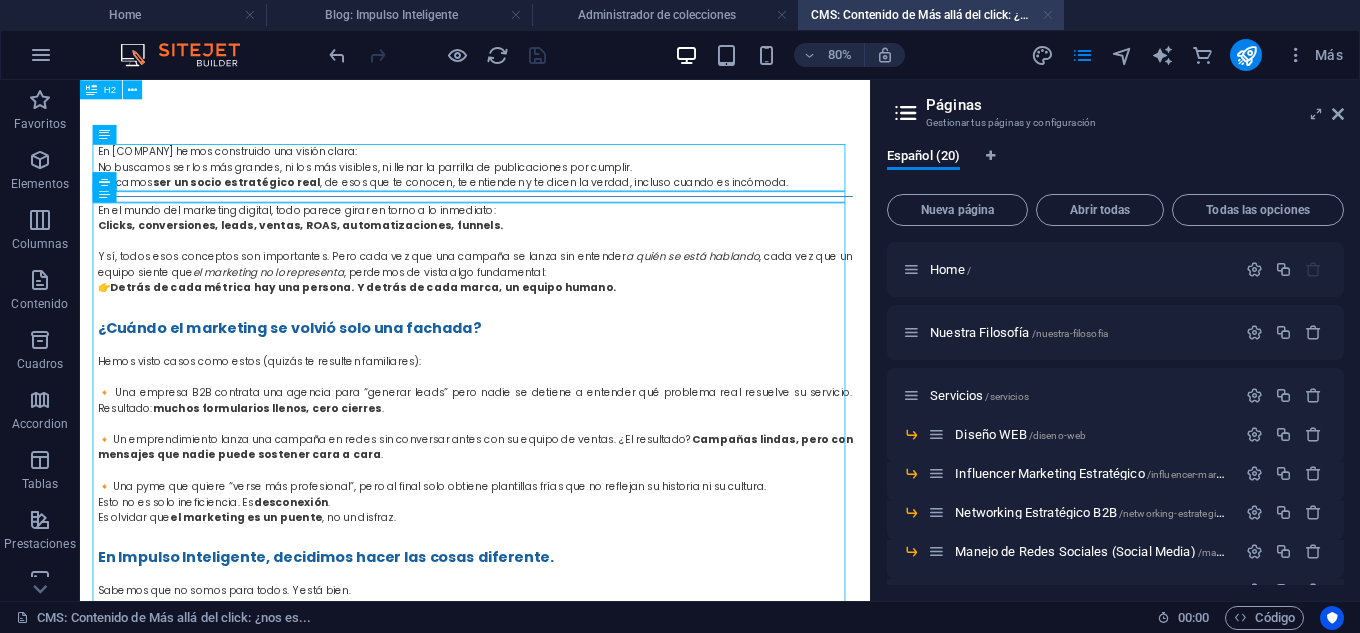 click at bounding box center (1048, 15) 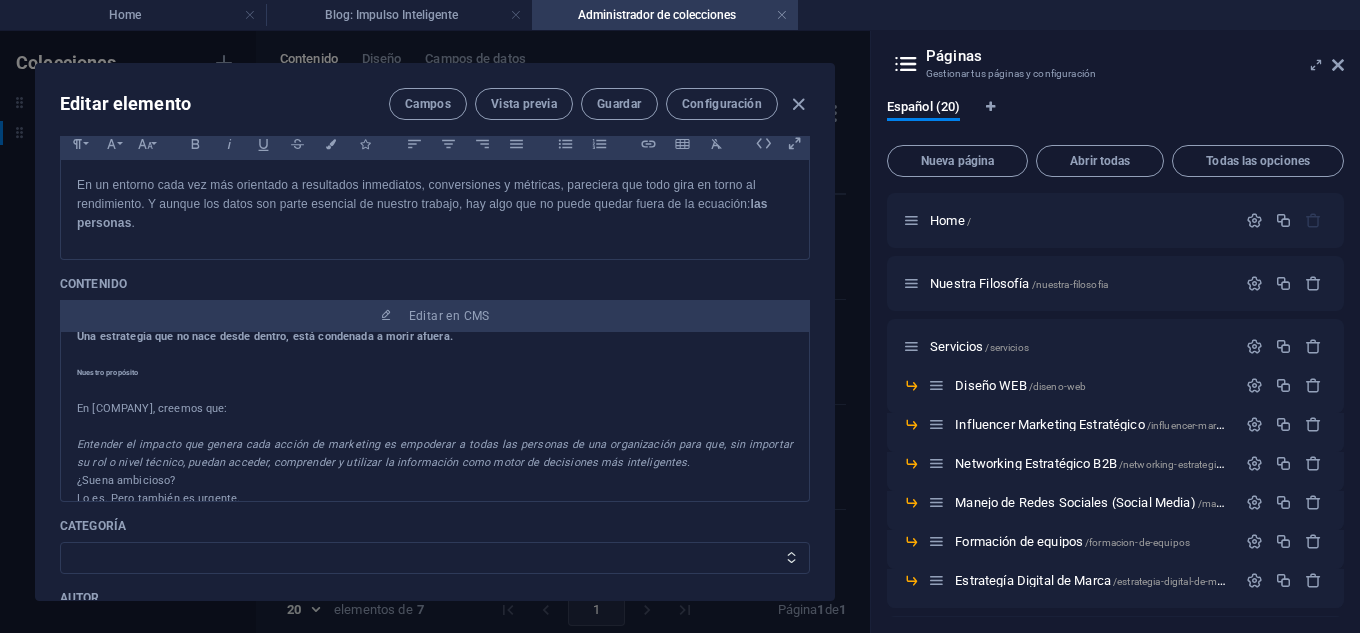 scroll, scrollTop: 700, scrollLeft: 0, axis: vertical 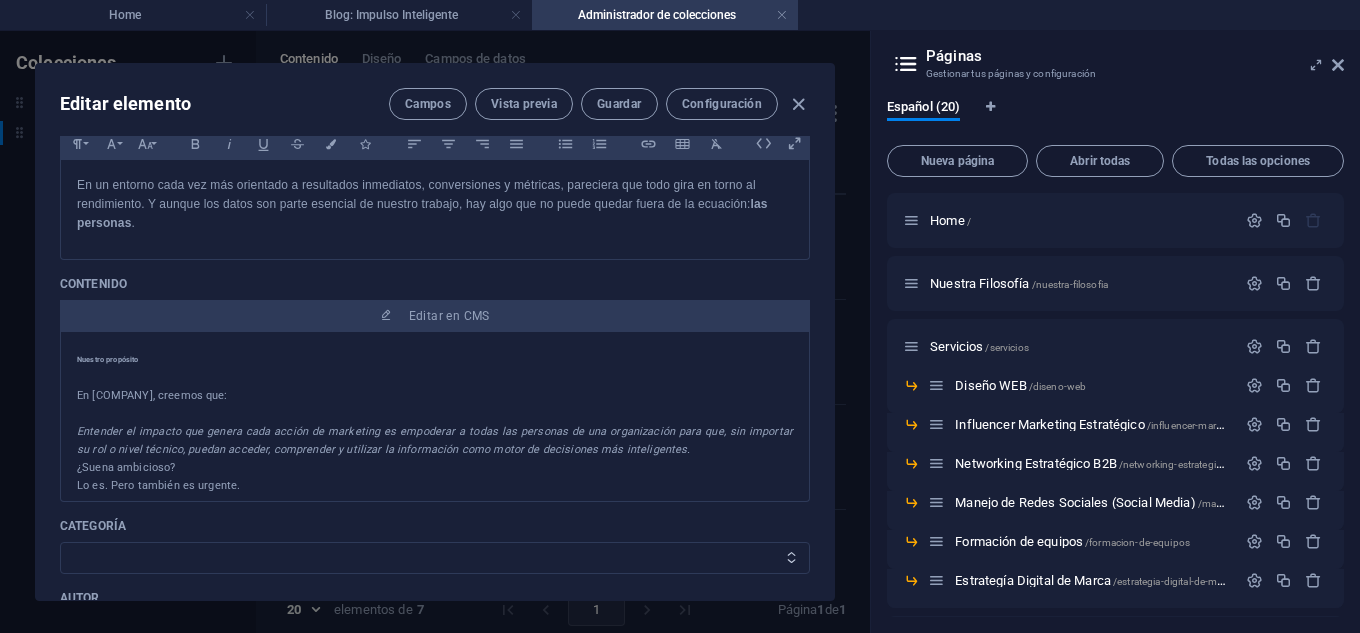 click on "Articulos Category 2" at bounding box center [435, 558] 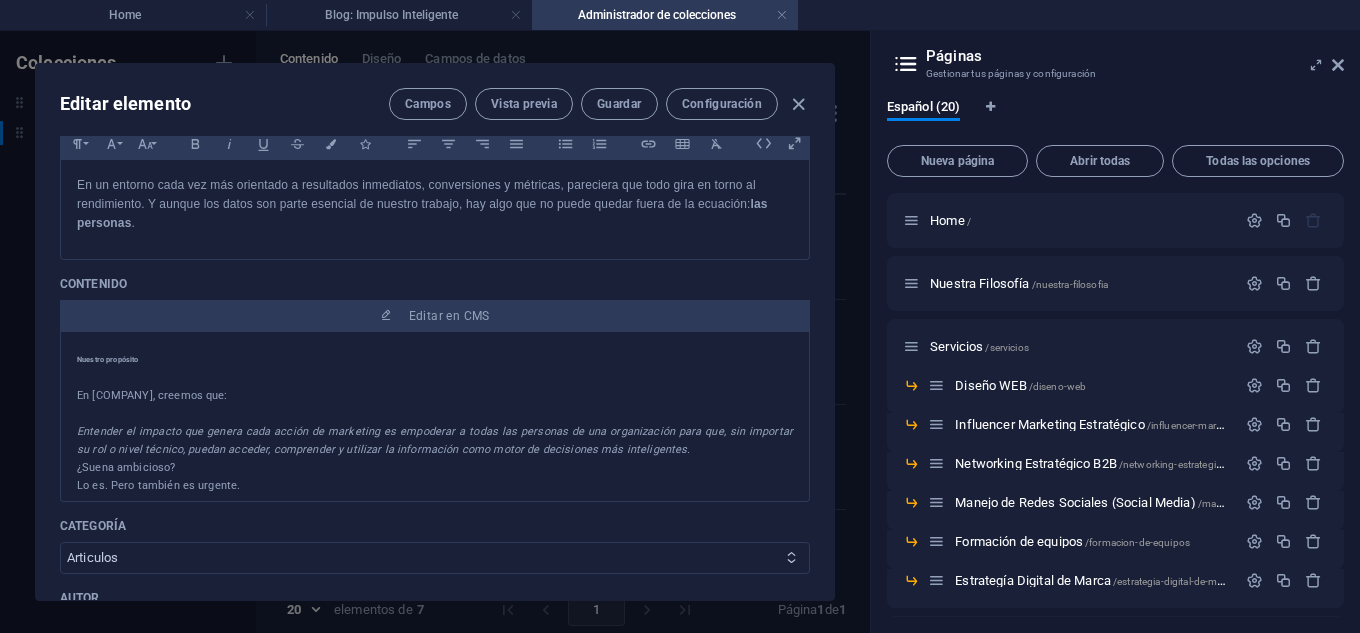 click on "Articulos Category 2" at bounding box center [435, 558] 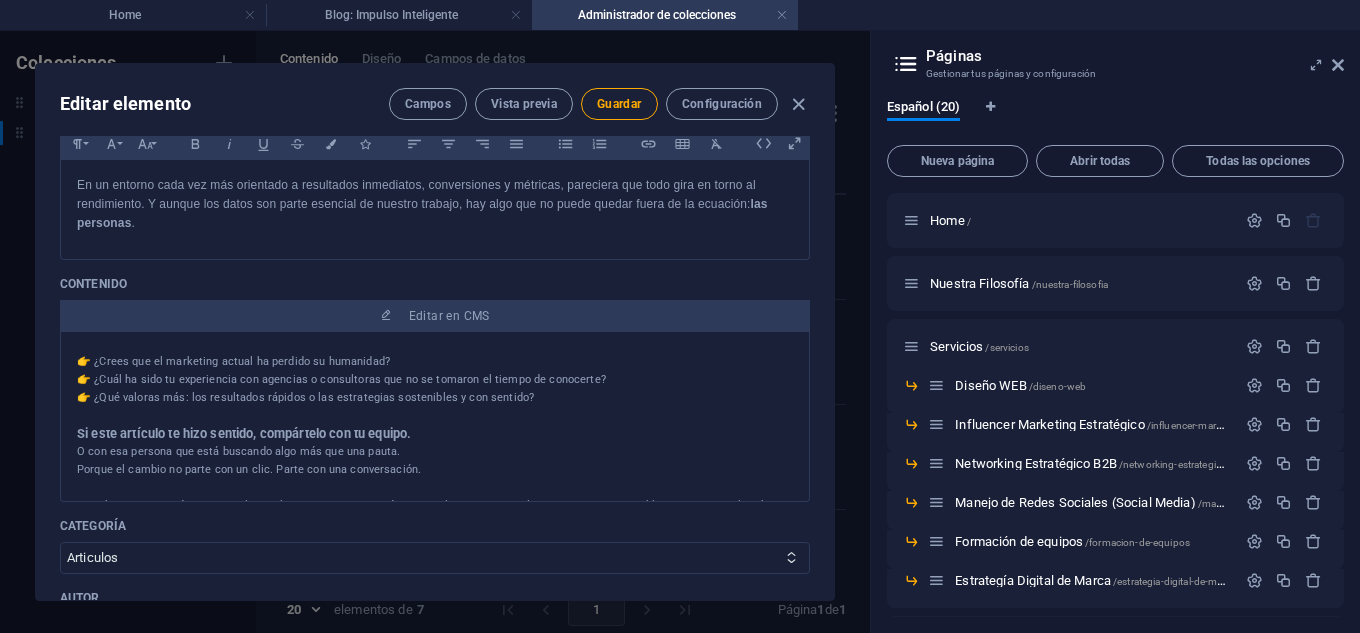 scroll, scrollTop: 1700, scrollLeft: 0, axis: vertical 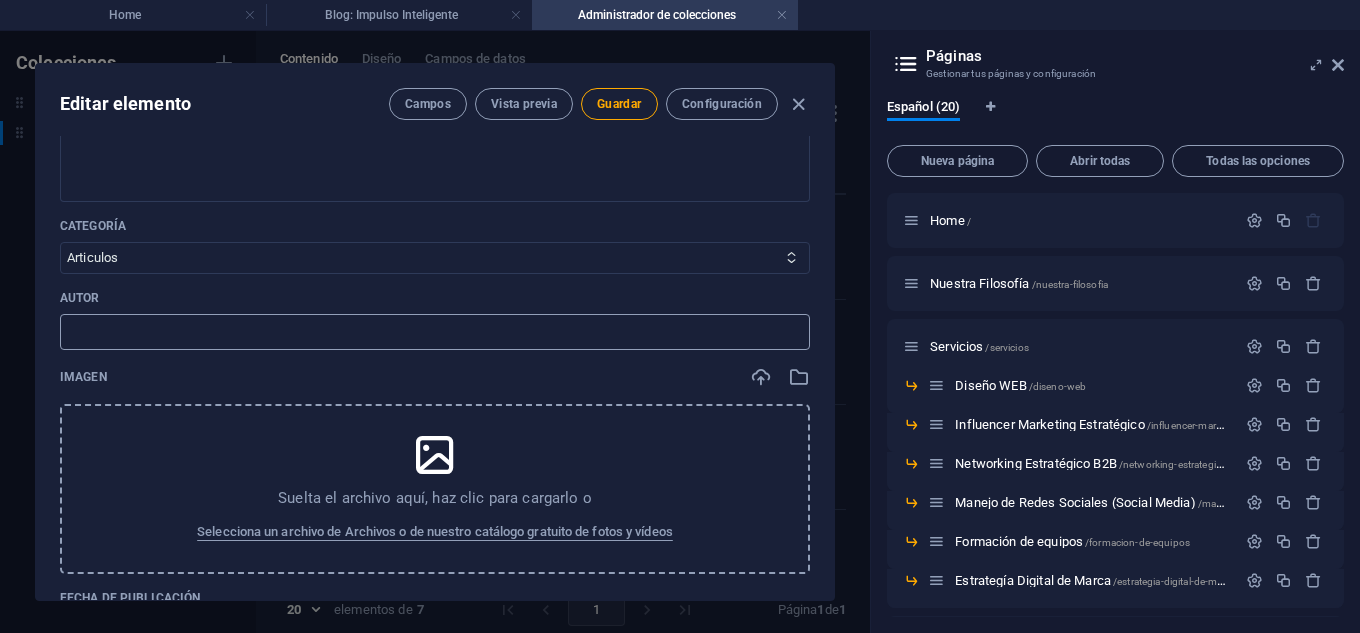 click at bounding box center (435, 332) 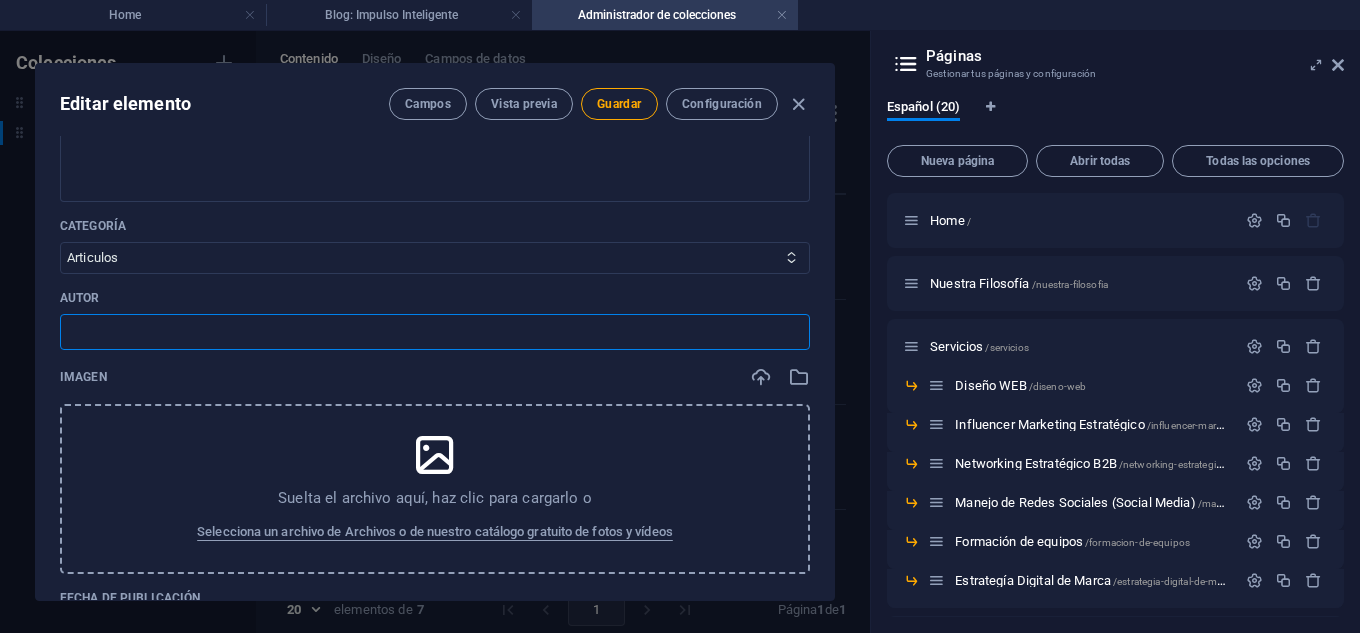 type on "[COMPANY]" 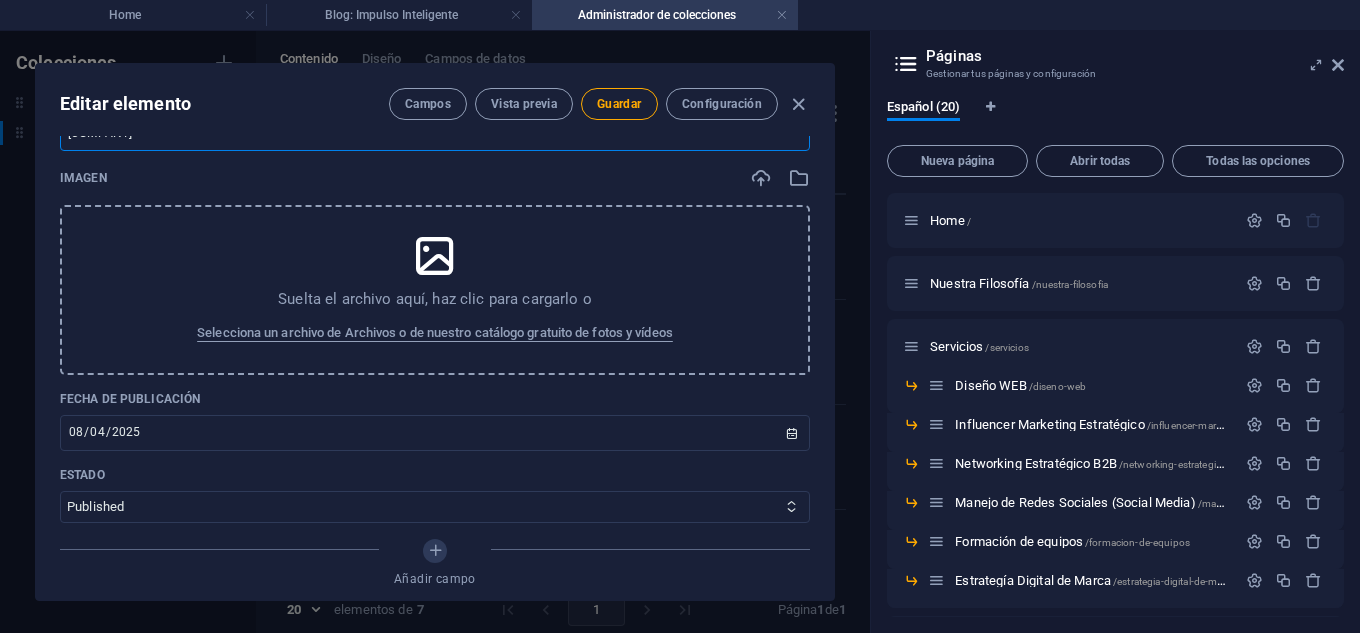 scroll, scrollTop: 700, scrollLeft: 0, axis: vertical 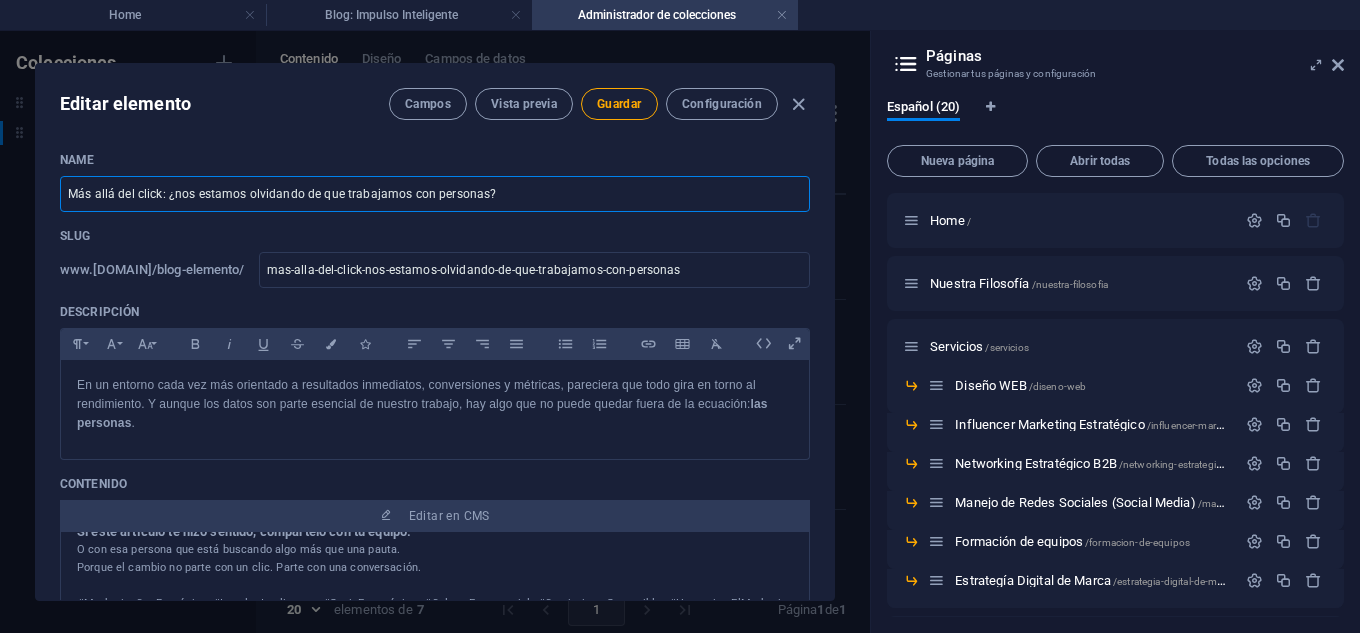 drag, startPoint x: 505, startPoint y: 191, endPoint x: 168, endPoint y: 198, distance: 337.0727 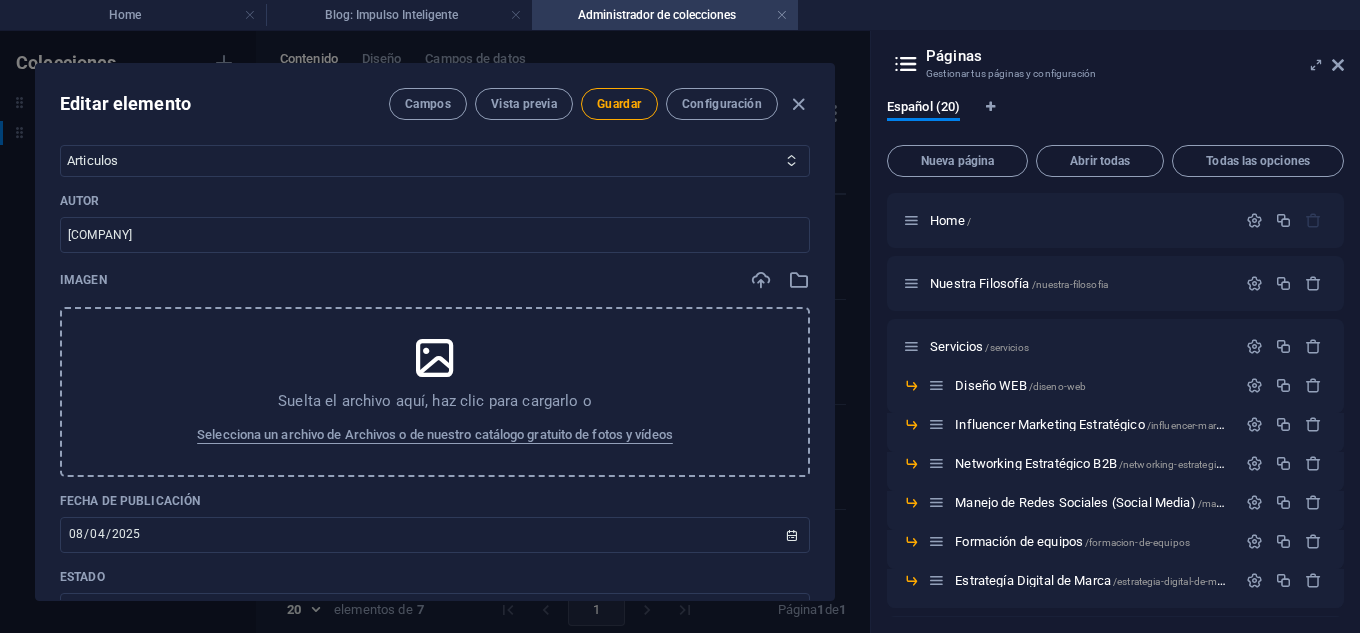 scroll, scrollTop: 600, scrollLeft: 0, axis: vertical 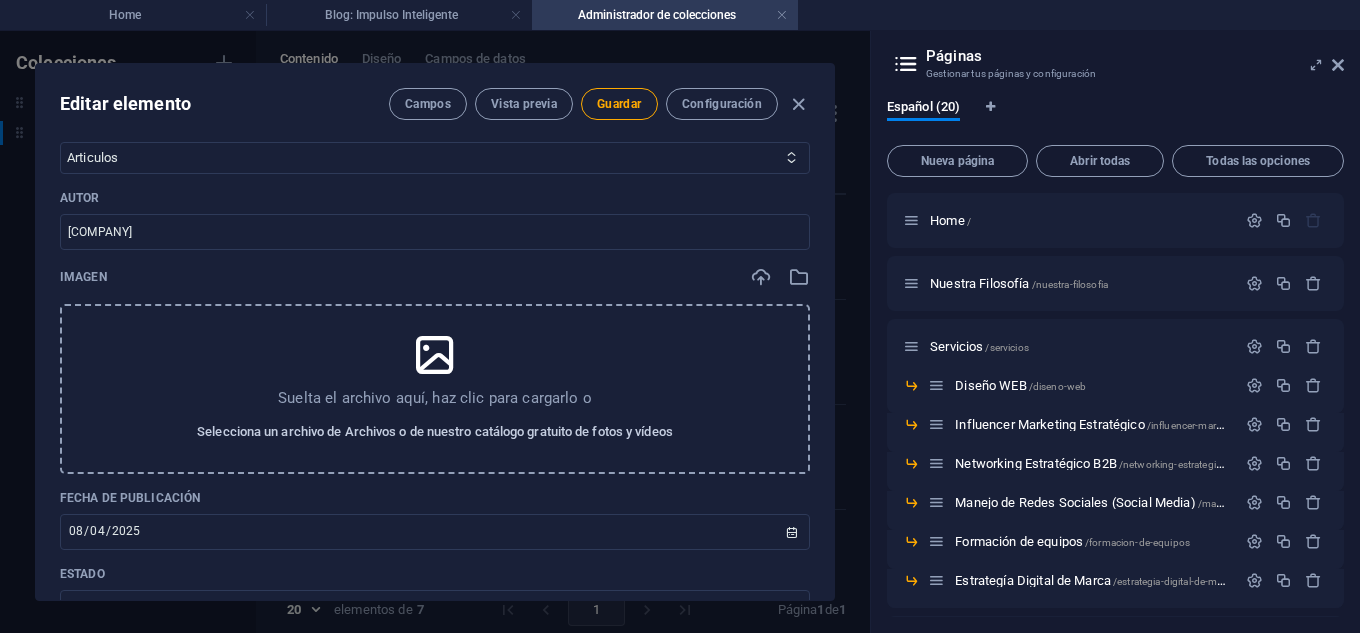 click on "Selecciona un archivo de Archivos o de nuestro catálogo gratuito de fotos y vídeos" at bounding box center [435, 432] 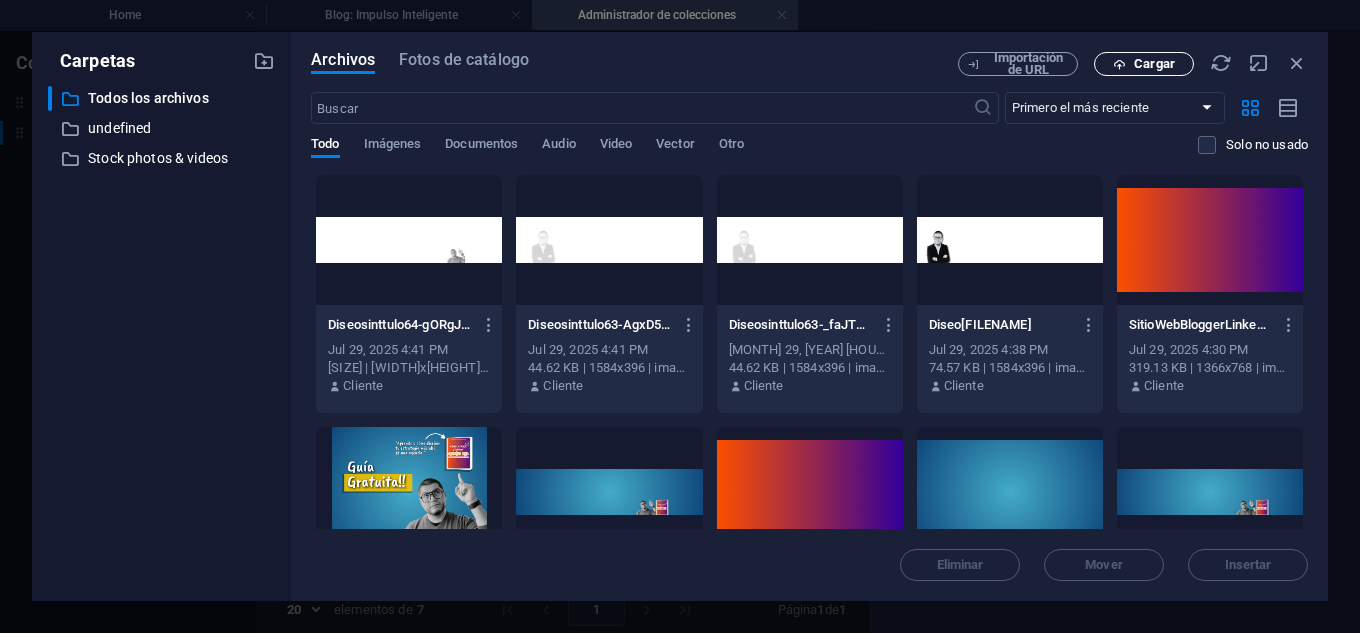 click at bounding box center (1119, 64) 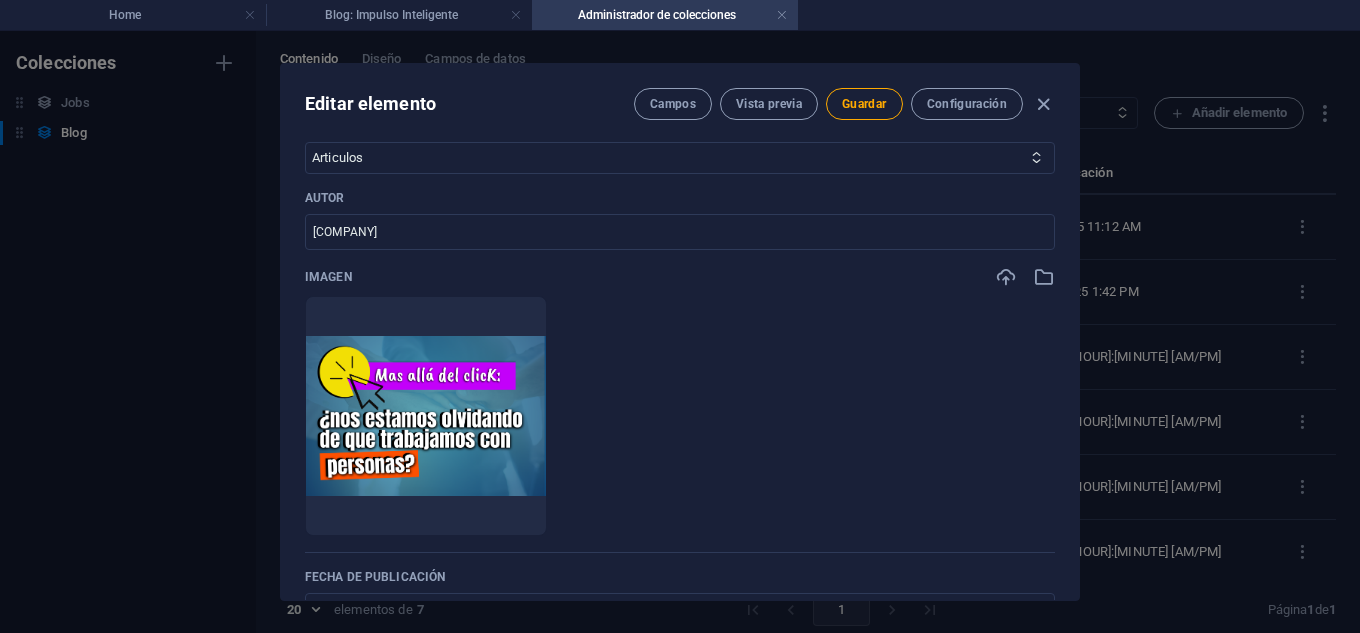 scroll, scrollTop: 700, scrollLeft: 0, axis: vertical 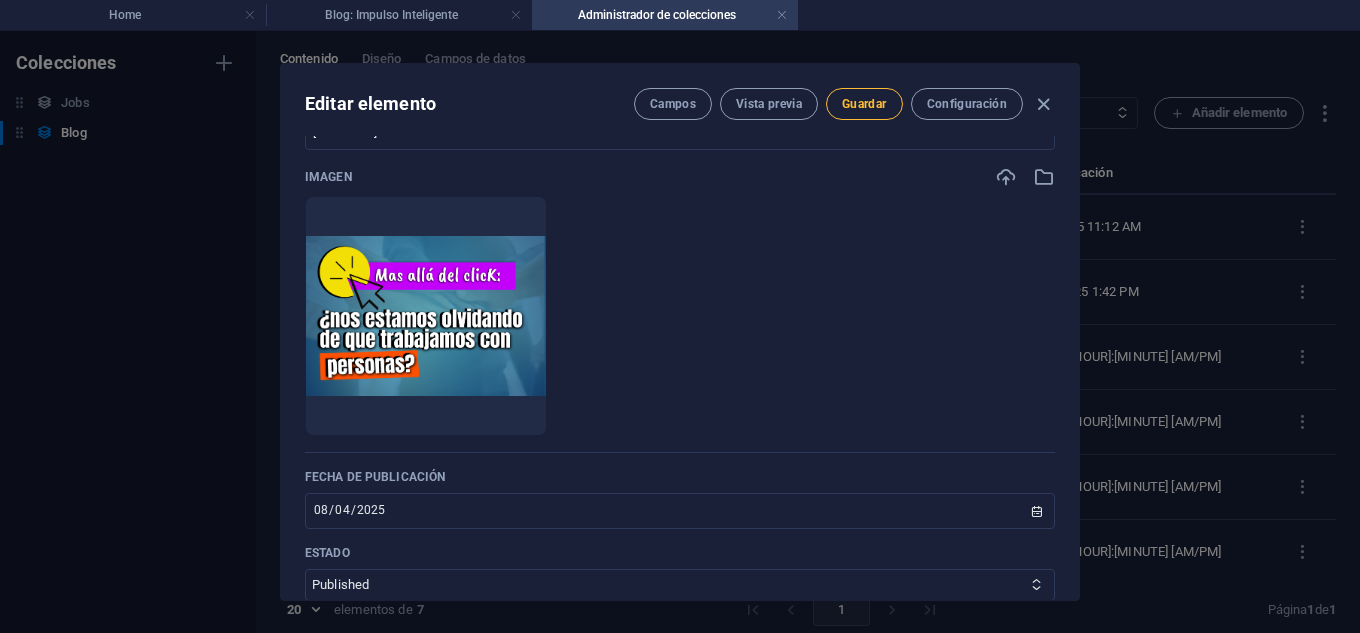 click on "Guardar" at bounding box center [864, 104] 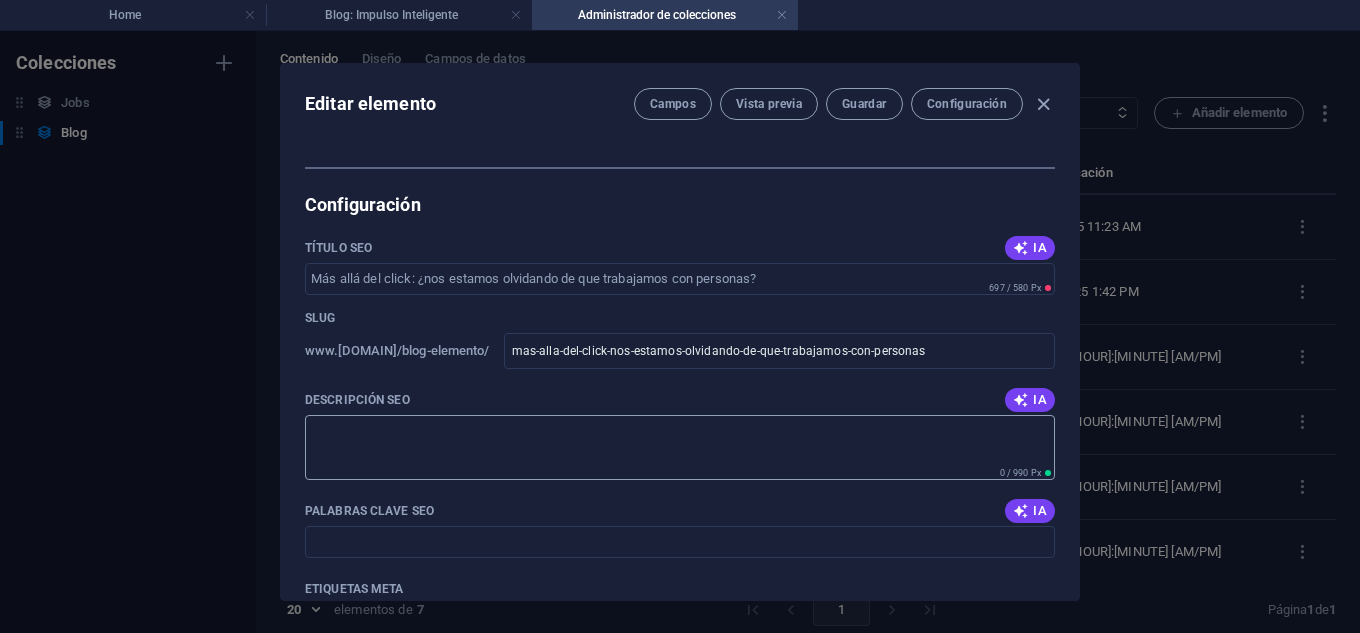 scroll, scrollTop: 1200, scrollLeft: 0, axis: vertical 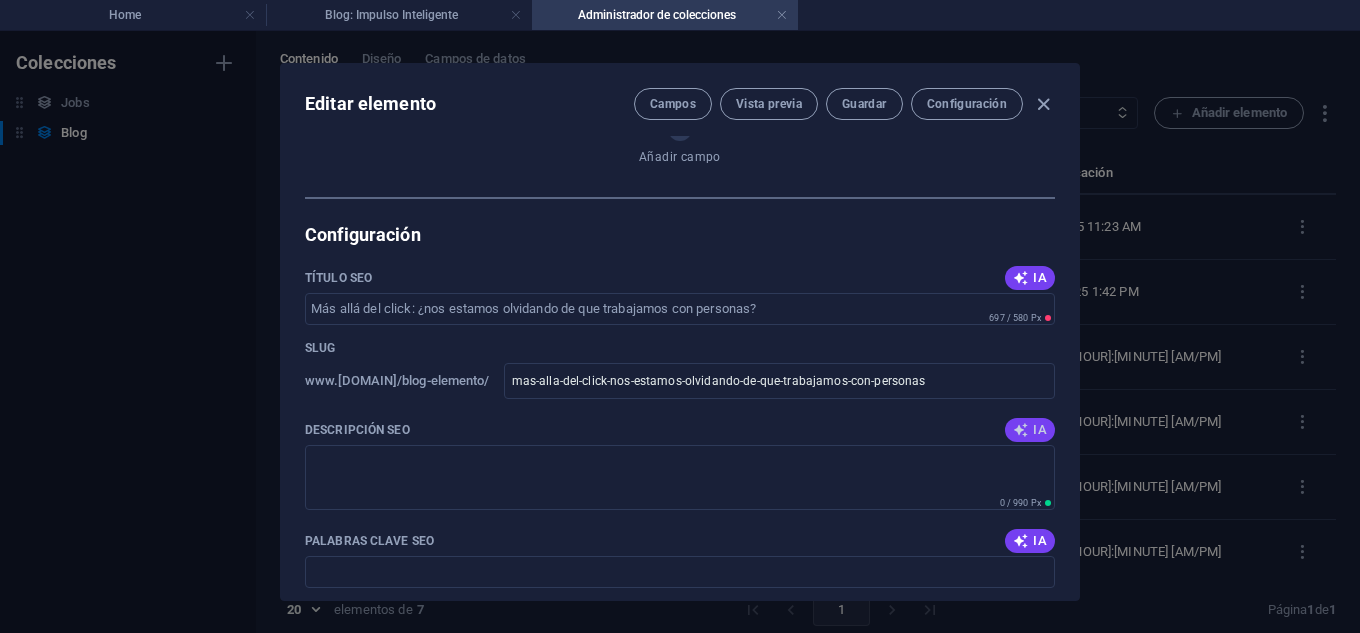 click on "IA" at bounding box center [1030, 430] 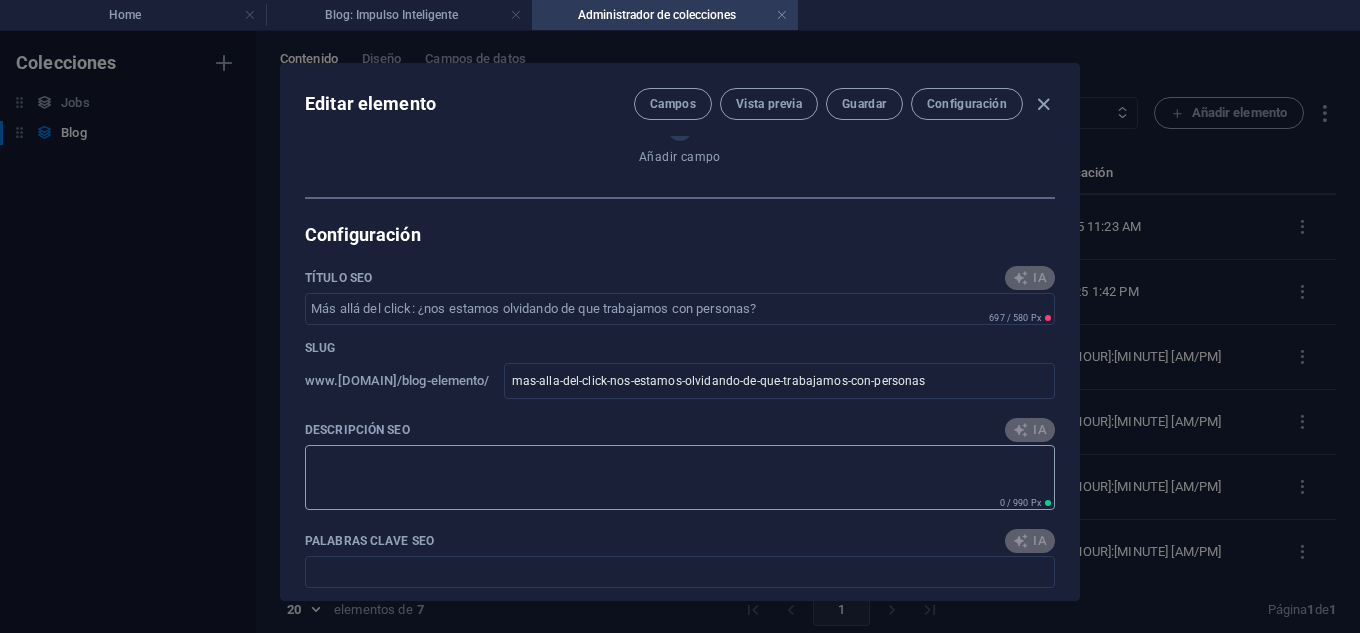 type on "Descubre cómo humanizar el marketing y crear conexiones auténticas. ¡Transforma tu estrategia con propósito en [COMPANY]!" 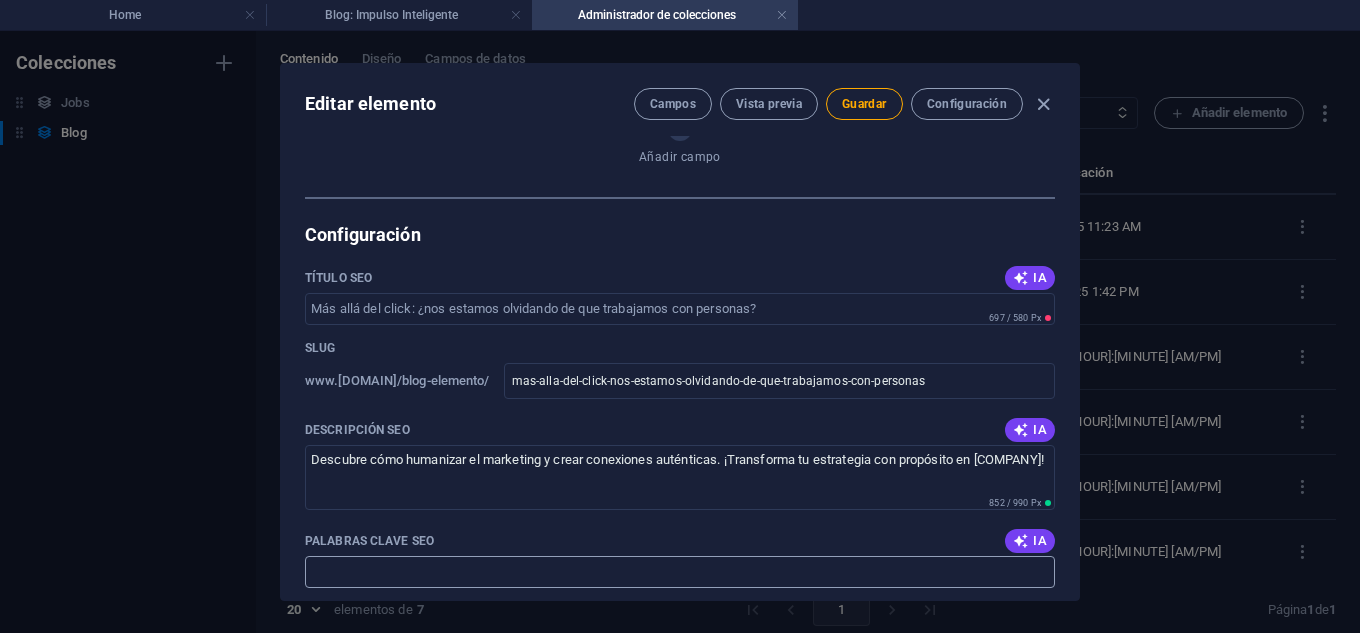 click on "Palabras clave SEO" at bounding box center [680, 572] 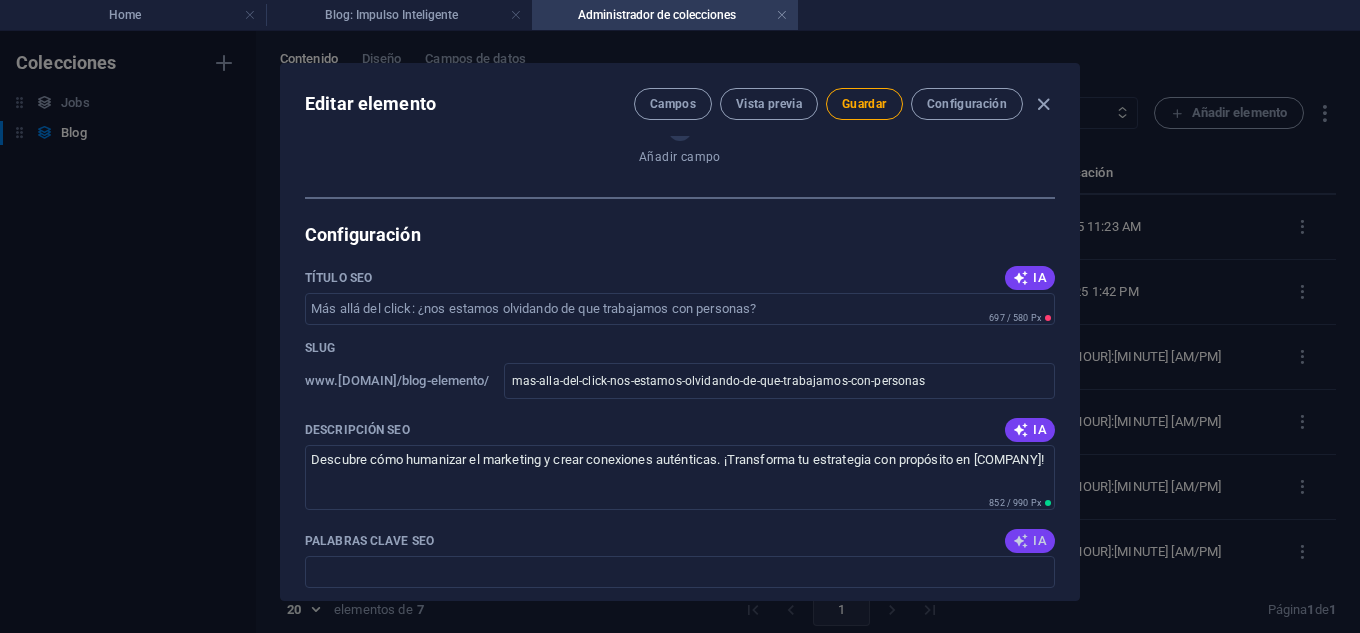 click at bounding box center (1021, 541) 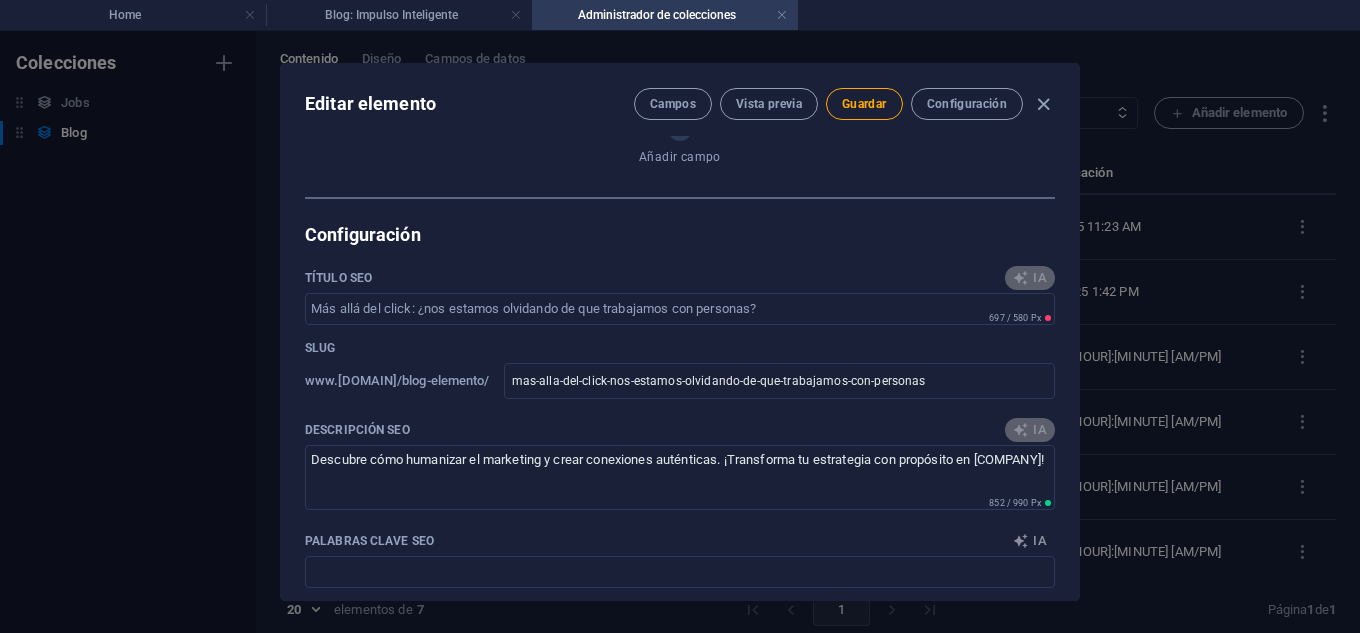 type on "humanizar el marketing, marketing con propósito, socio estratégico, cultura empresarial, crecimiento sostenible, reflexión de equipo" 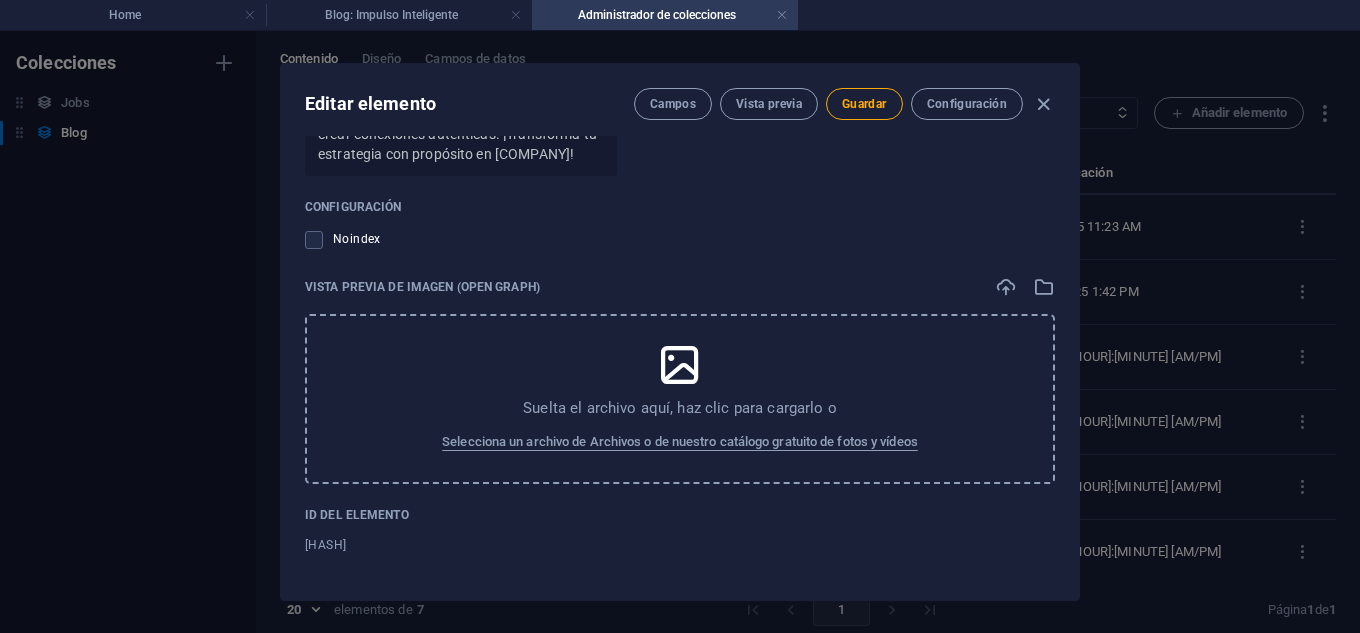 scroll, scrollTop: 2059, scrollLeft: 0, axis: vertical 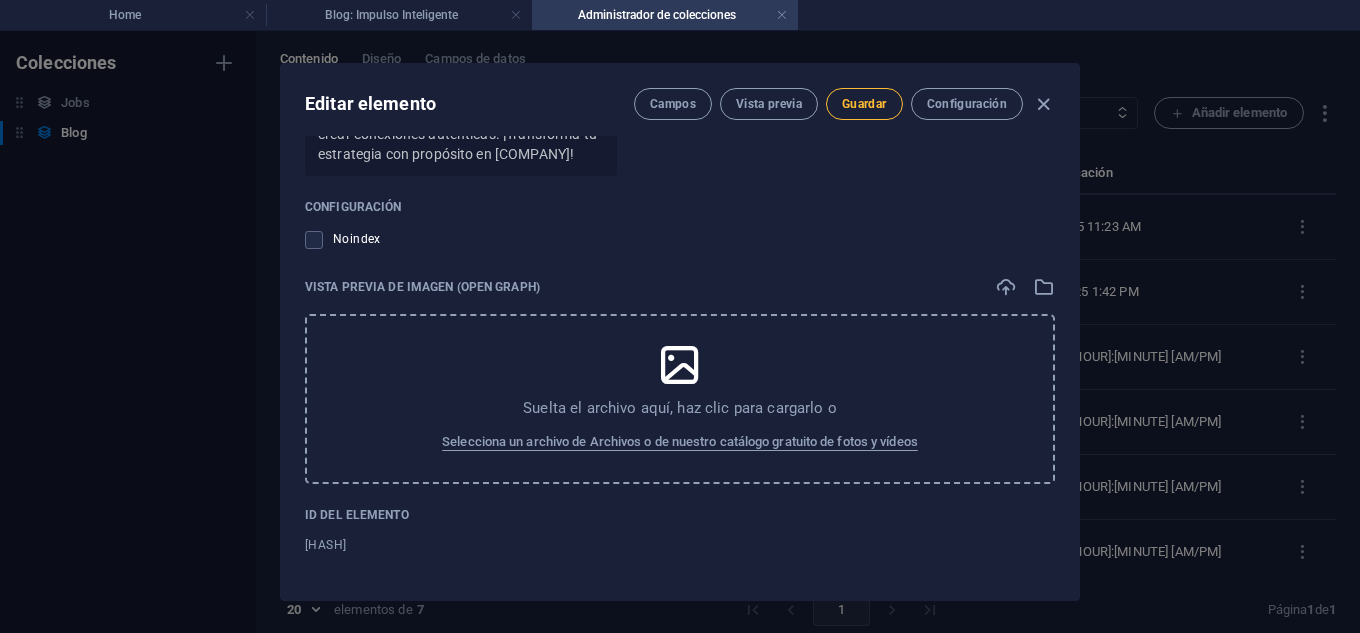 click on "Guardar" at bounding box center (864, 104) 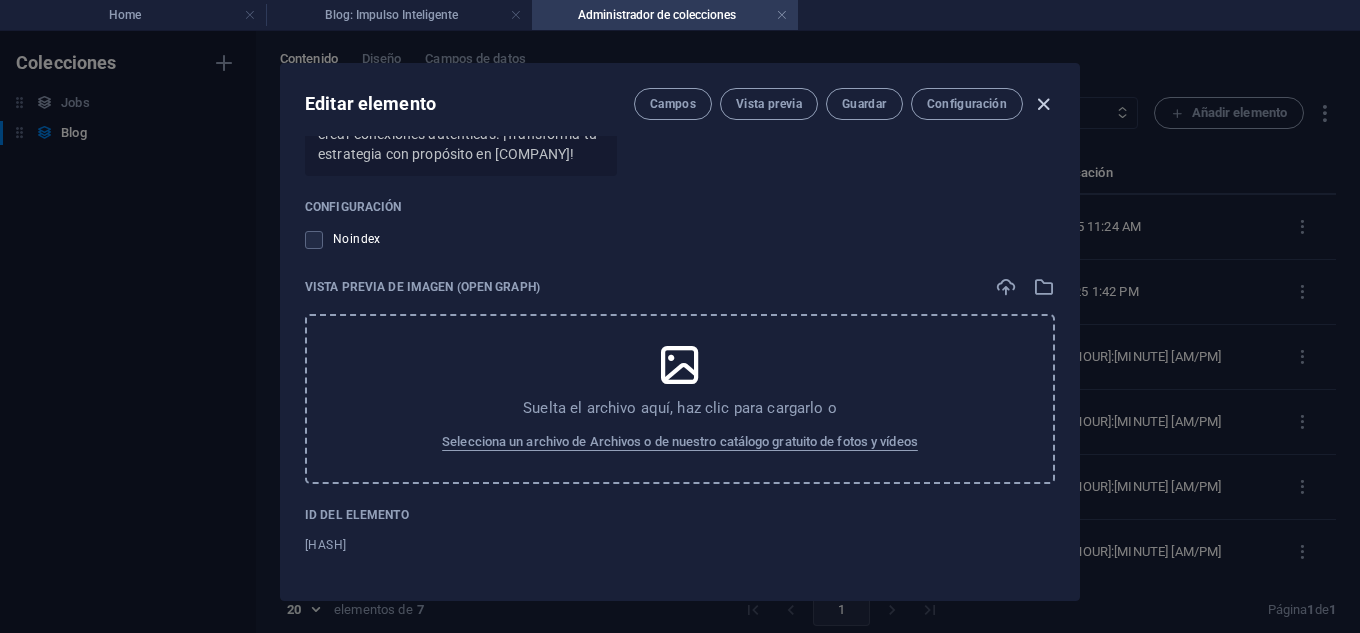 click at bounding box center (1043, 104) 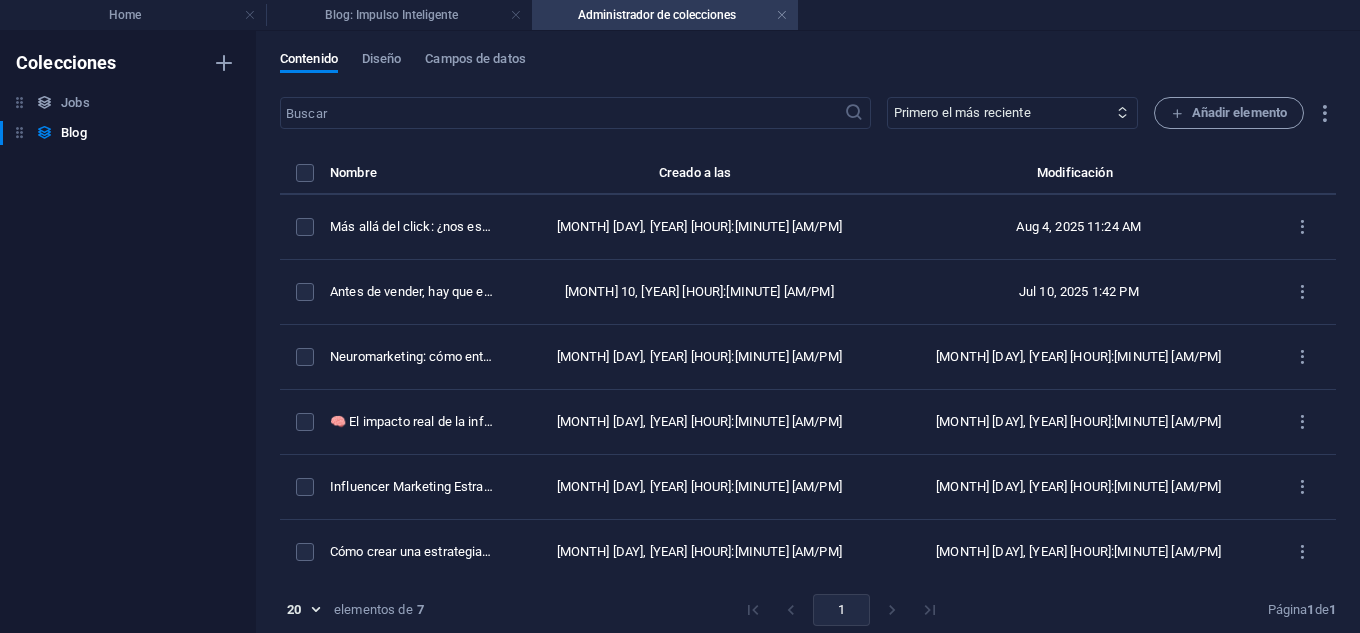 scroll, scrollTop: 0, scrollLeft: 0, axis: both 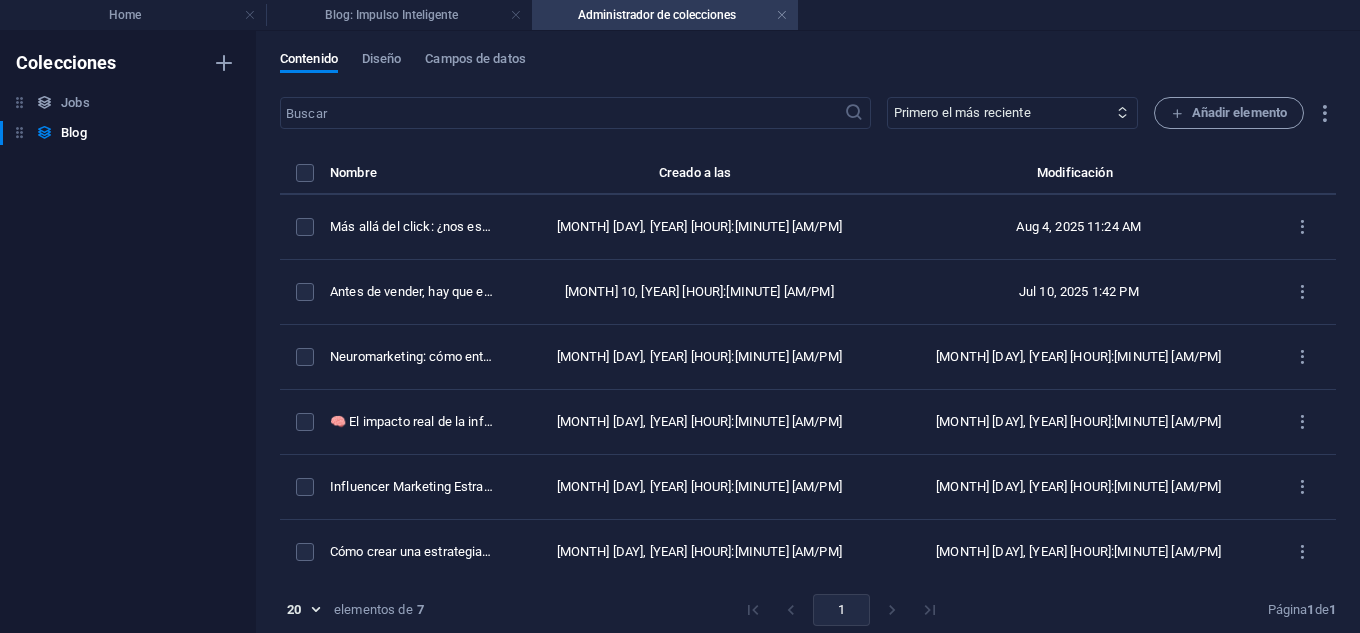 click on "Administrador de colecciones" at bounding box center (665, 15) 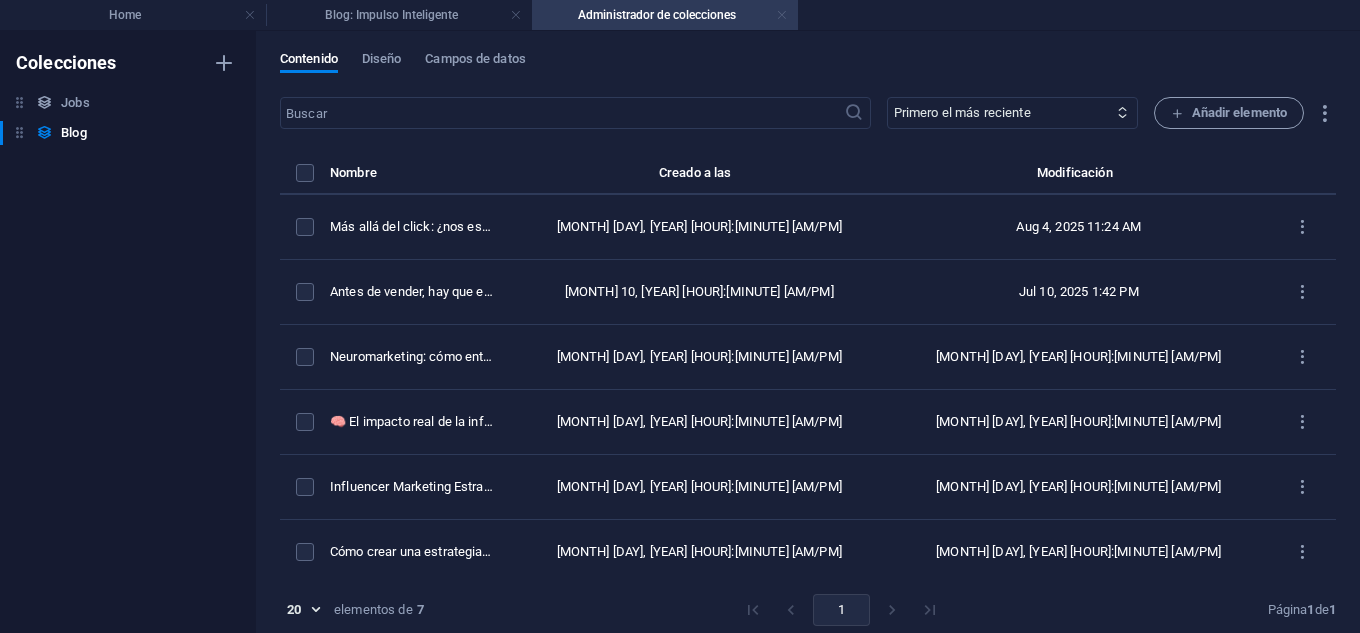 click at bounding box center [782, 15] 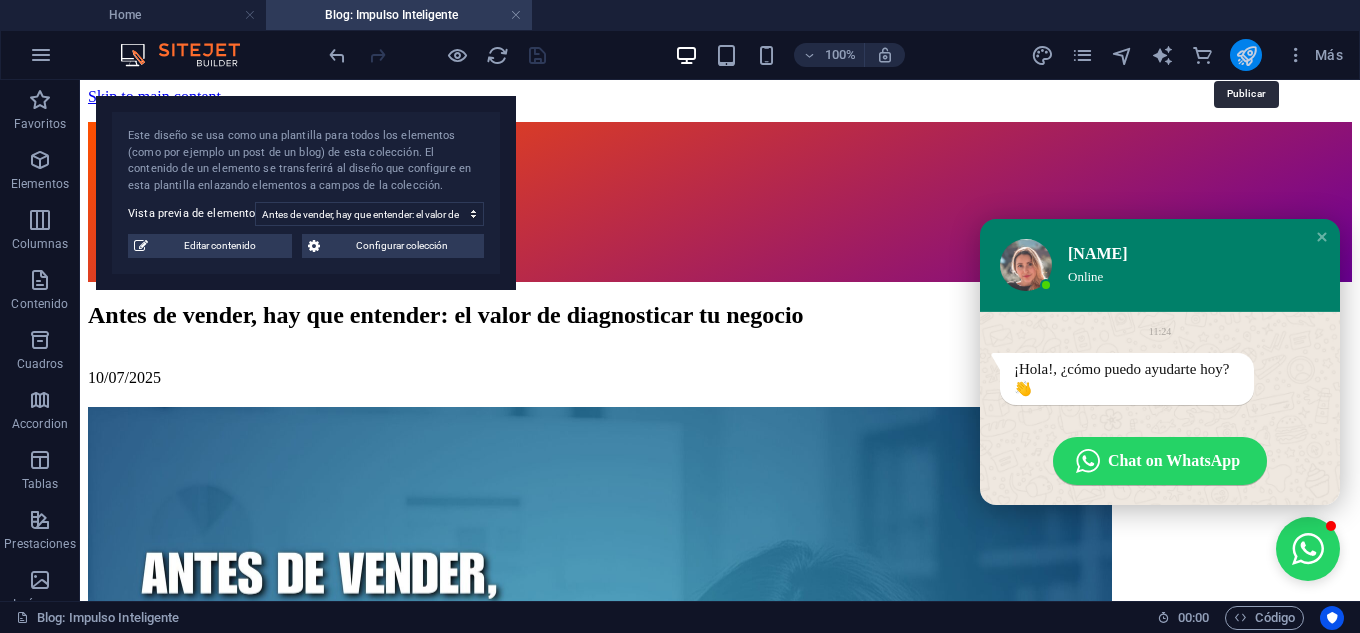 click at bounding box center (1246, 55) 